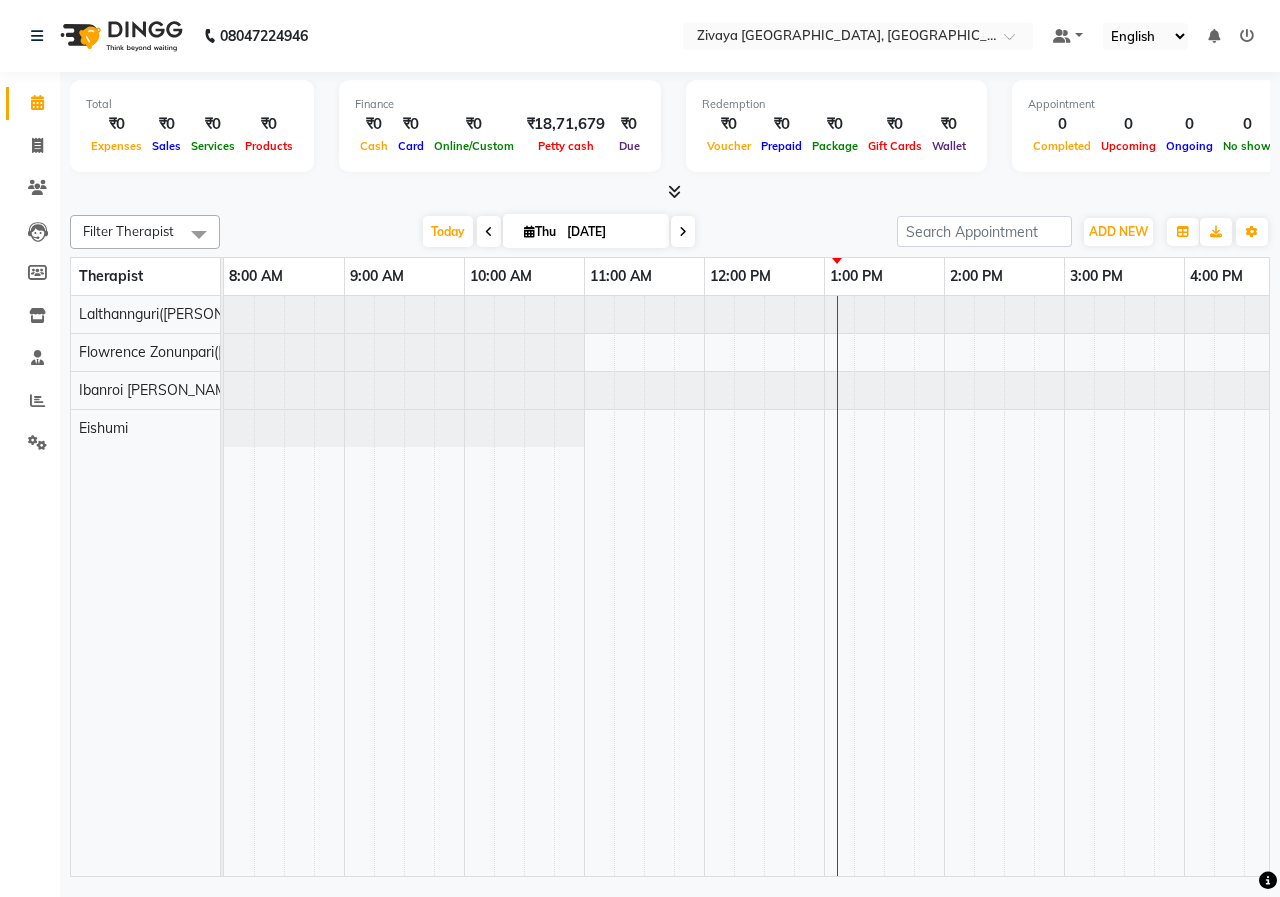 scroll, scrollTop: 0, scrollLeft: 0, axis: both 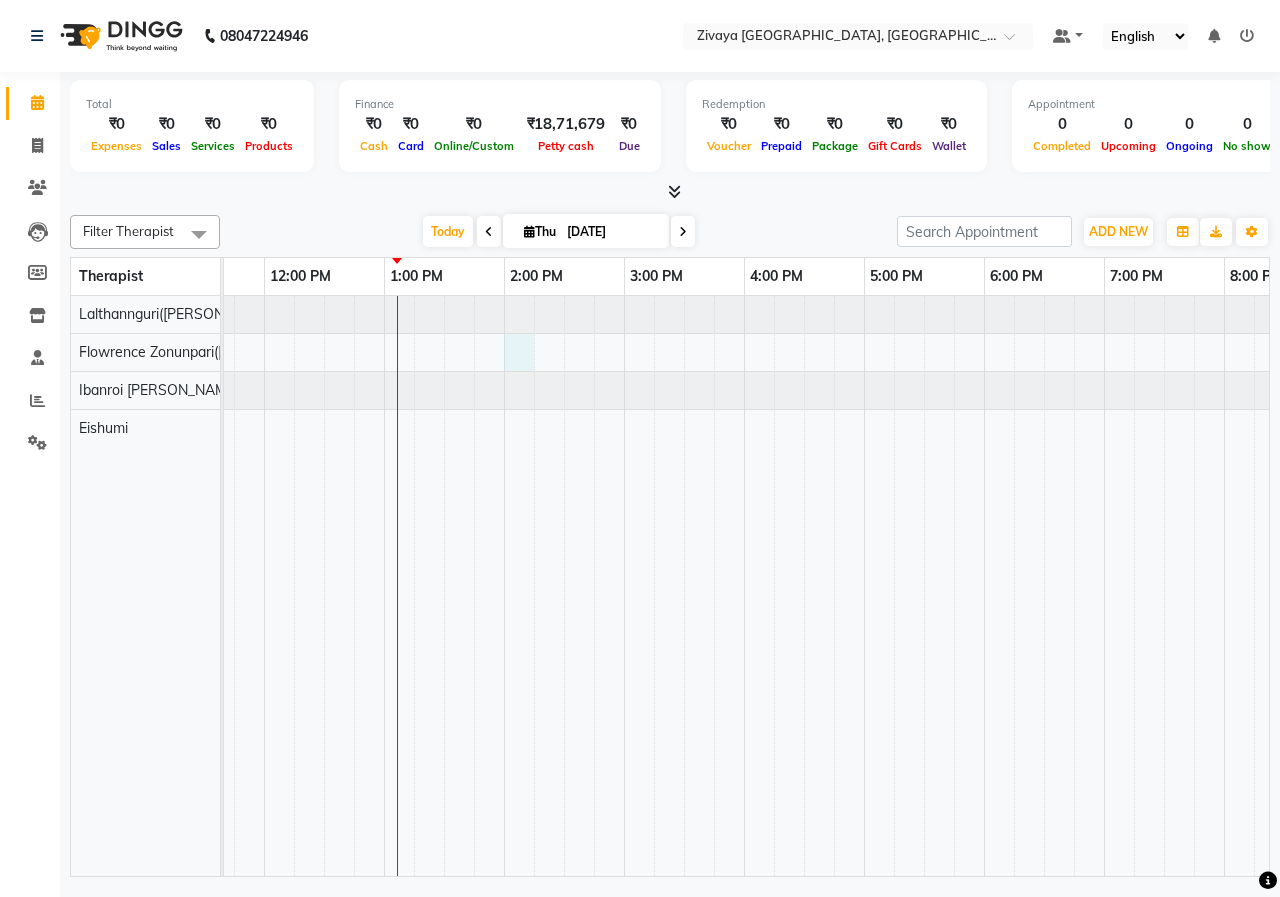 click at bounding box center [744, 586] 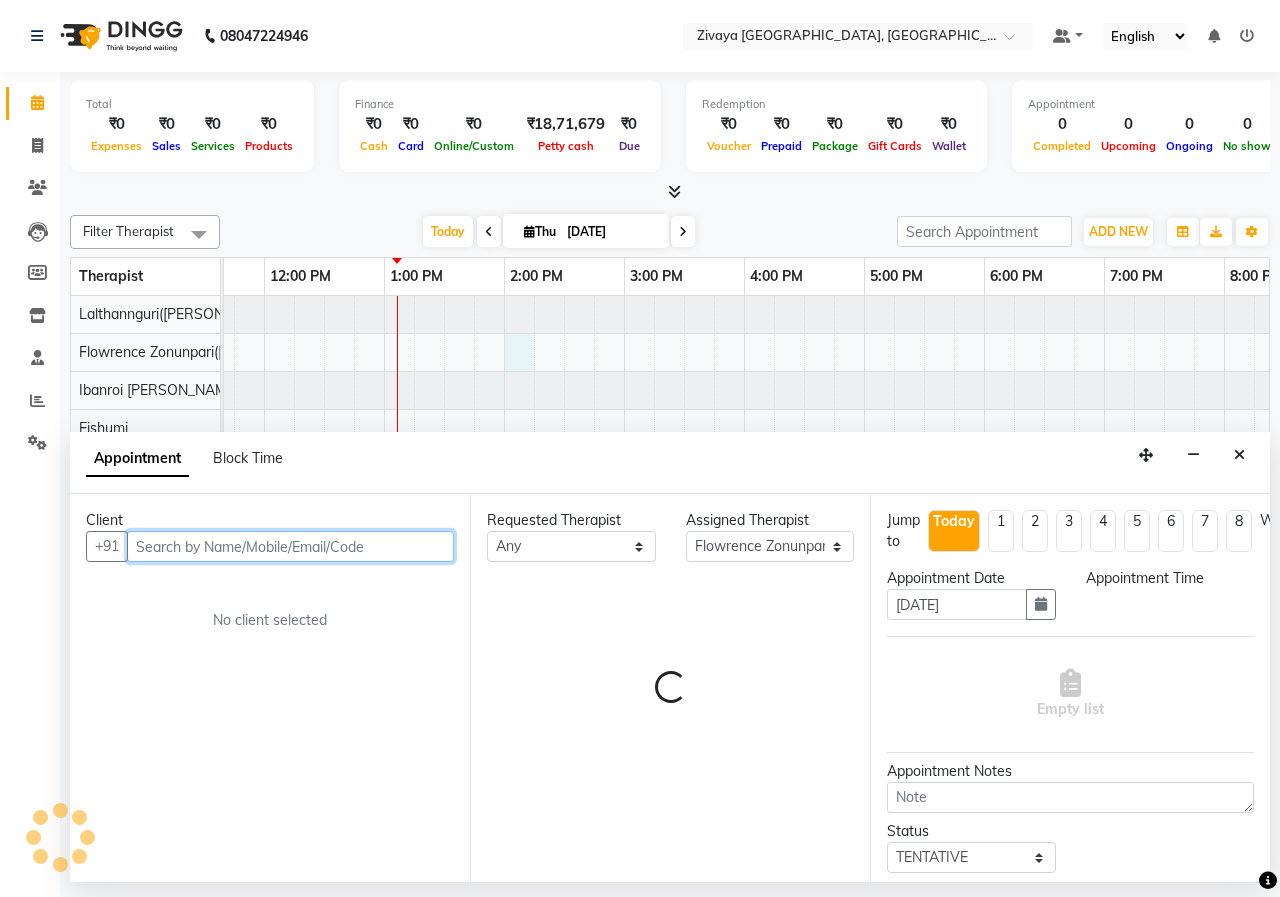 select on "840" 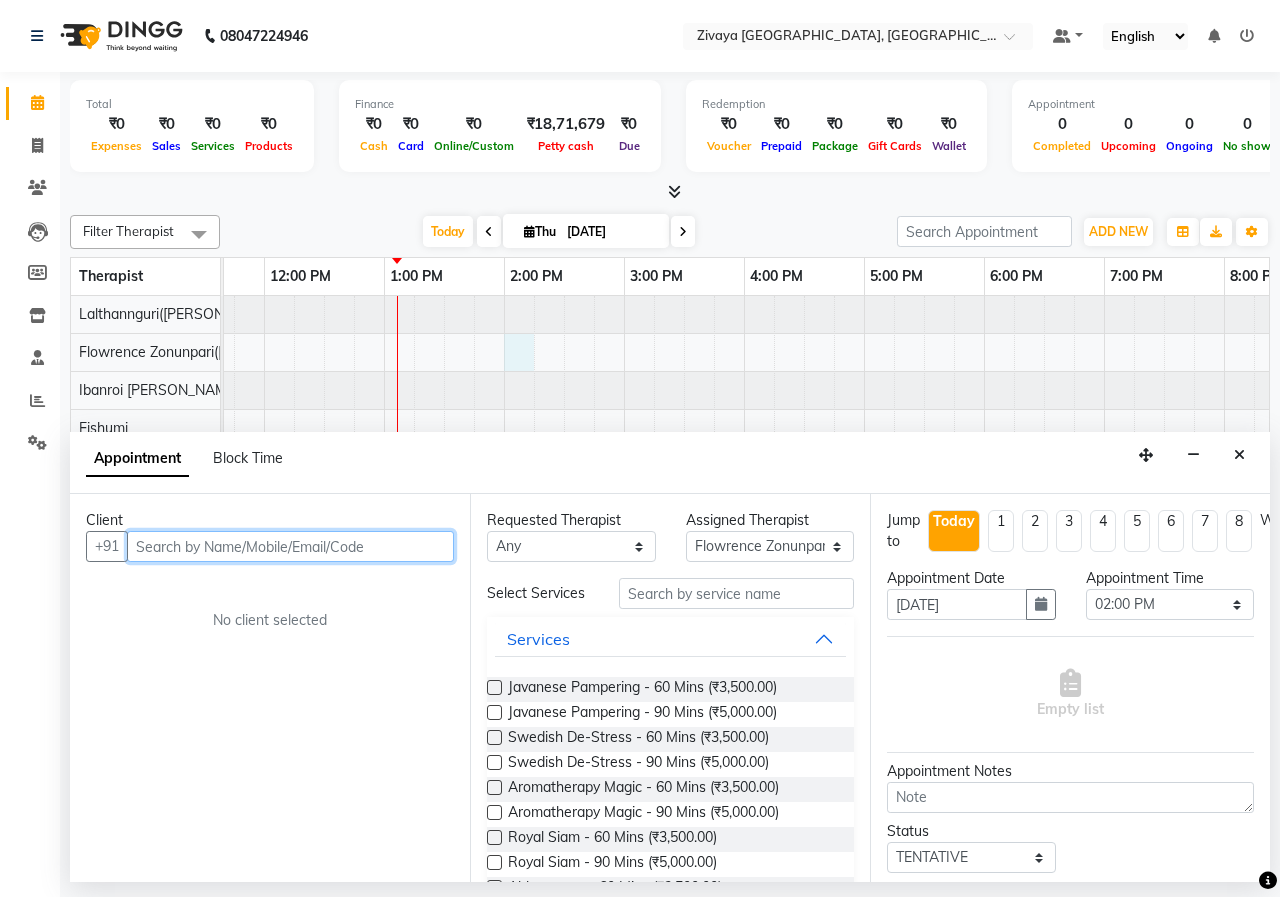 click at bounding box center (290, 546) 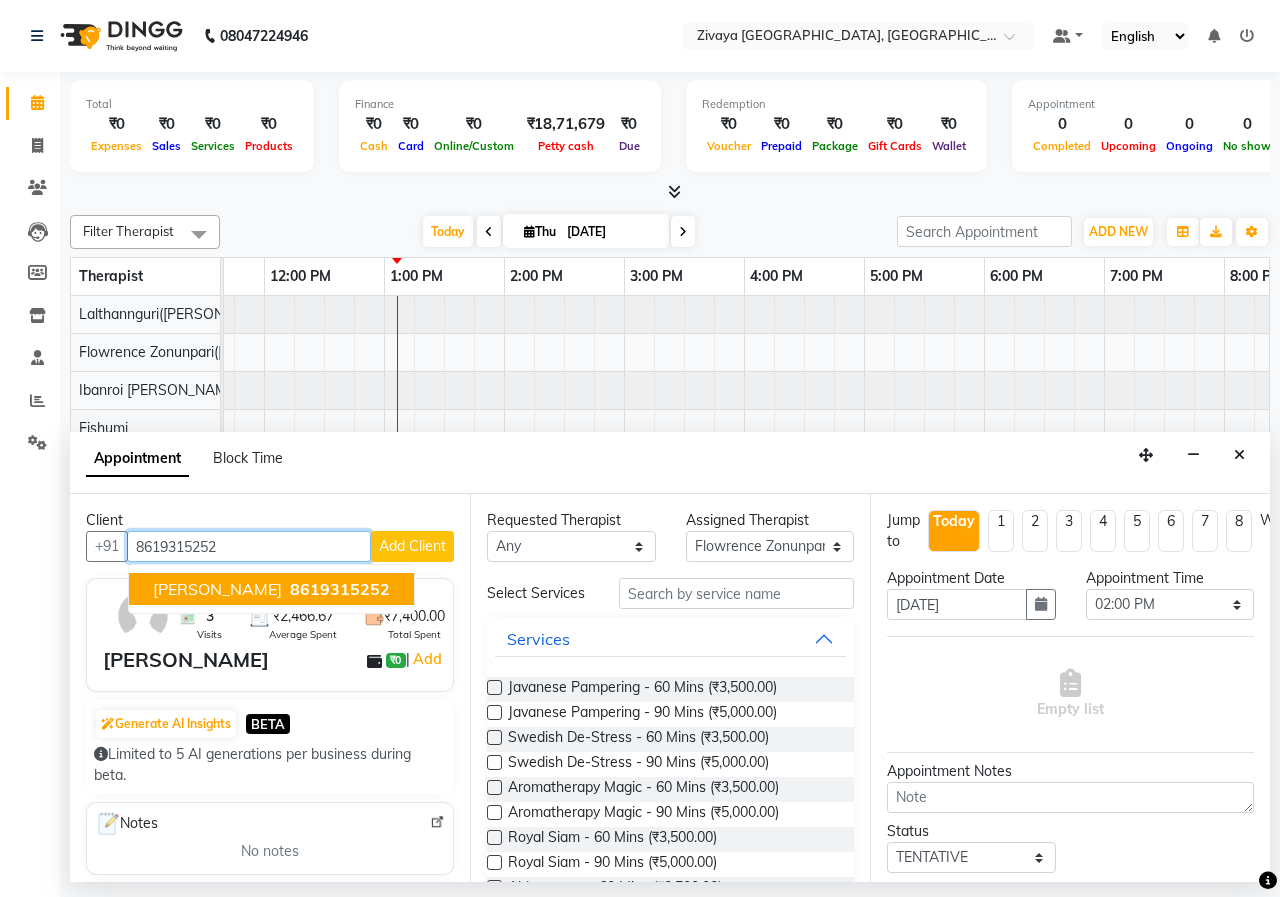 click on "8619315252" at bounding box center [340, 589] 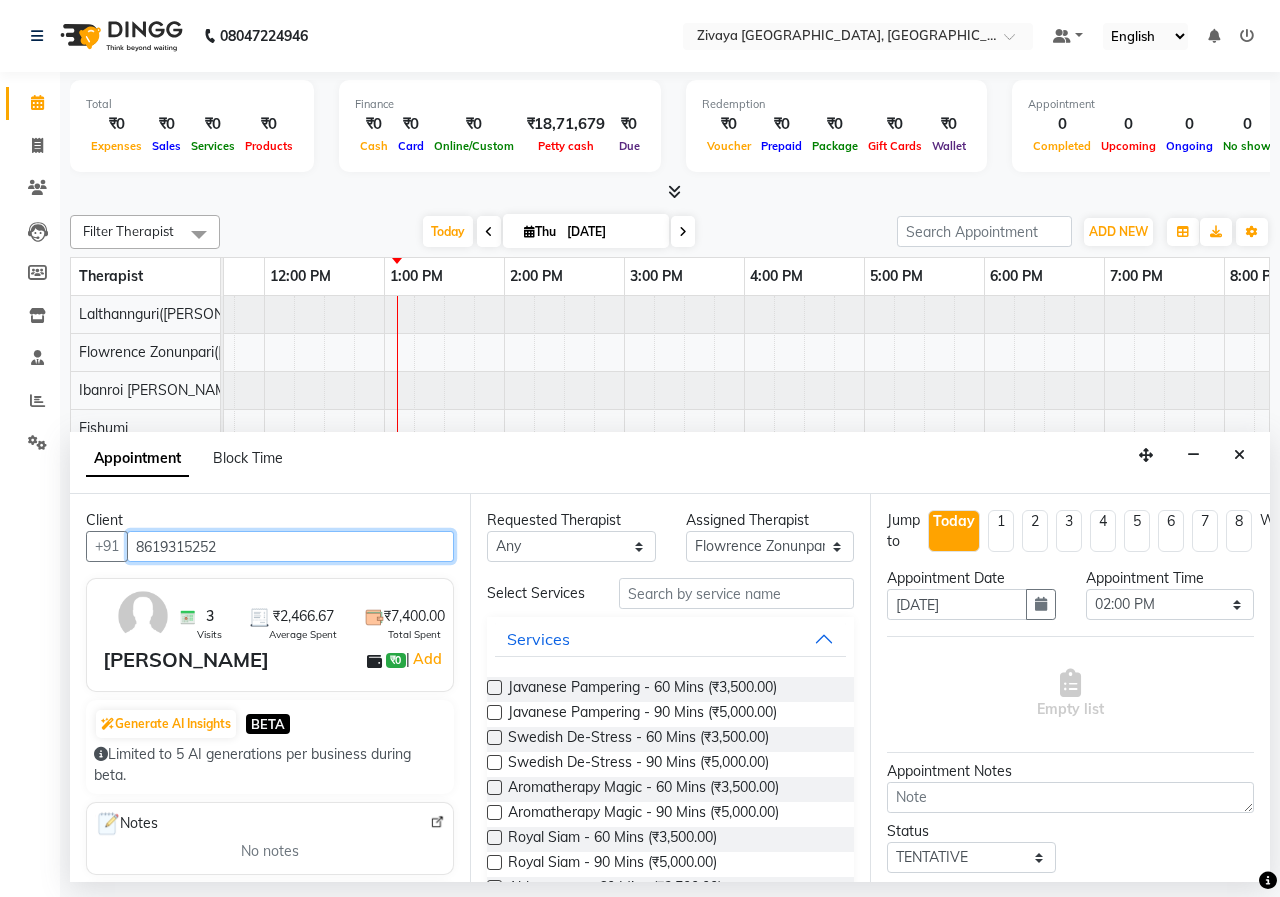 type on "8619315252" 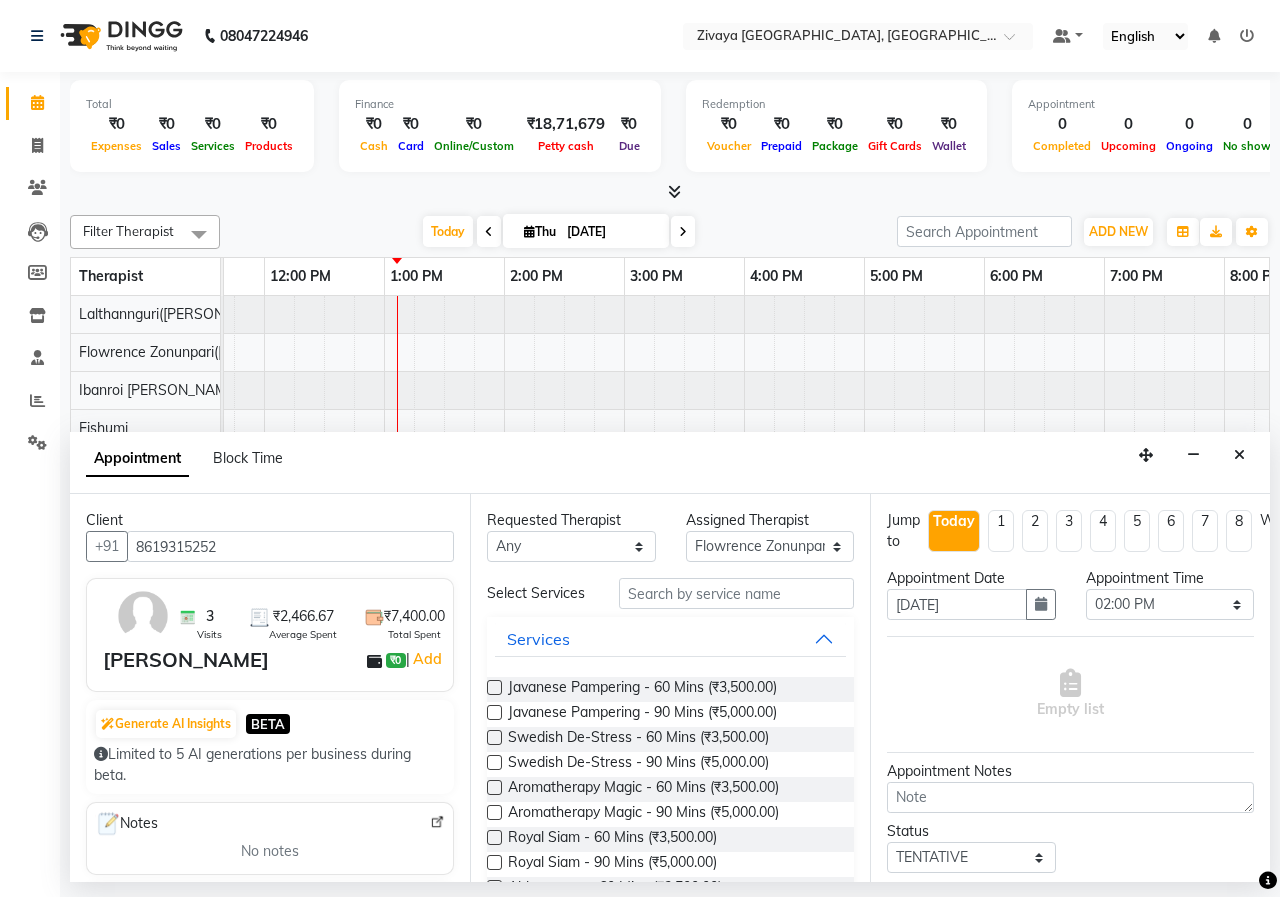 click on "Javanese Pampering - 60 Mins (₹3,500.00)" at bounding box center [670, 689] 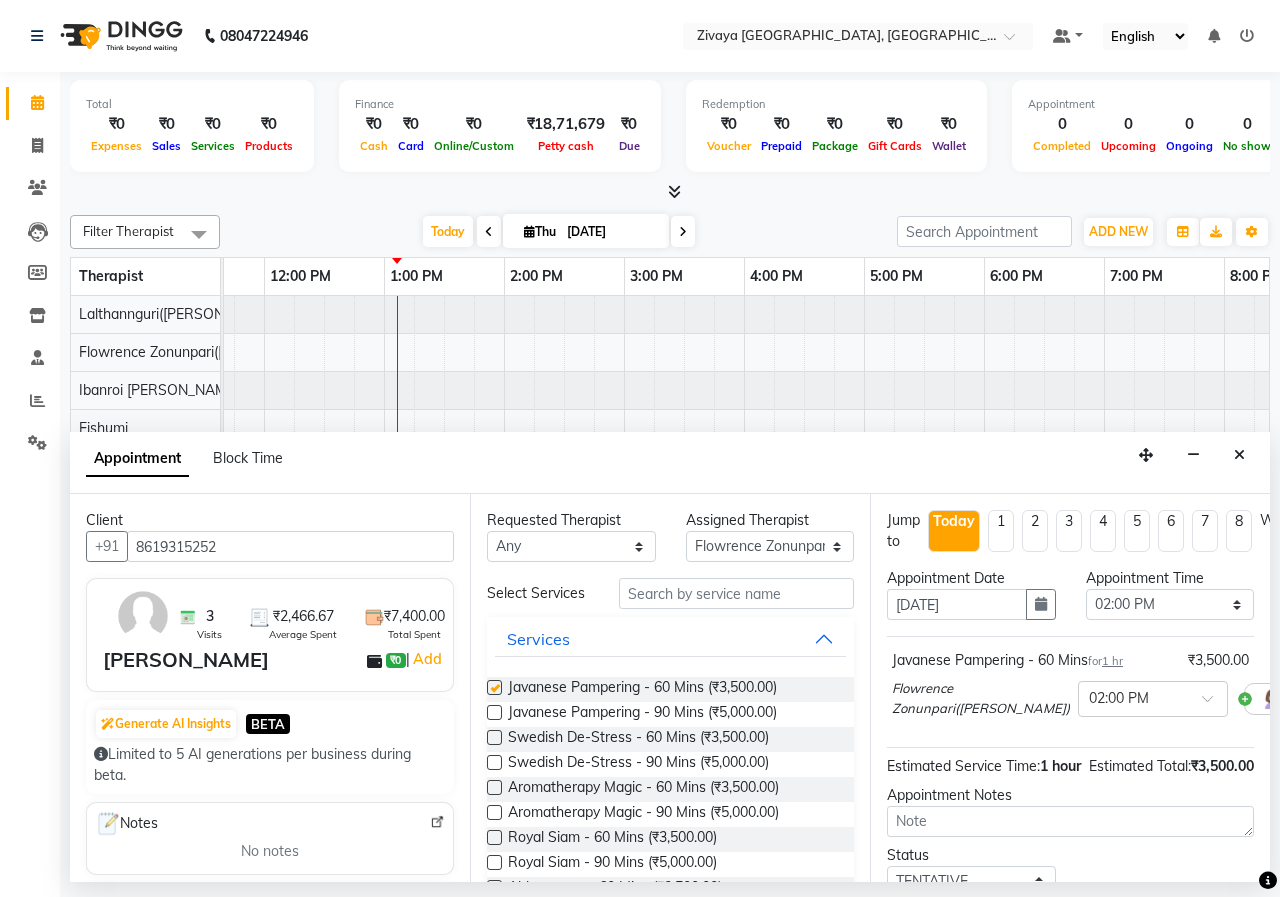 checkbox on "false" 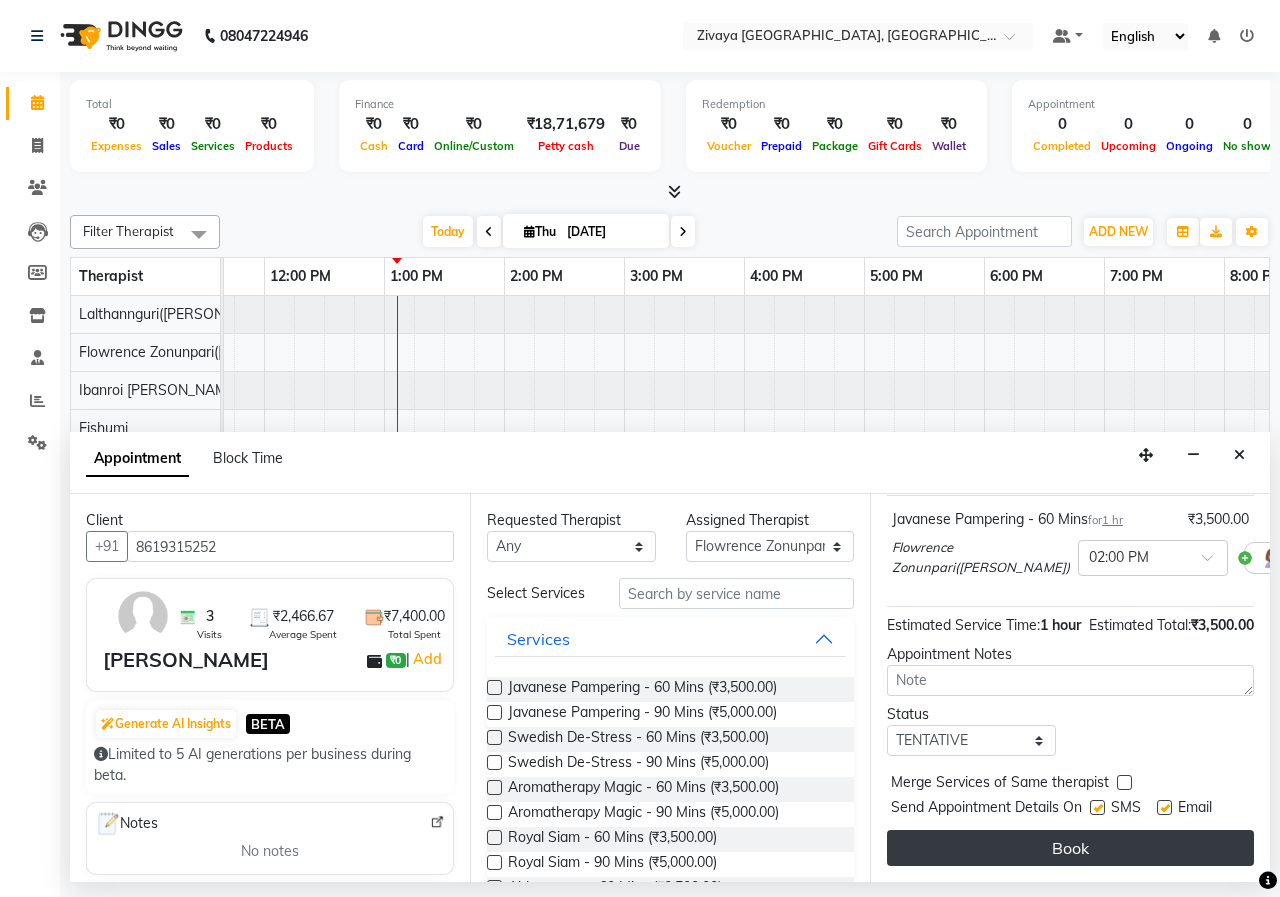 scroll, scrollTop: 177, scrollLeft: 0, axis: vertical 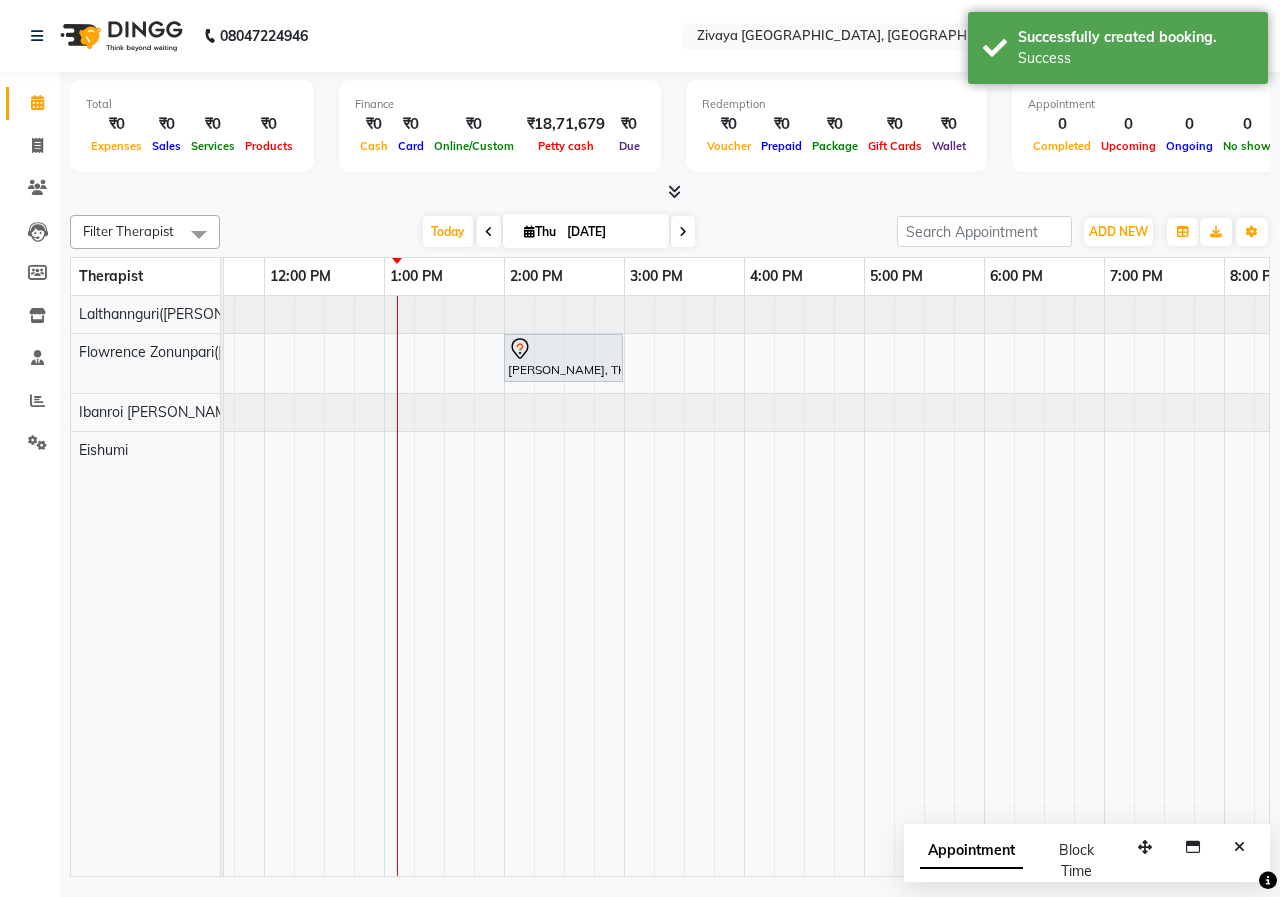 click on "Appointment" at bounding box center [971, 851] 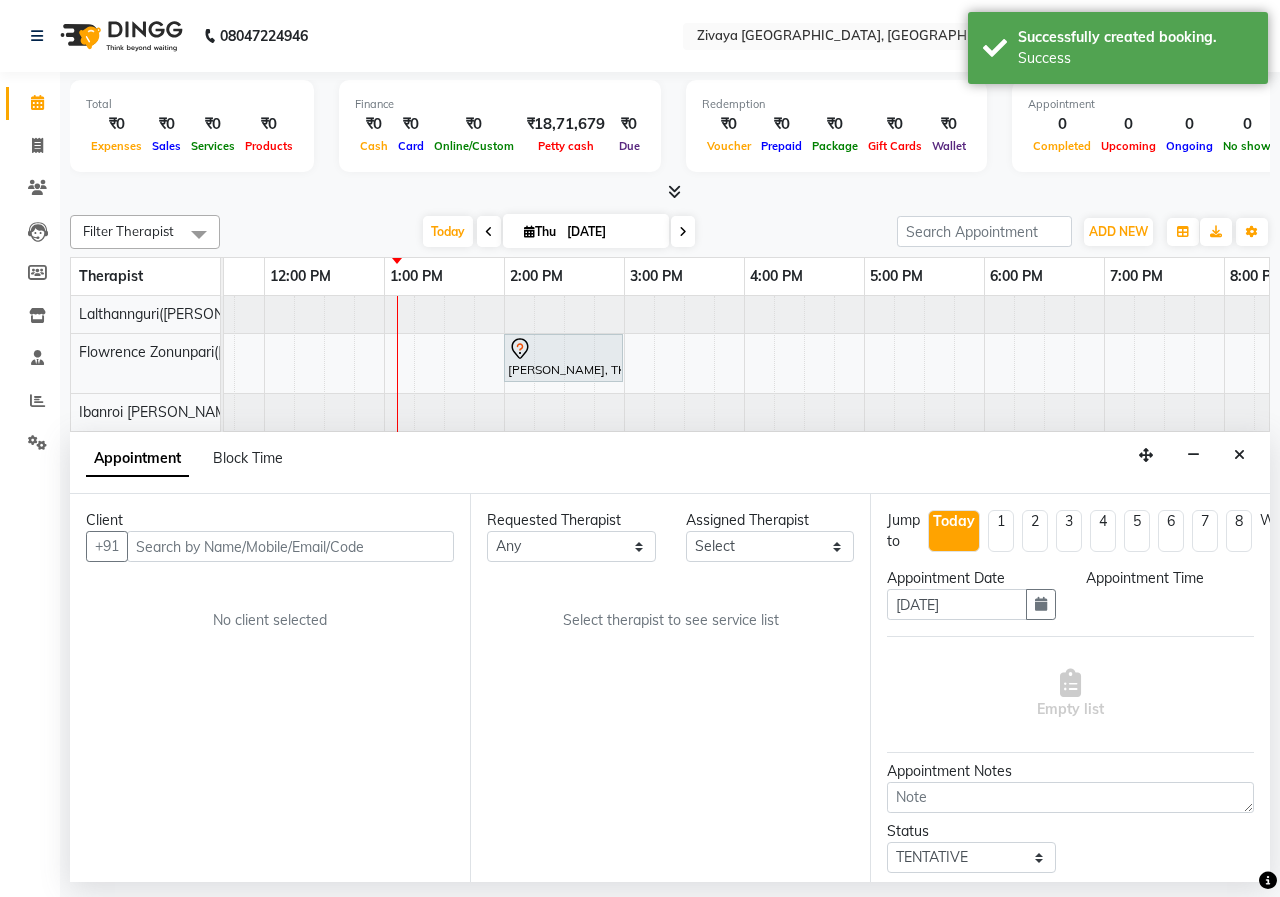 click at bounding box center (1239, 455) 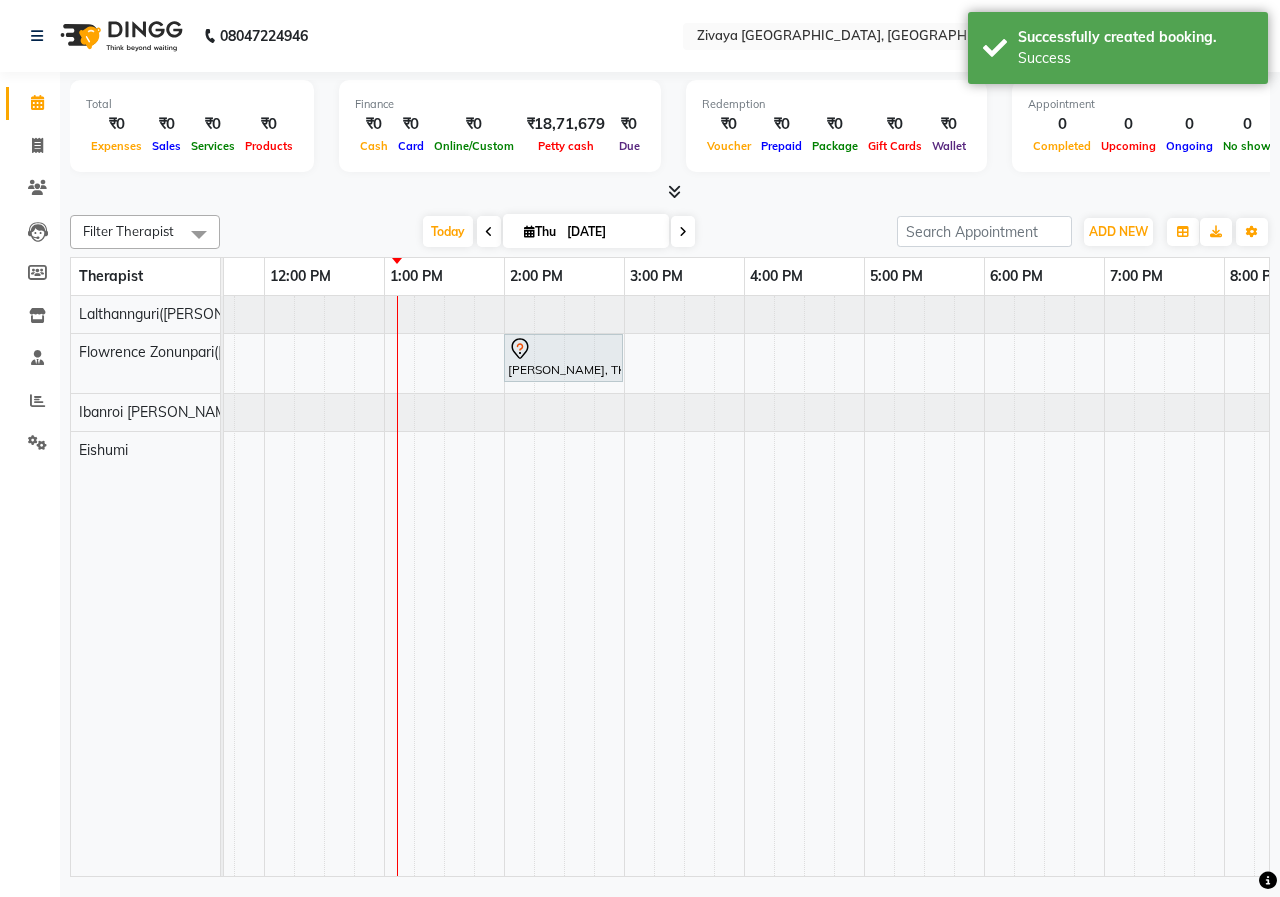 scroll, scrollTop: 0, scrollLeft: 81, axis: horizontal 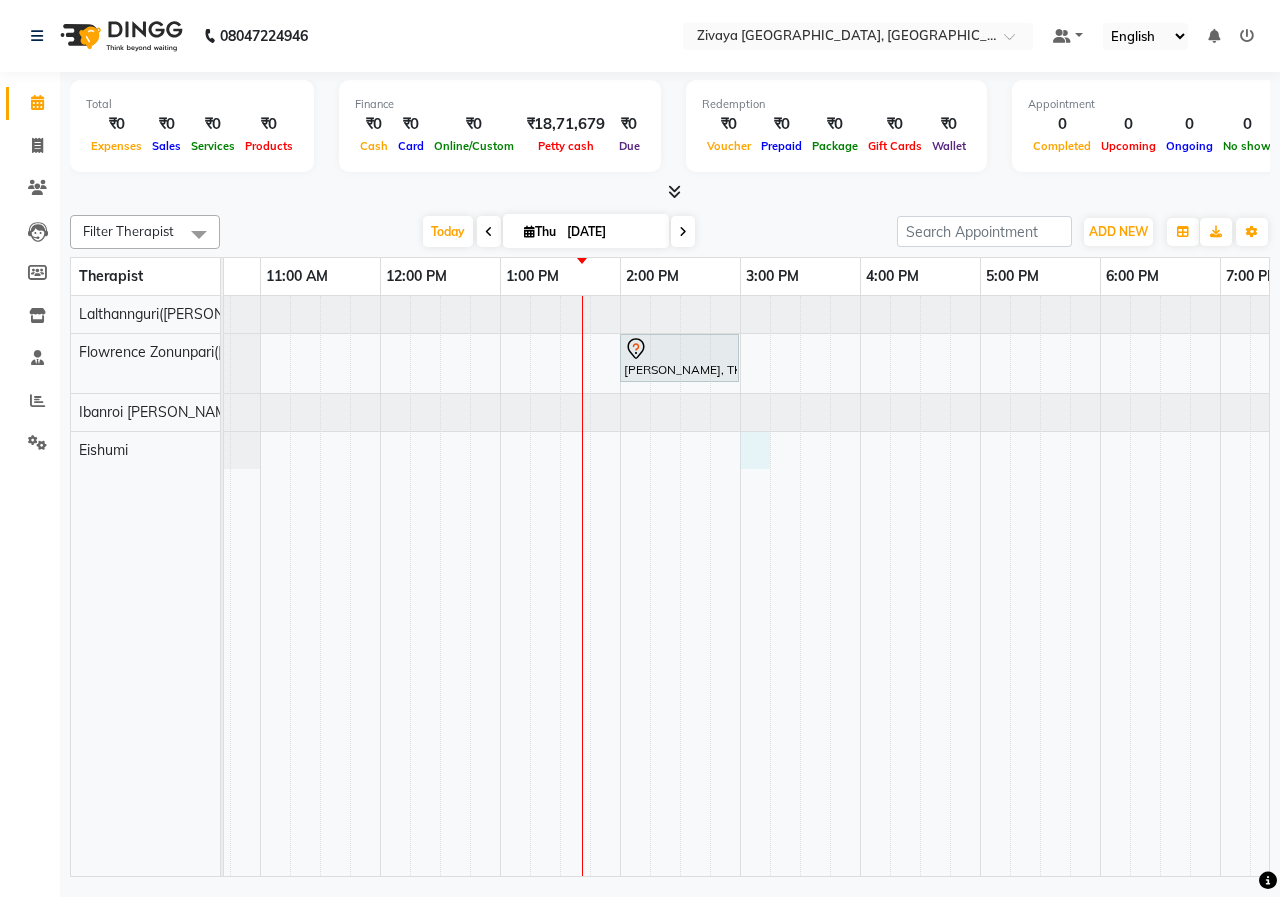 click on "Mustafa Javed, TK01, 02:00 PM-03:00 PM, Javanese Pampering - 60 Mins" at bounding box center [860, 586] 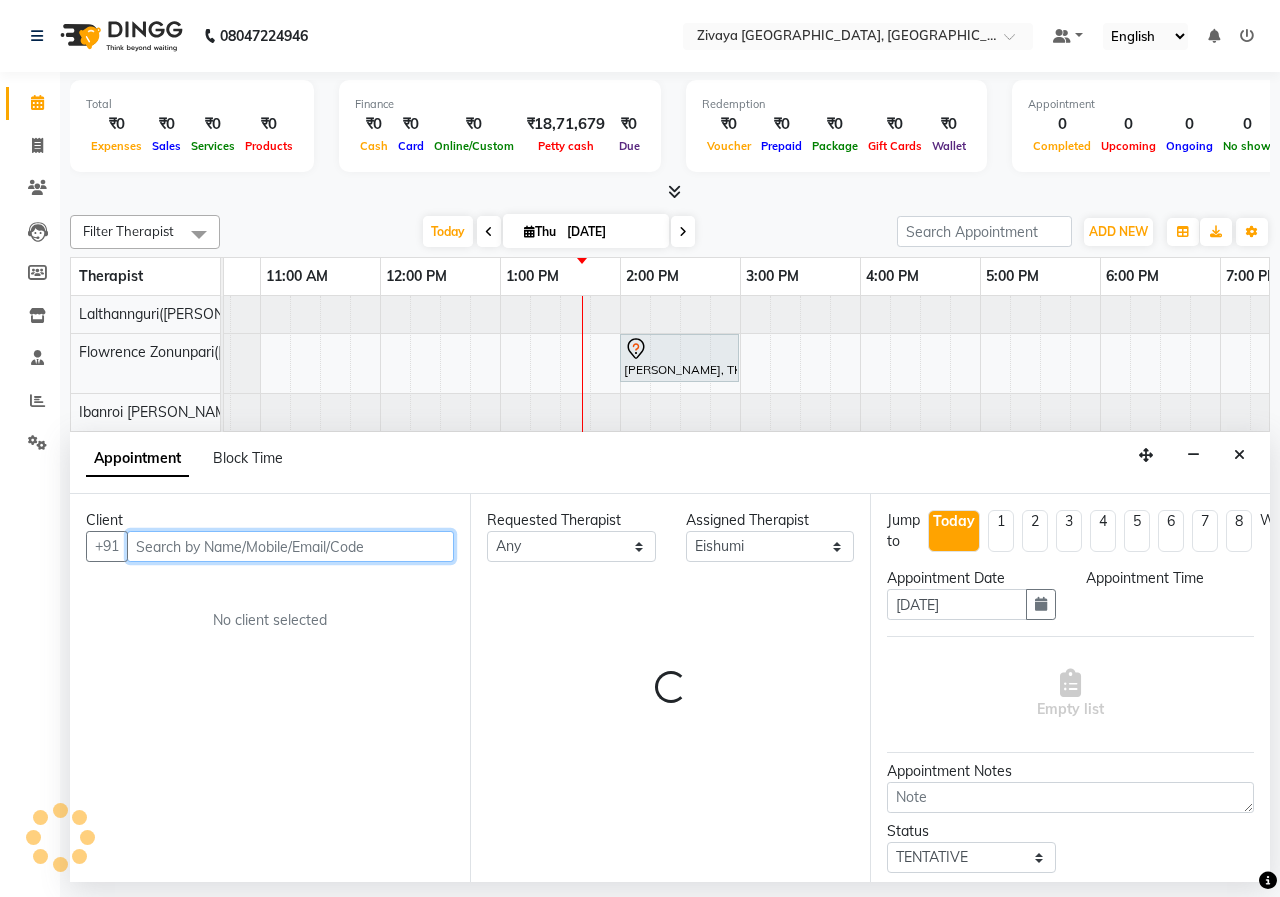 select on "900" 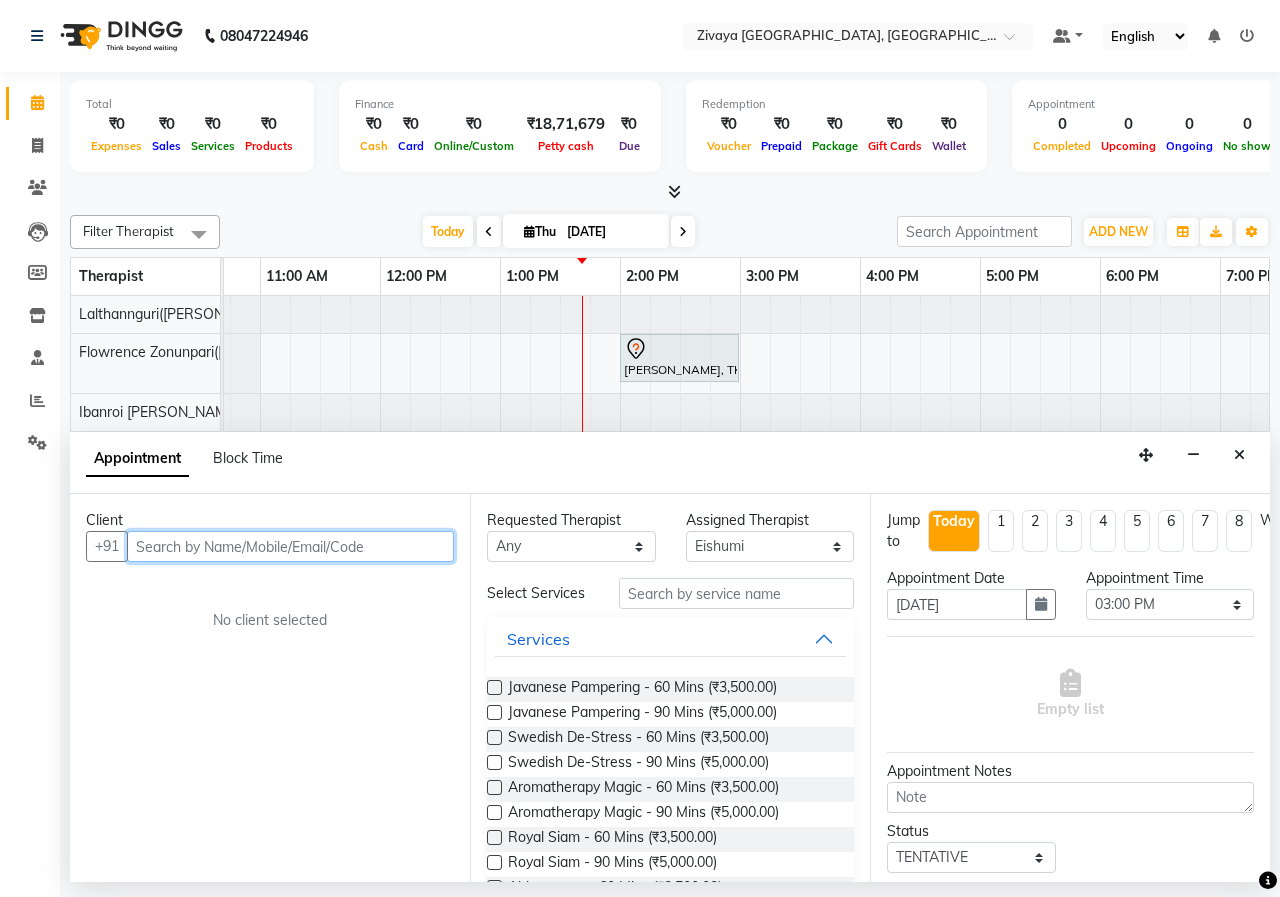 click at bounding box center [290, 546] 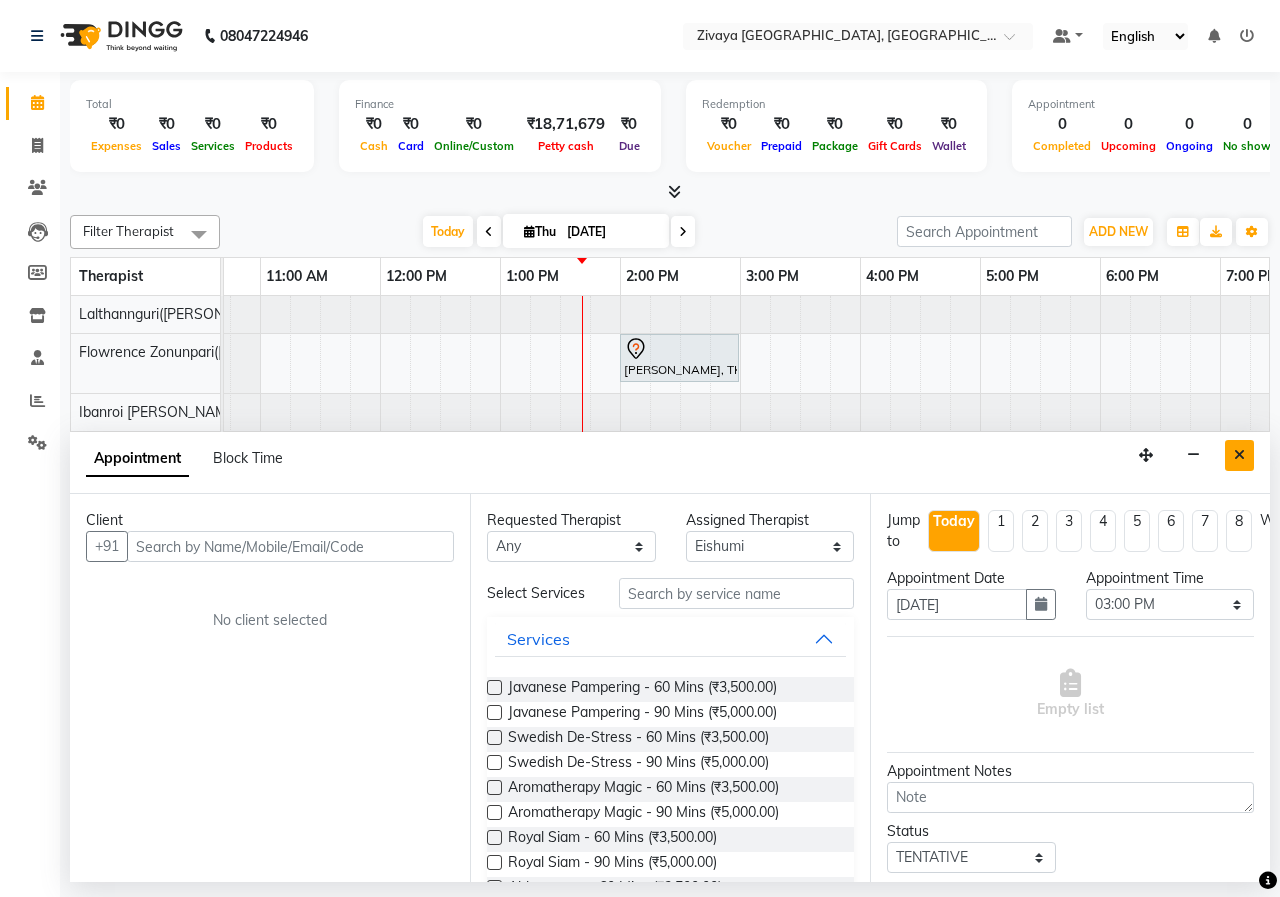 click at bounding box center (1239, 455) 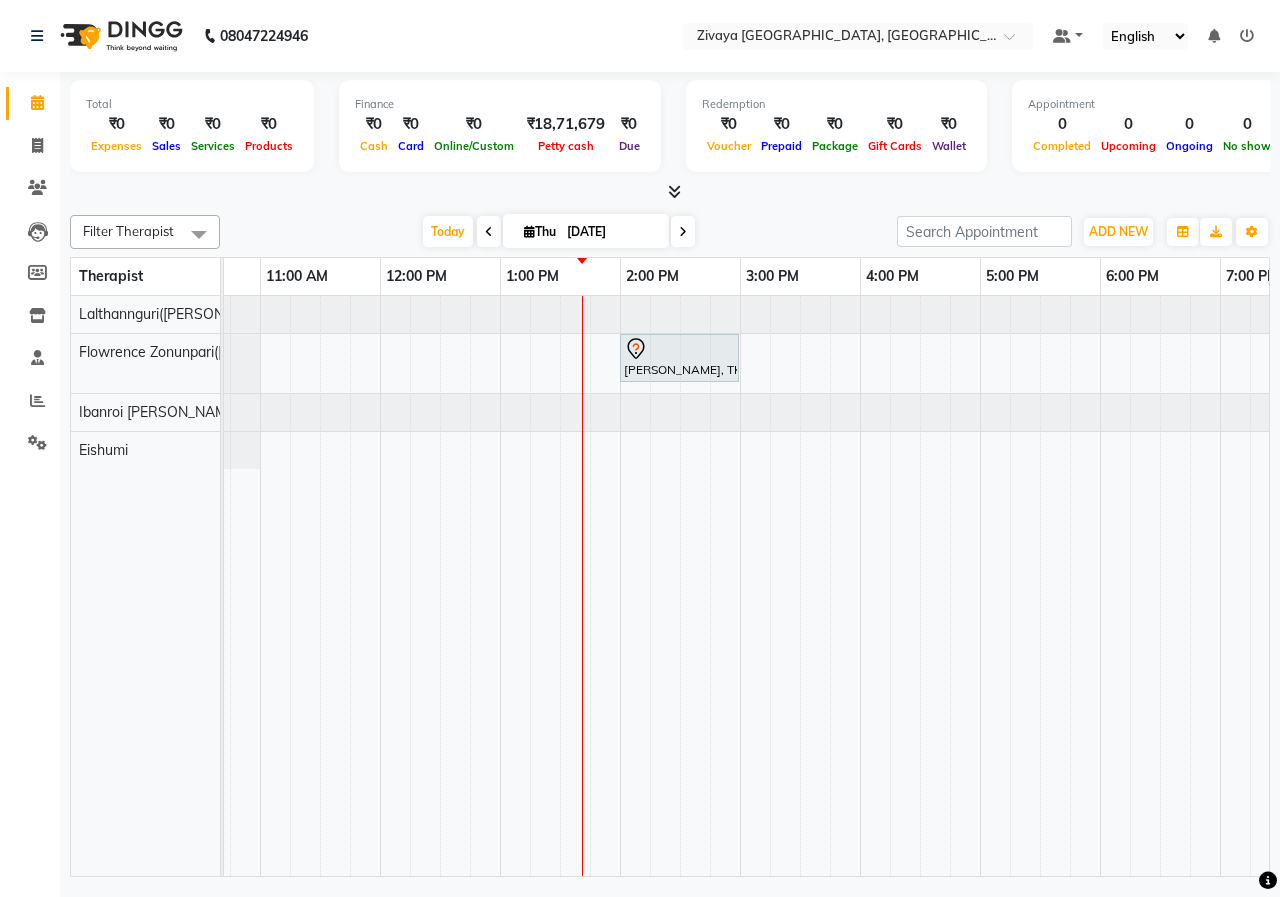 scroll, scrollTop: 0, scrollLeft: 366, axis: horizontal 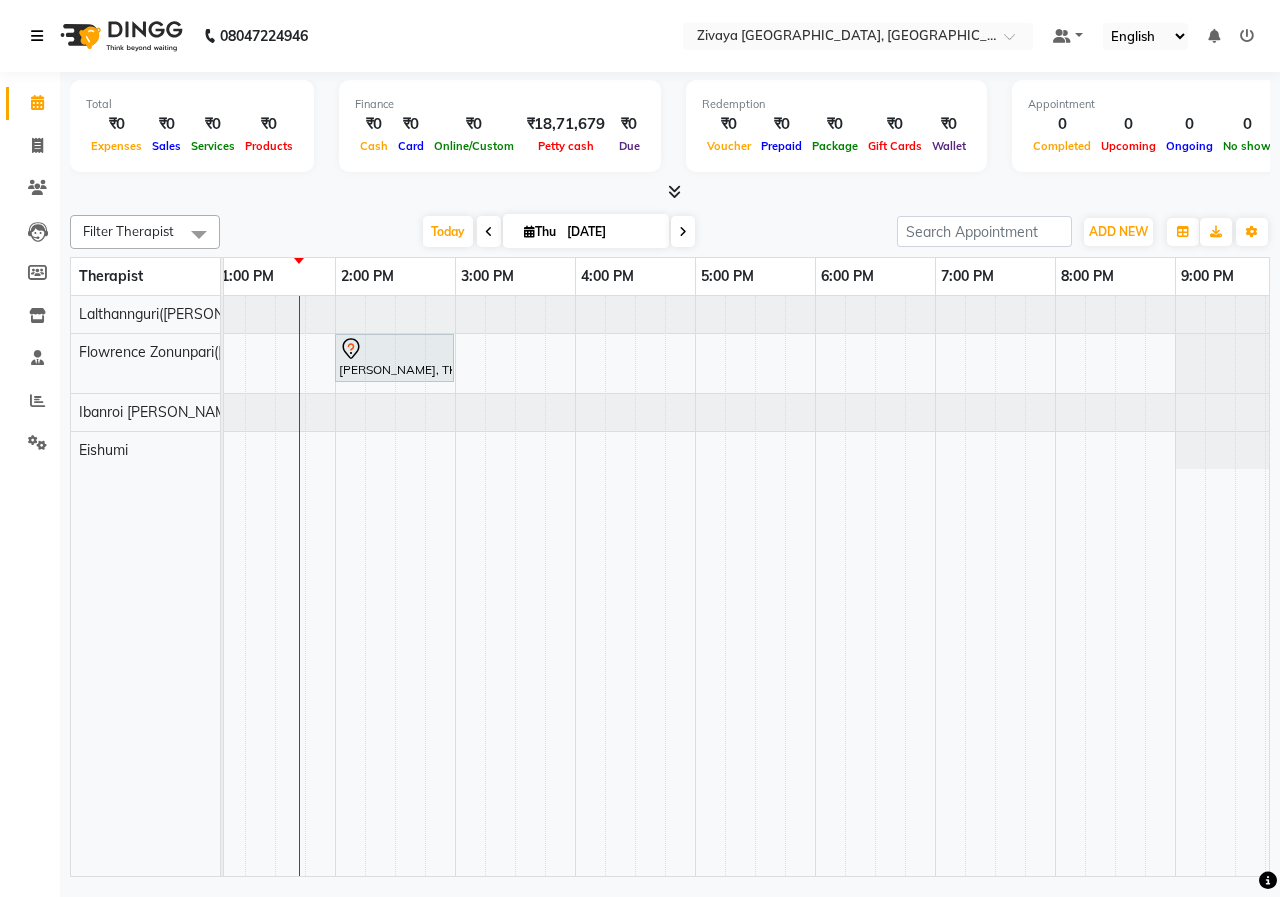click at bounding box center [37, 36] 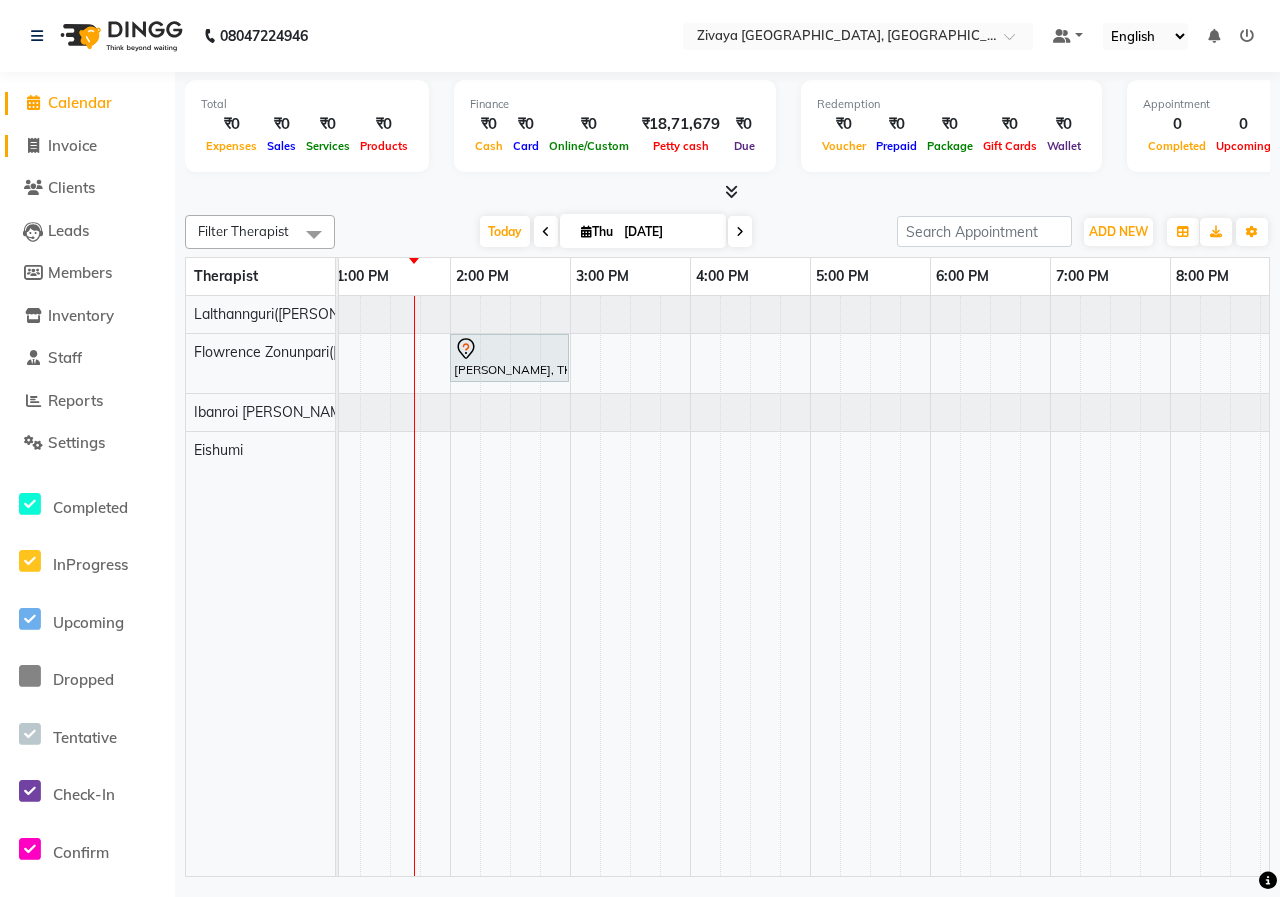 click on "Invoice" 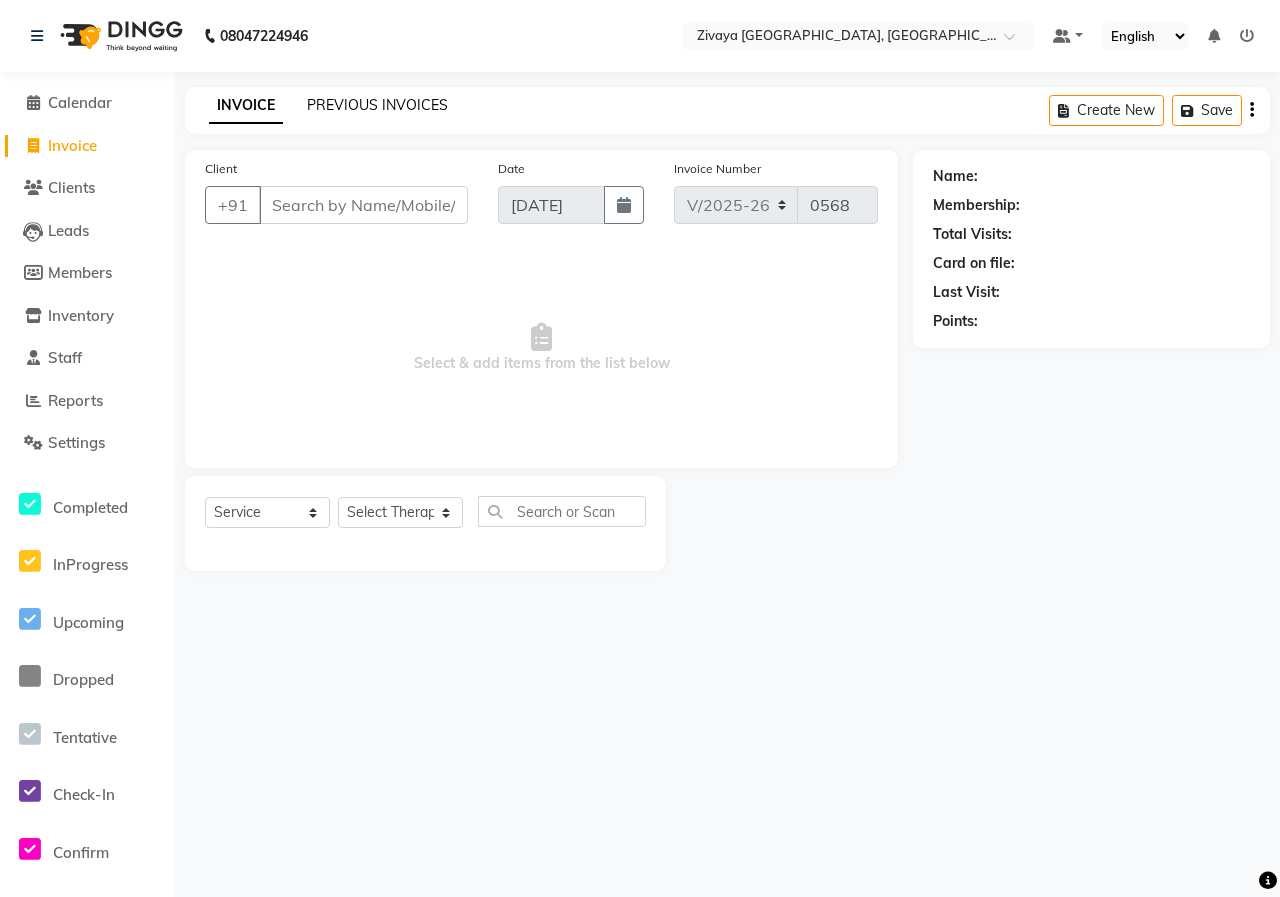 click on "PREVIOUS INVOICES" 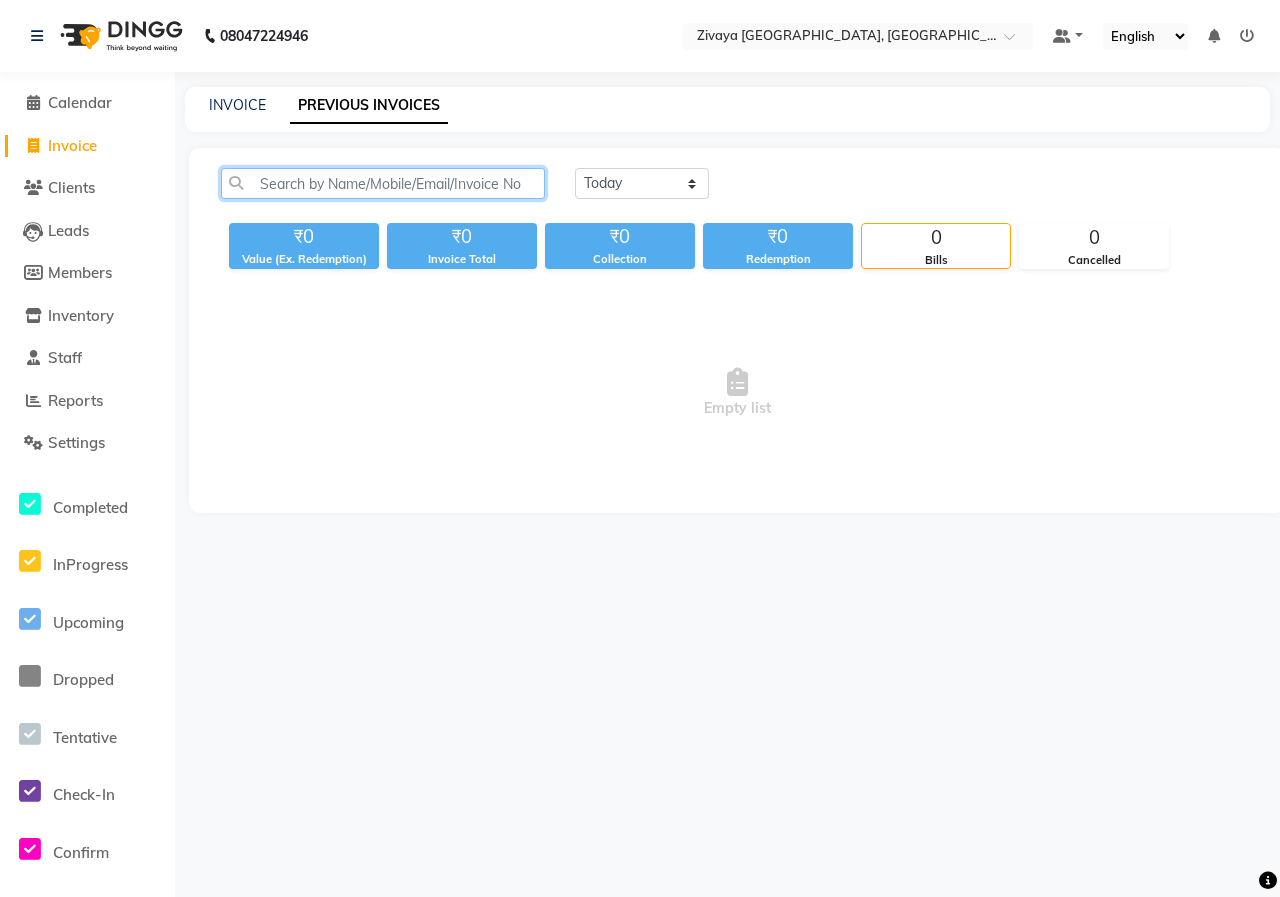 click 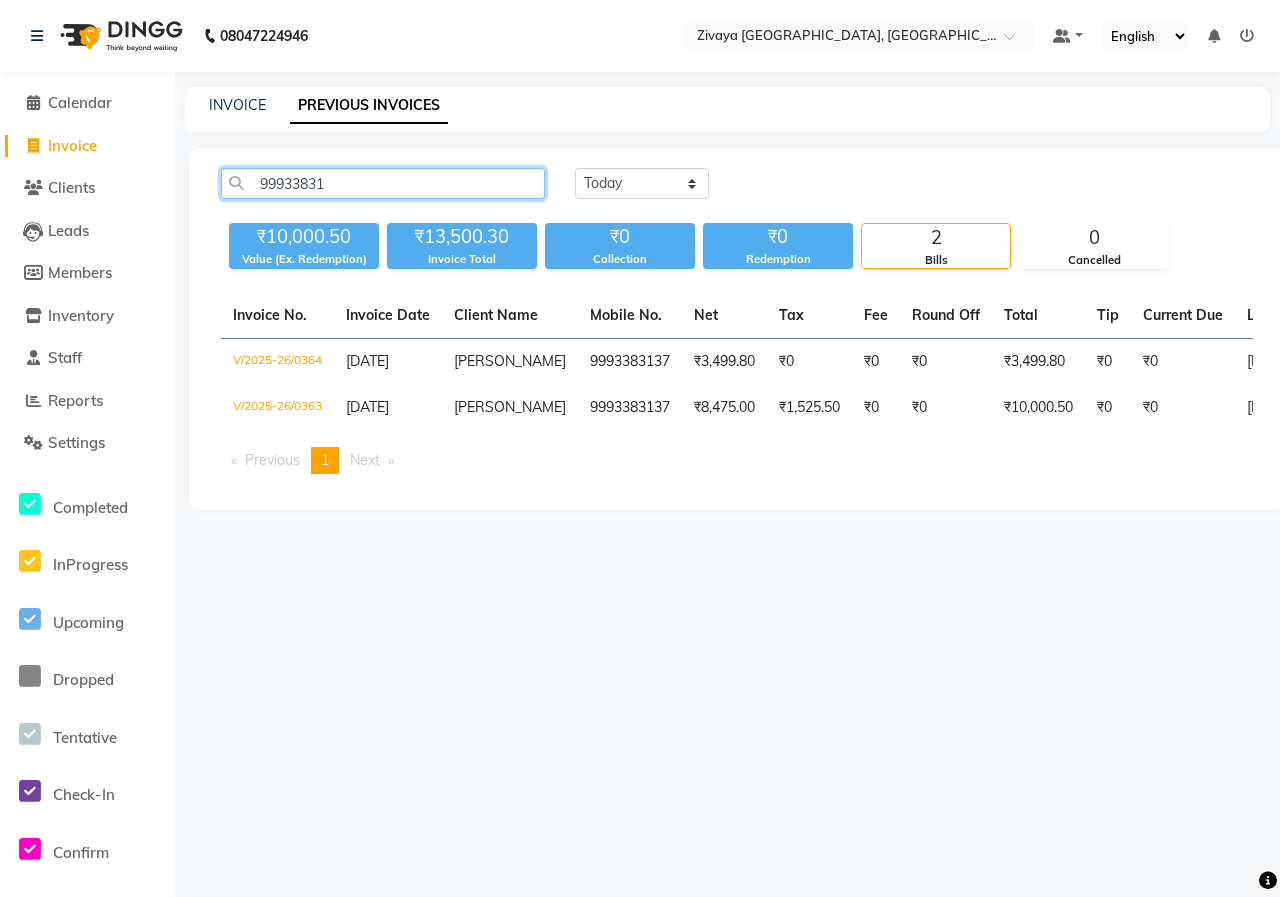 type on "99933831" 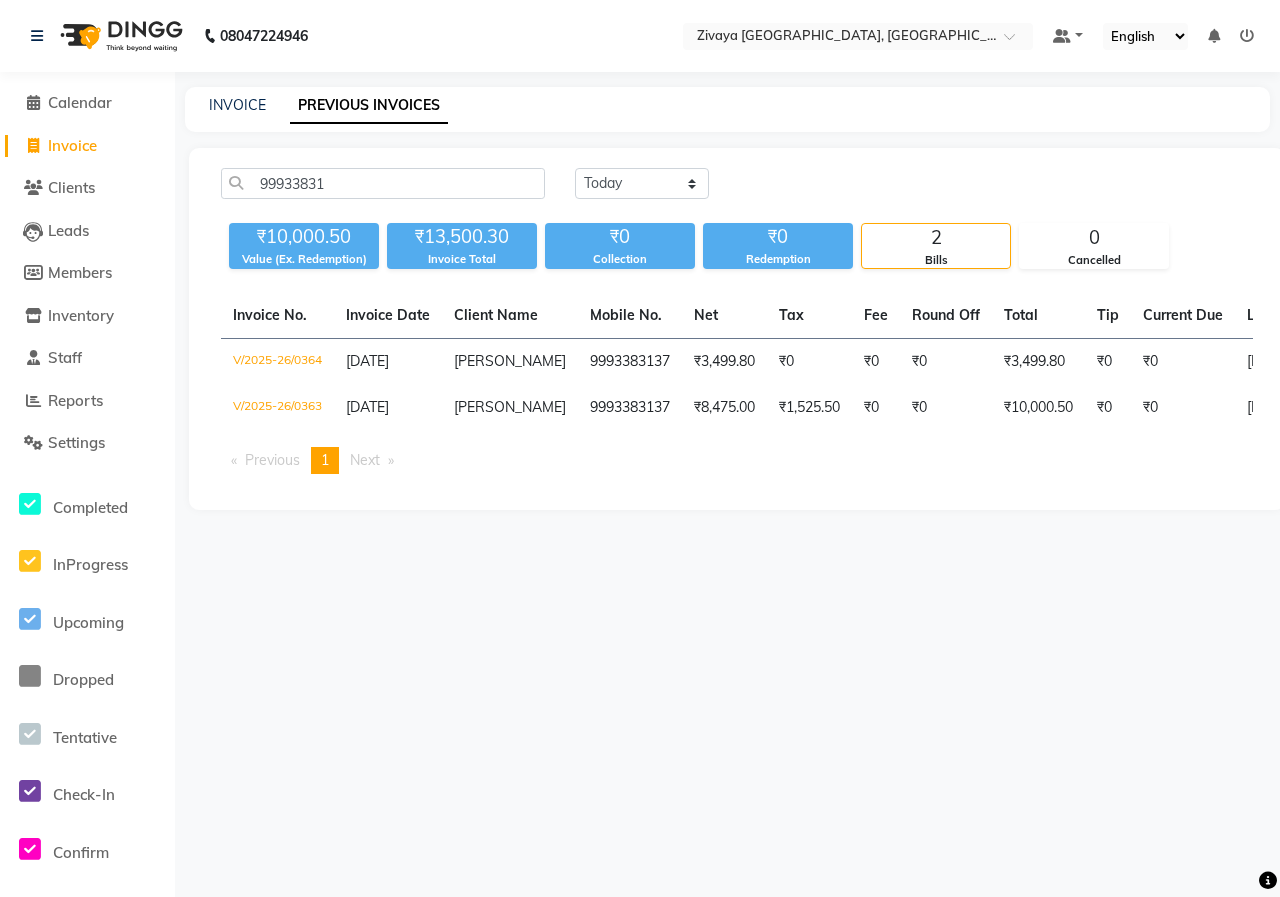 click 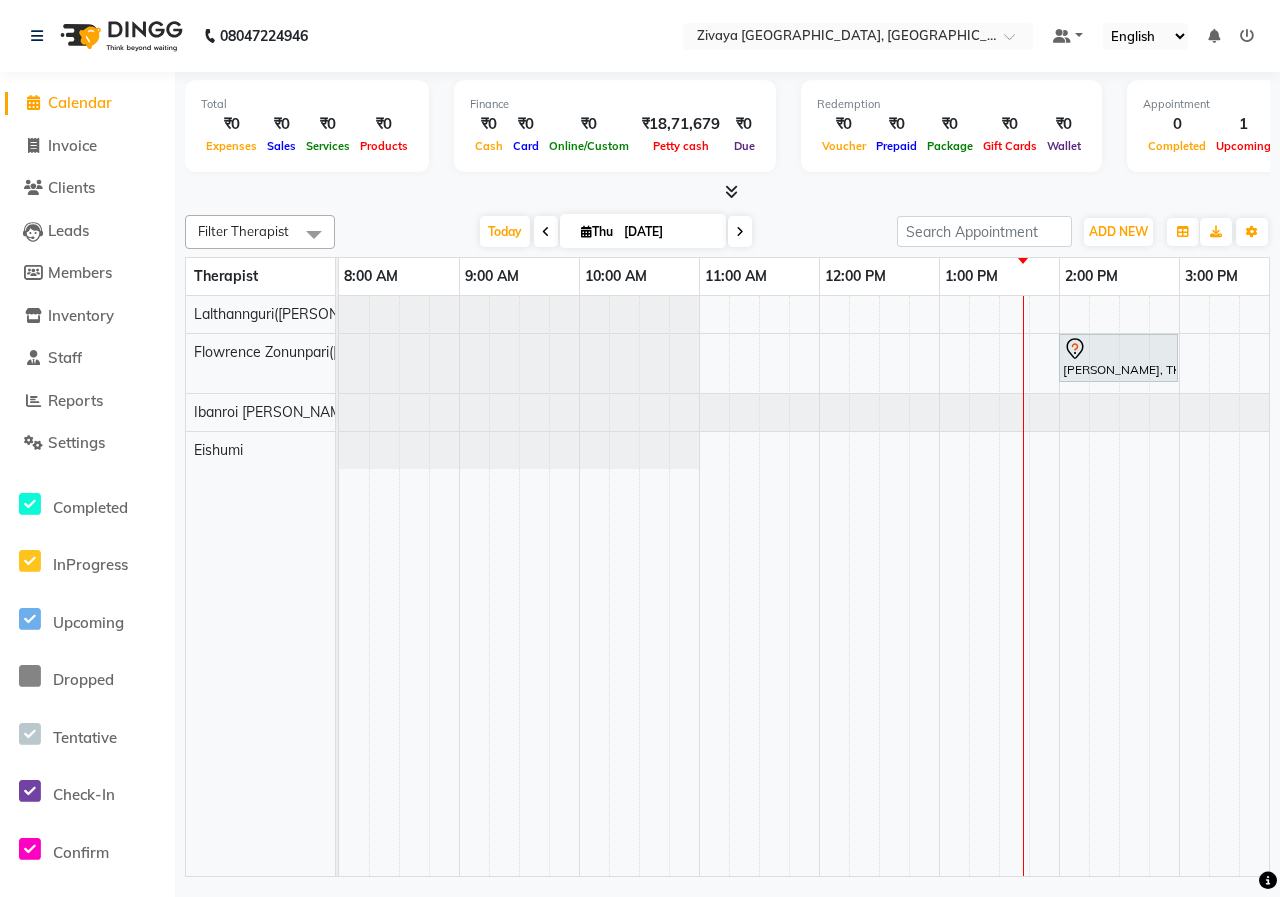 click on "Thu 10-07-2025" at bounding box center (643, 231) 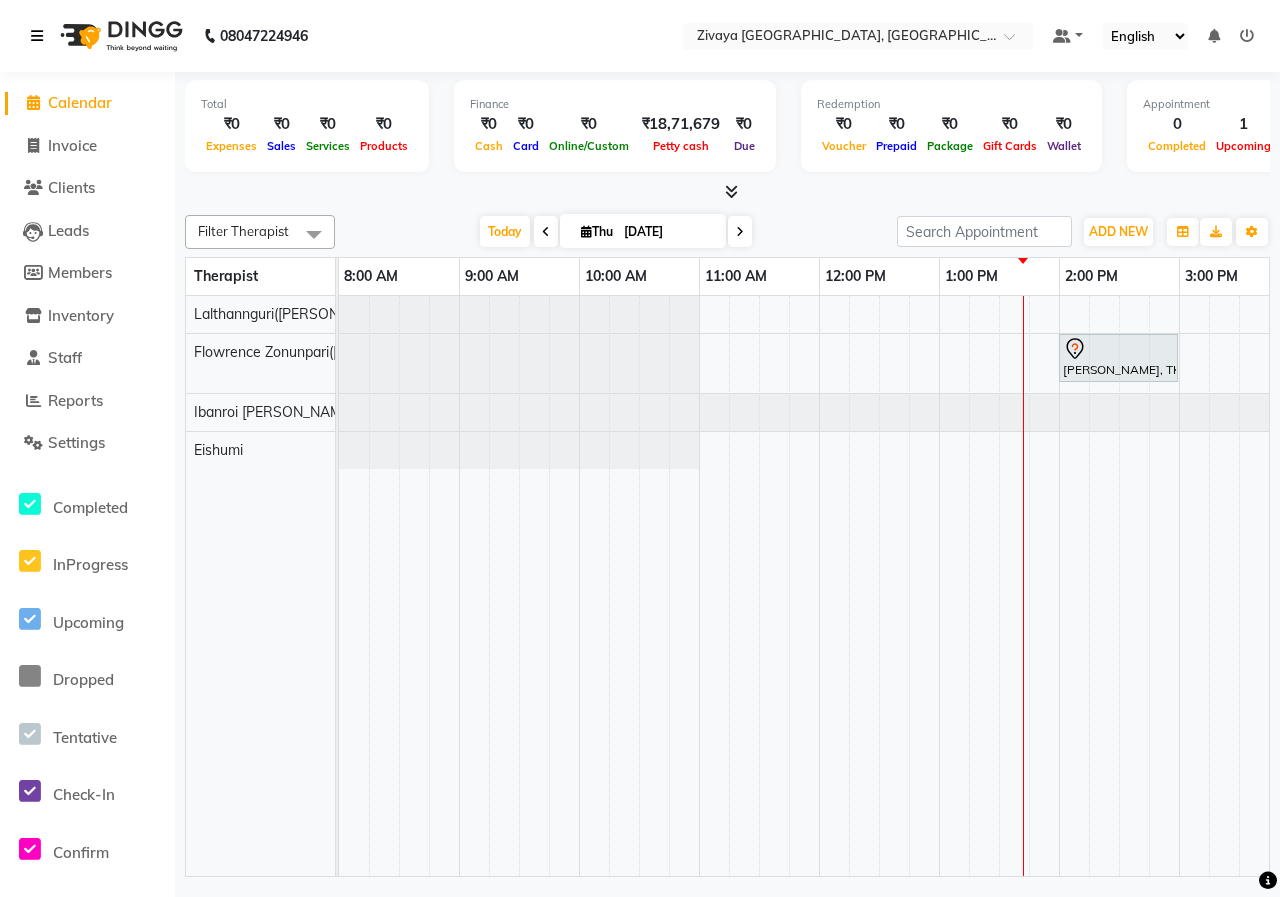 click at bounding box center (37, 36) 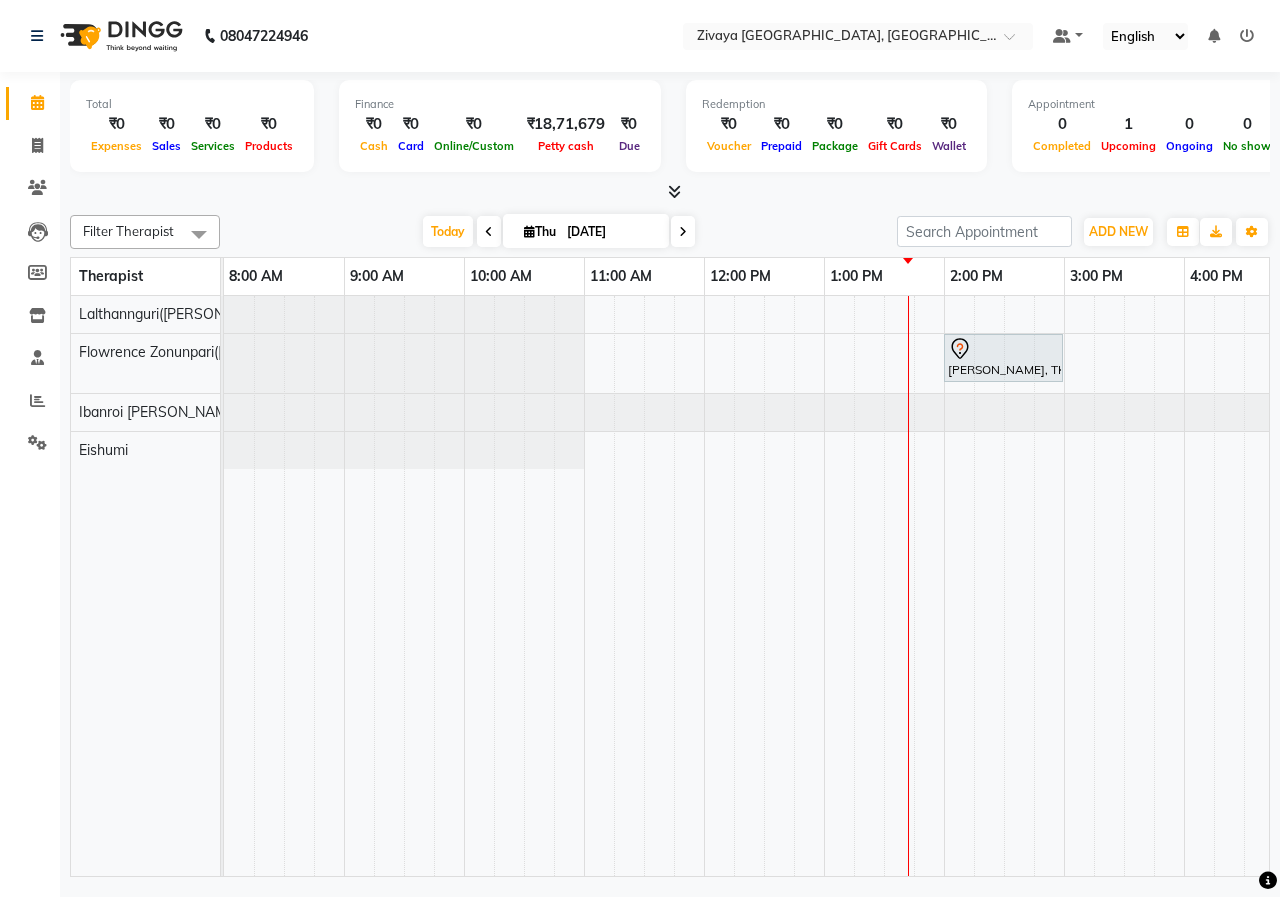 click on "[DATE]" at bounding box center (611, 232) 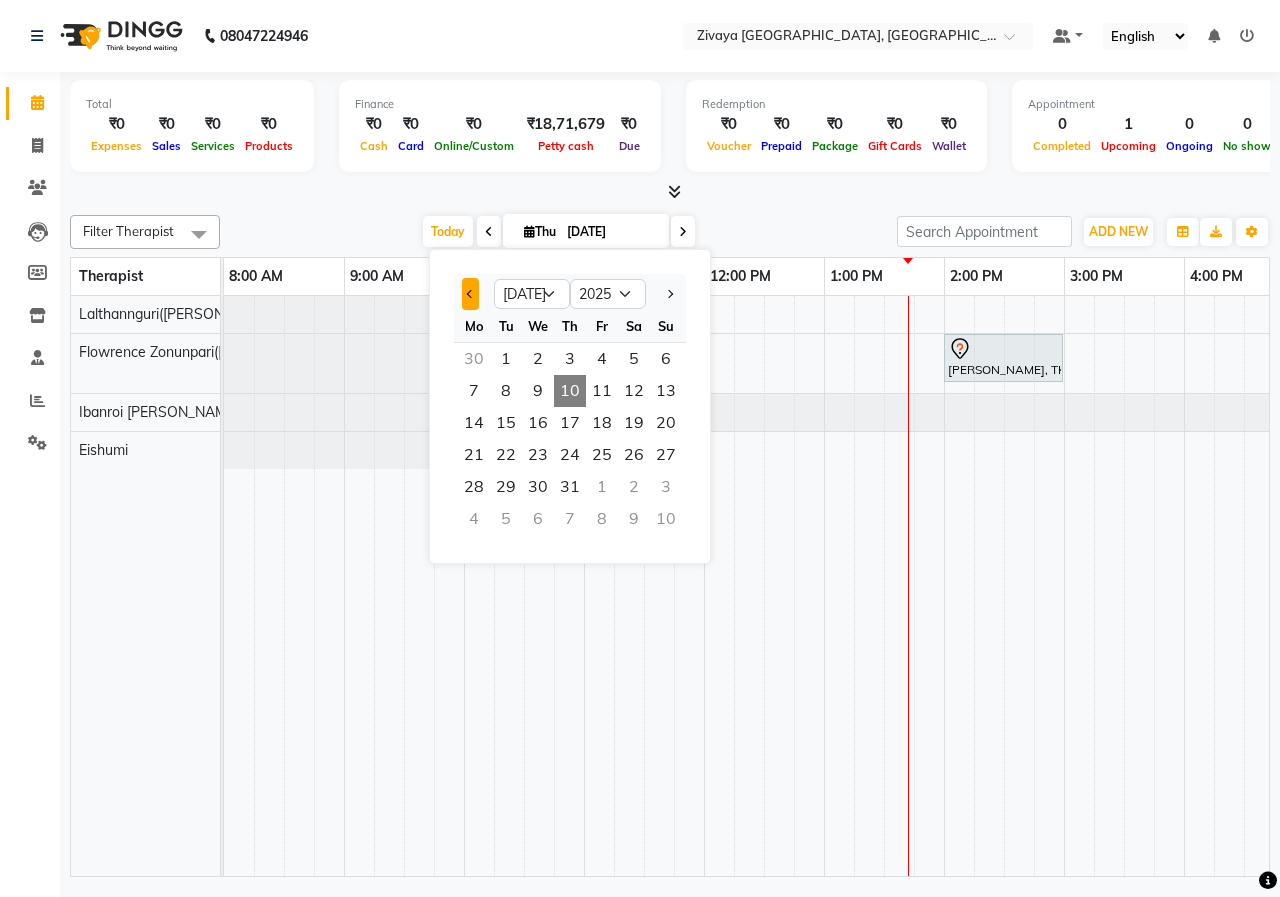 click at bounding box center (470, 294) 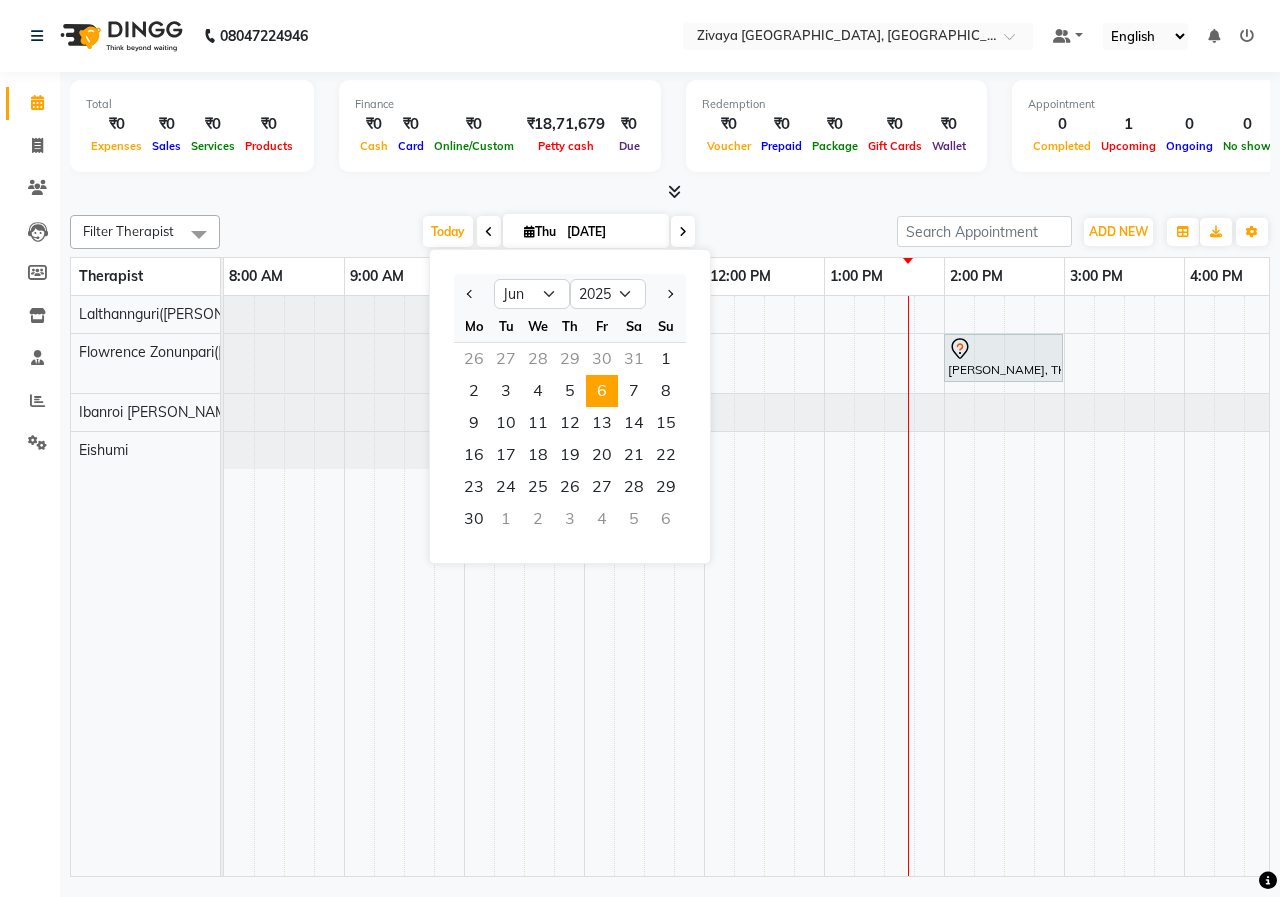 click on "6" at bounding box center (602, 391) 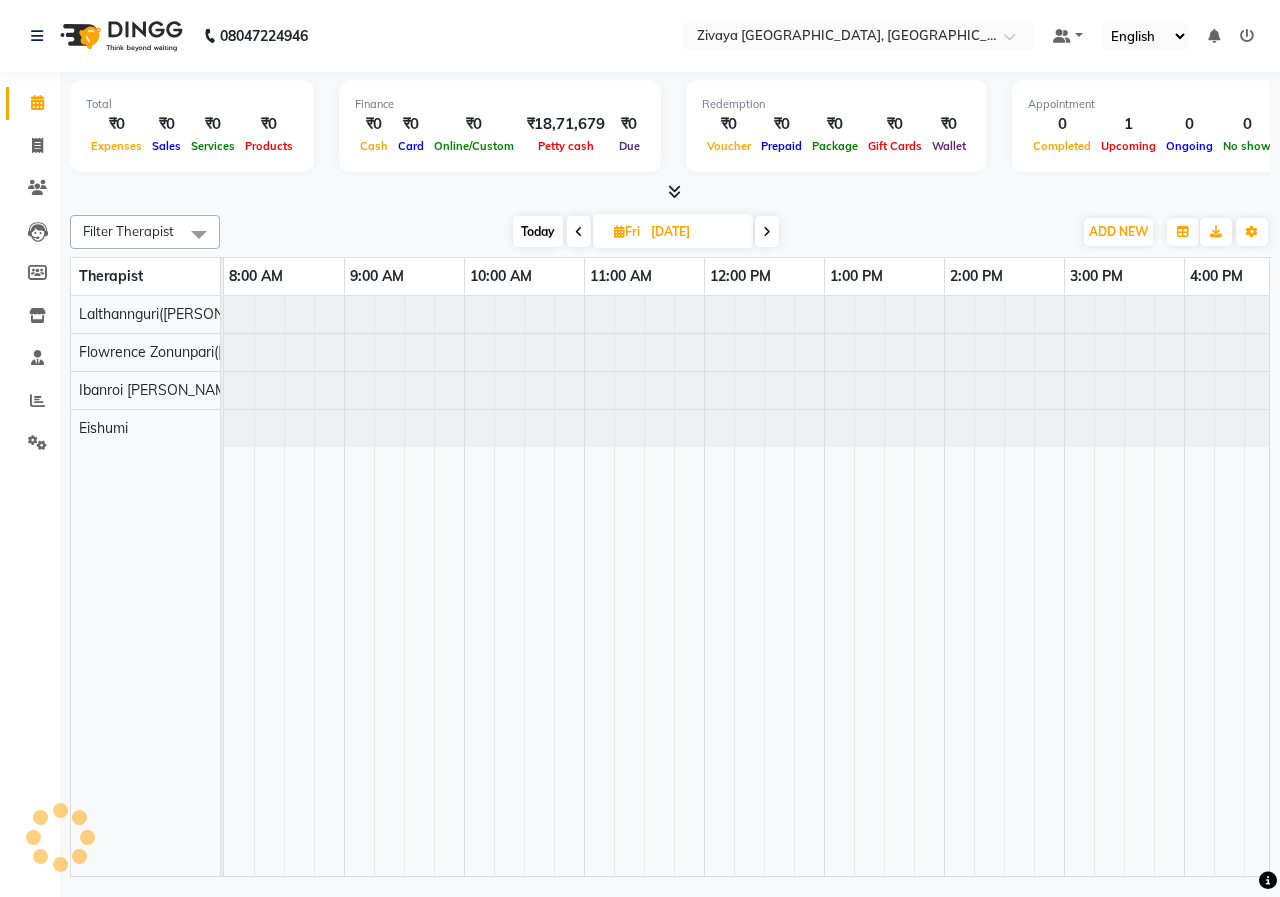 scroll, scrollTop: 0, scrollLeft: 601, axis: horizontal 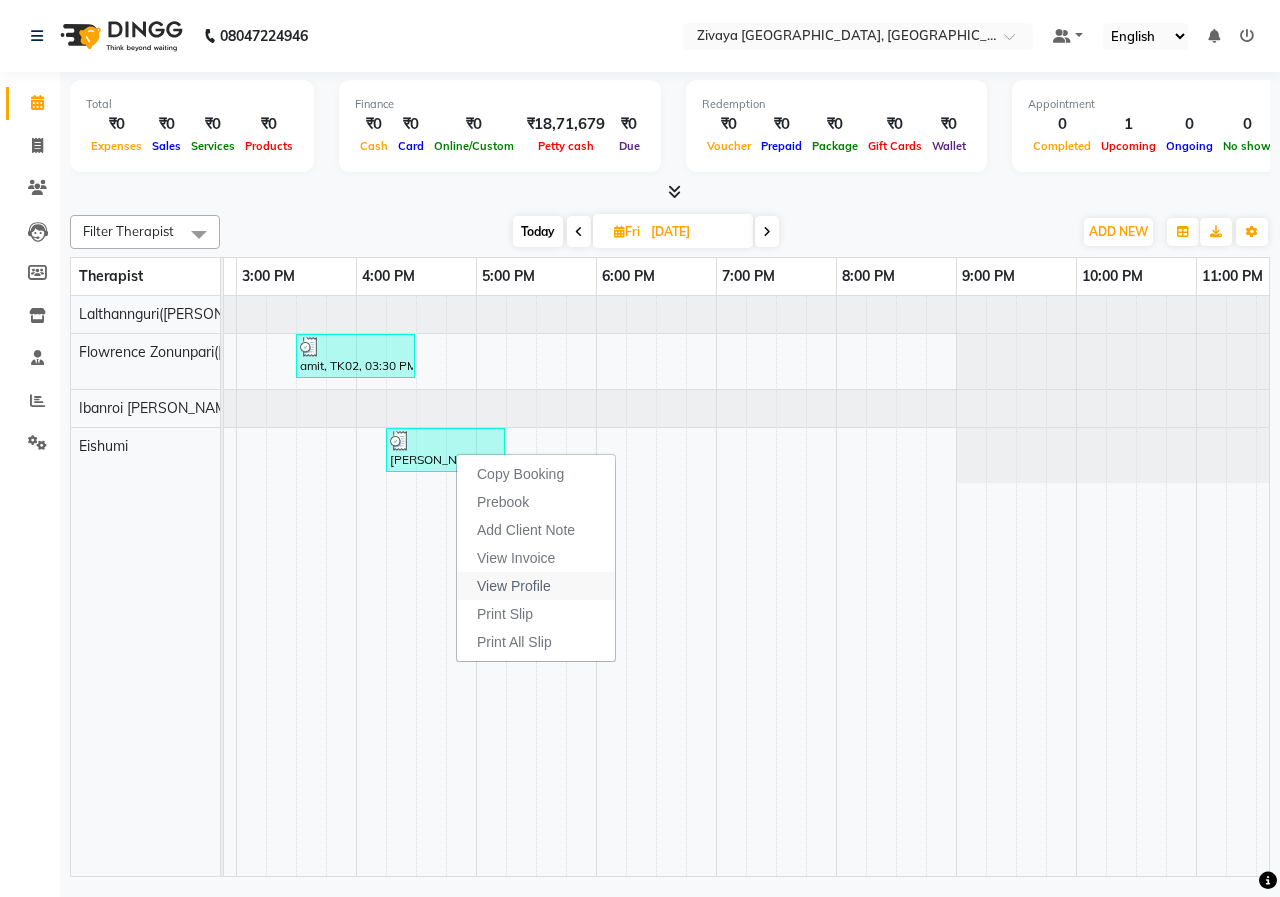 click on "View Profile" at bounding box center [514, 586] 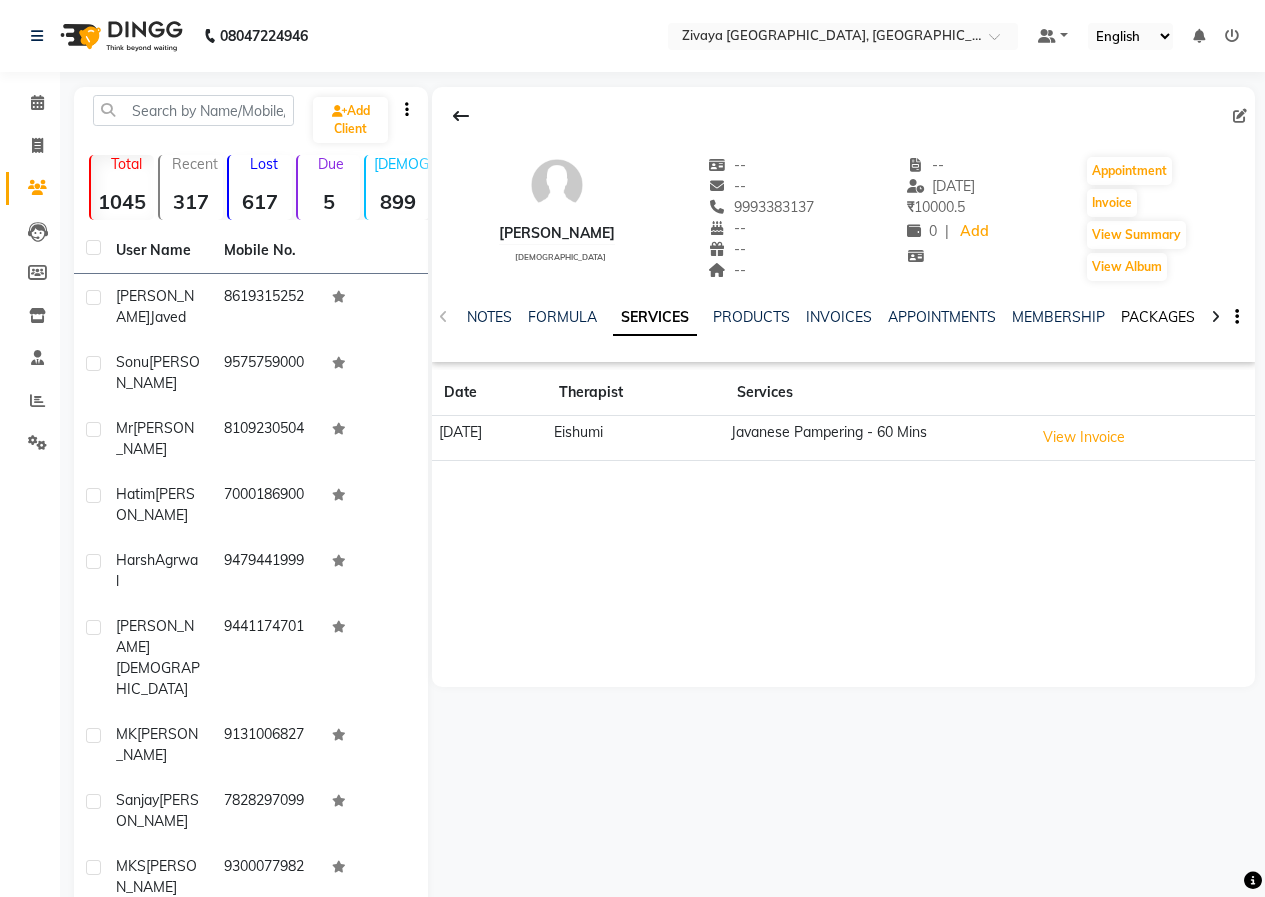 click on "PACKAGES" 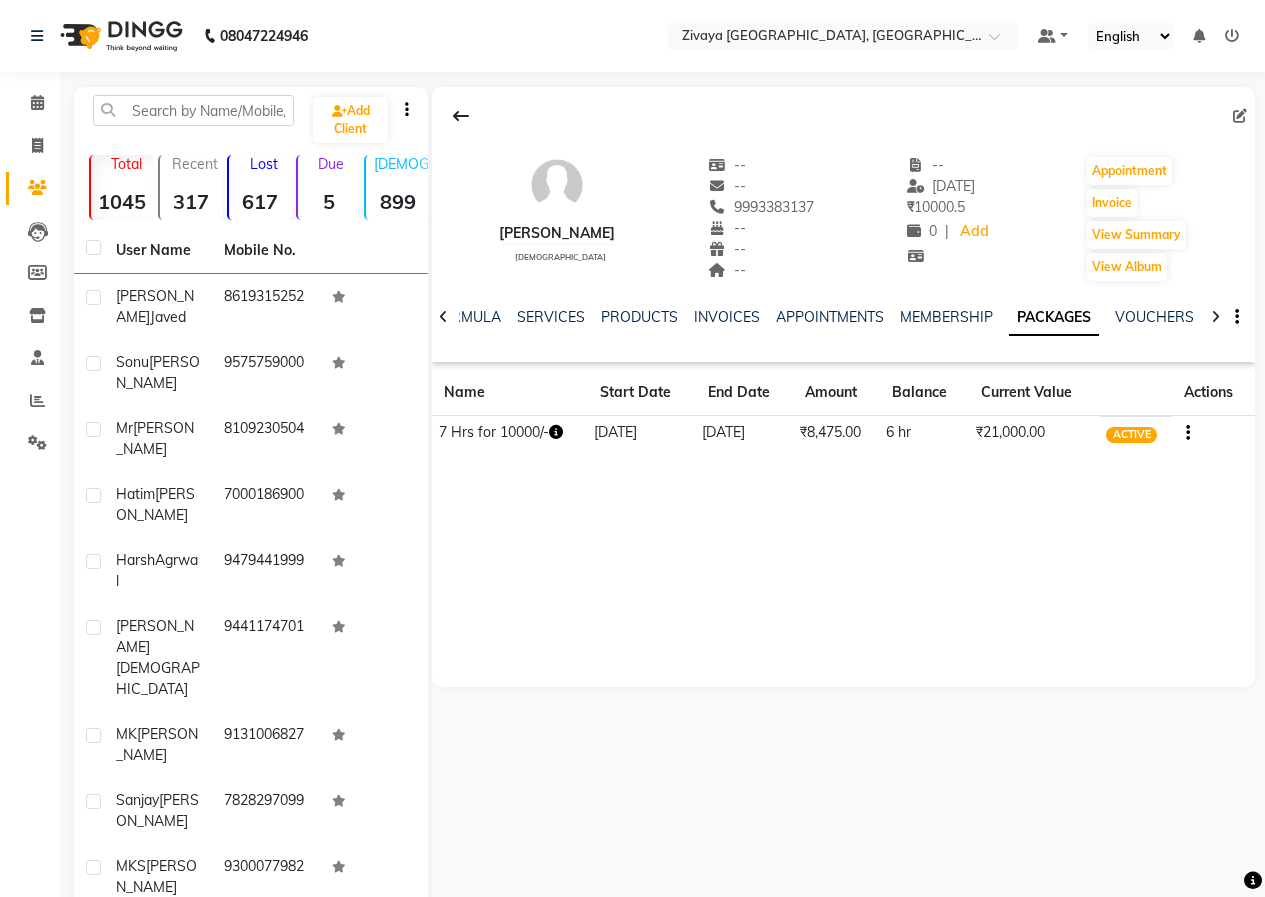 click 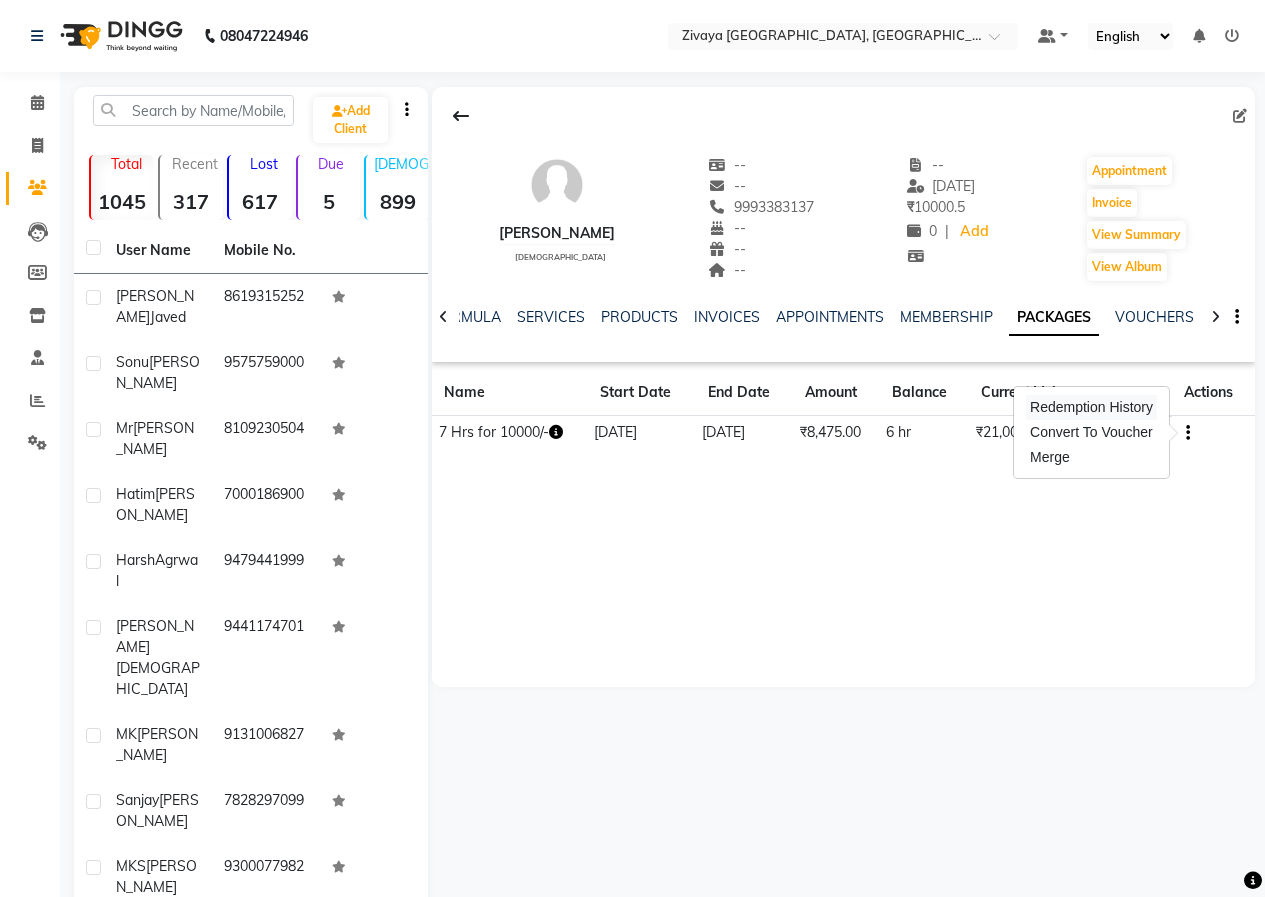 click on "Redemption History" at bounding box center [1091, 407] 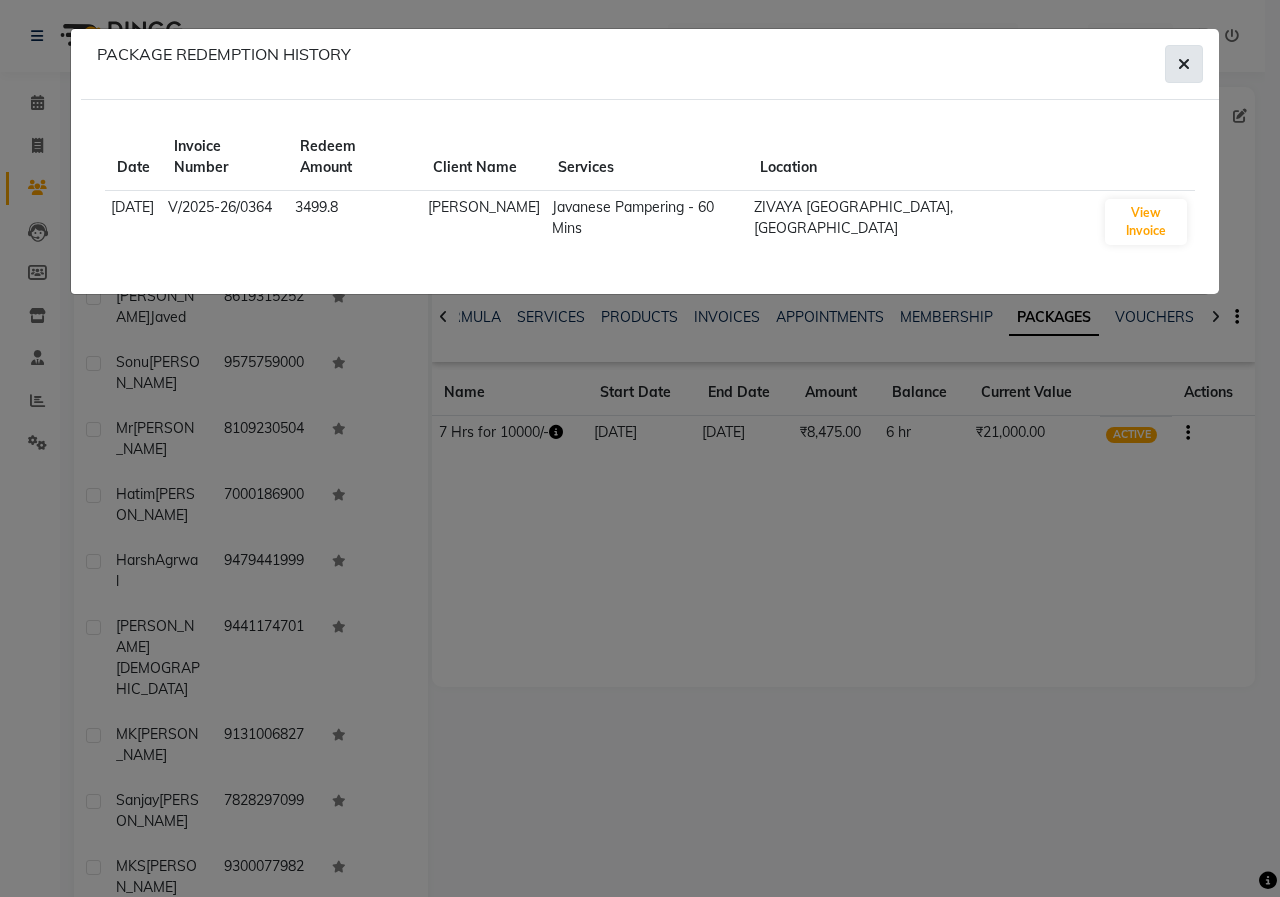 click 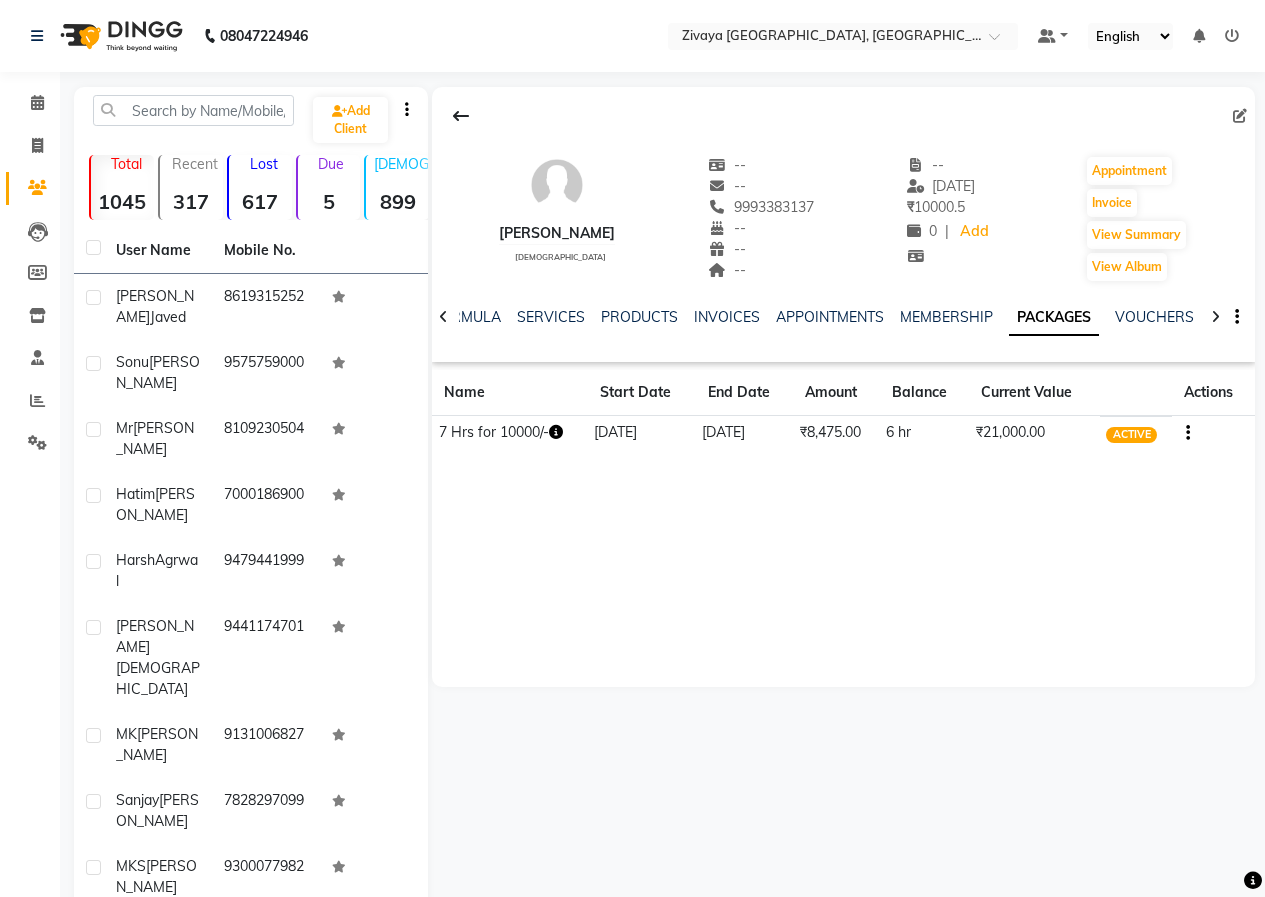 click 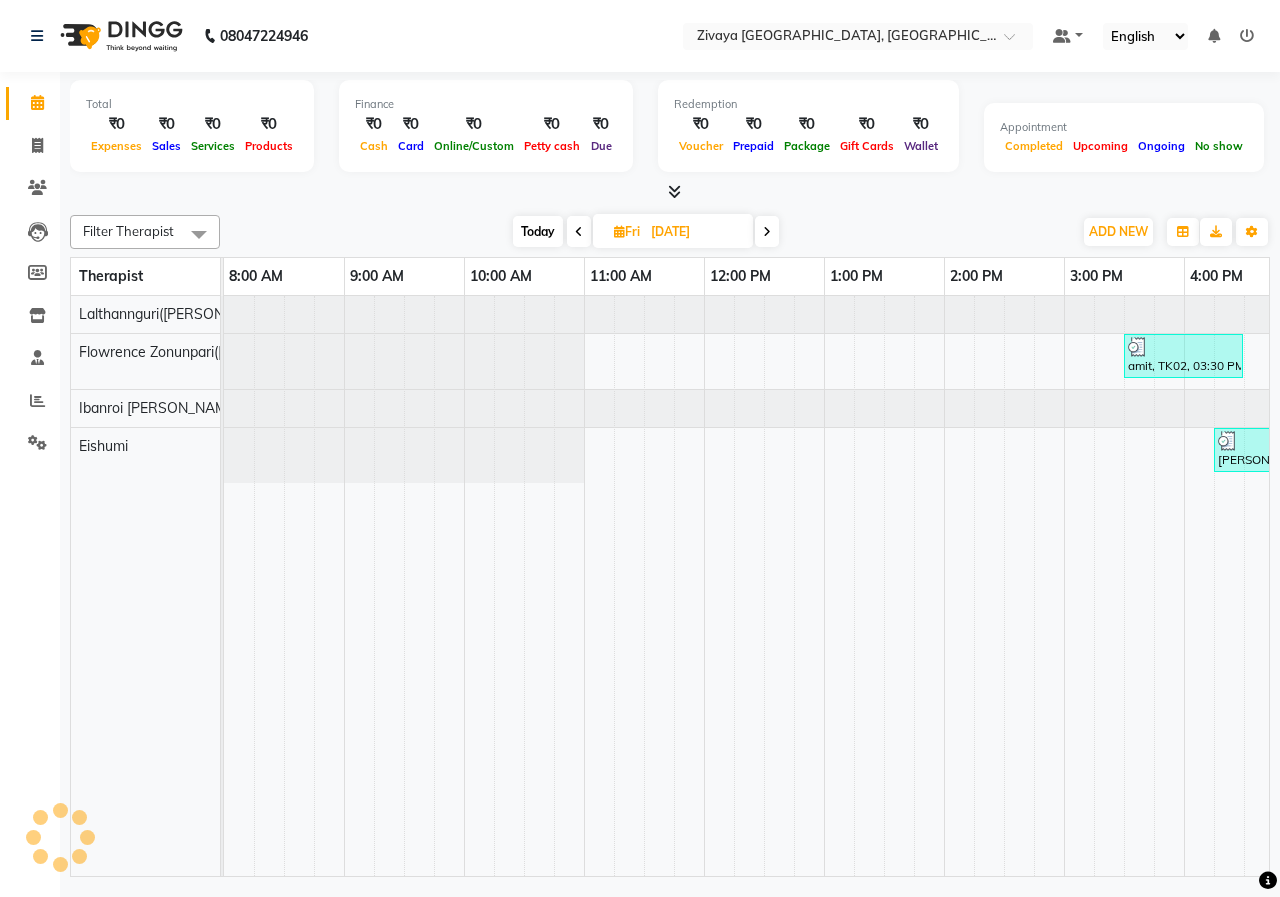 scroll, scrollTop: 0, scrollLeft: 0, axis: both 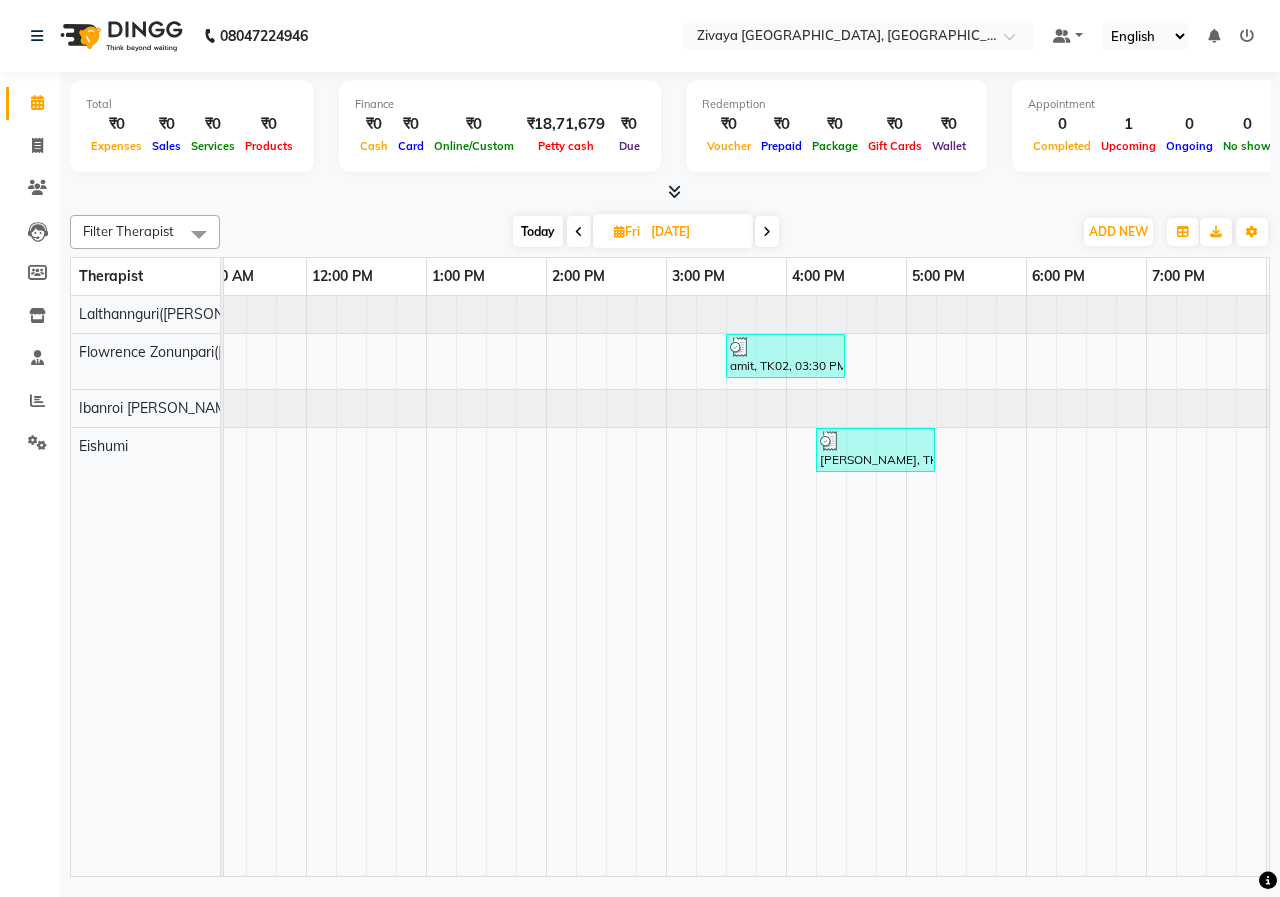 click on "[DATE]" at bounding box center (695, 232) 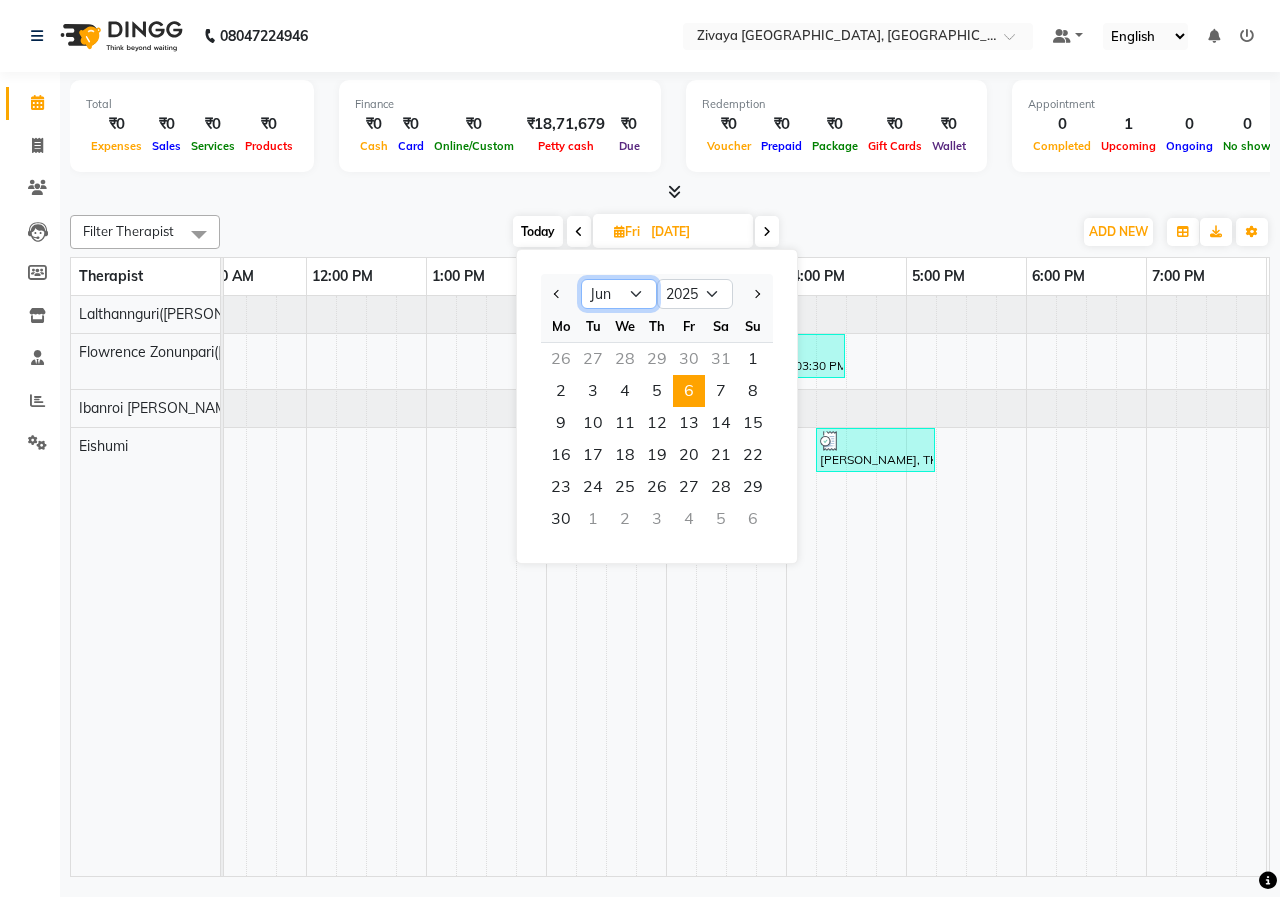 click on "Jan Feb Mar Apr May Jun [DATE] Aug Sep Oct Nov Dec" at bounding box center (619, 294) 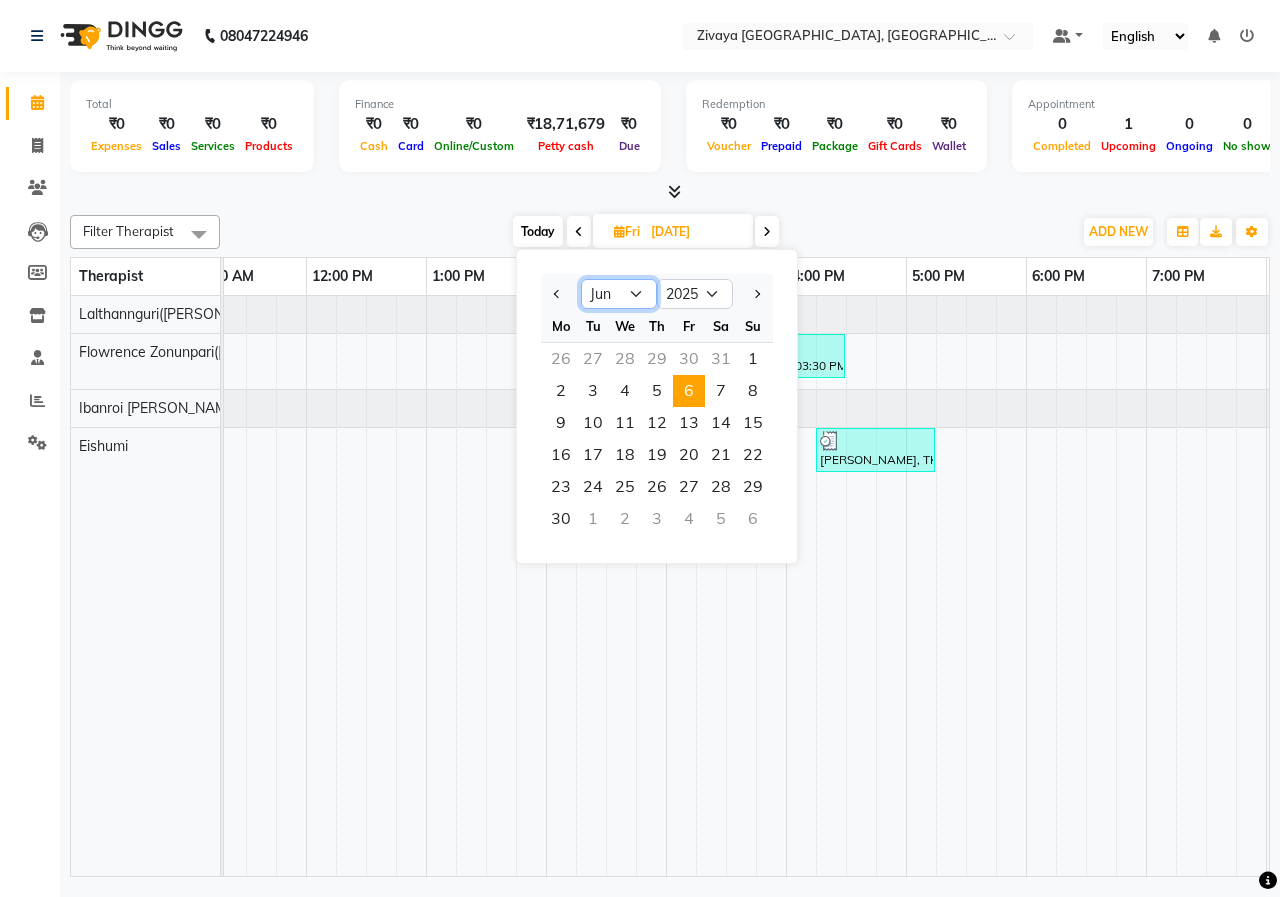 select on "7" 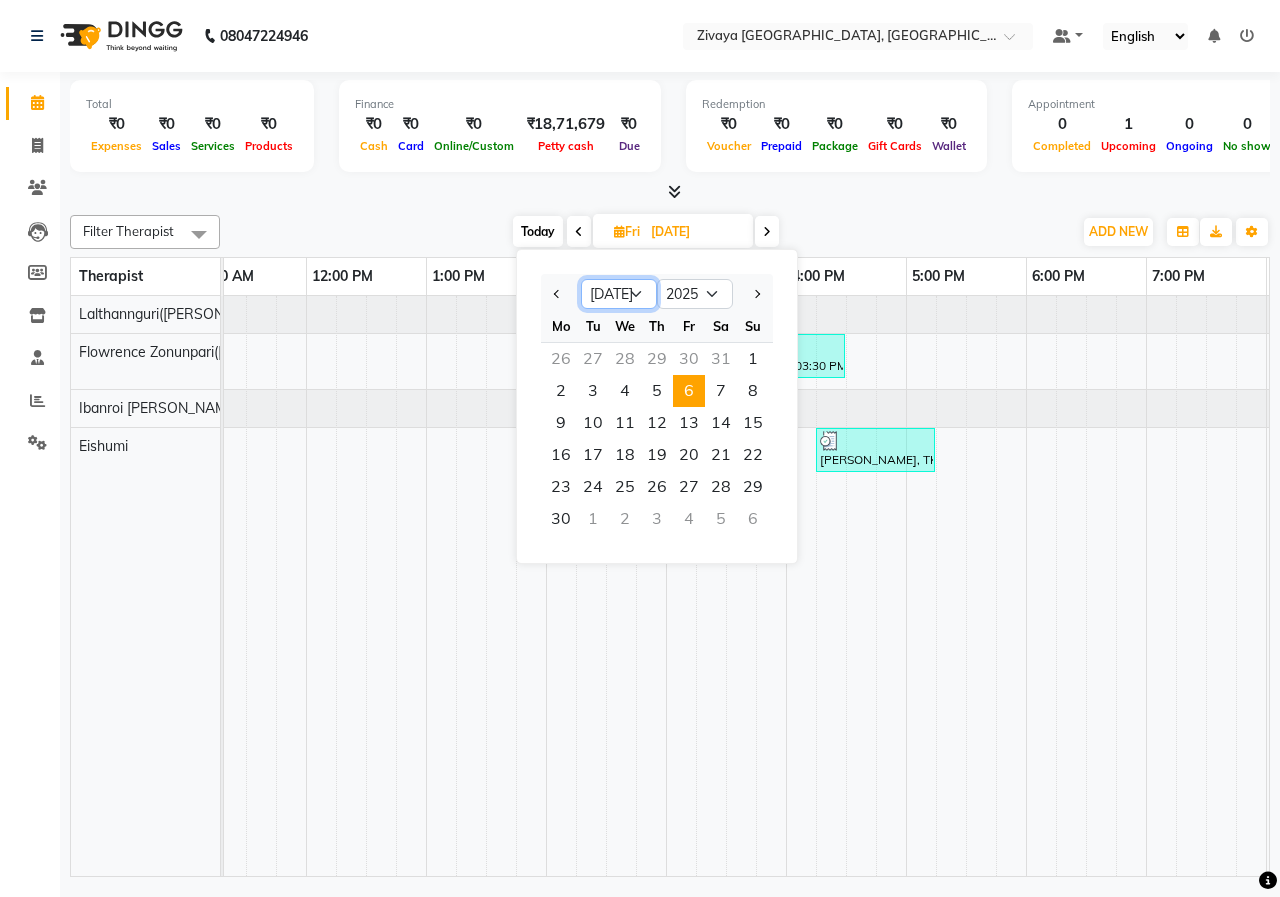 click on "Jan Feb Mar Apr May Jun [DATE] Aug Sep Oct Nov Dec" at bounding box center [619, 294] 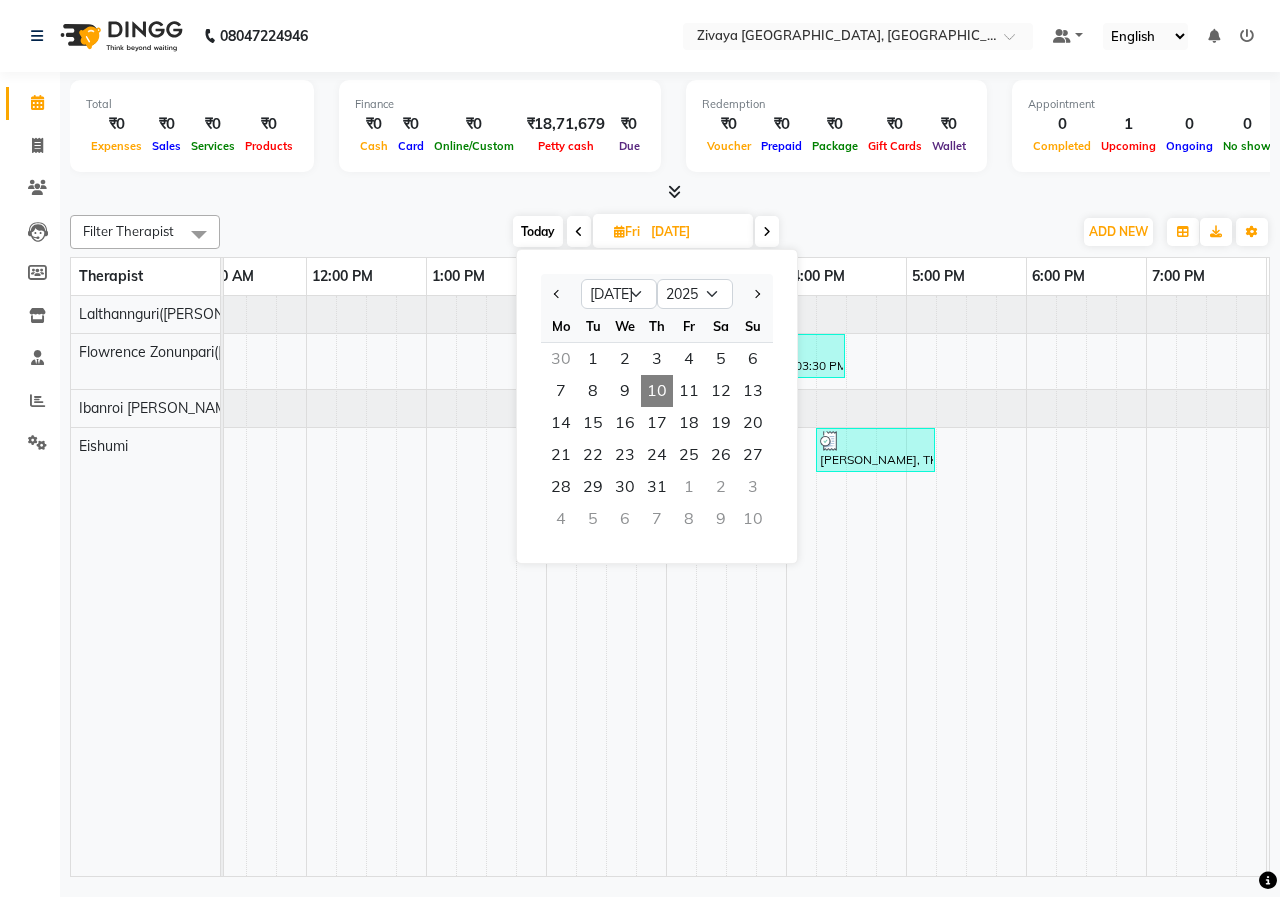 click on "10" at bounding box center [657, 391] 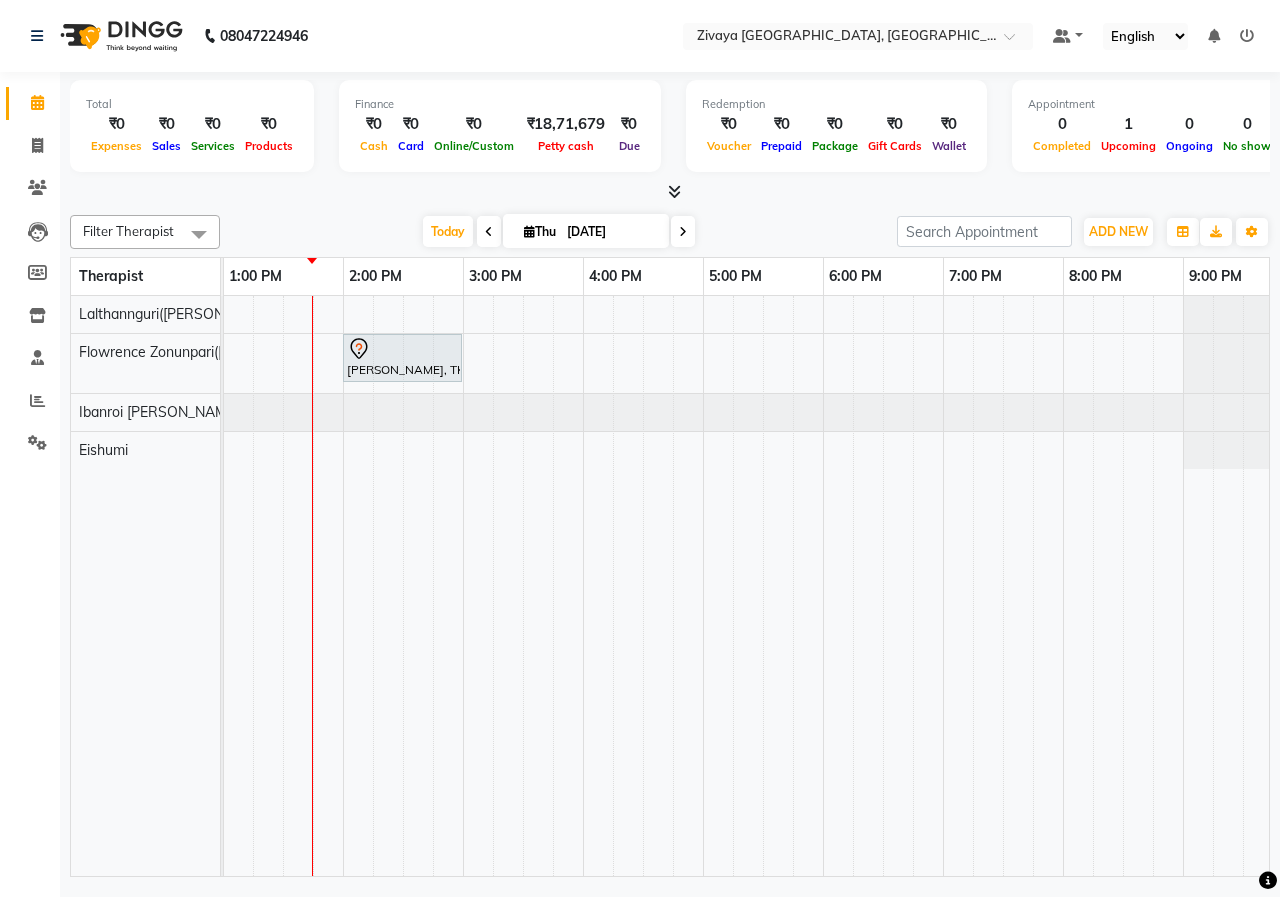 click at bounding box center [489, 231] 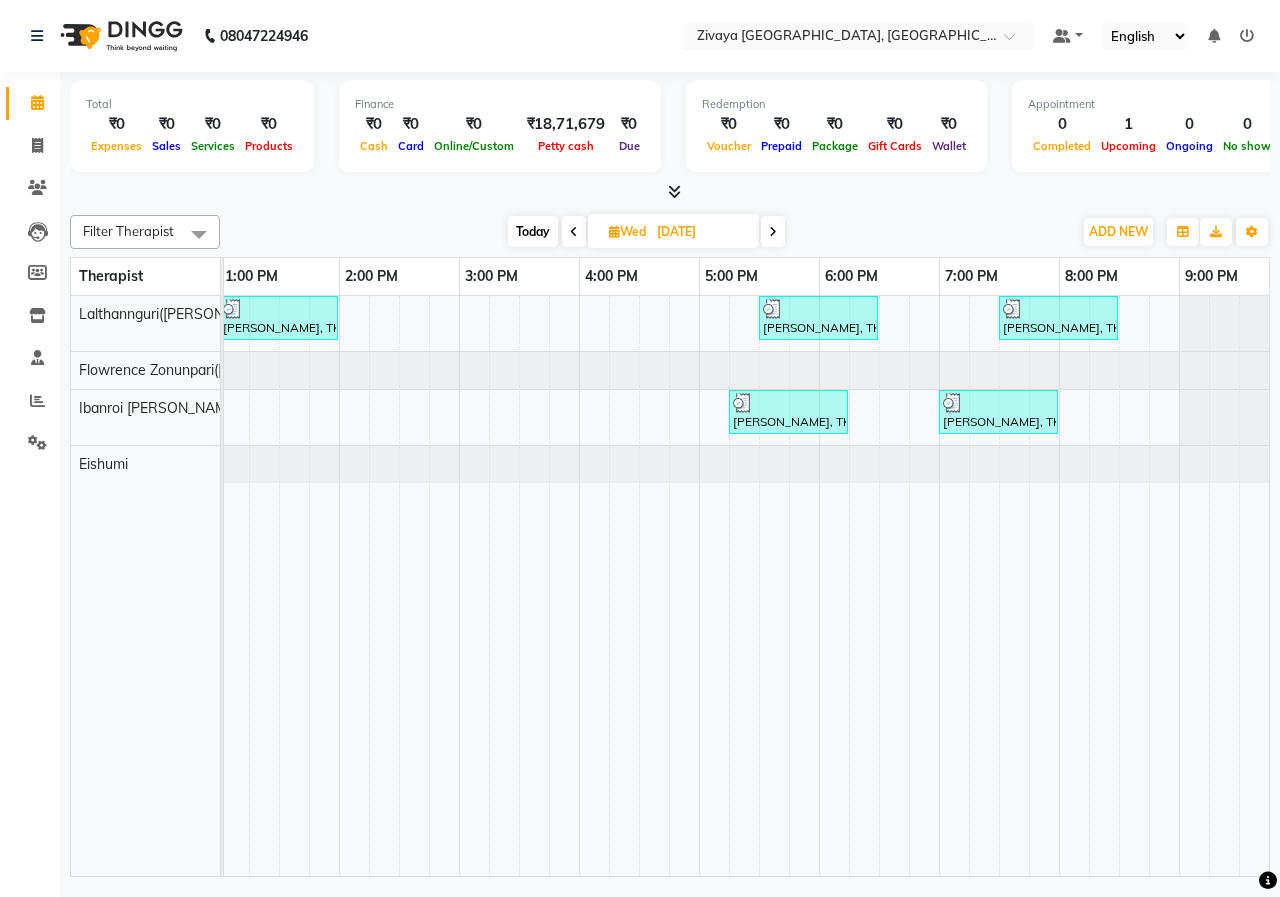 click at bounding box center (773, 231) 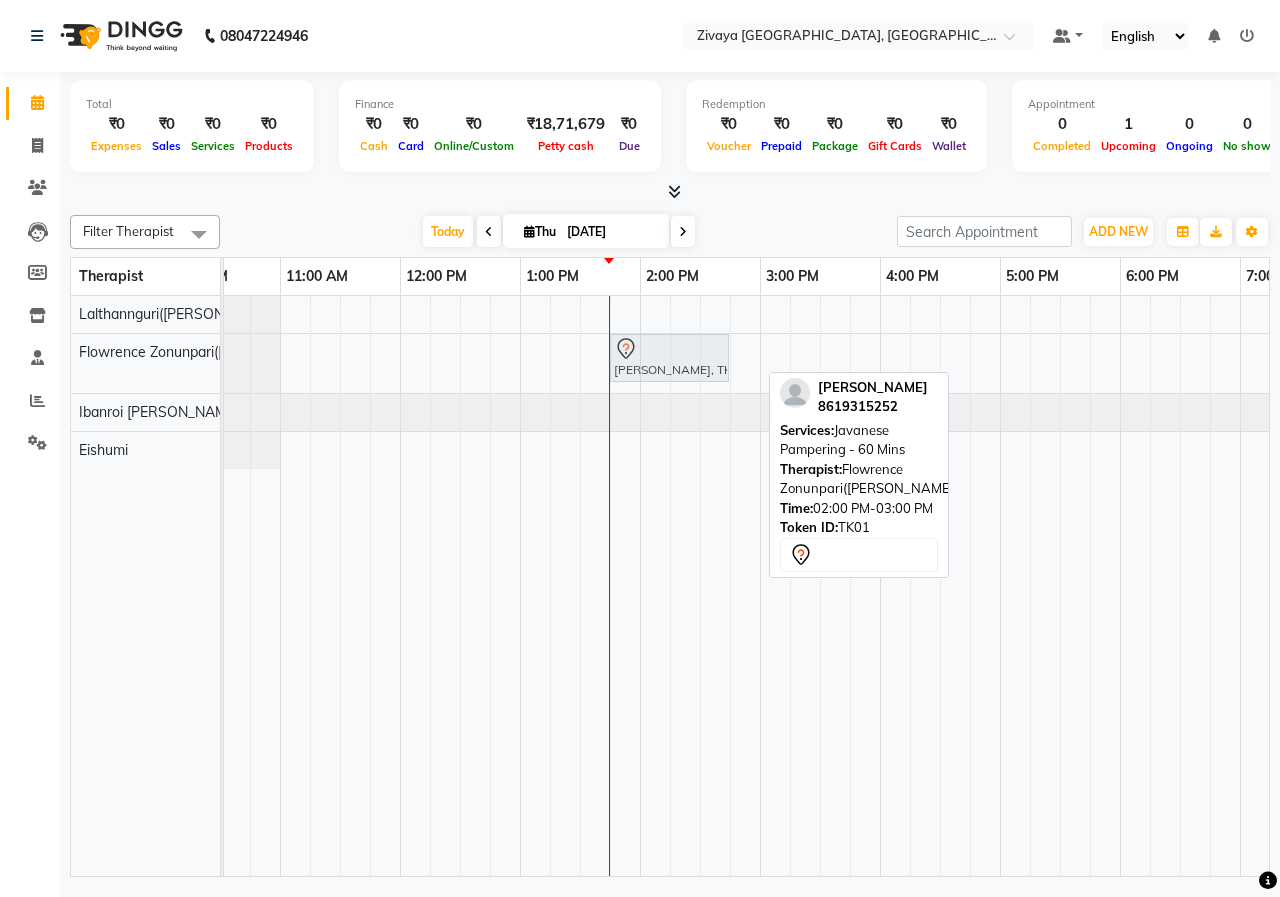 click on "Mustafa Javed, TK01, 02:00 PM-03:00 PM, Javanese Pampering - 60 Mins             Mustafa Javed, TK01, 02:00 PM-03:00 PM, Javanese Pampering - 60 Mins" at bounding box center (-80, 363) 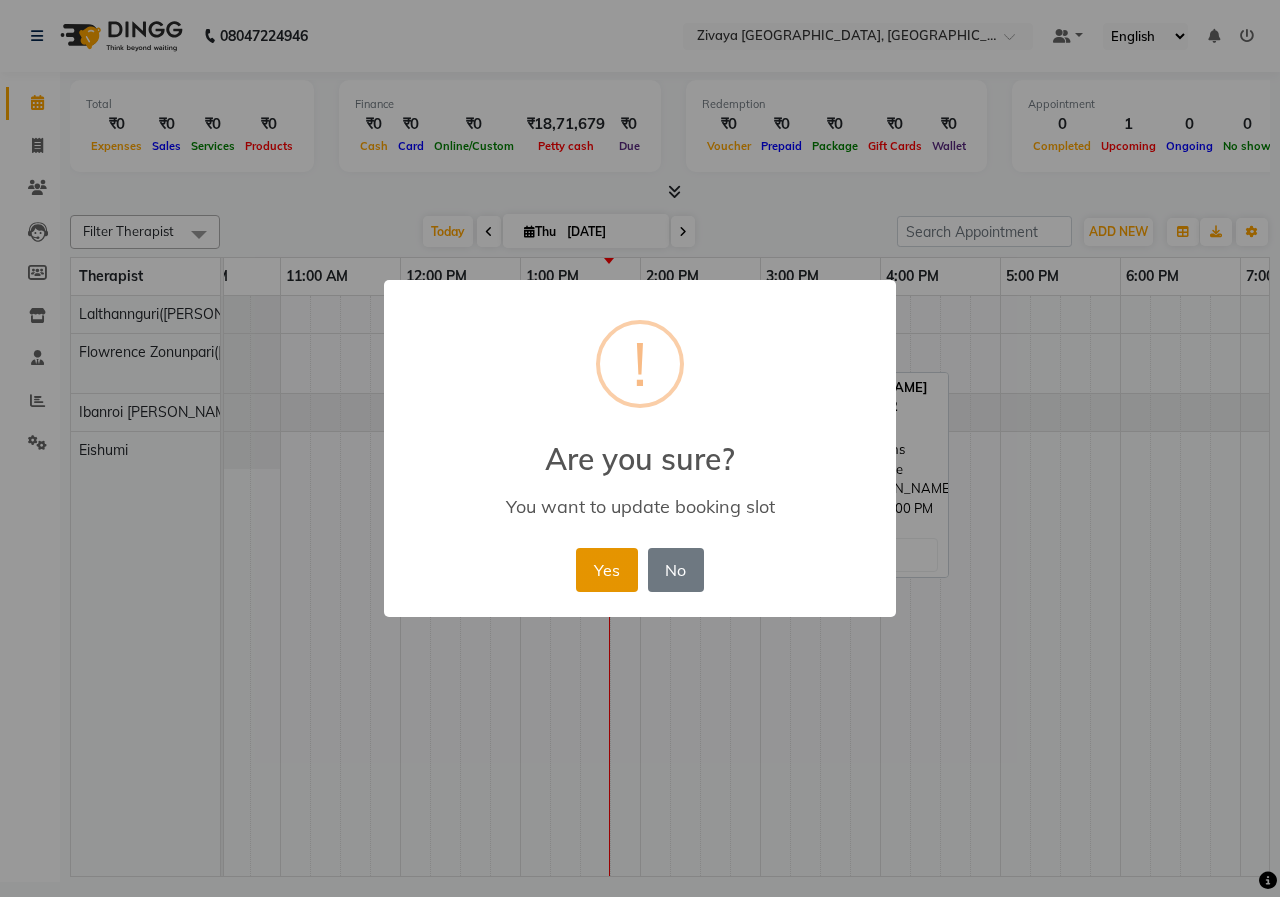 click on "Yes" at bounding box center [606, 570] 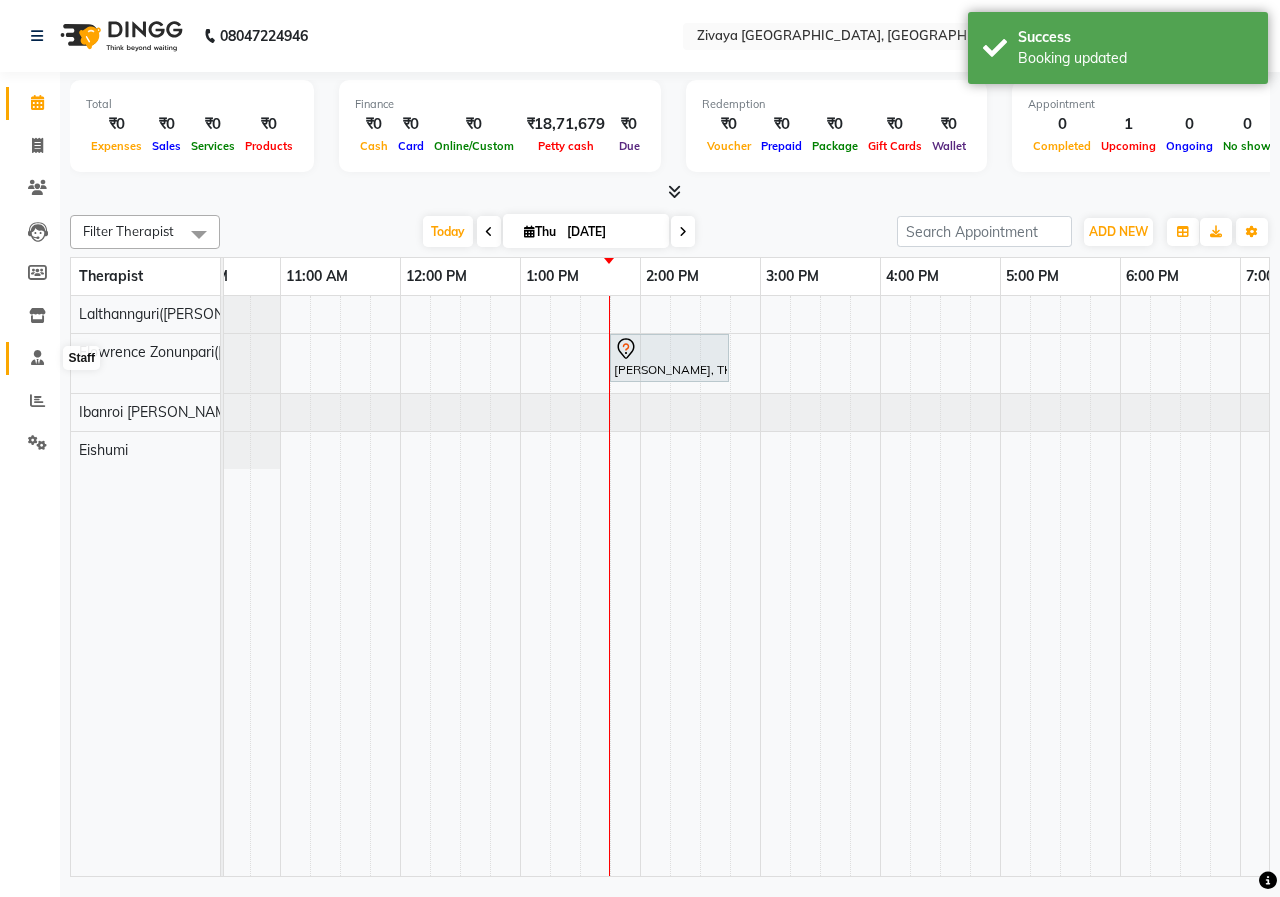 click 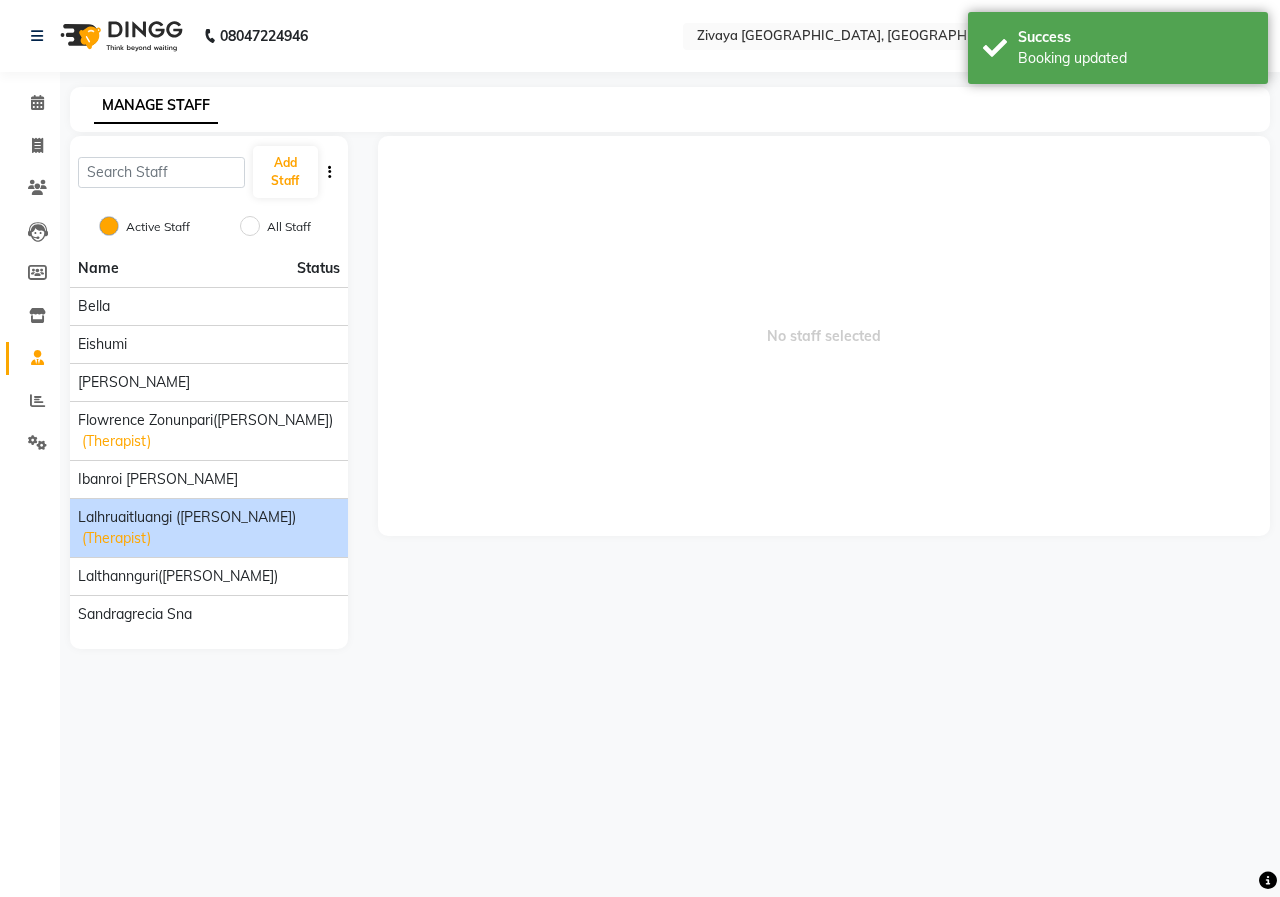 drag, startPoint x: 195, startPoint y: 559, endPoint x: 205, endPoint y: 513, distance: 47.07441 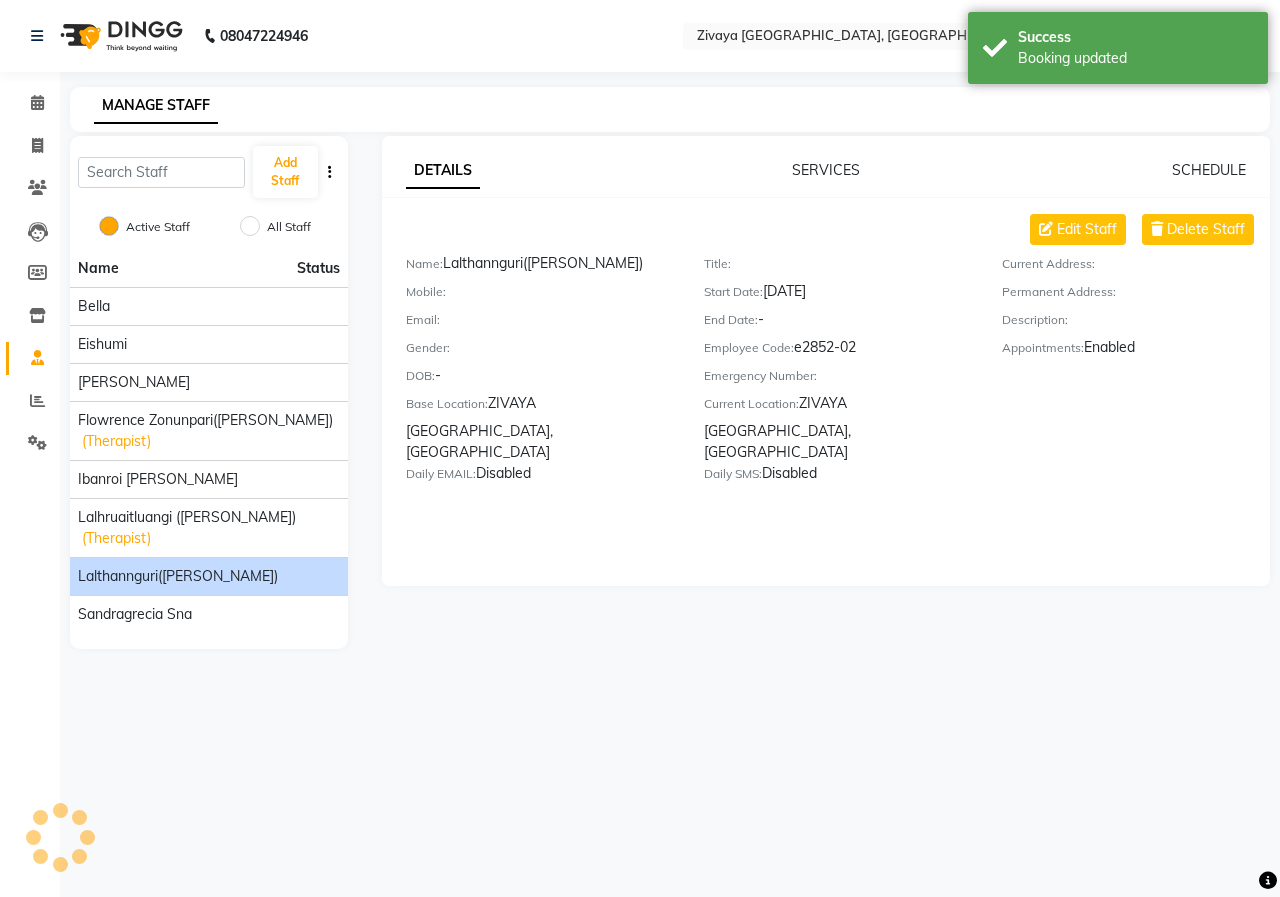 click on "DETAILS SERVICES SCHEDULE" 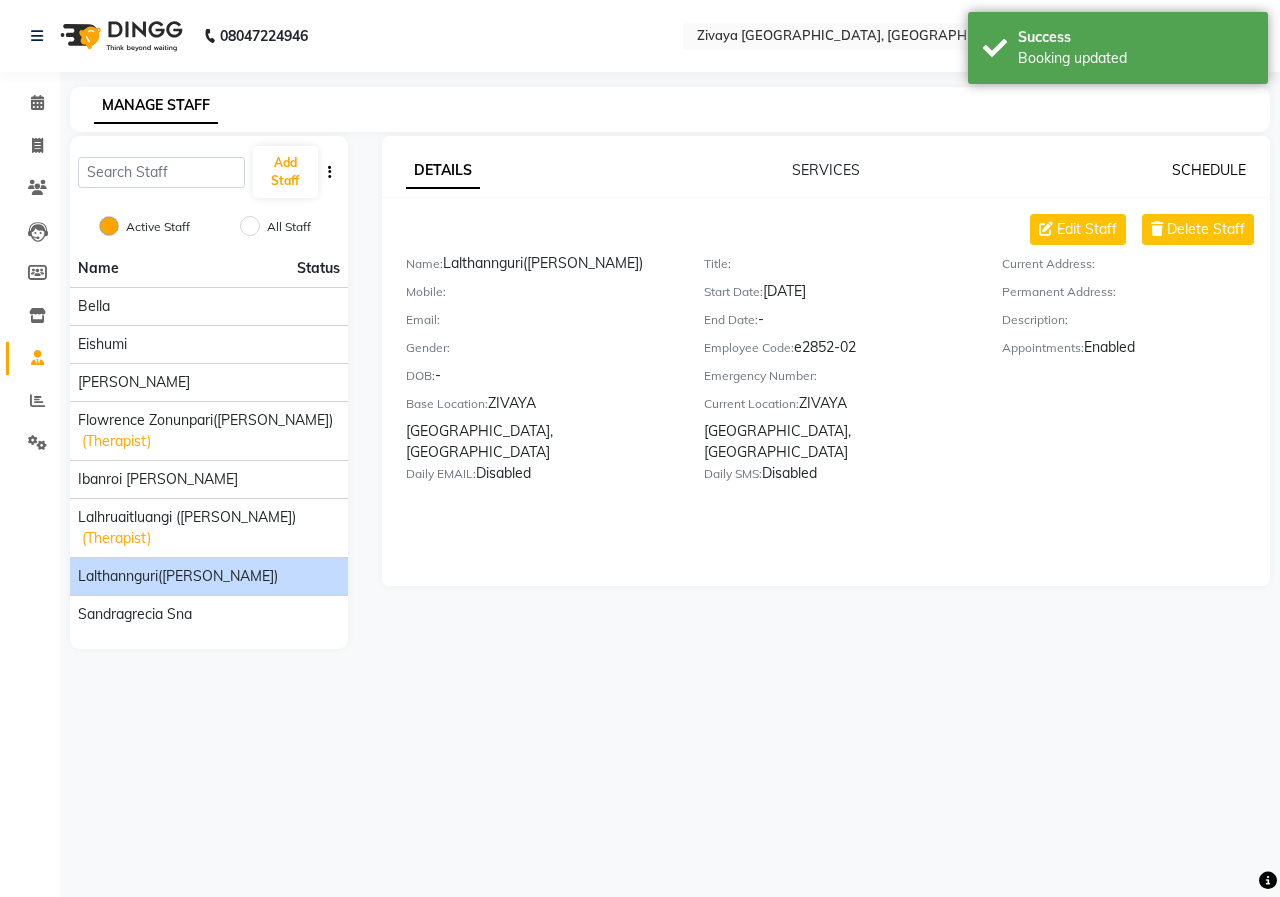 click on "SCHEDULE" 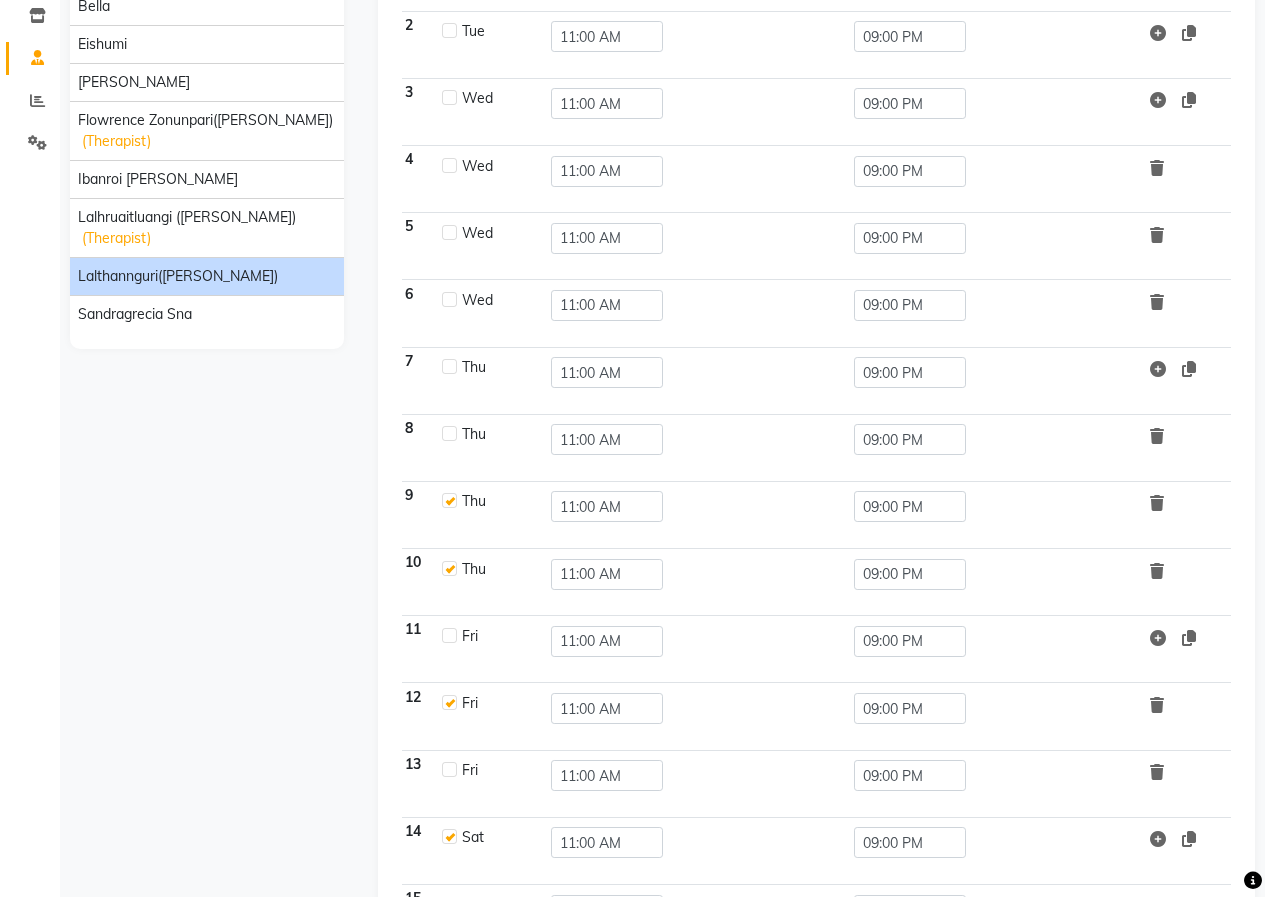 click 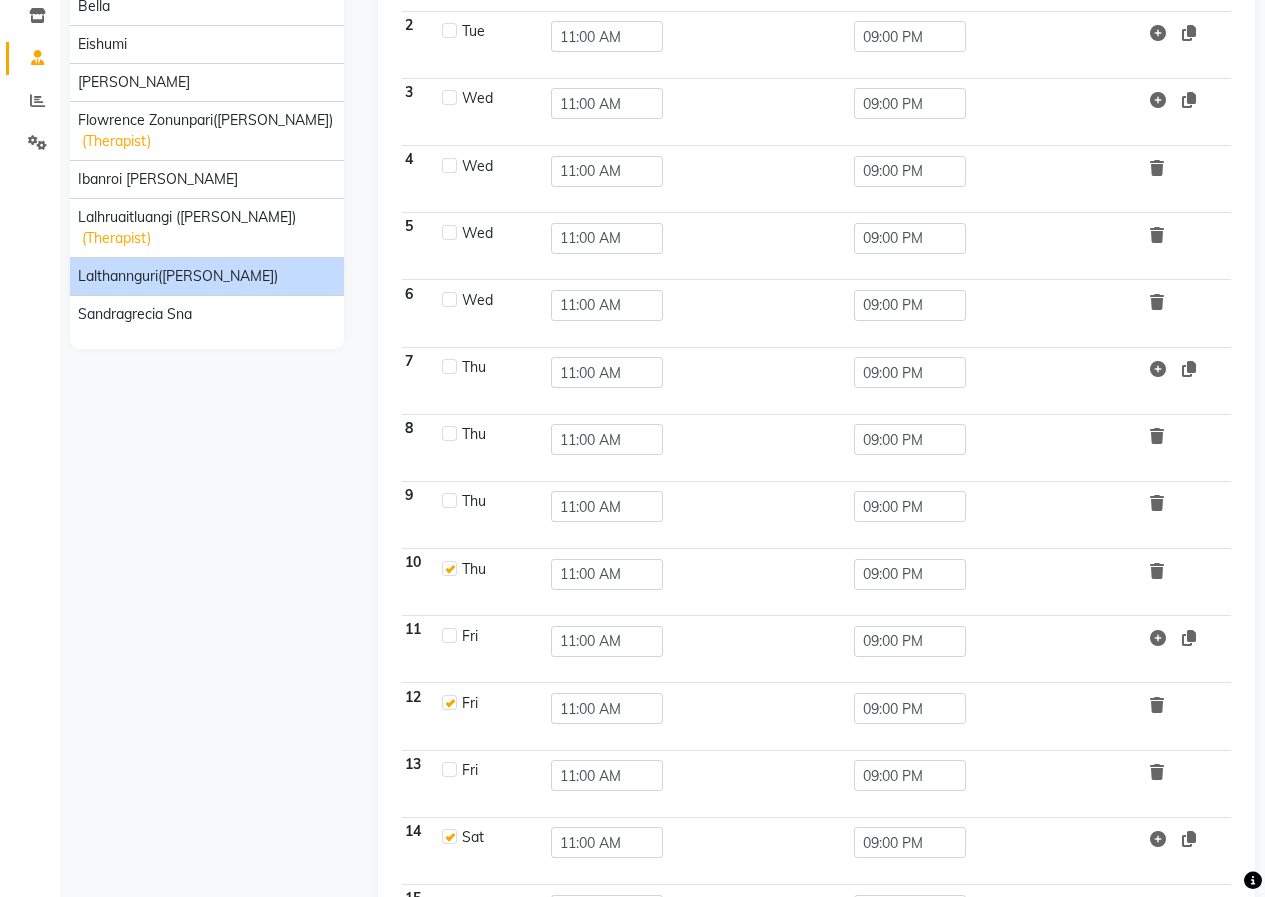 checkbox on "false" 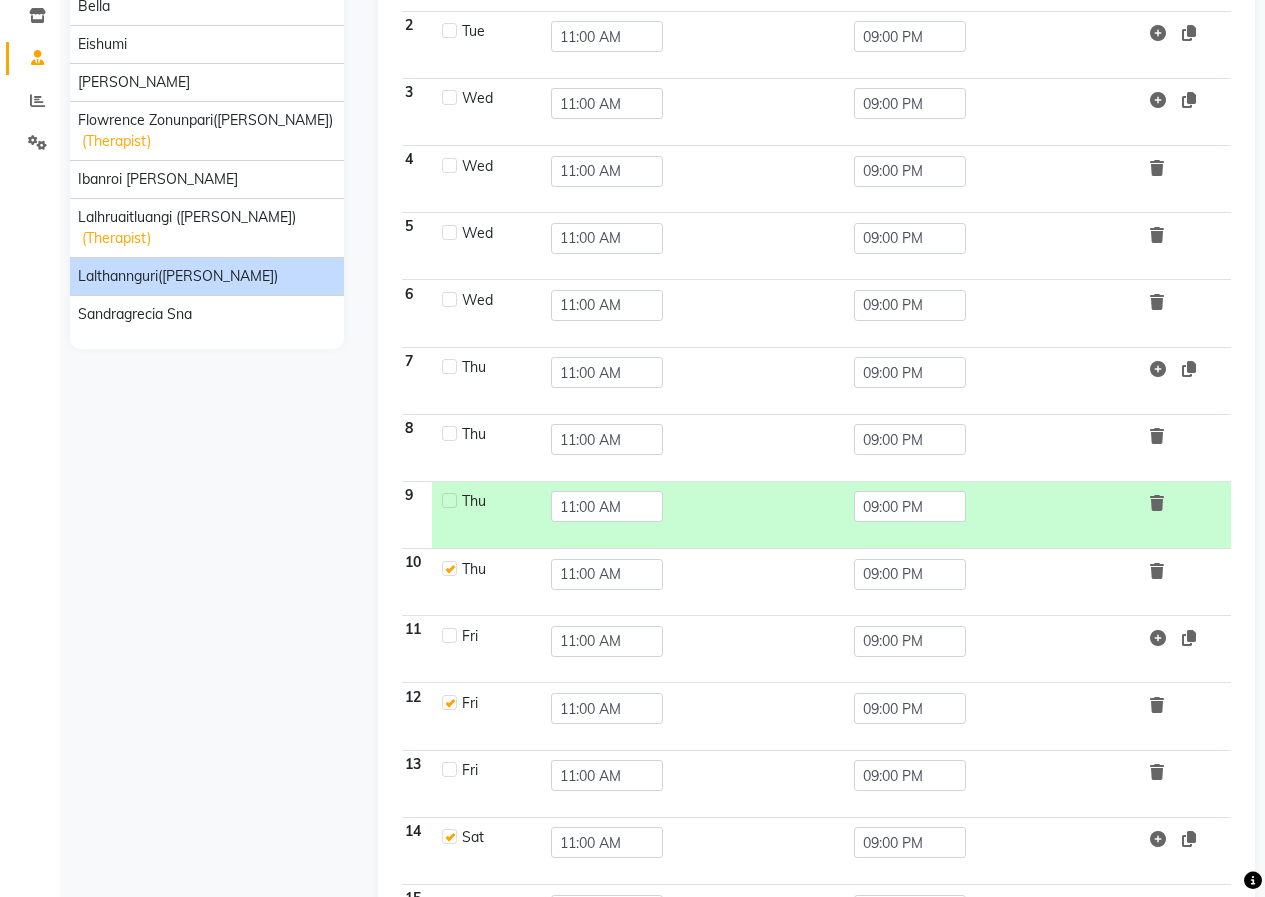 click 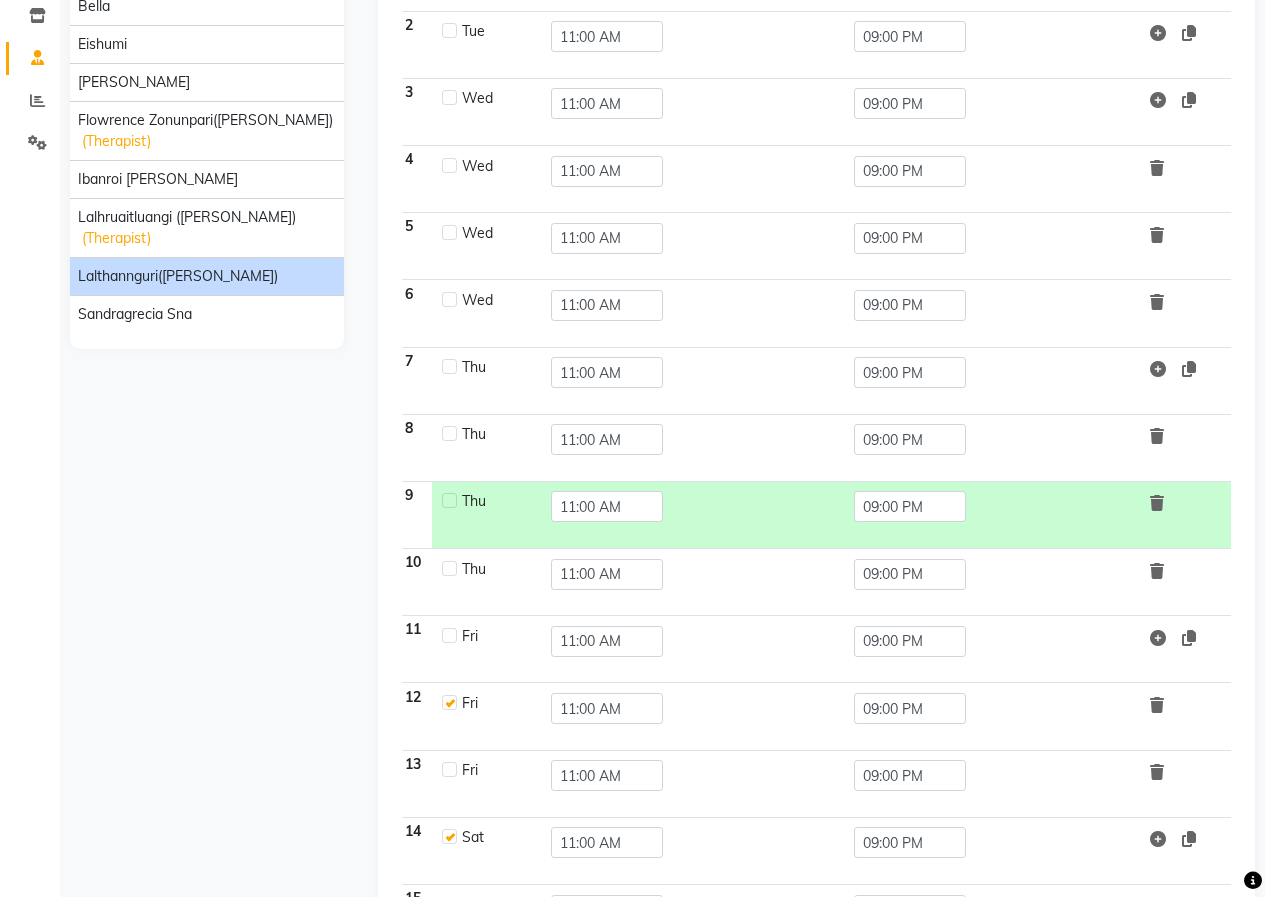 checkbox on "false" 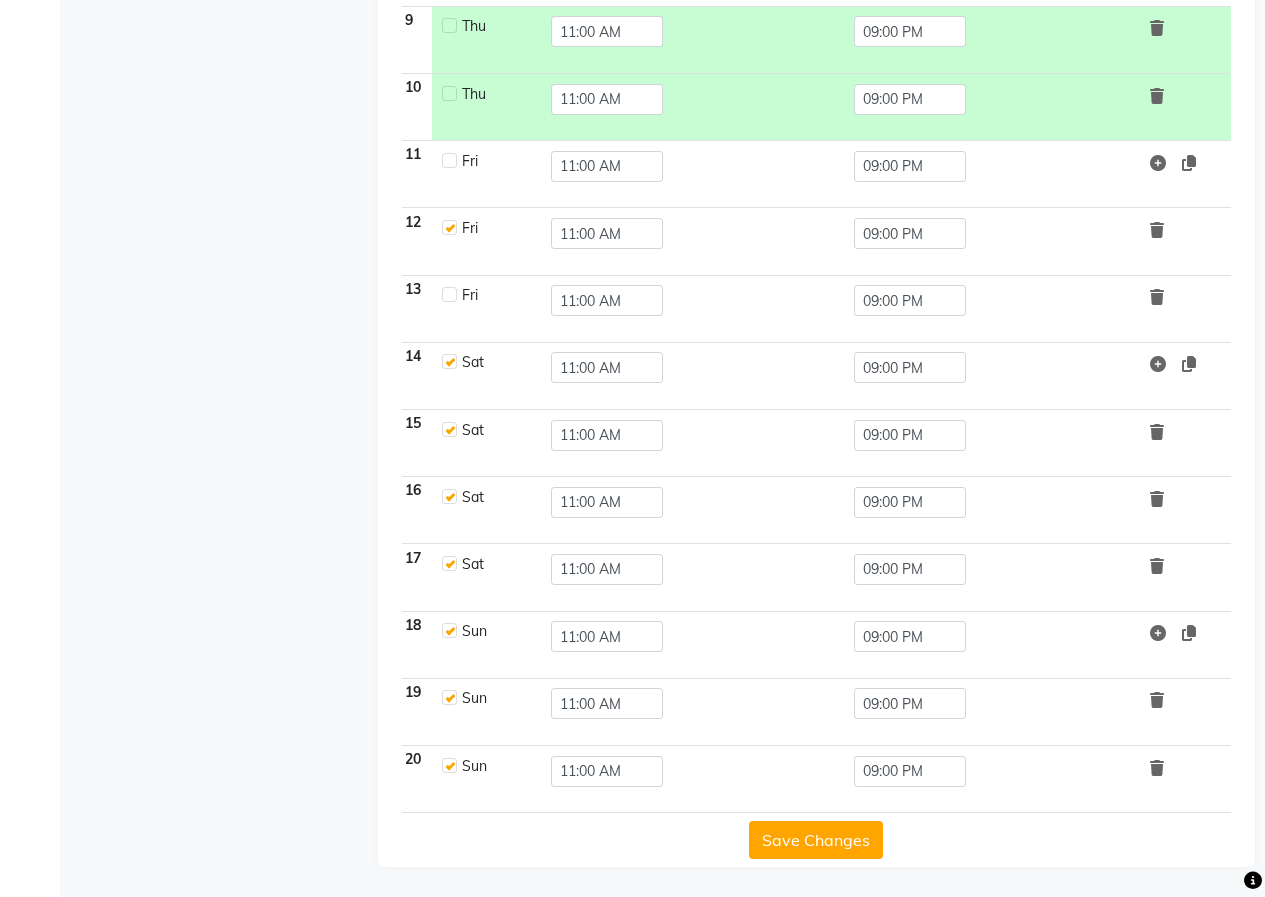 click on "Save Changes" 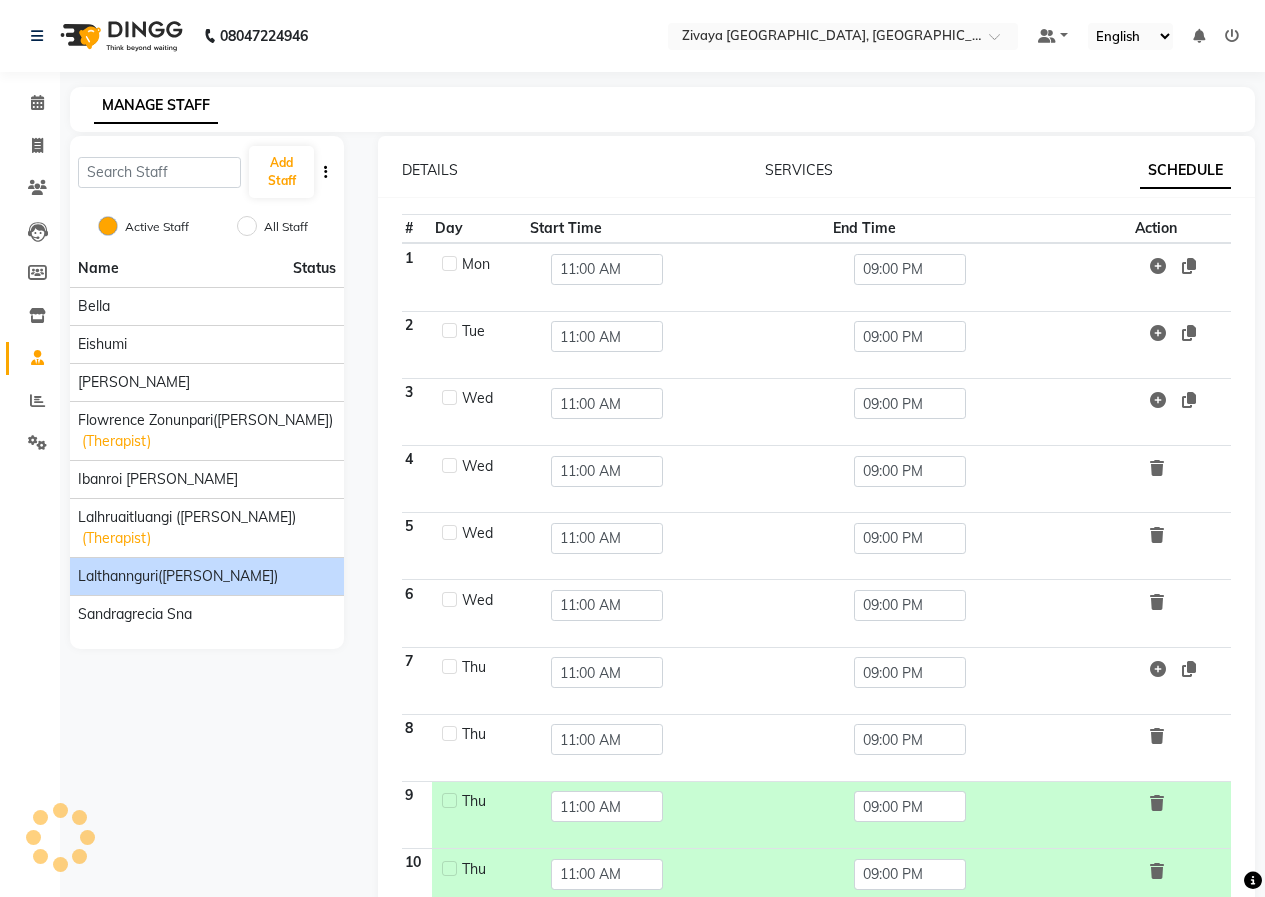 click 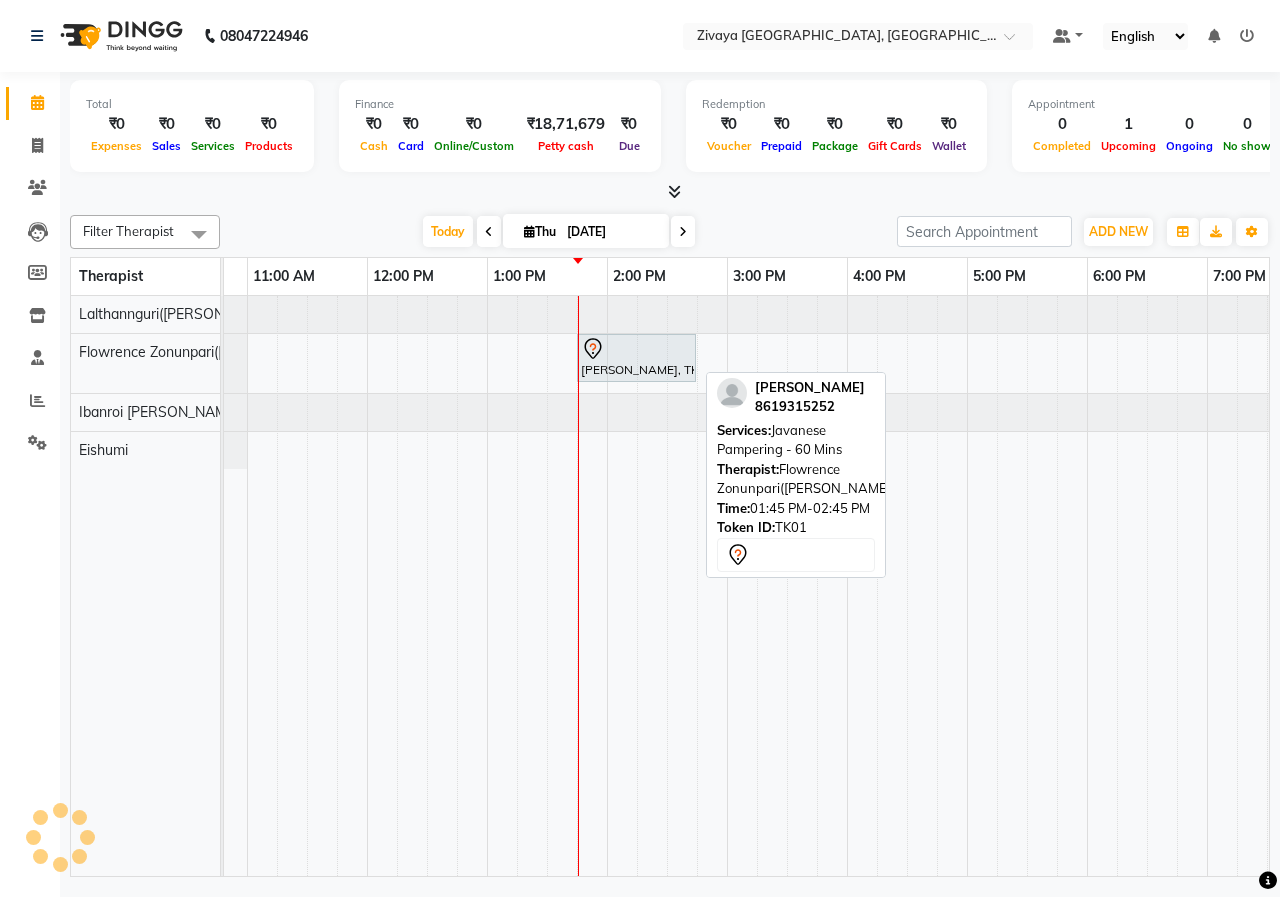click at bounding box center [636, 349] 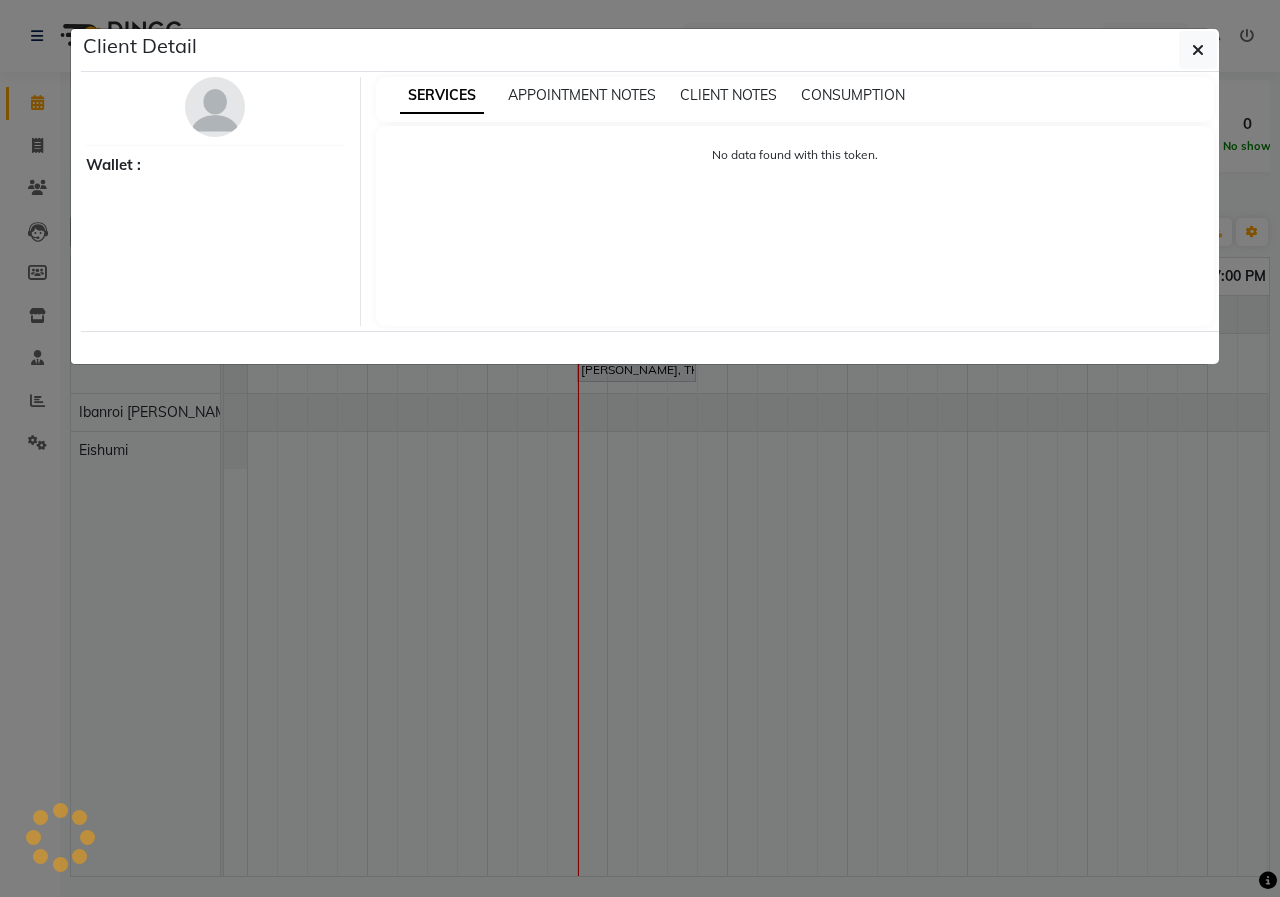 select on "7" 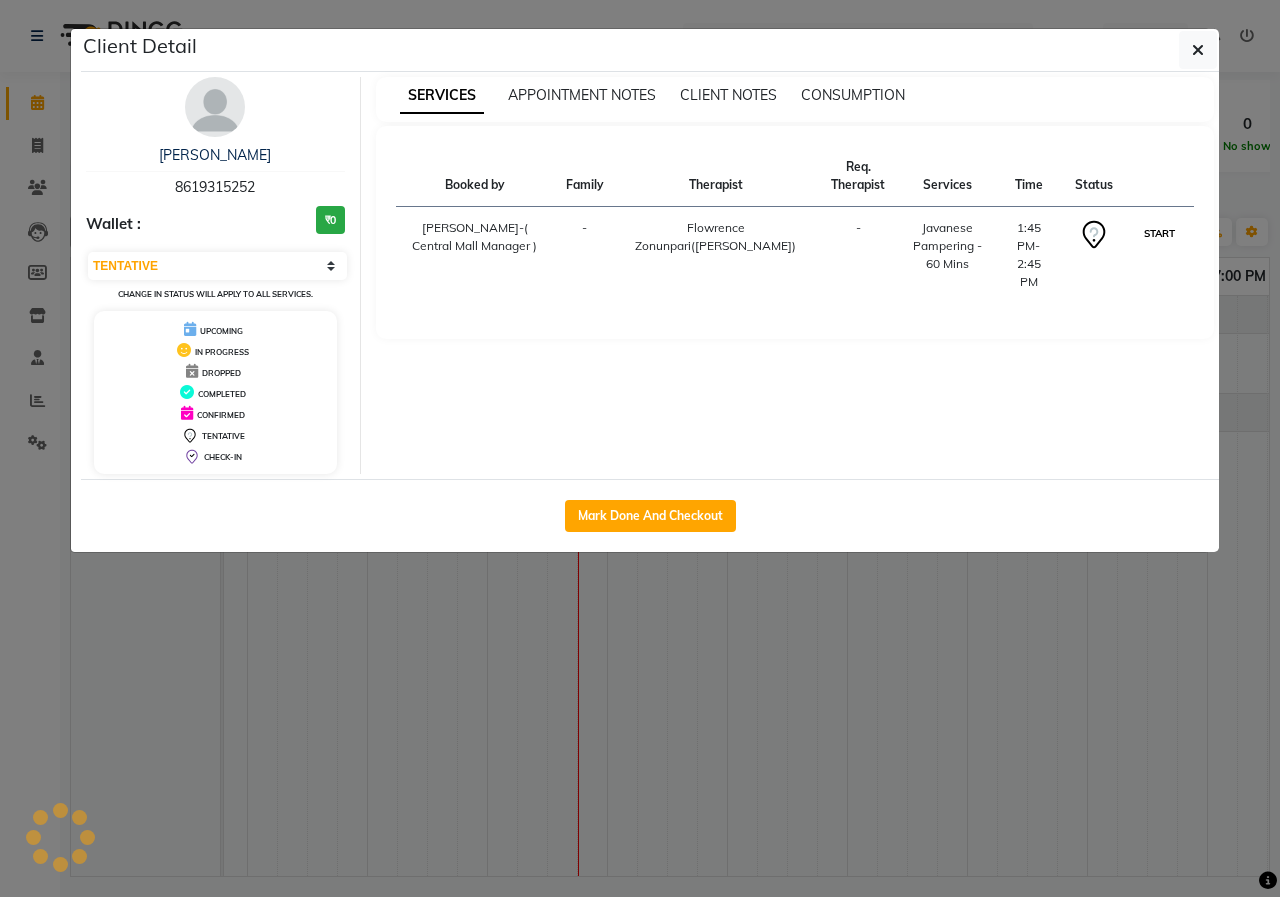 click on "START" at bounding box center (1159, 233) 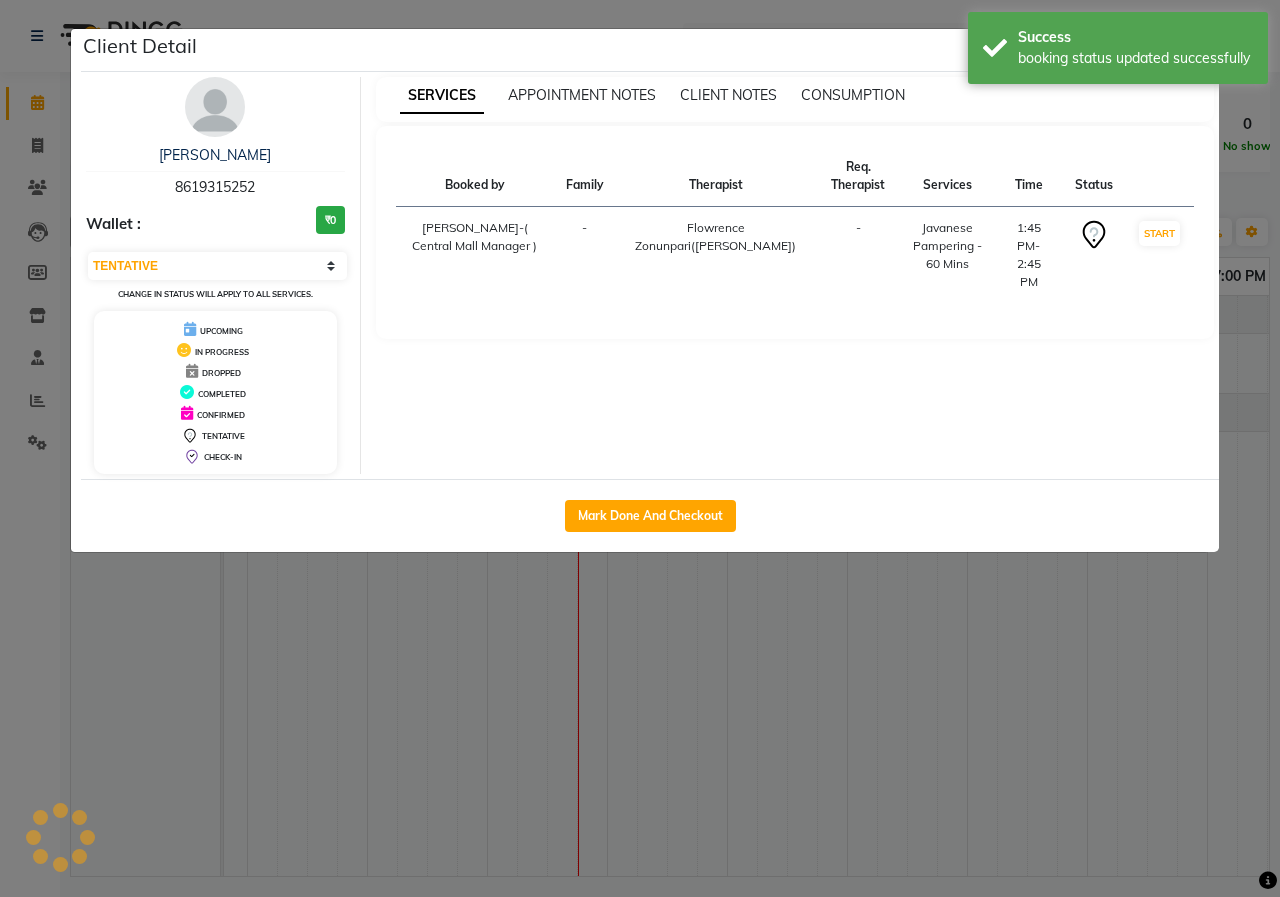 click on "Client Detail  Mustafa Javed   8619315252 Wallet : ₹0 Select IN SERVICE CONFIRMED TENTATIVE CHECK IN MARK DONE UPCOMING Change in status will apply to all services. UPCOMING IN PROGRESS DROPPED COMPLETED CONFIRMED TENTATIVE CHECK-IN SERVICES APPOINTMENT NOTES CLIENT NOTES CONSUMPTION Booked by Family Therapist Req. Therapist Services Time Status  HIMANSHU-( Central Mall Manager )   - Flowrence Zonunpari(Maggie) -  Javanese Pampering - 60 Mins   1:45 PM-2:45 PM   START   Mark Done And Checkout" 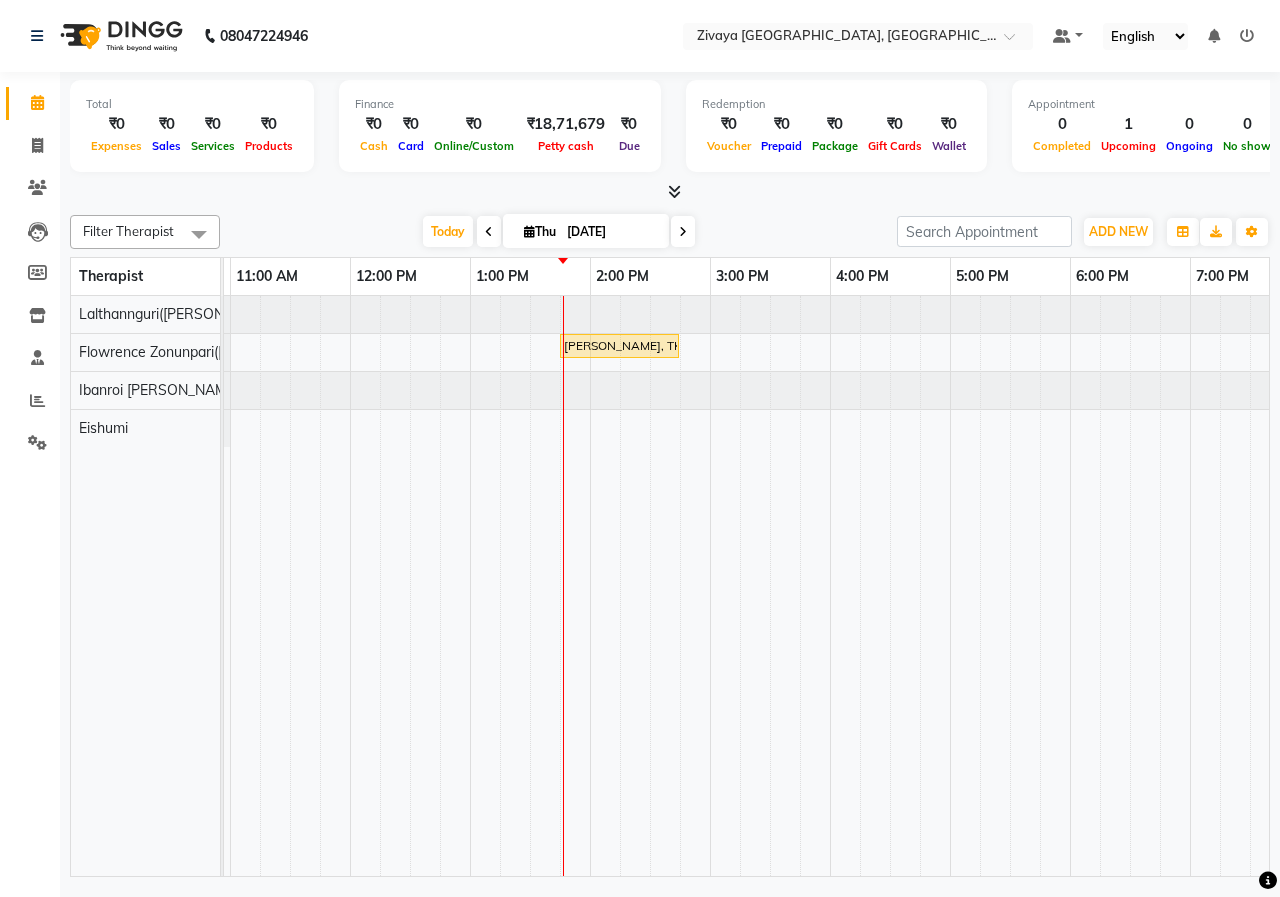 click on "[PERSON_NAME], TK01, 01:45 PM-02:45 PM, Javanese Pampering - 60 Mins" at bounding box center [830, 586] 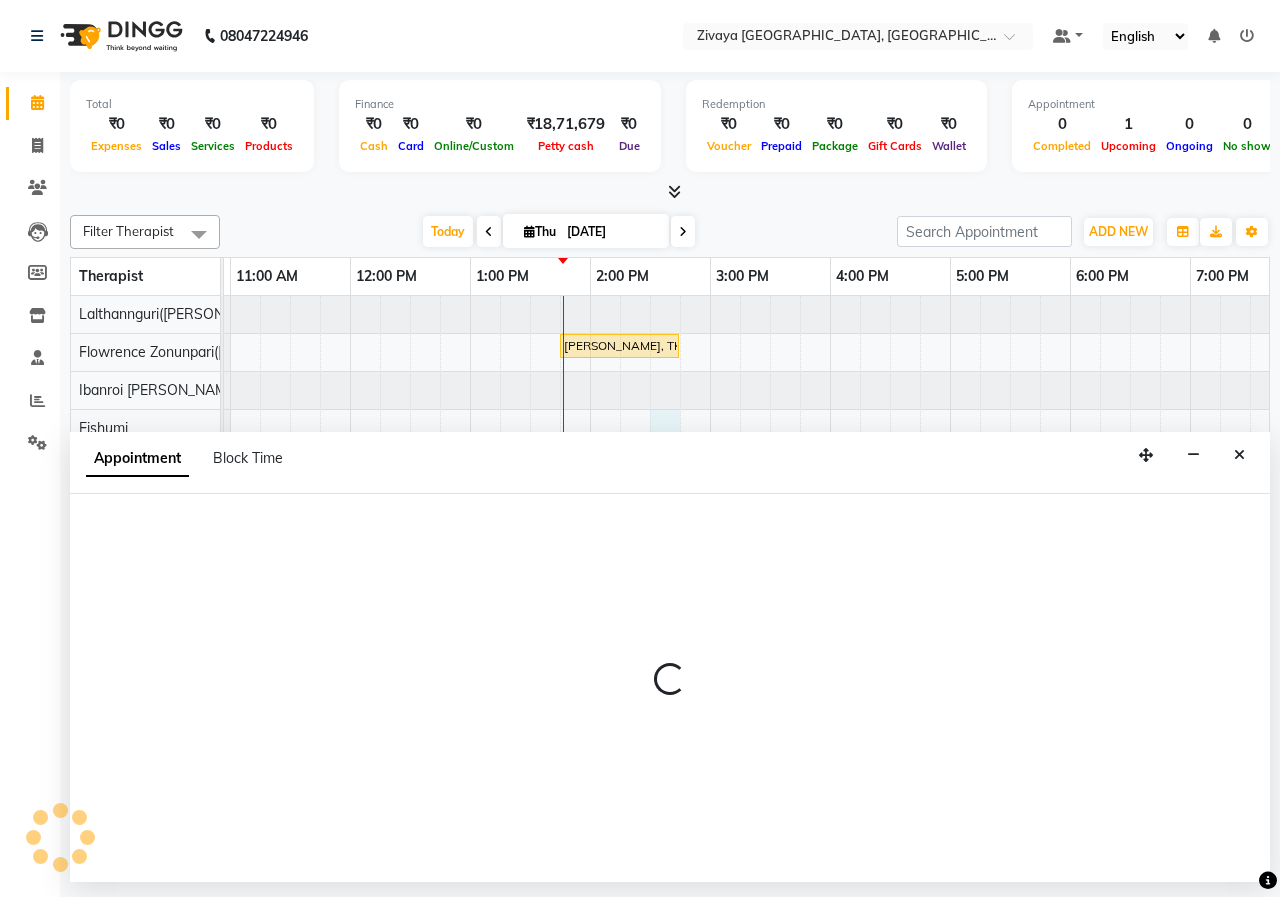 select on "79832" 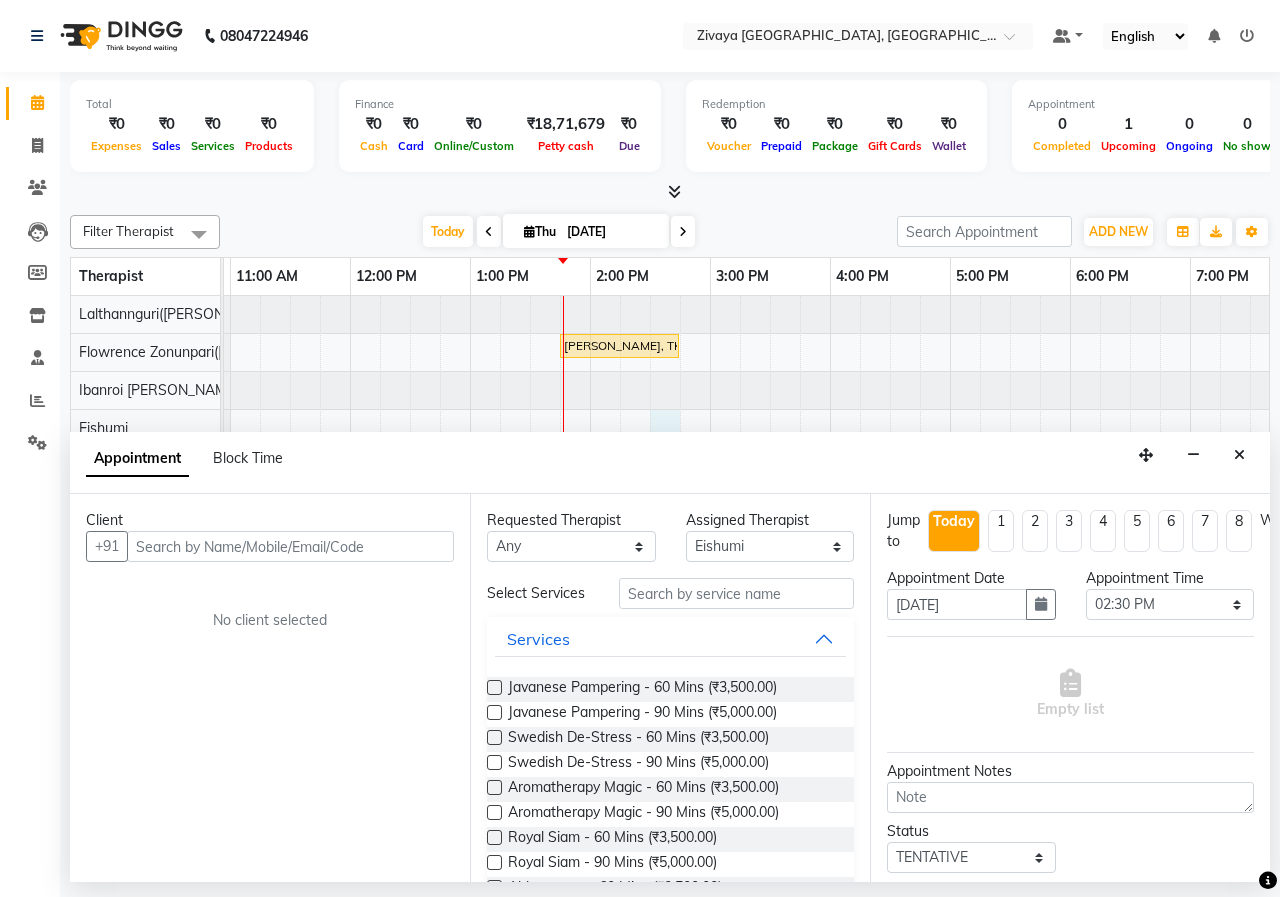 click at bounding box center [290, 546] 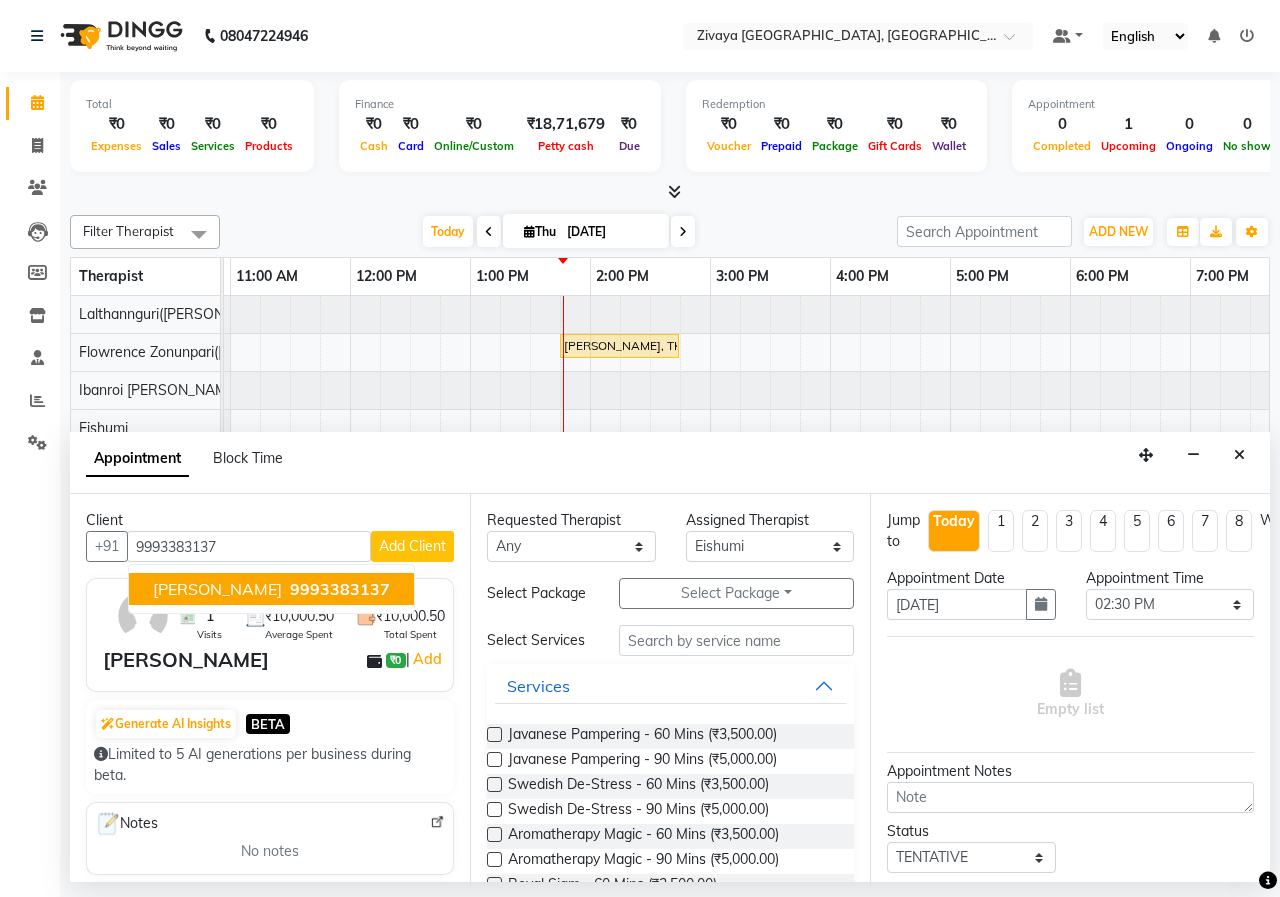 click on "9993383137" at bounding box center (340, 589) 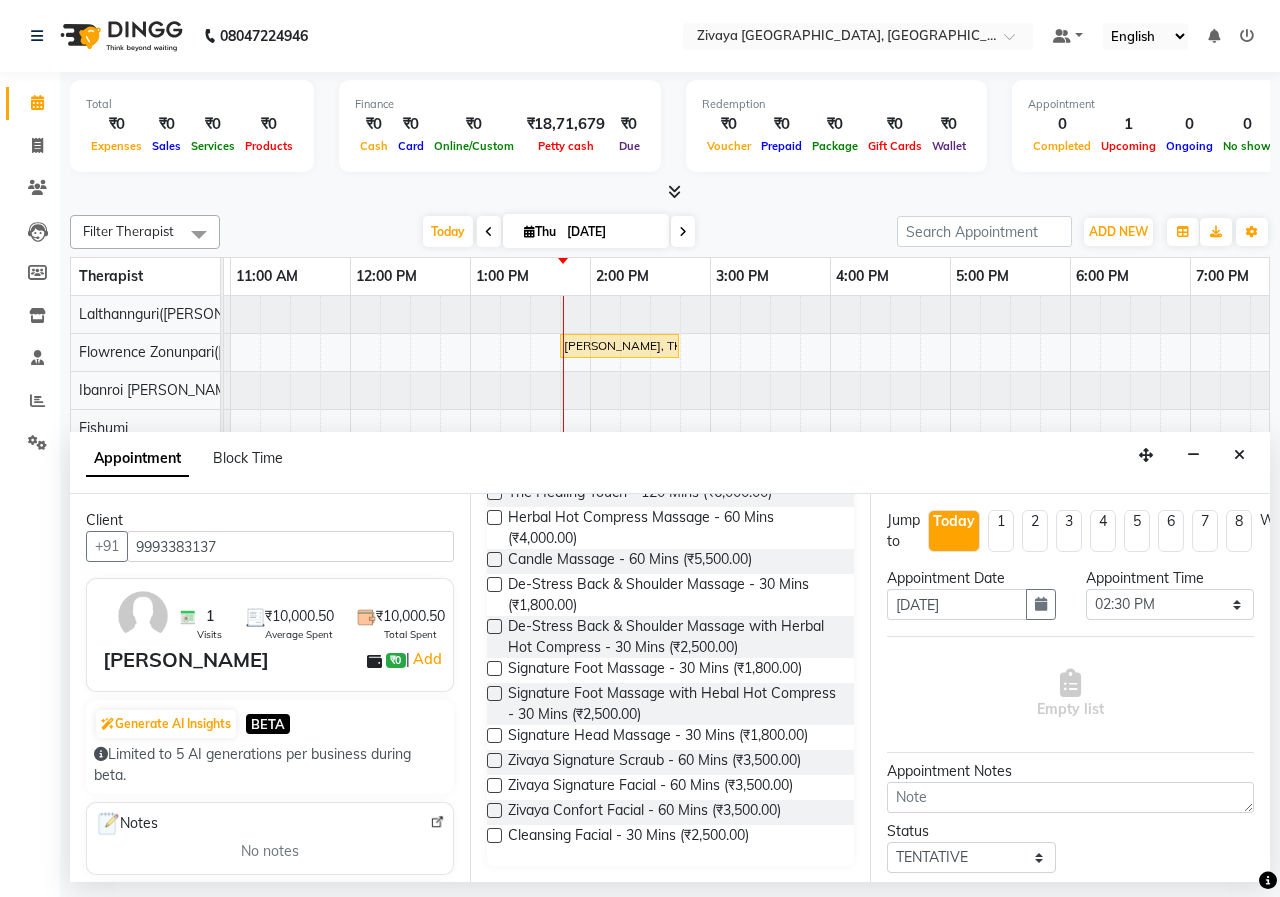 type on "9993383137" 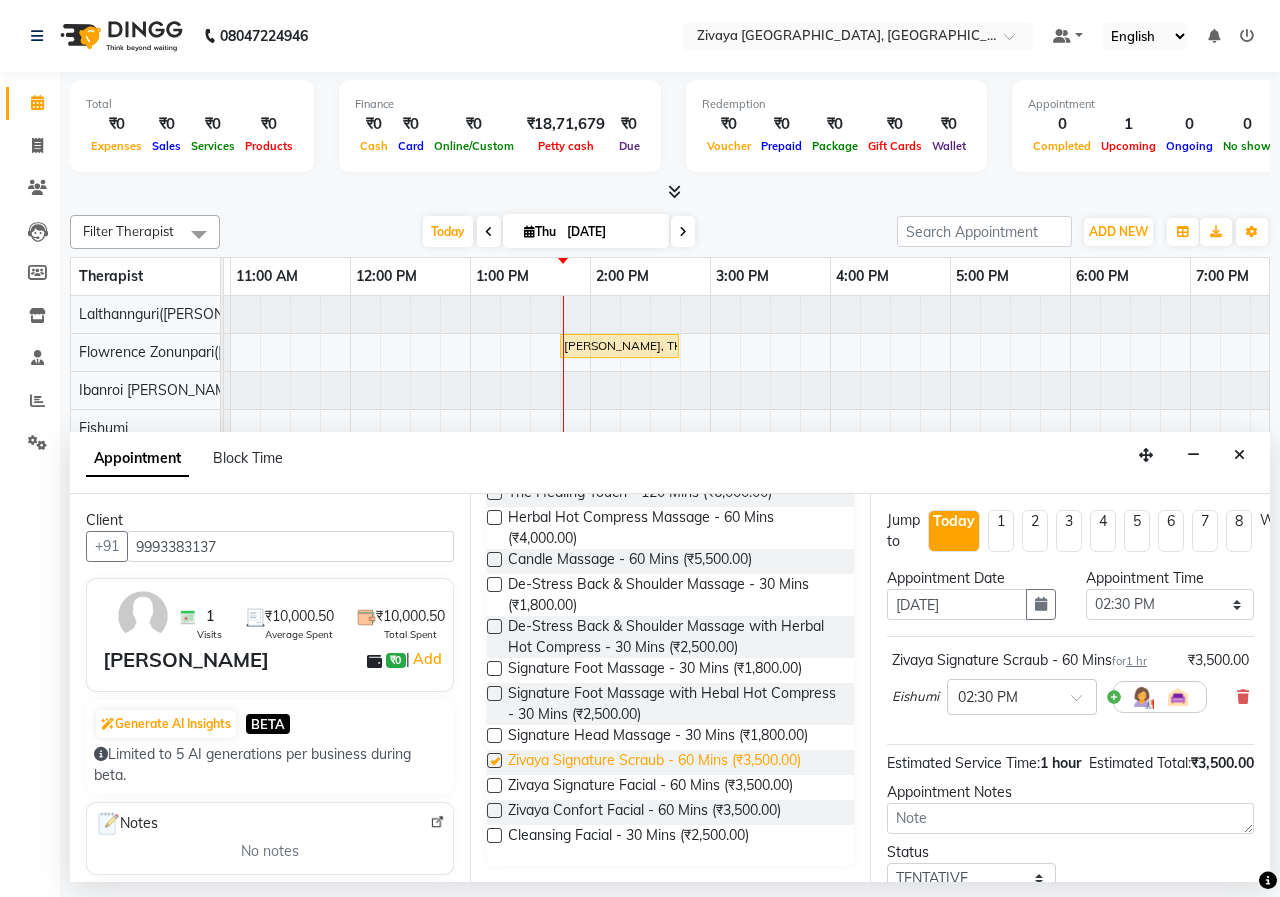 checkbox on "false" 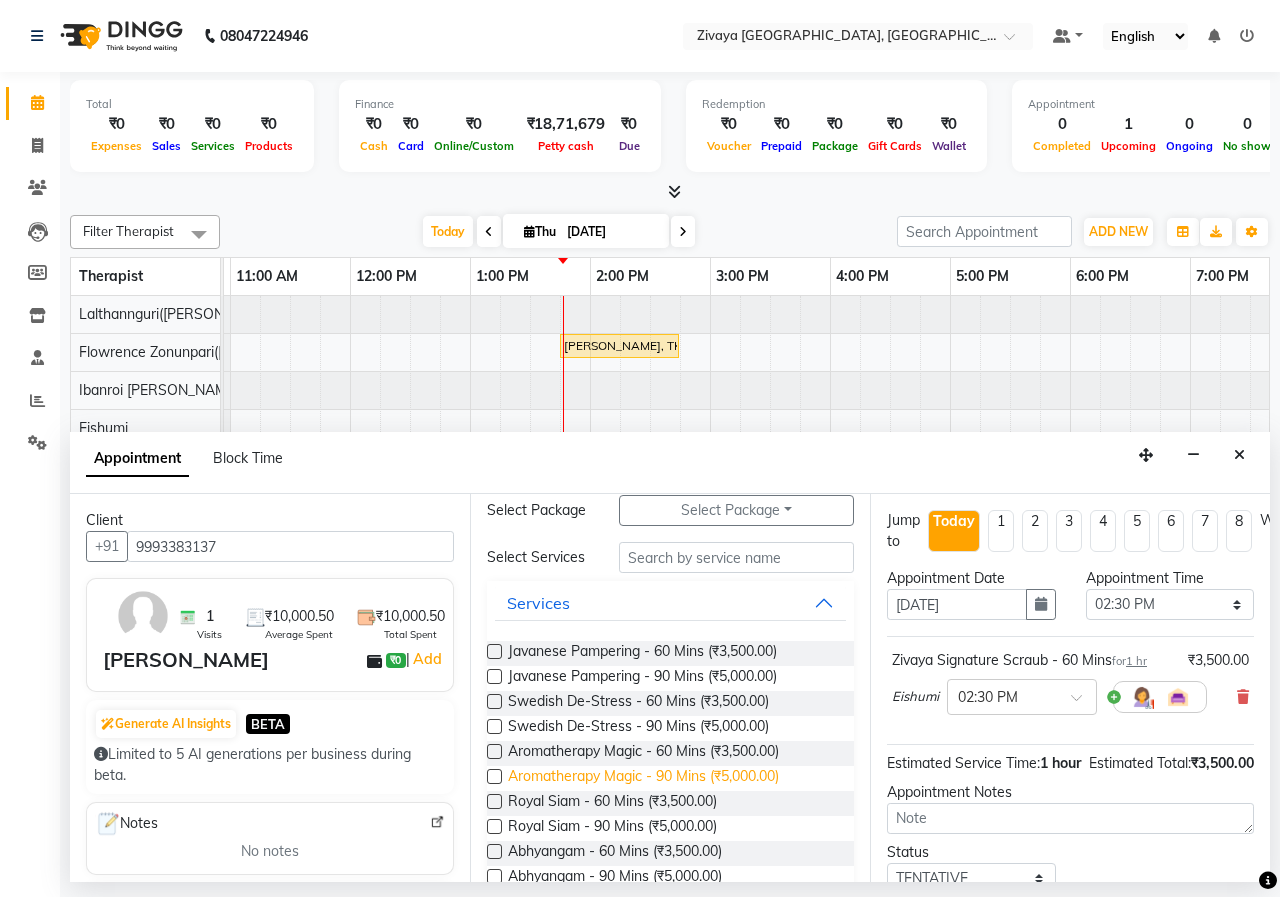 scroll, scrollTop: 0, scrollLeft: 0, axis: both 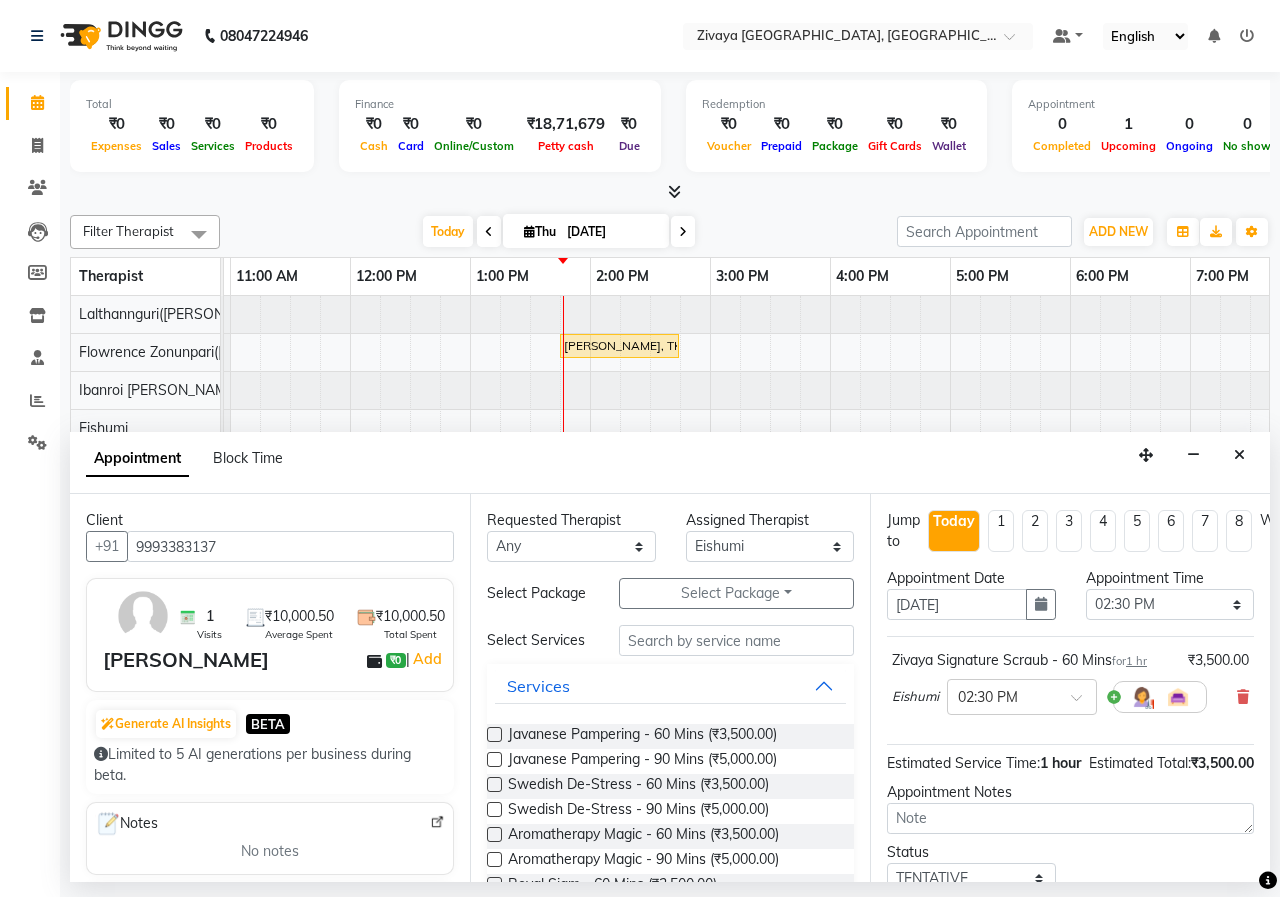 click at bounding box center [494, 734] 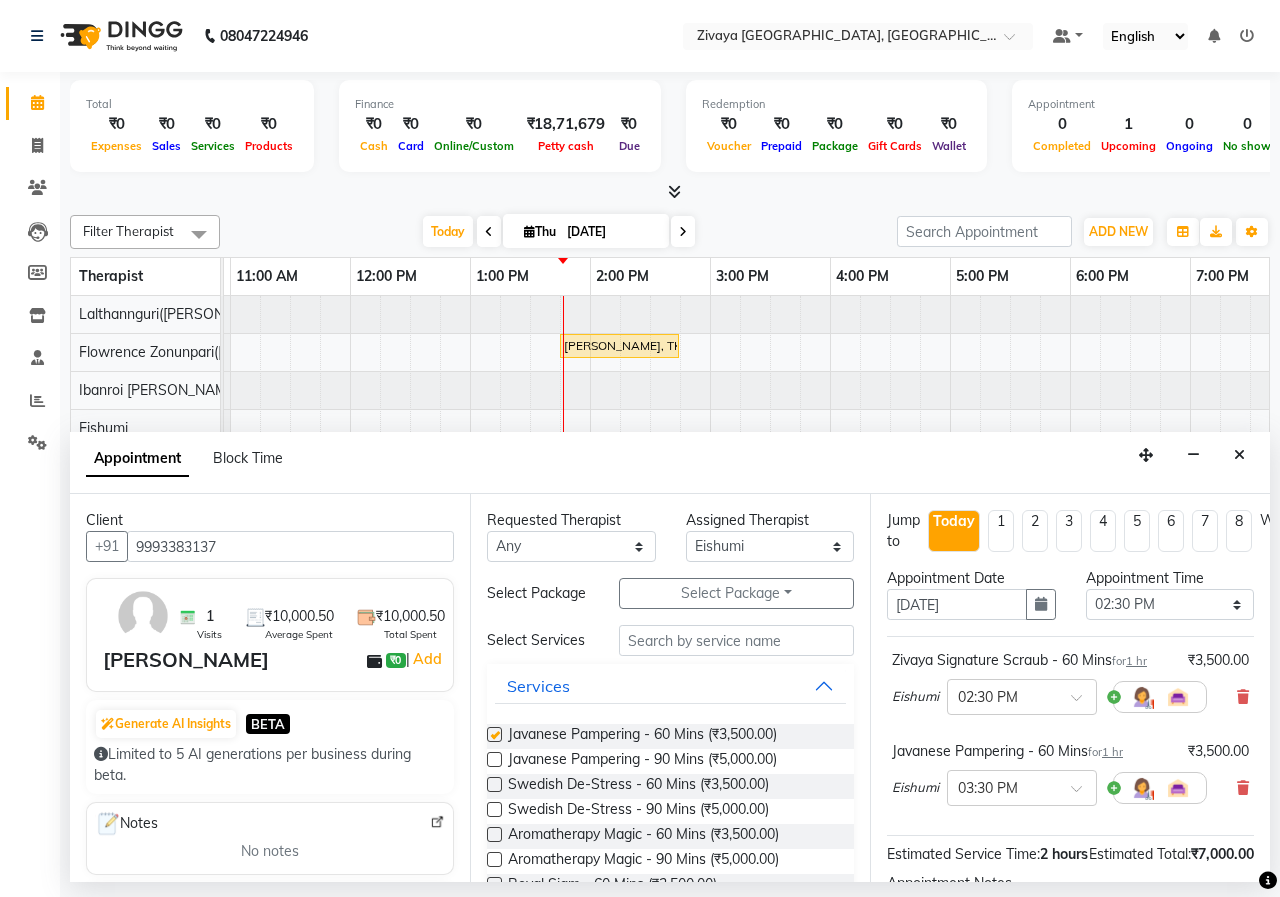 checkbox on "false" 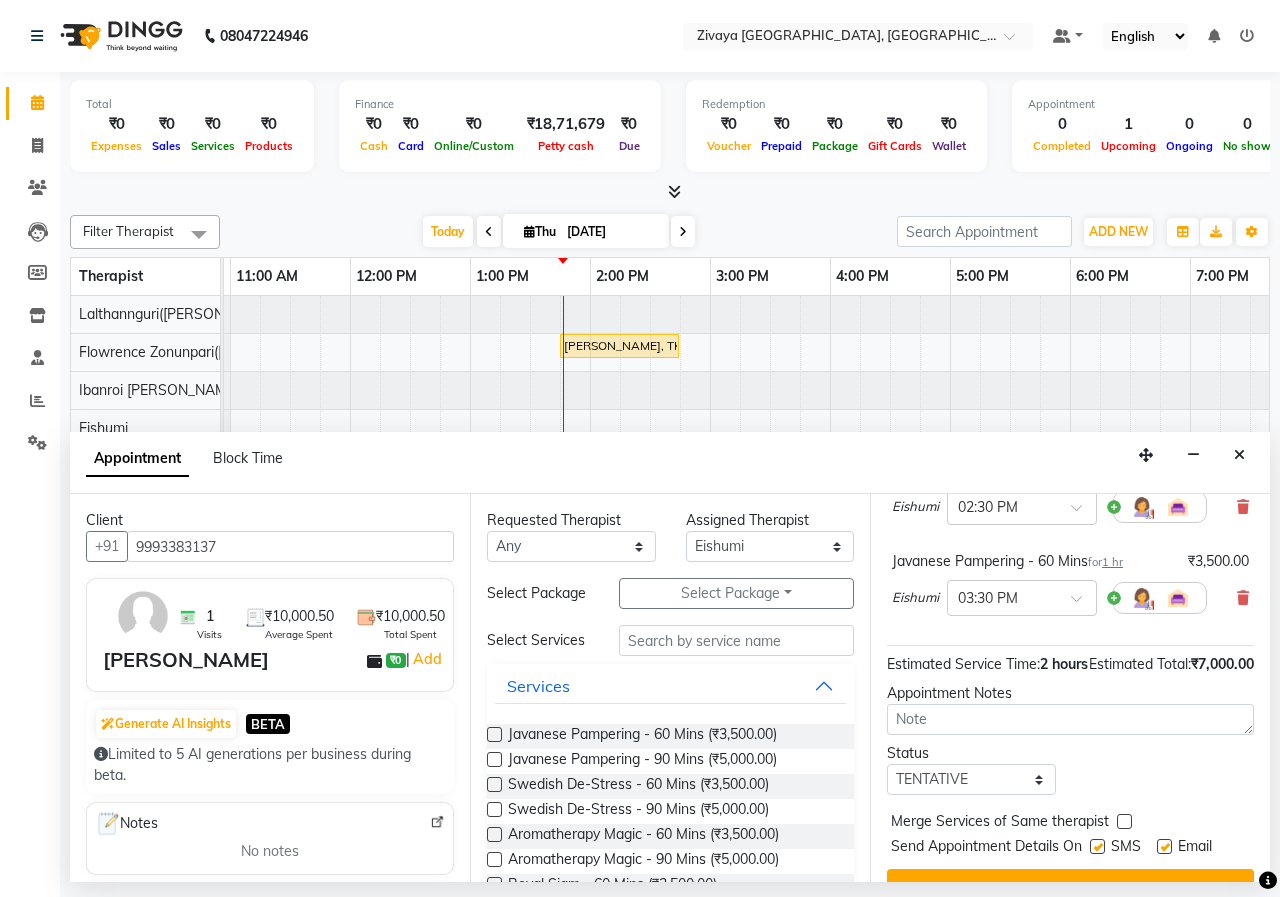 scroll, scrollTop: 265, scrollLeft: 0, axis: vertical 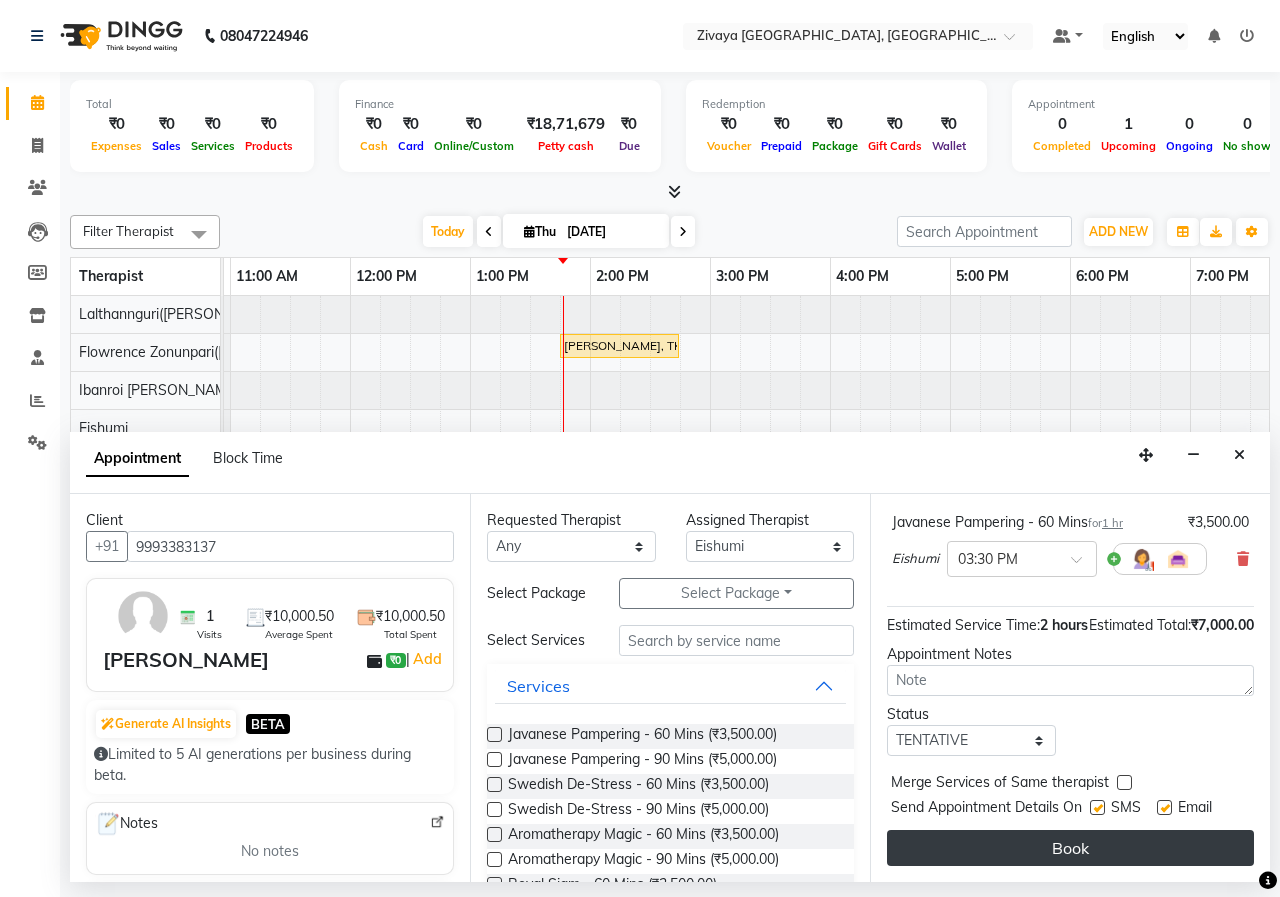 click on "Book" at bounding box center (1070, 848) 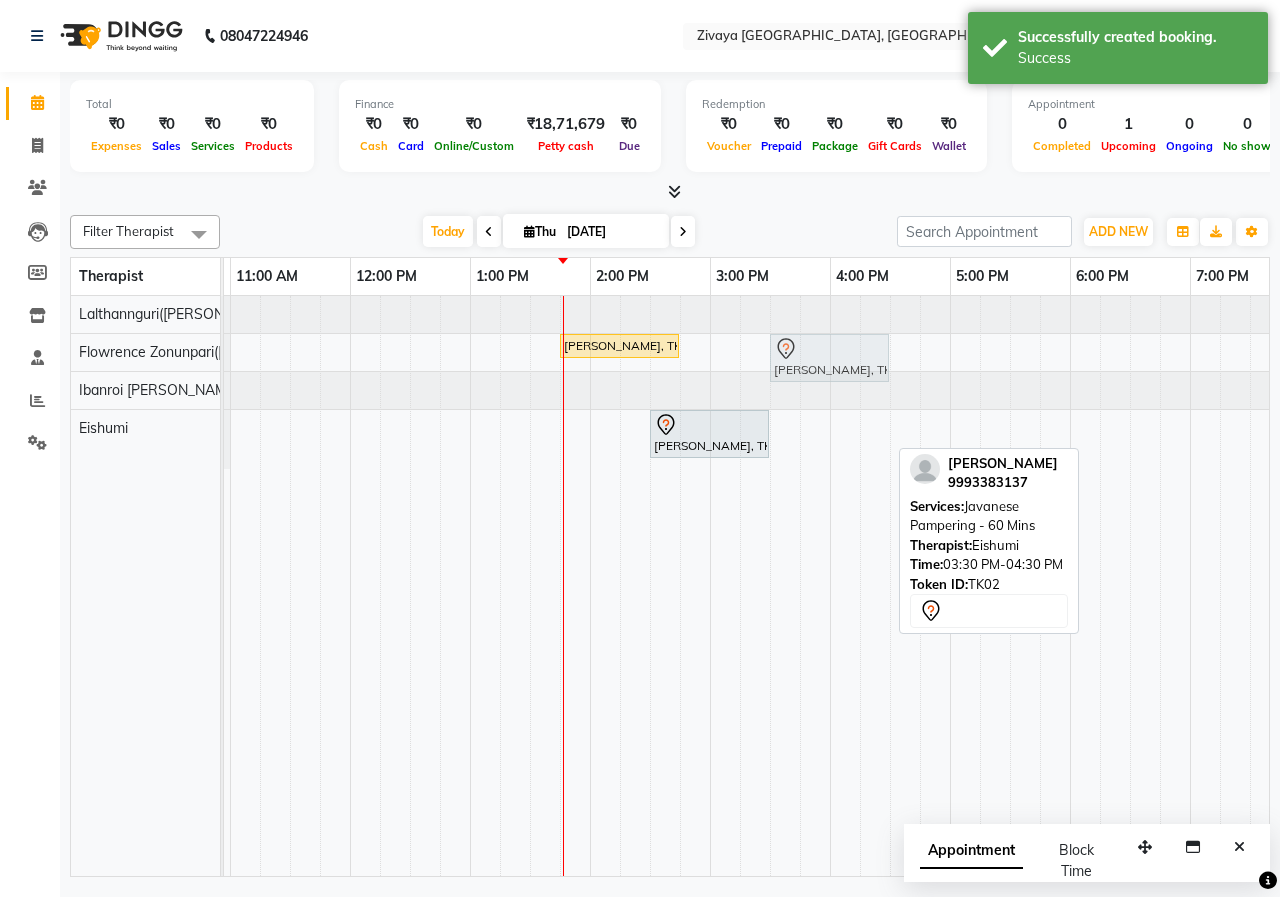 drag, startPoint x: 825, startPoint y: 432, endPoint x: 812, endPoint y: 365, distance: 68.24954 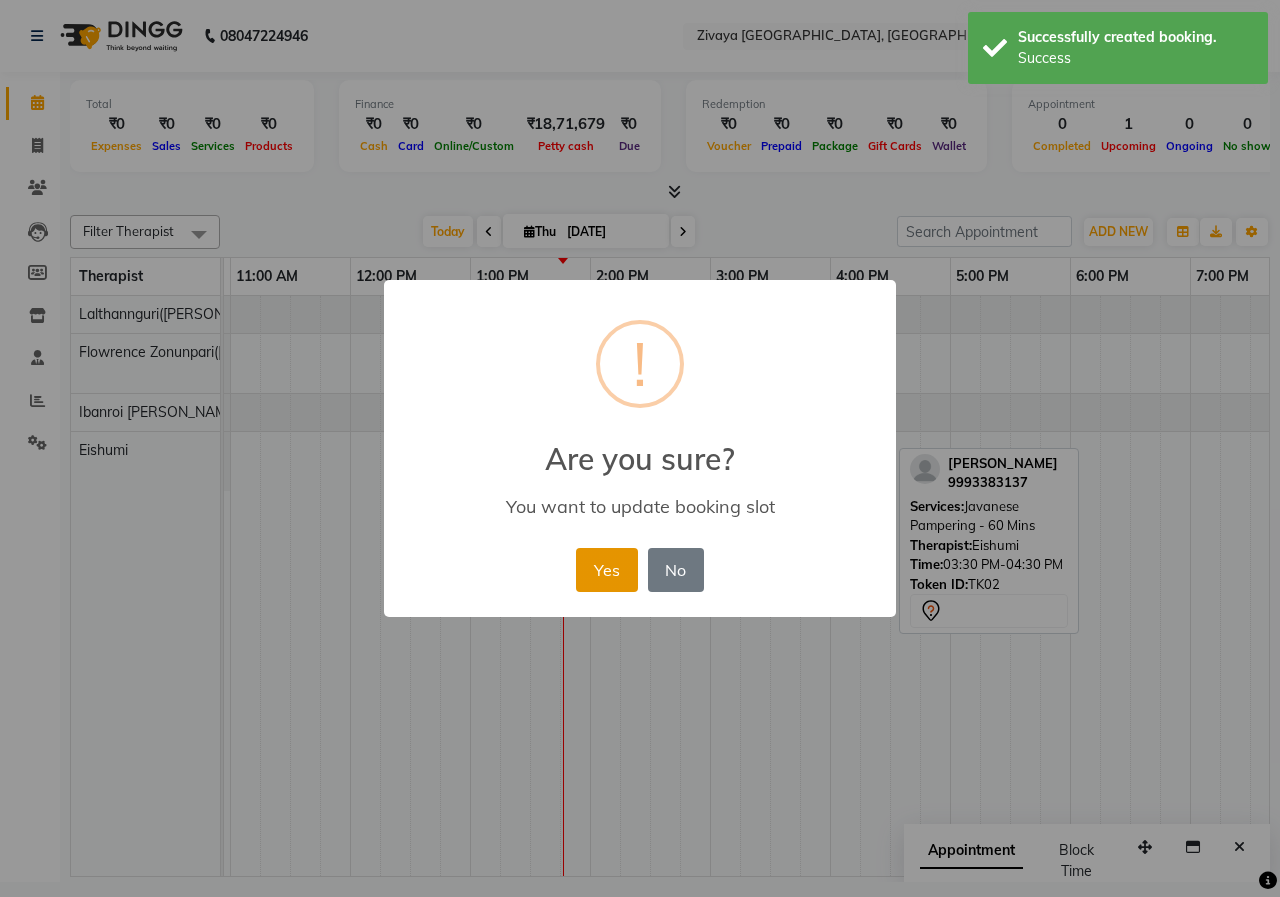 click on "Yes" at bounding box center (606, 570) 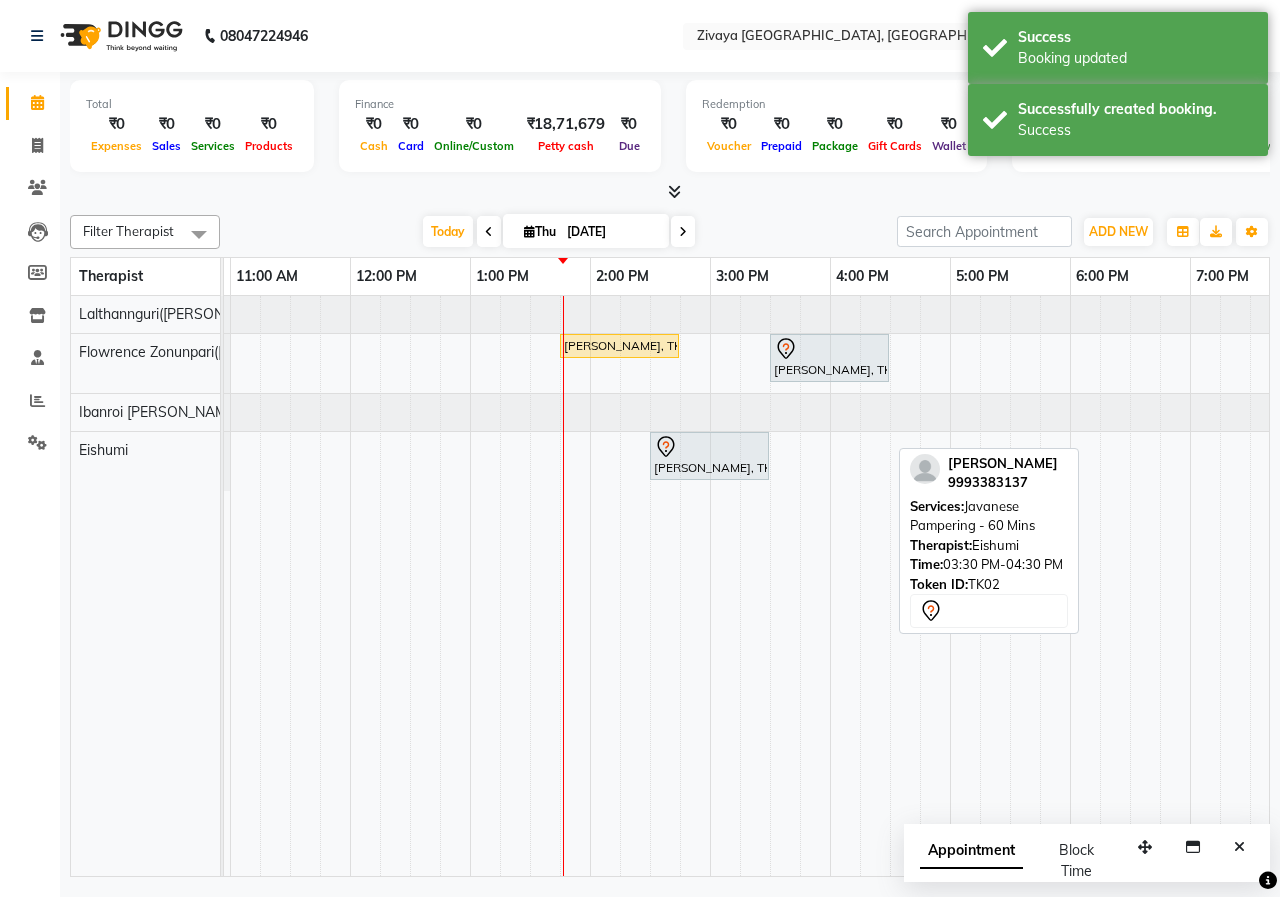 click on "Appointment" at bounding box center (971, 851) 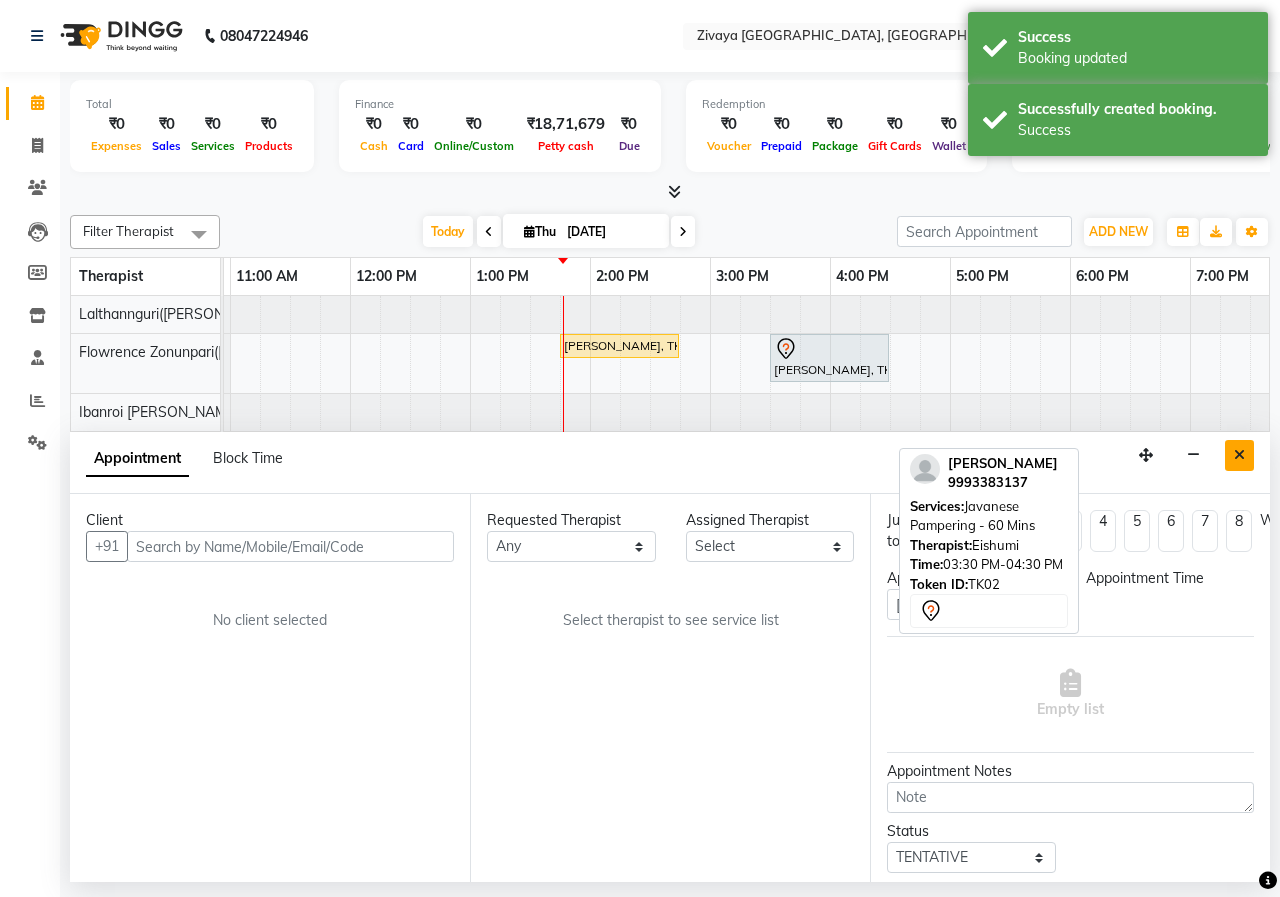 click at bounding box center (1239, 455) 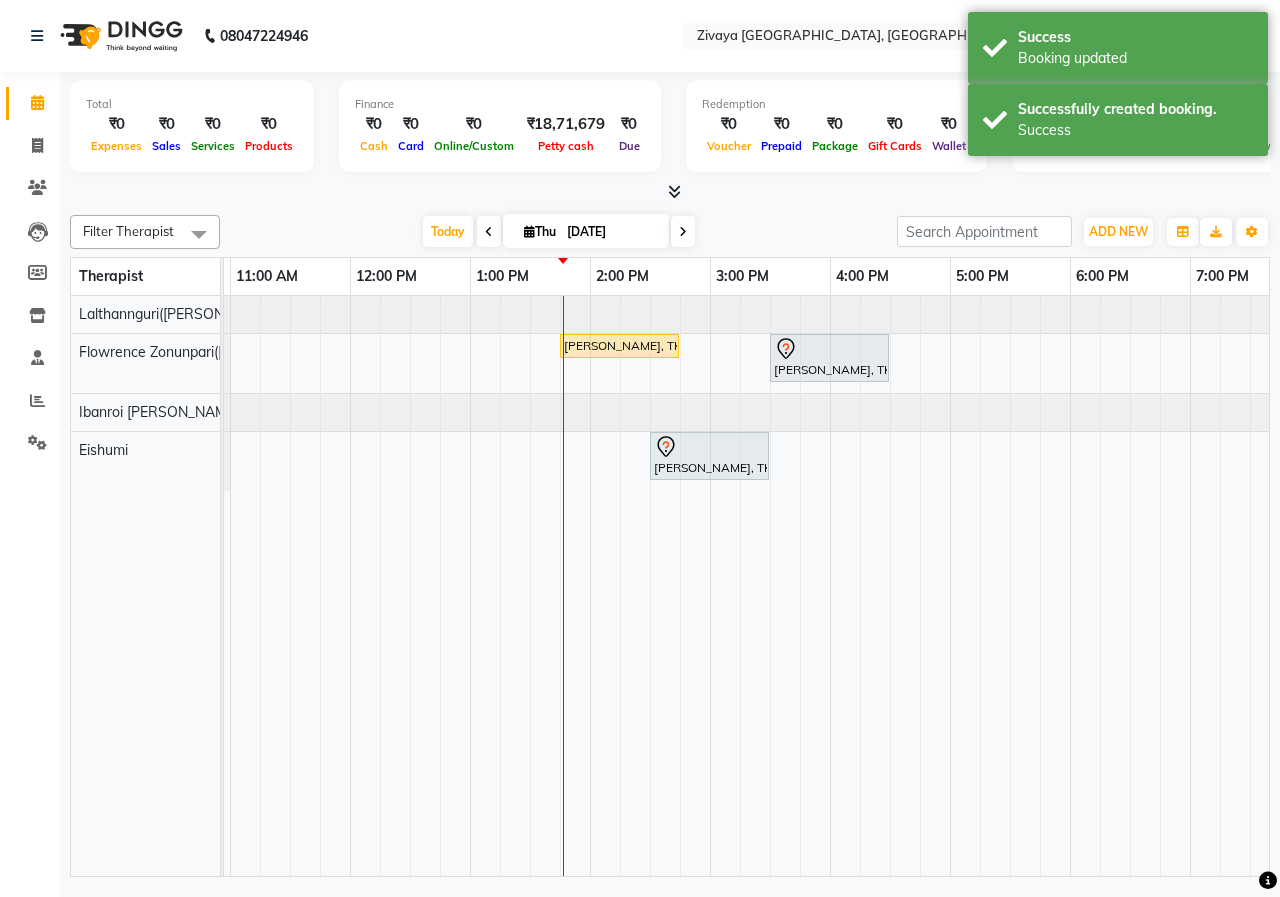 click on "[DATE]  [DATE]" at bounding box center [558, 232] 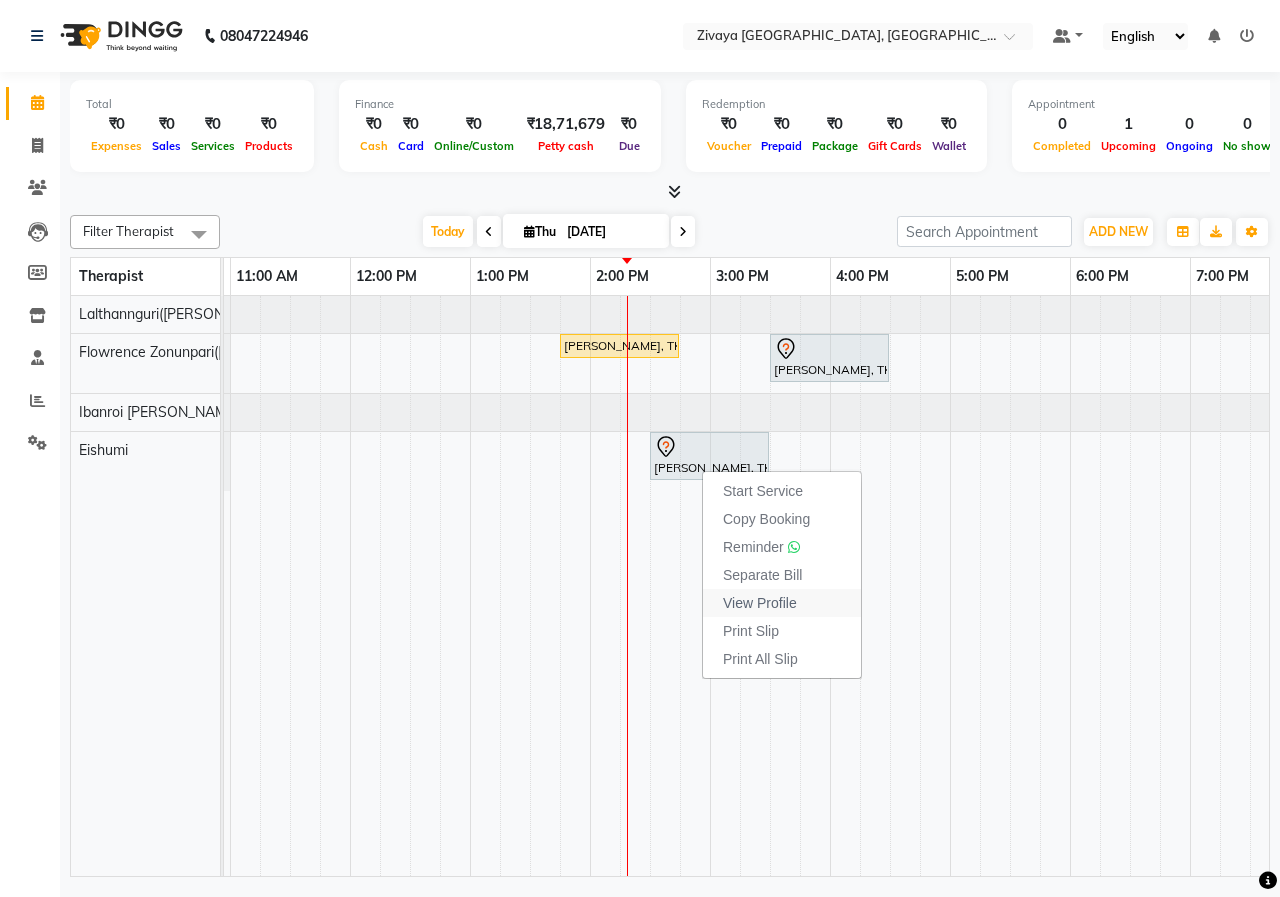click on "View Profile" at bounding box center [760, 603] 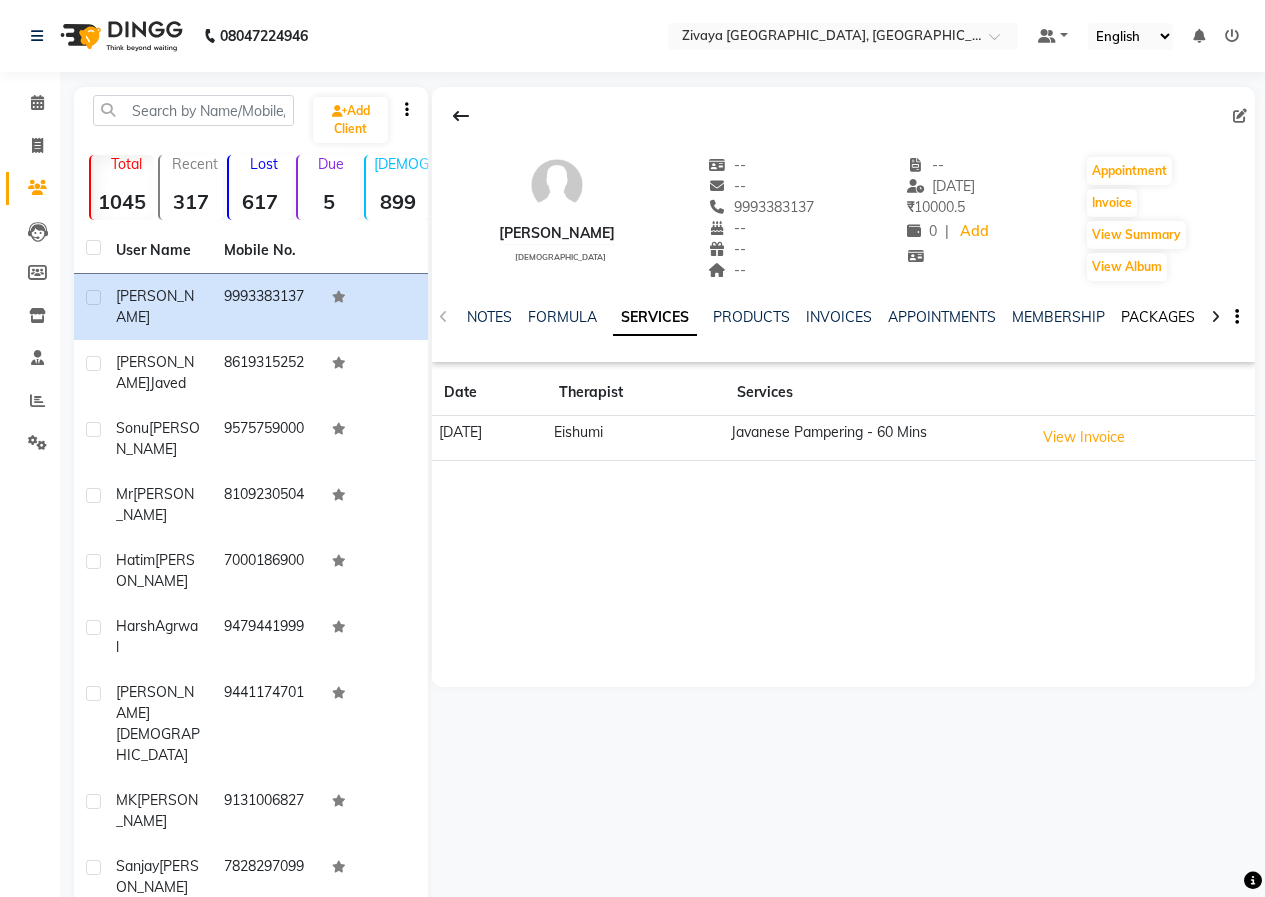 click on "PACKAGES" 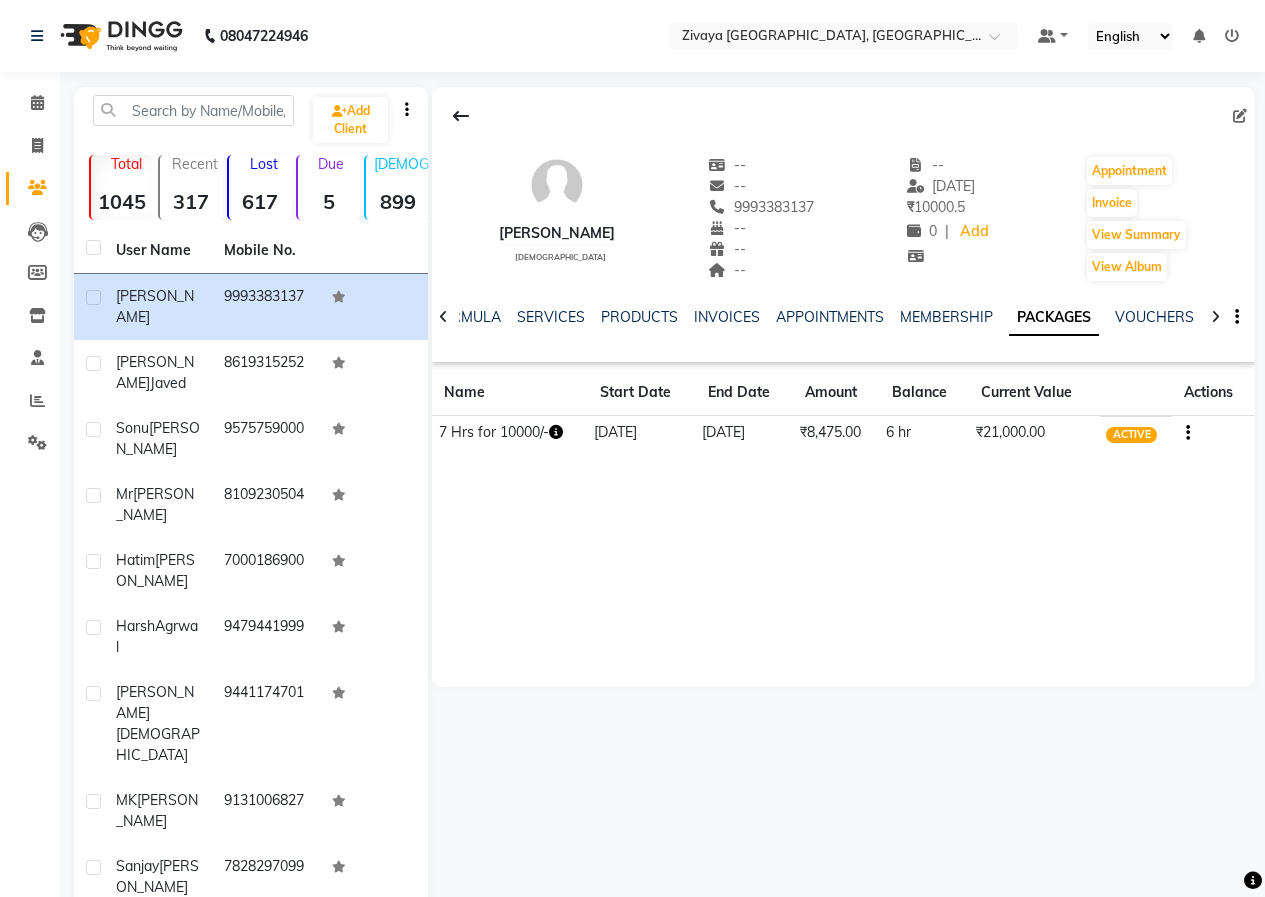 click 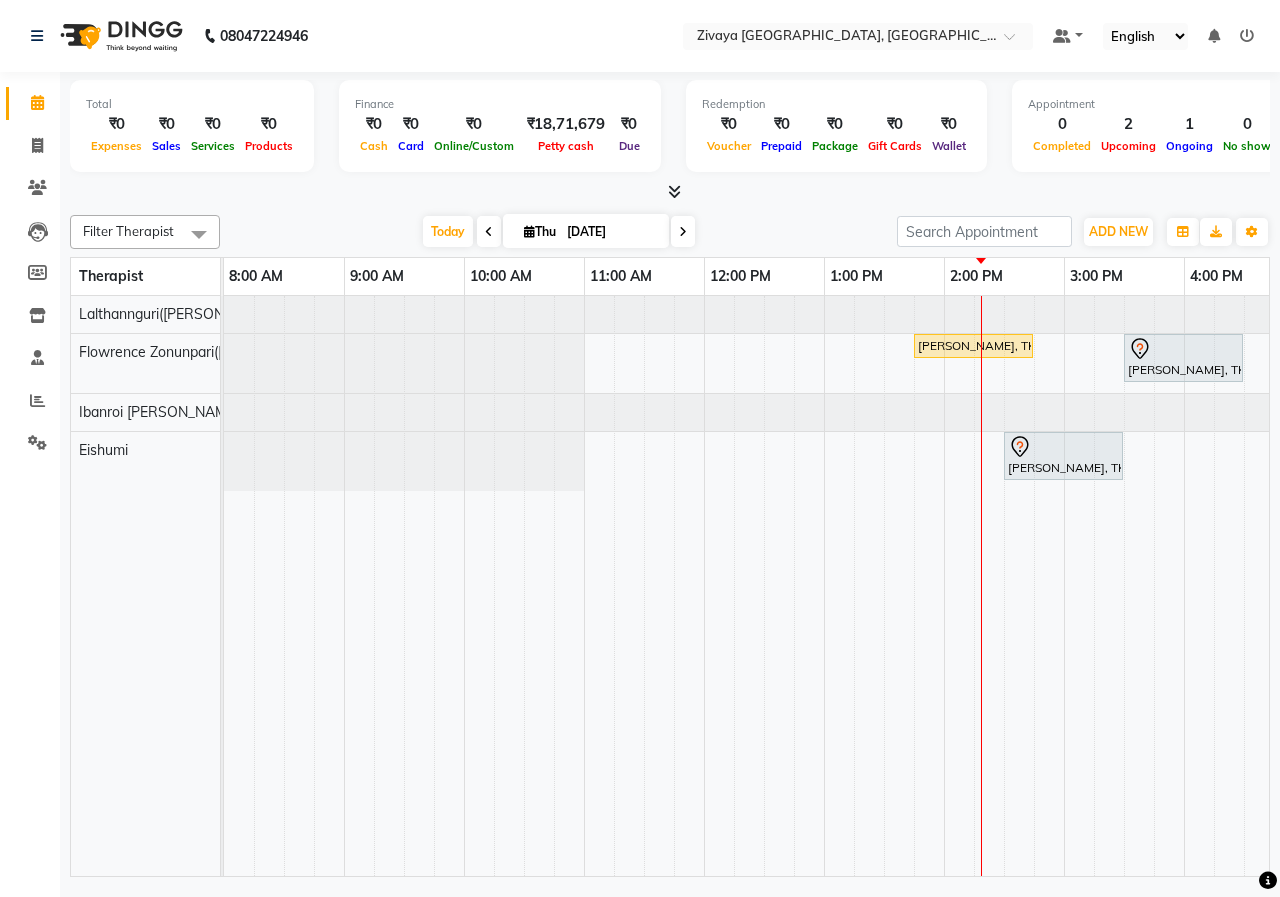 click on "[DATE]" at bounding box center [611, 232] 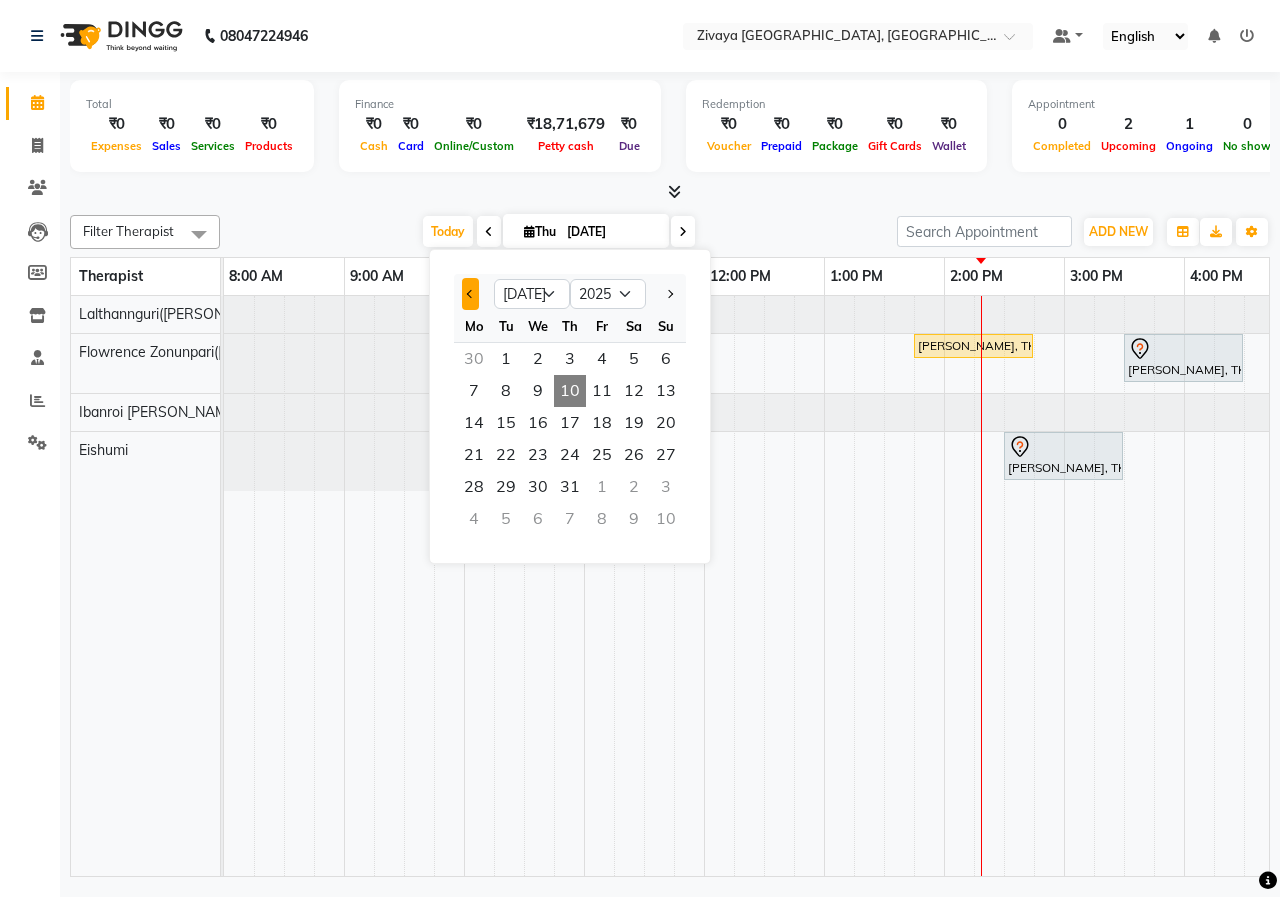 click at bounding box center (471, 294) 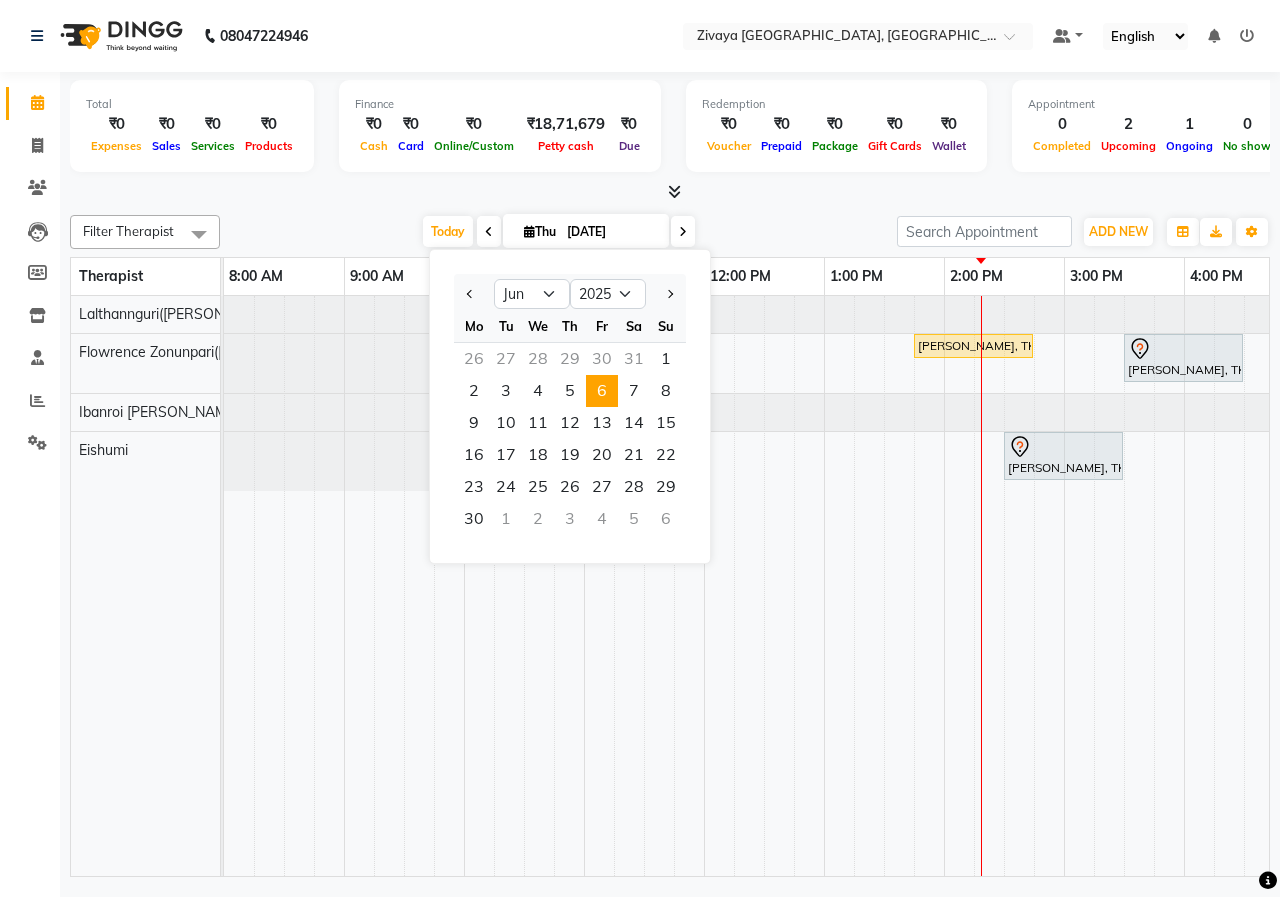 click on "6" at bounding box center (602, 391) 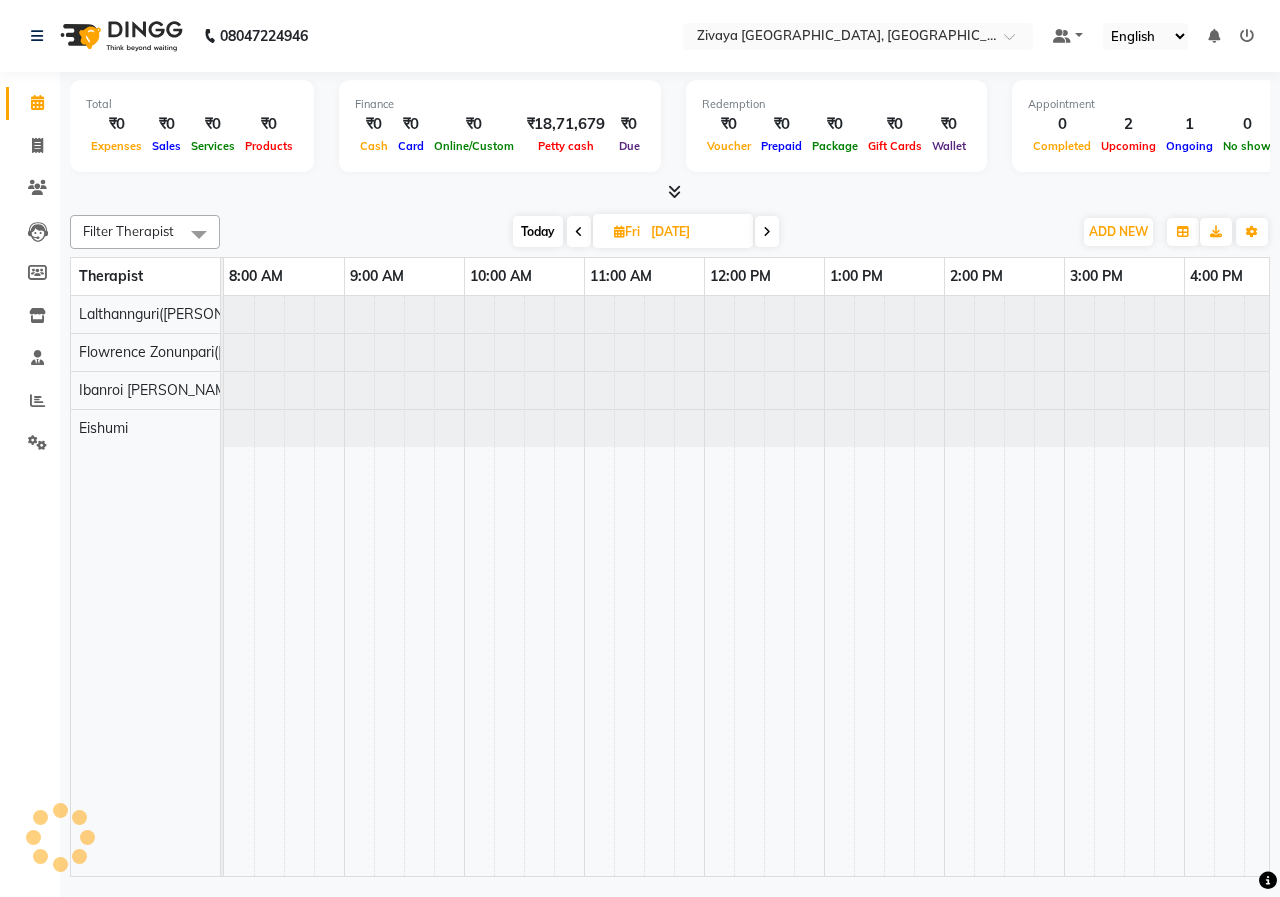 scroll, scrollTop: 0, scrollLeft: 721, axis: horizontal 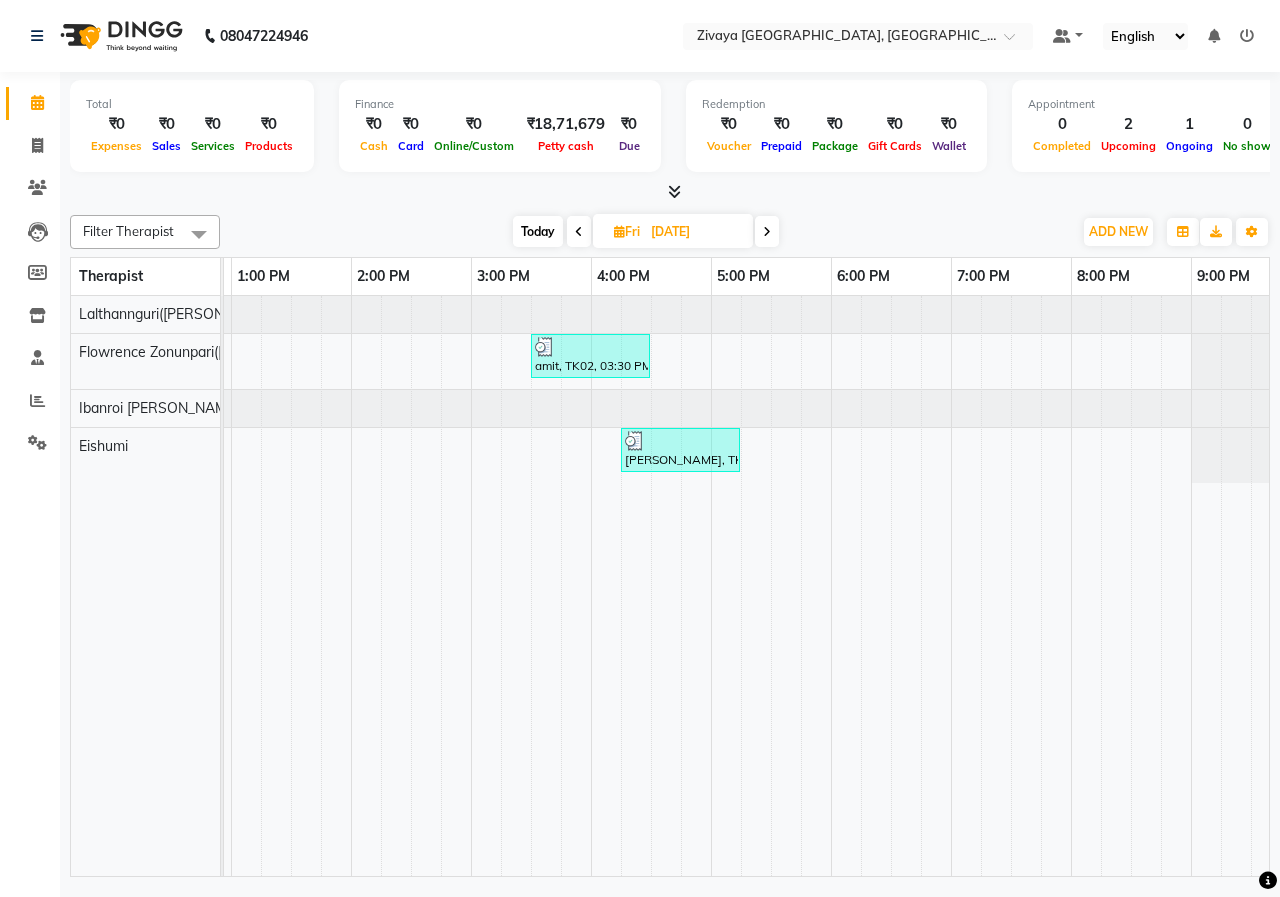 click on "[DATE]" at bounding box center (695, 232) 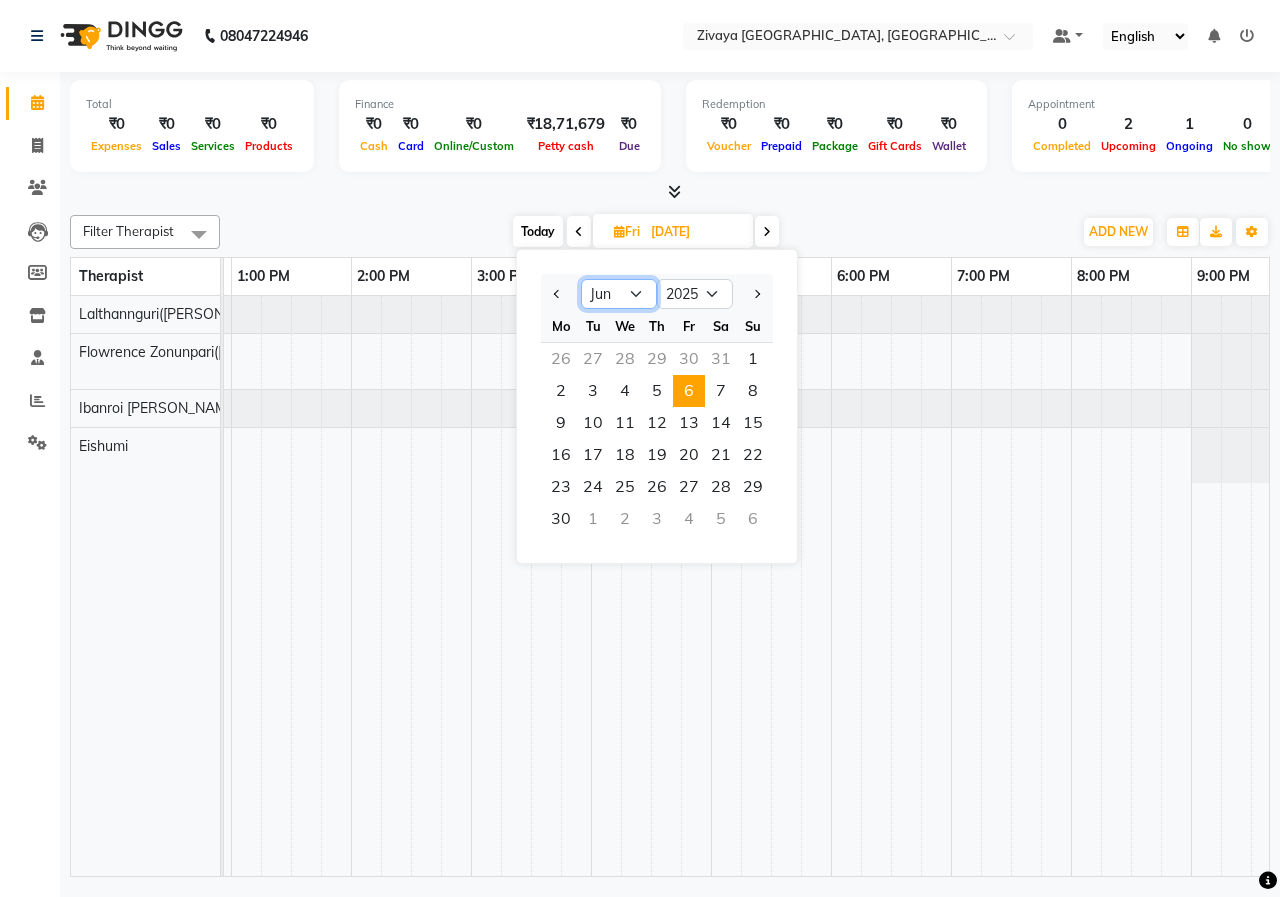 click on "Jan Feb Mar Apr May Jun [DATE] Aug Sep Oct Nov Dec" at bounding box center (619, 294) 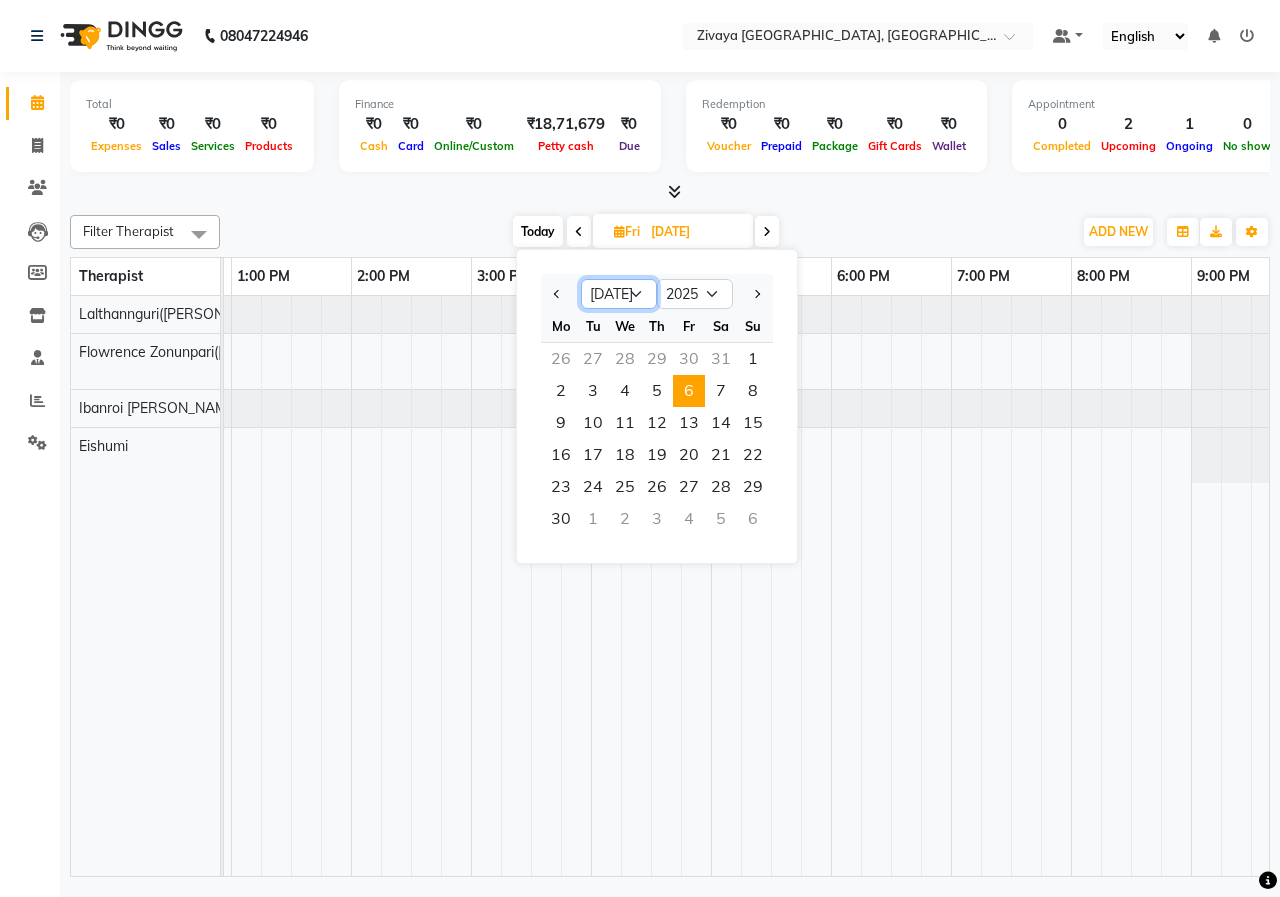 click on "Jan Feb Mar Apr May Jun [DATE] Aug Sep Oct Nov Dec" at bounding box center [619, 294] 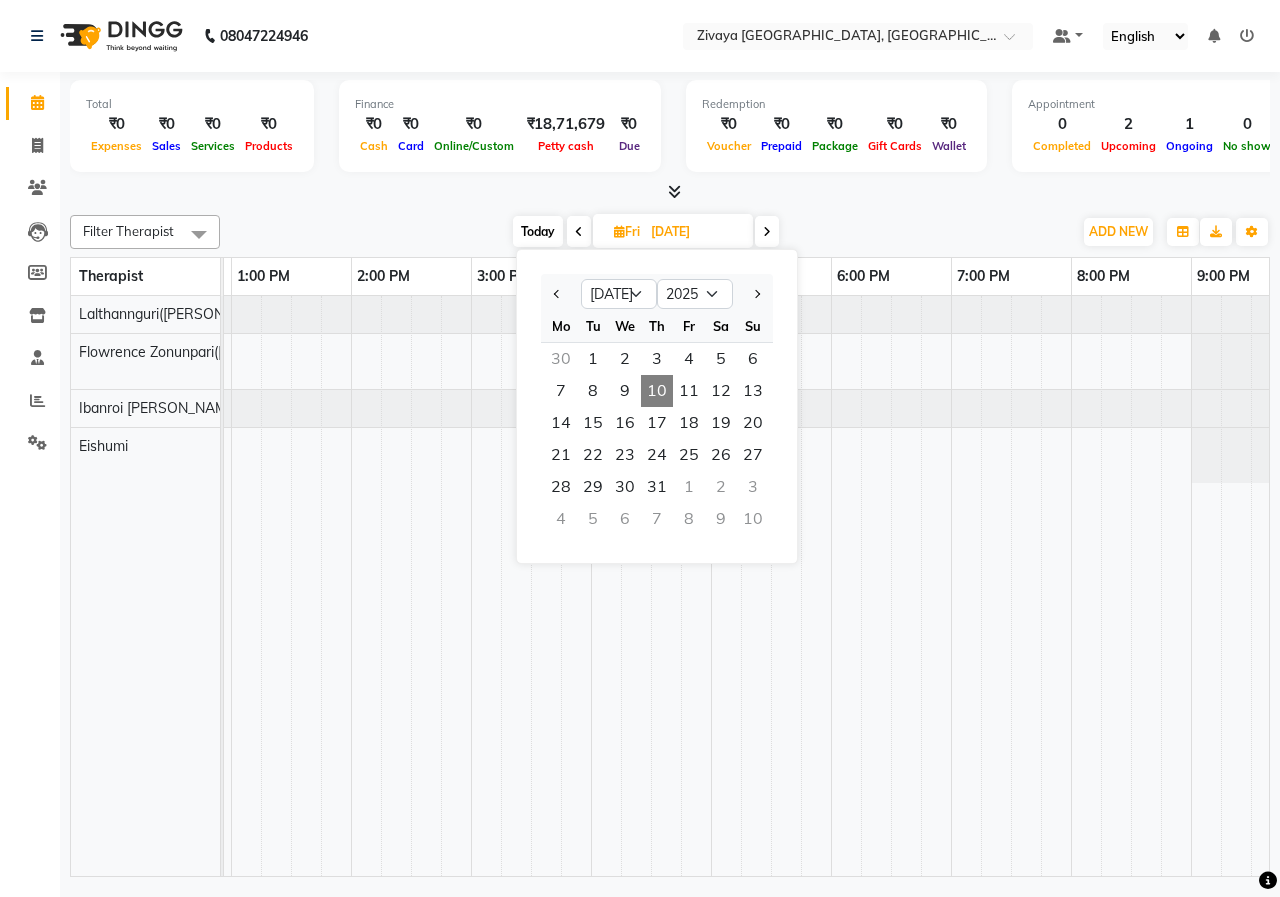 click on "10" at bounding box center (657, 391) 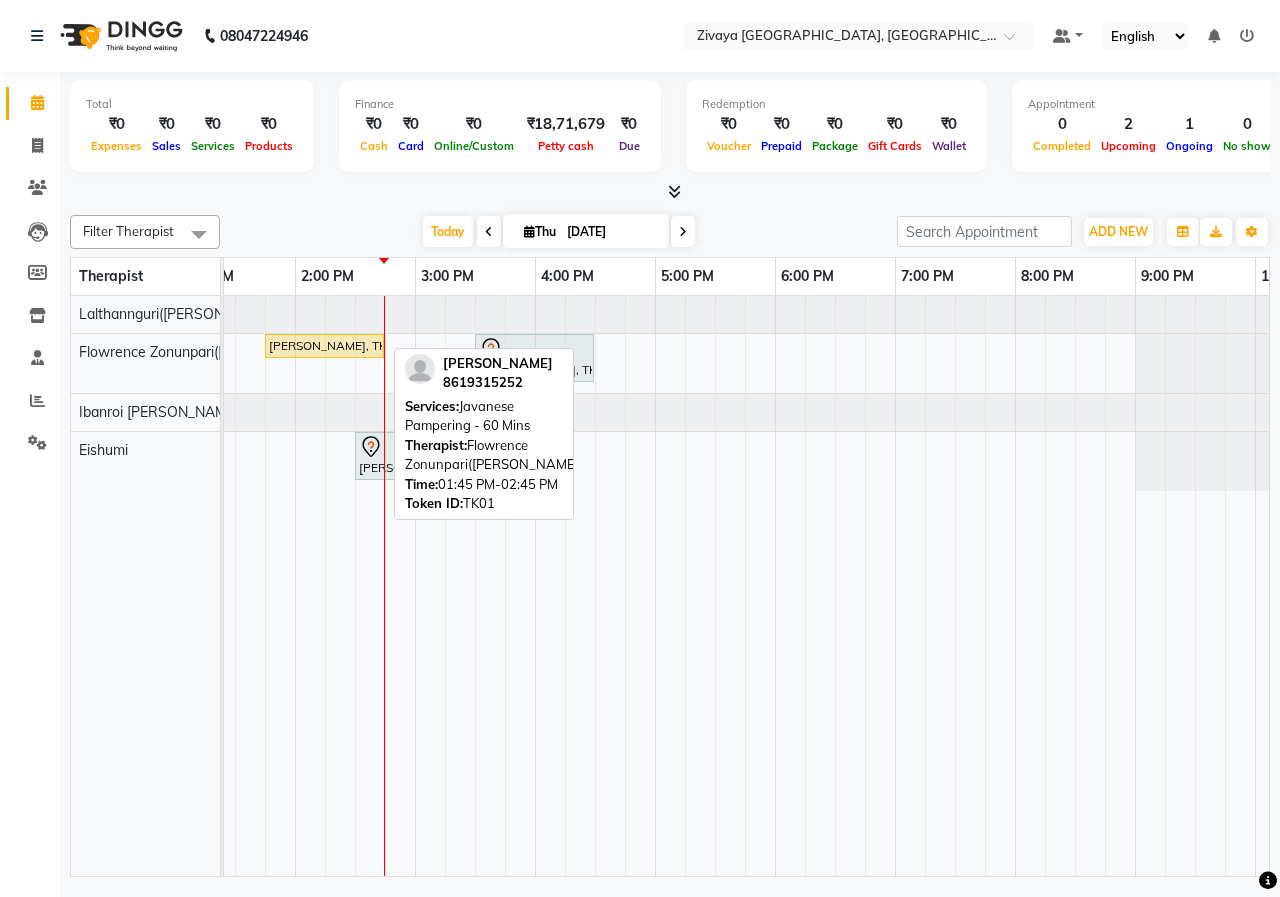 click on "[PERSON_NAME], TK01, 01:45 PM-02:45 PM, Javanese Pampering - 60 Mins" at bounding box center [324, 346] 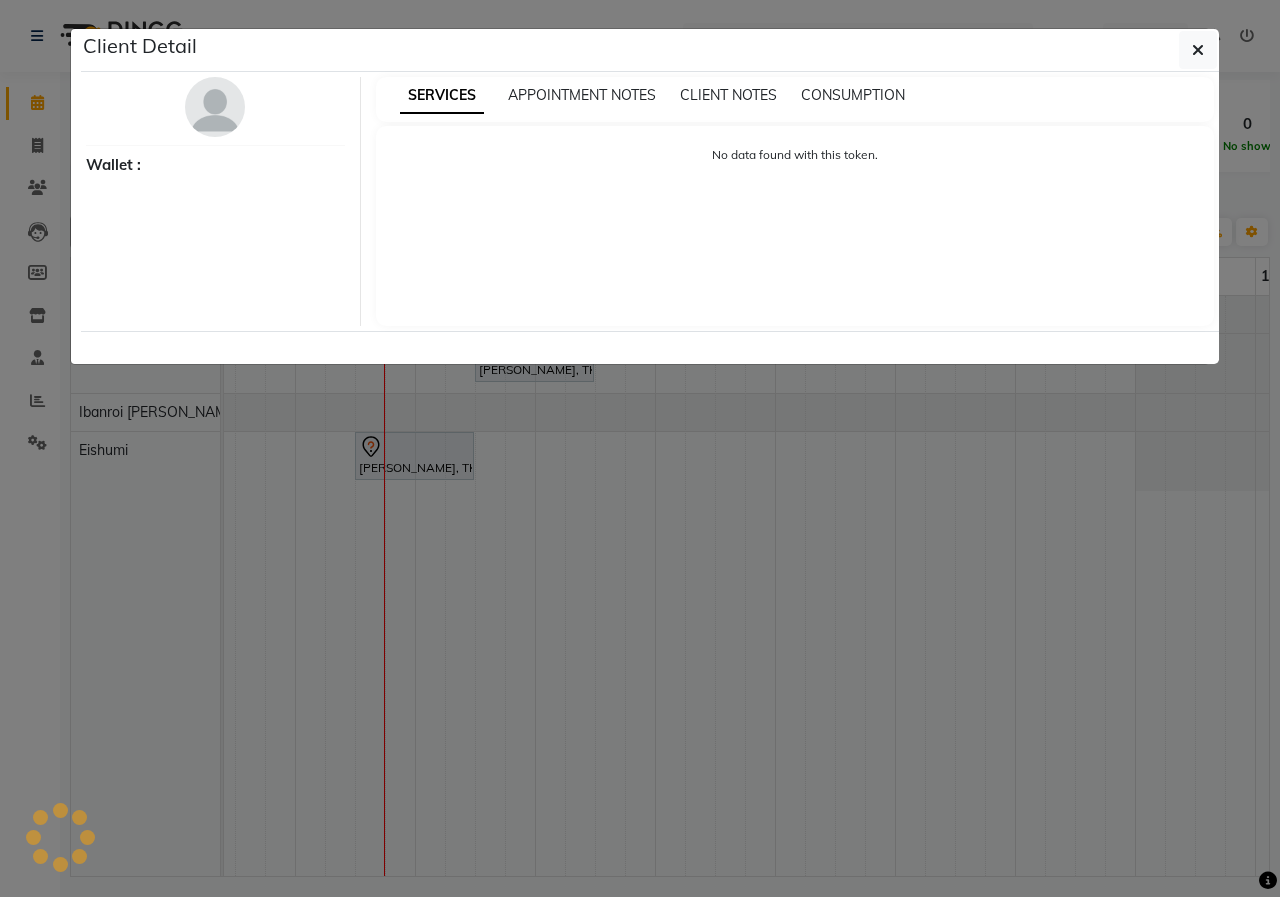 select on "1" 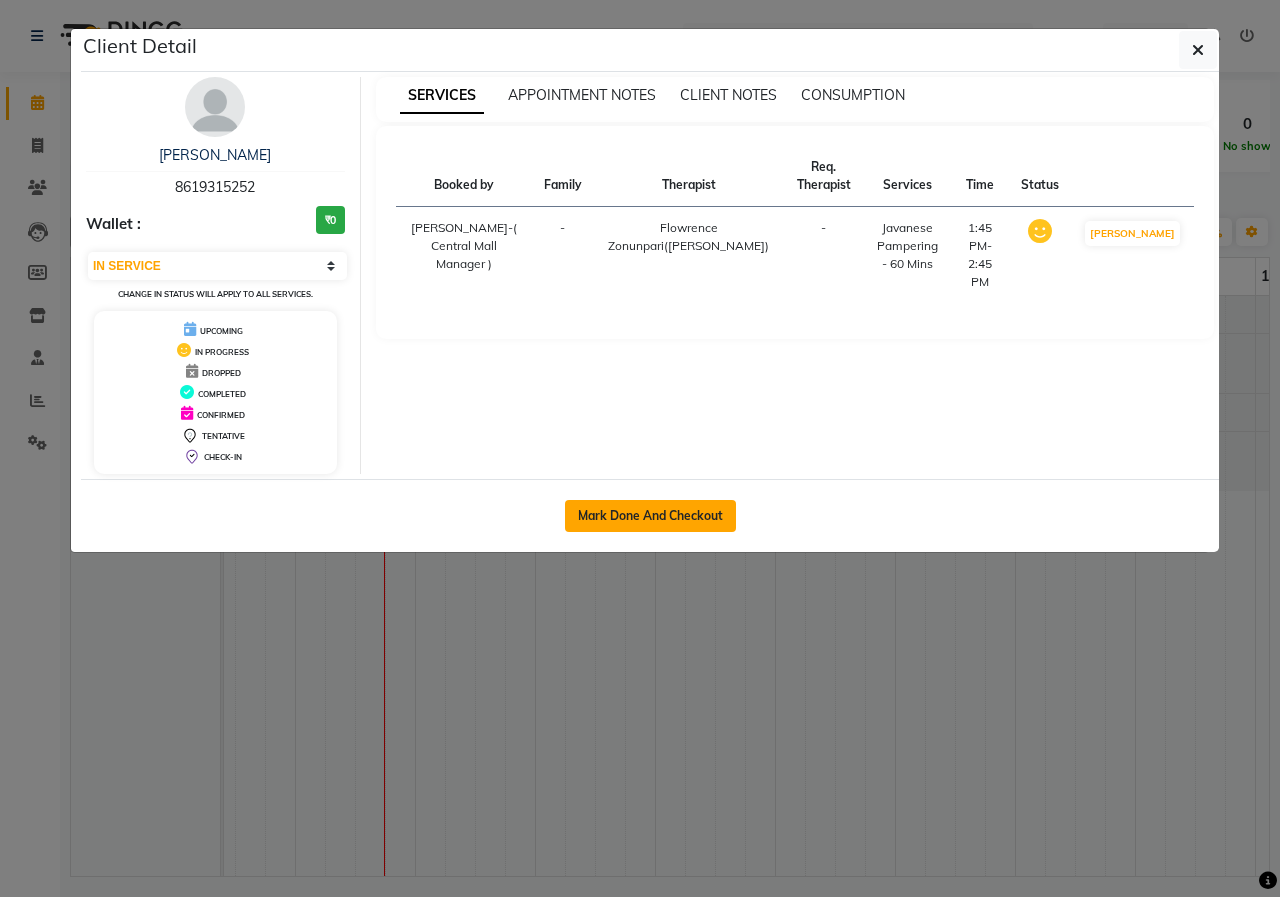 click on "Mark Done And Checkout" 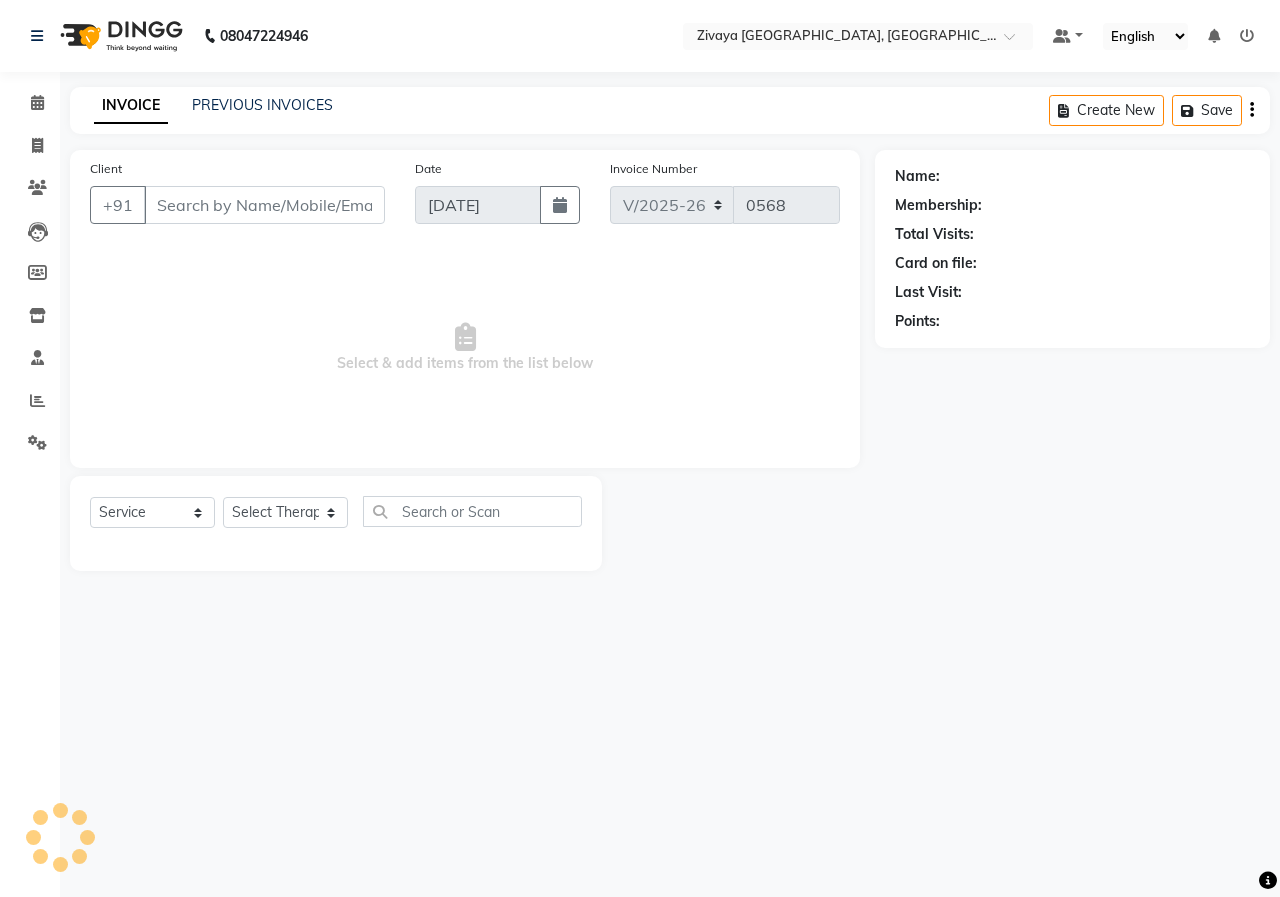 type on "8619315252" 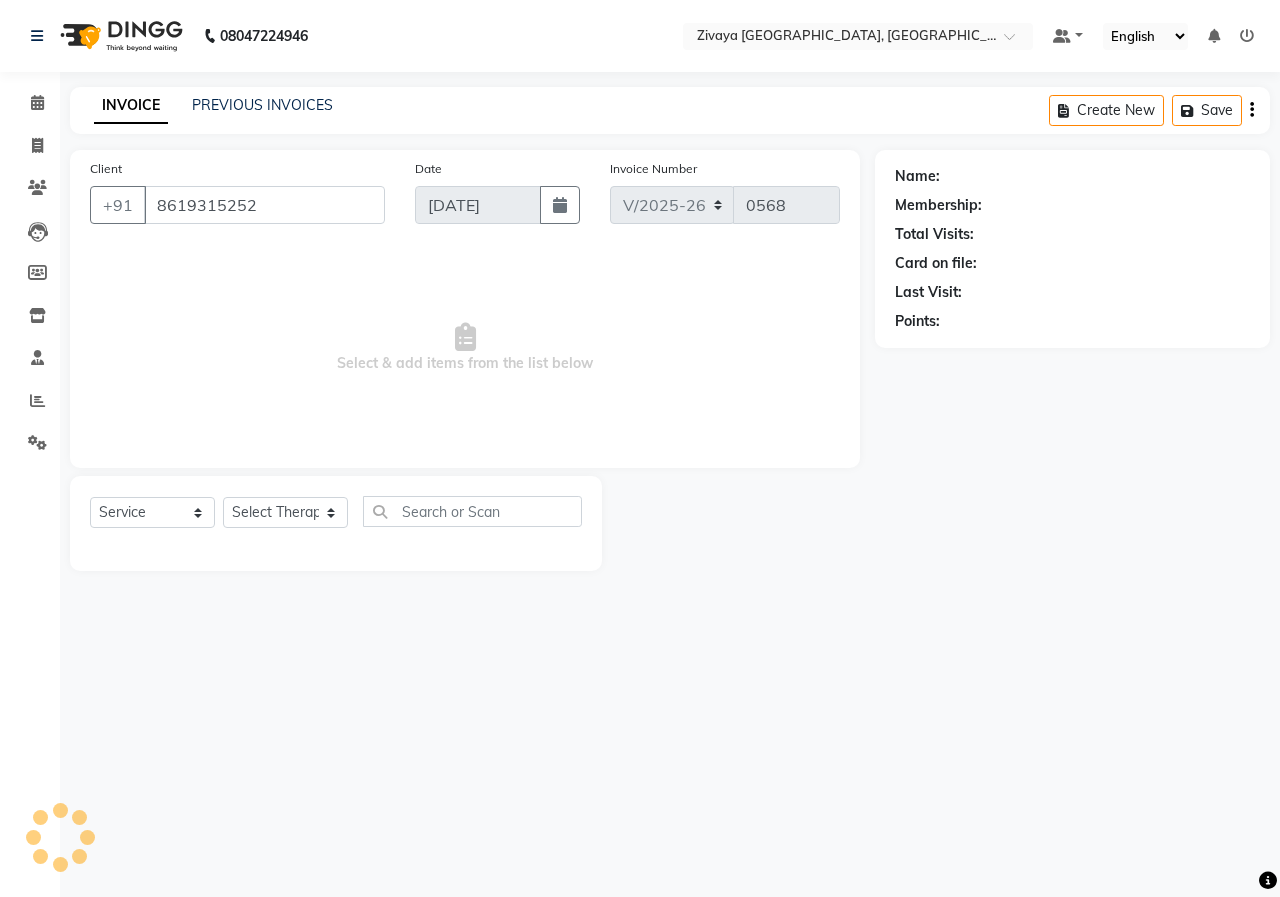select on "49517" 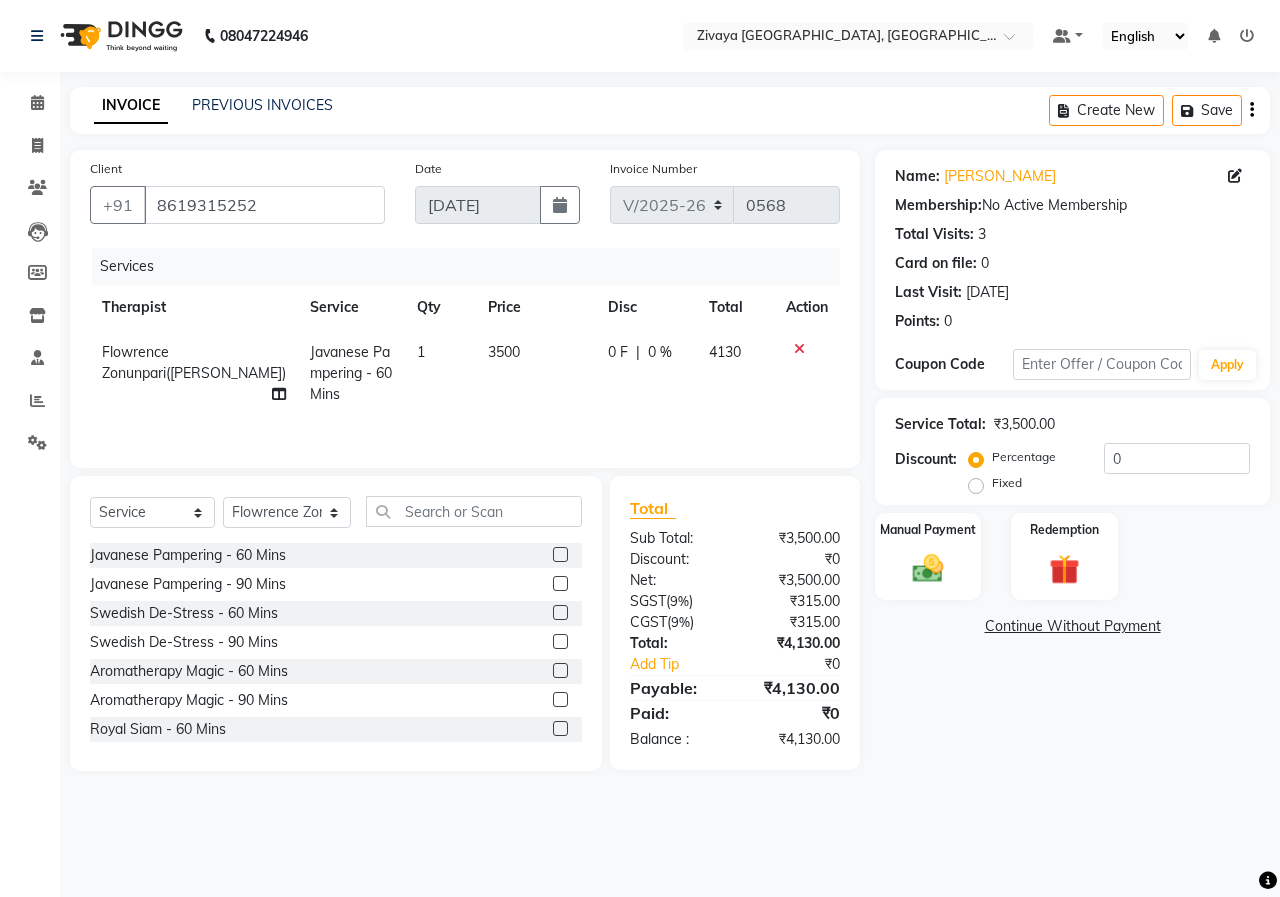 click on "Fixed" 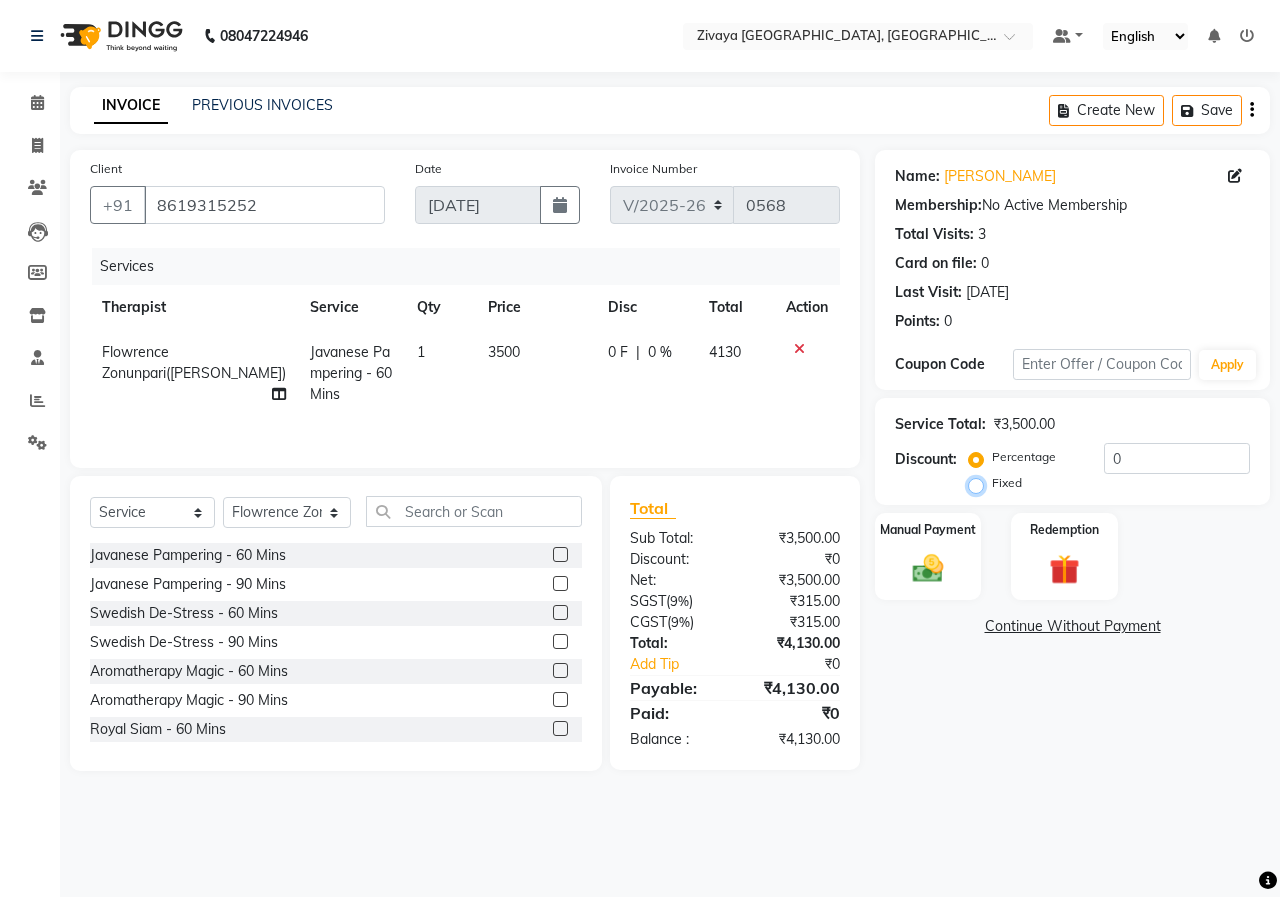 click on "Fixed" at bounding box center [980, 483] 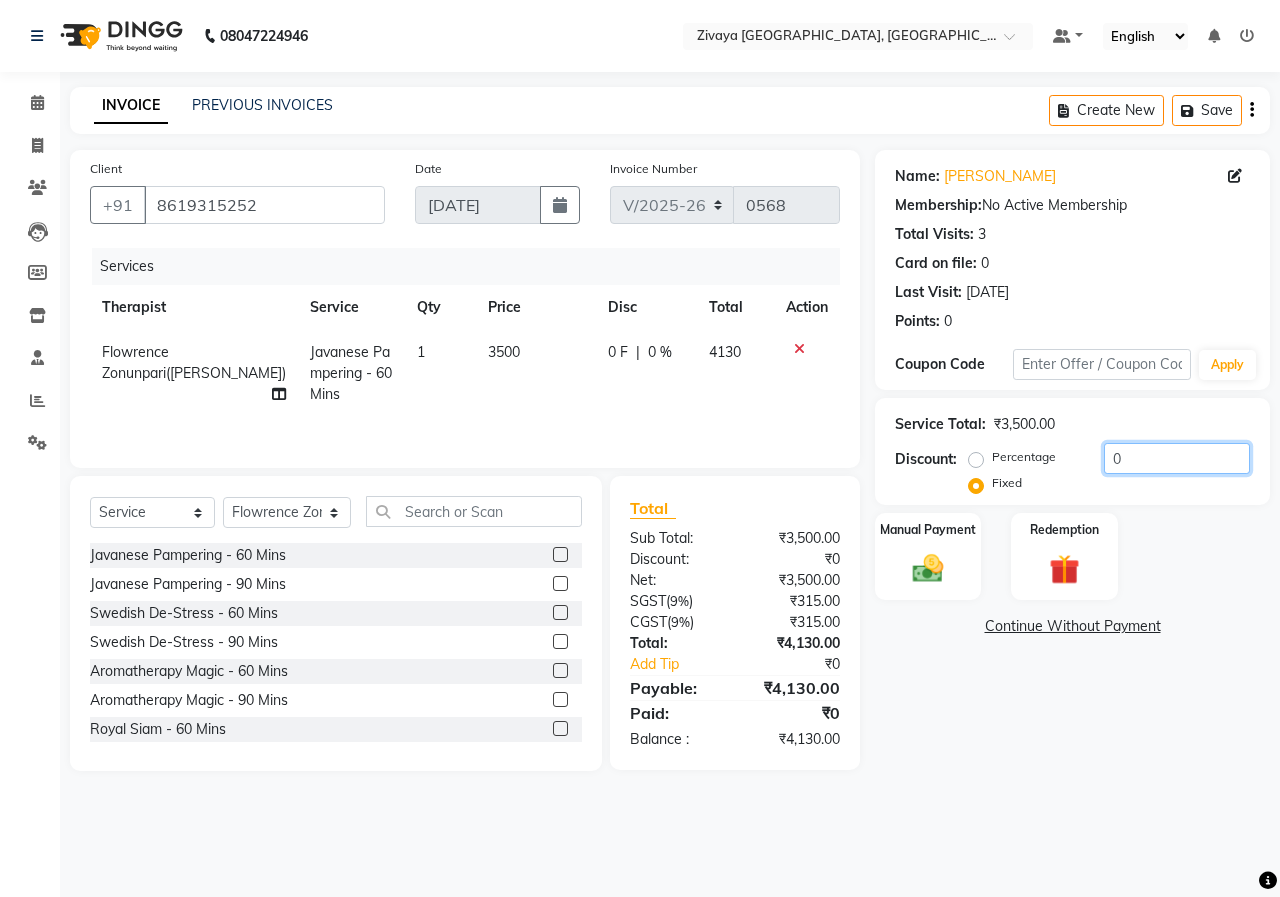click on "0" 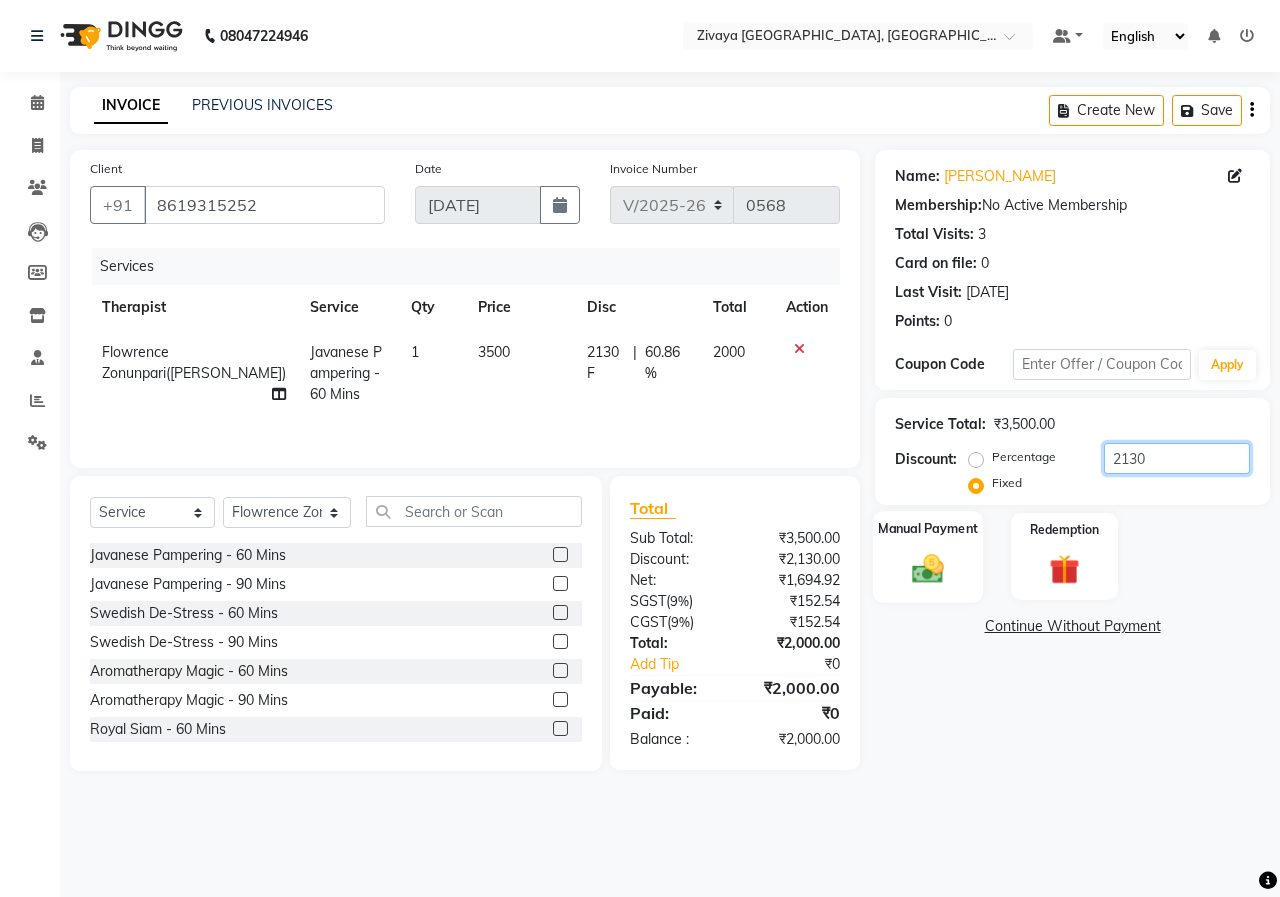 type on "2130" 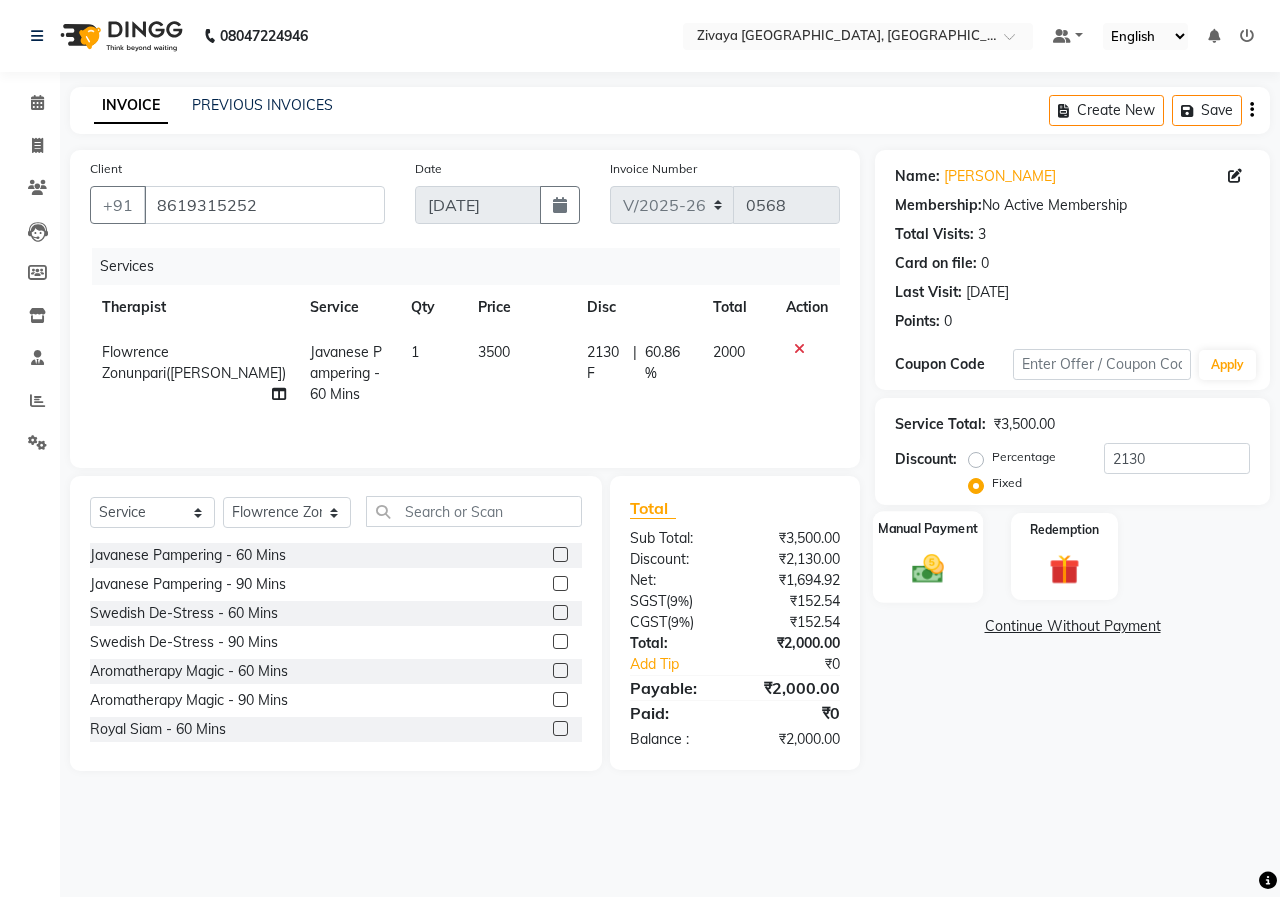 click 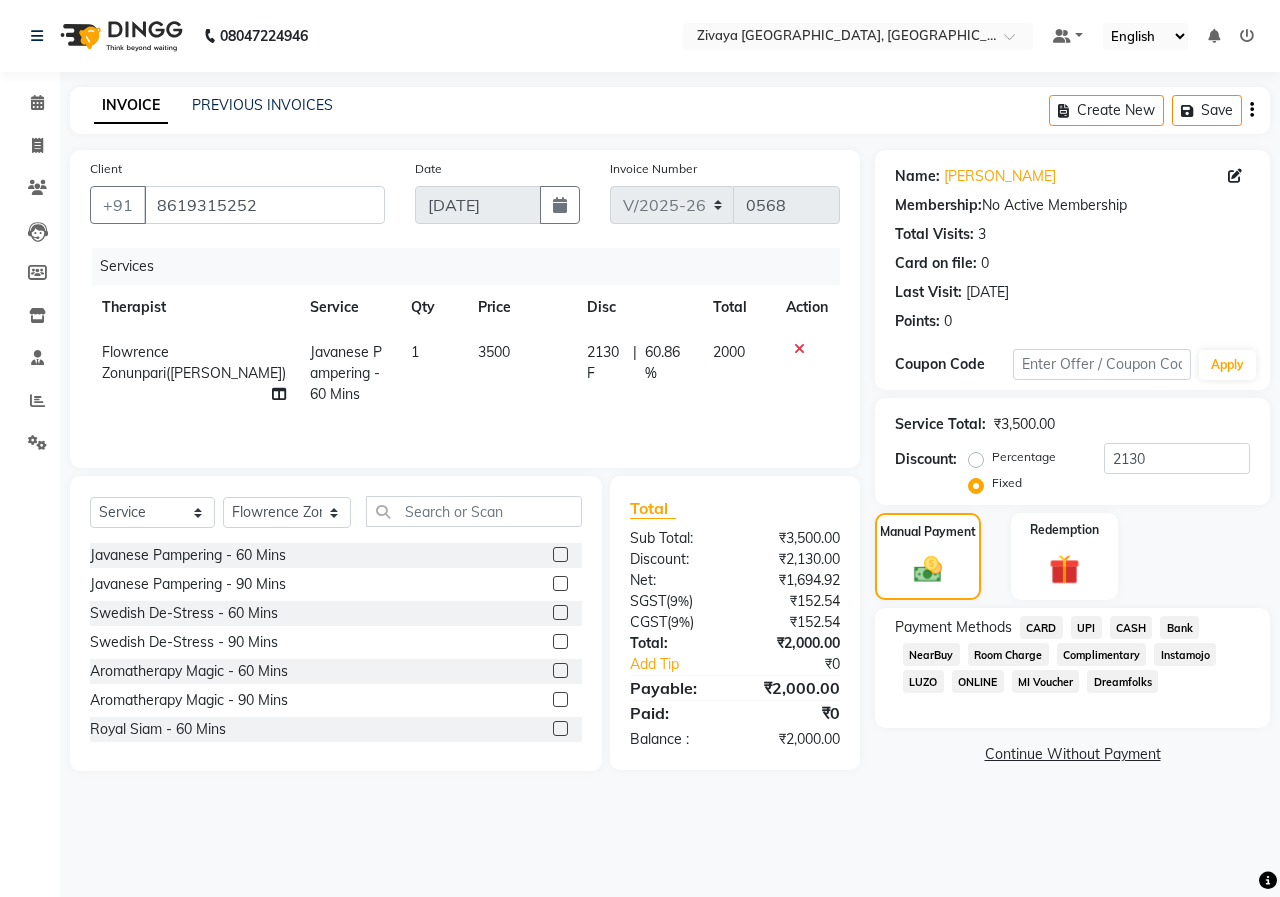 click on "CARD" 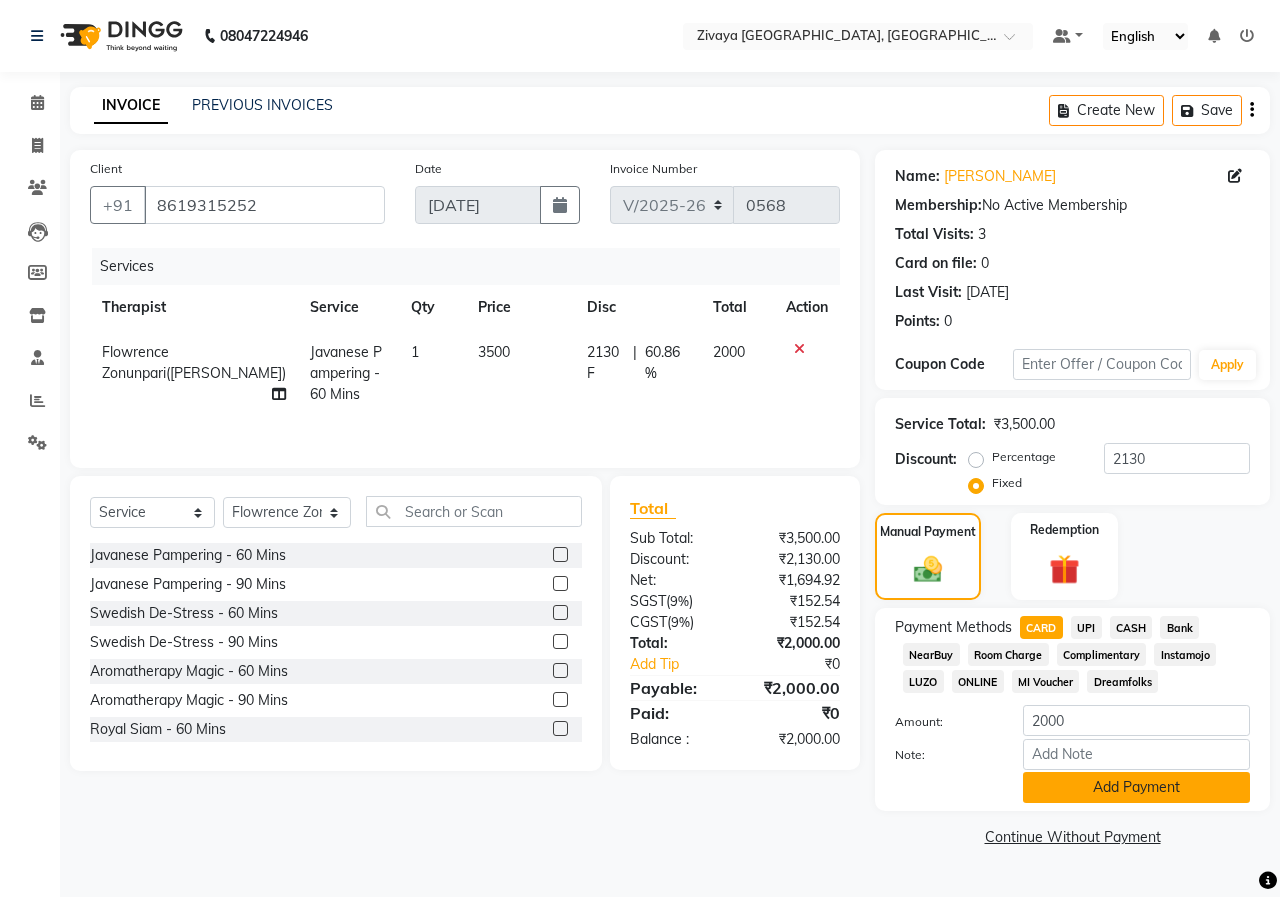 click on "Add Payment" 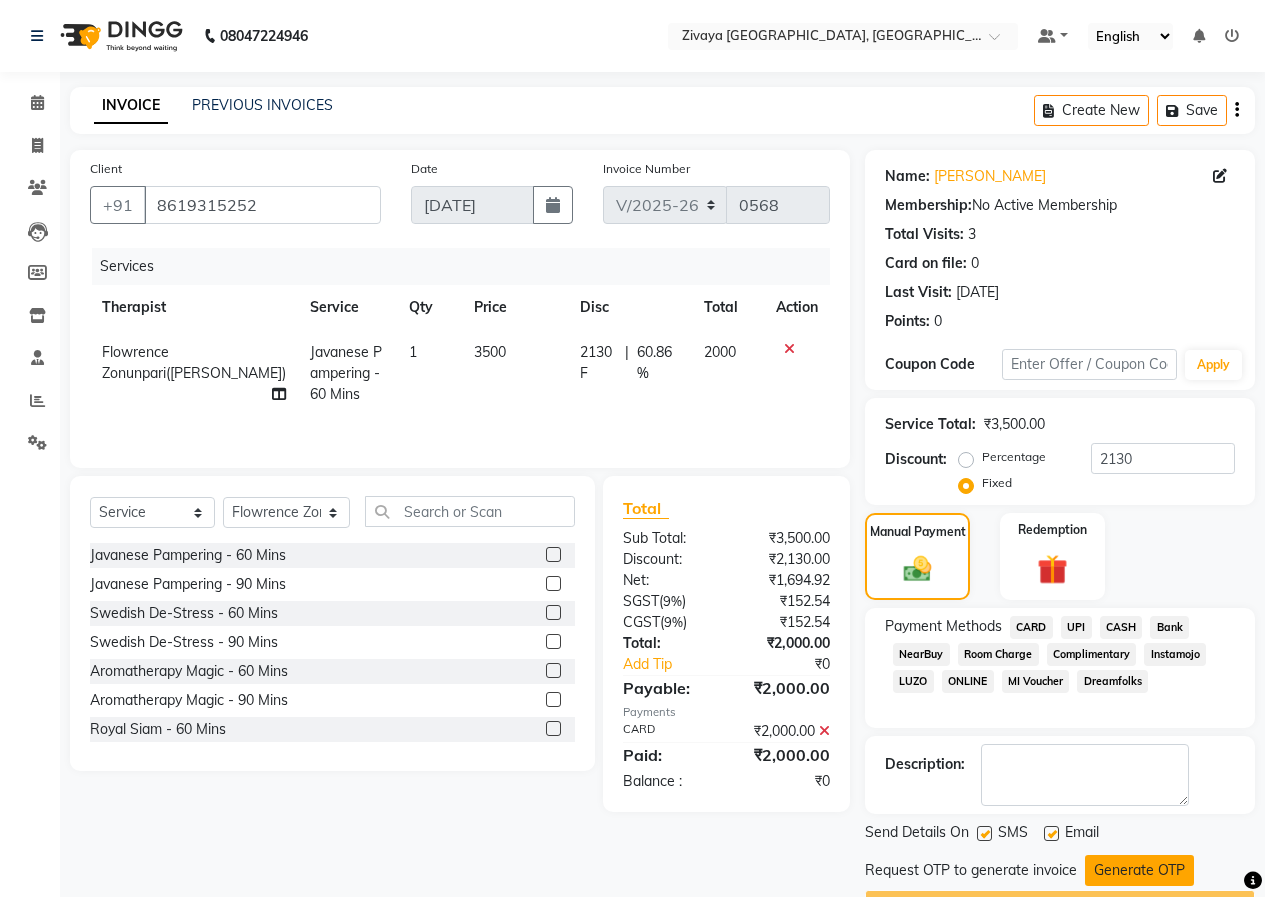 scroll, scrollTop: 54, scrollLeft: 0, axis: vertical 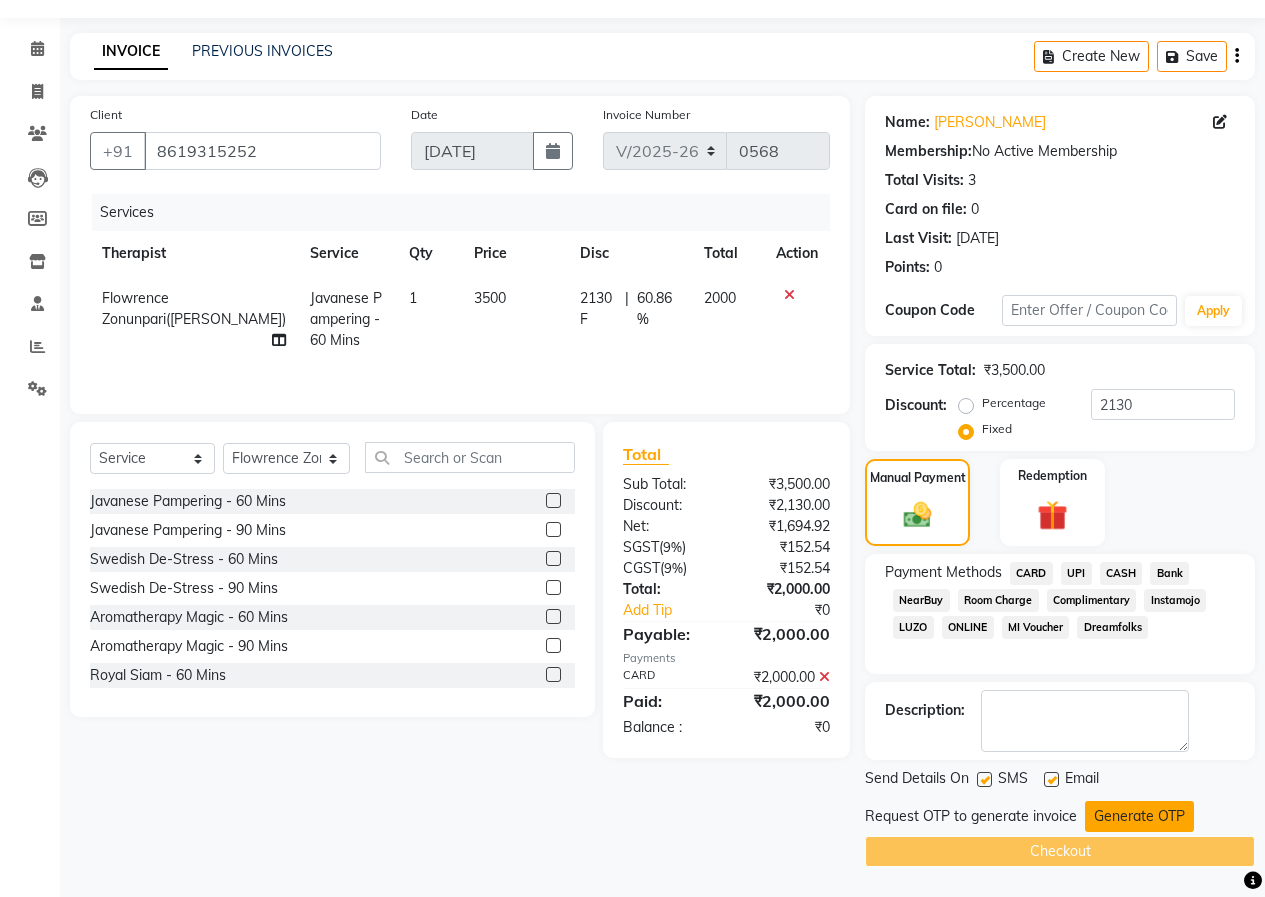 click on "Generate OTP" 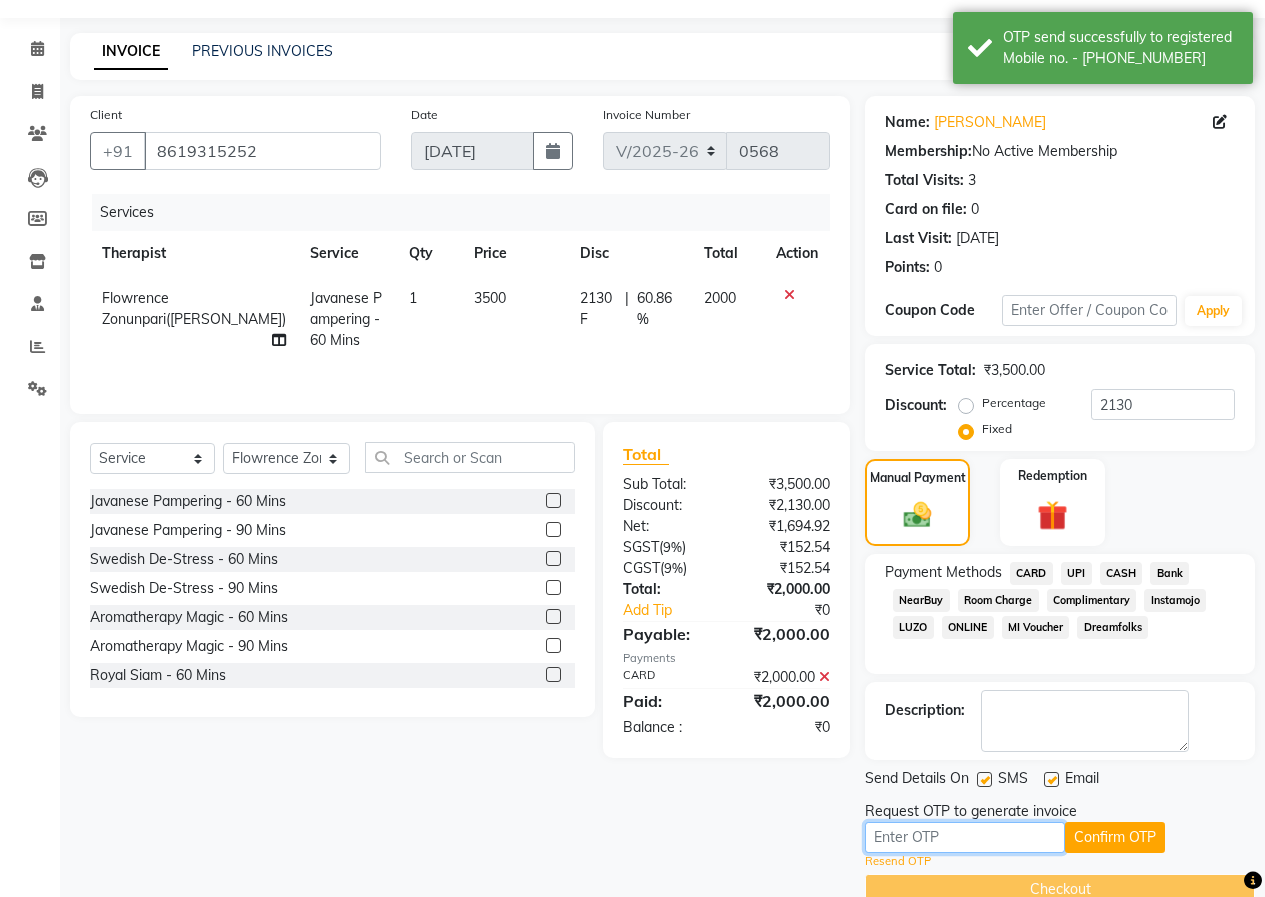 click at bounding box center [965, 837] 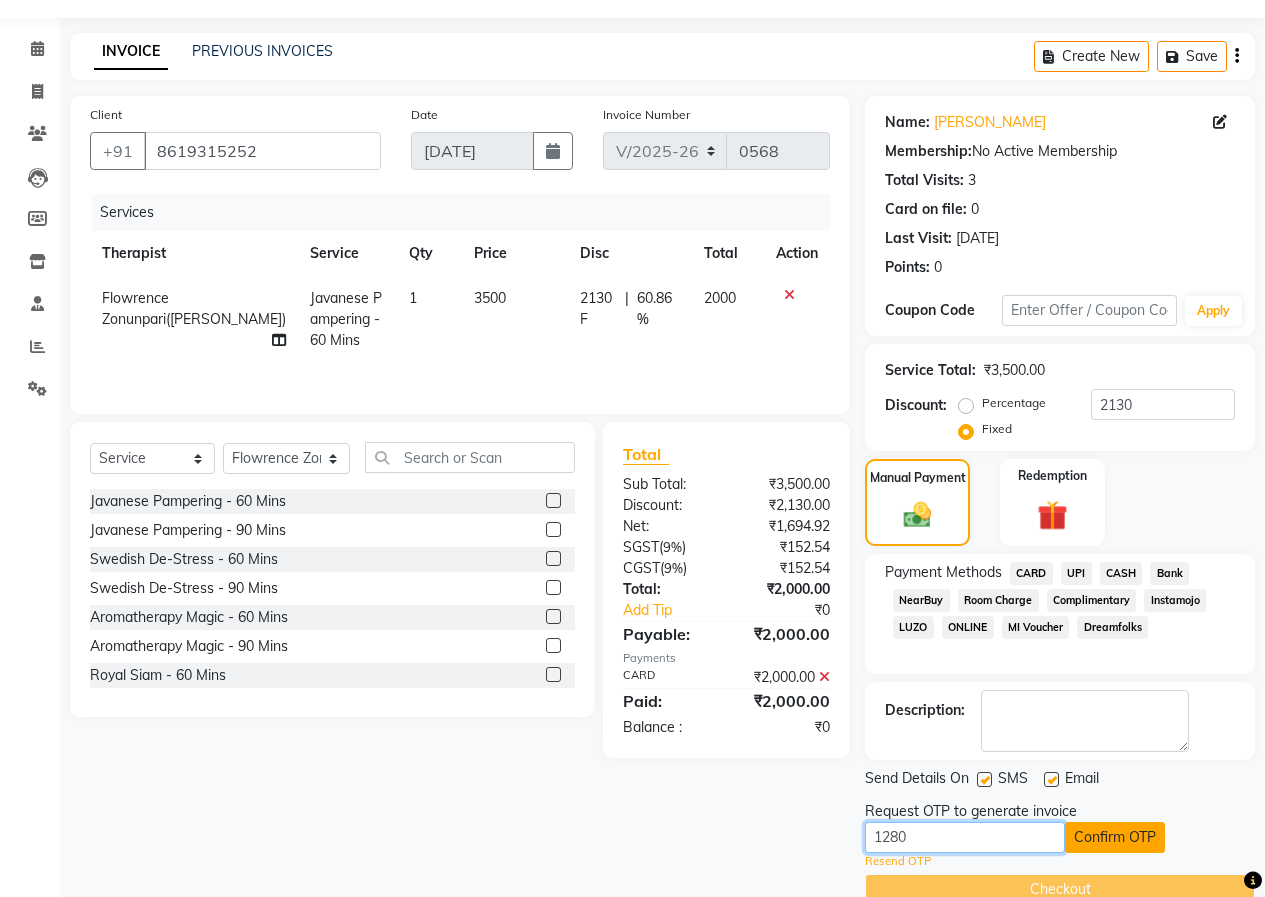 type on "1280" 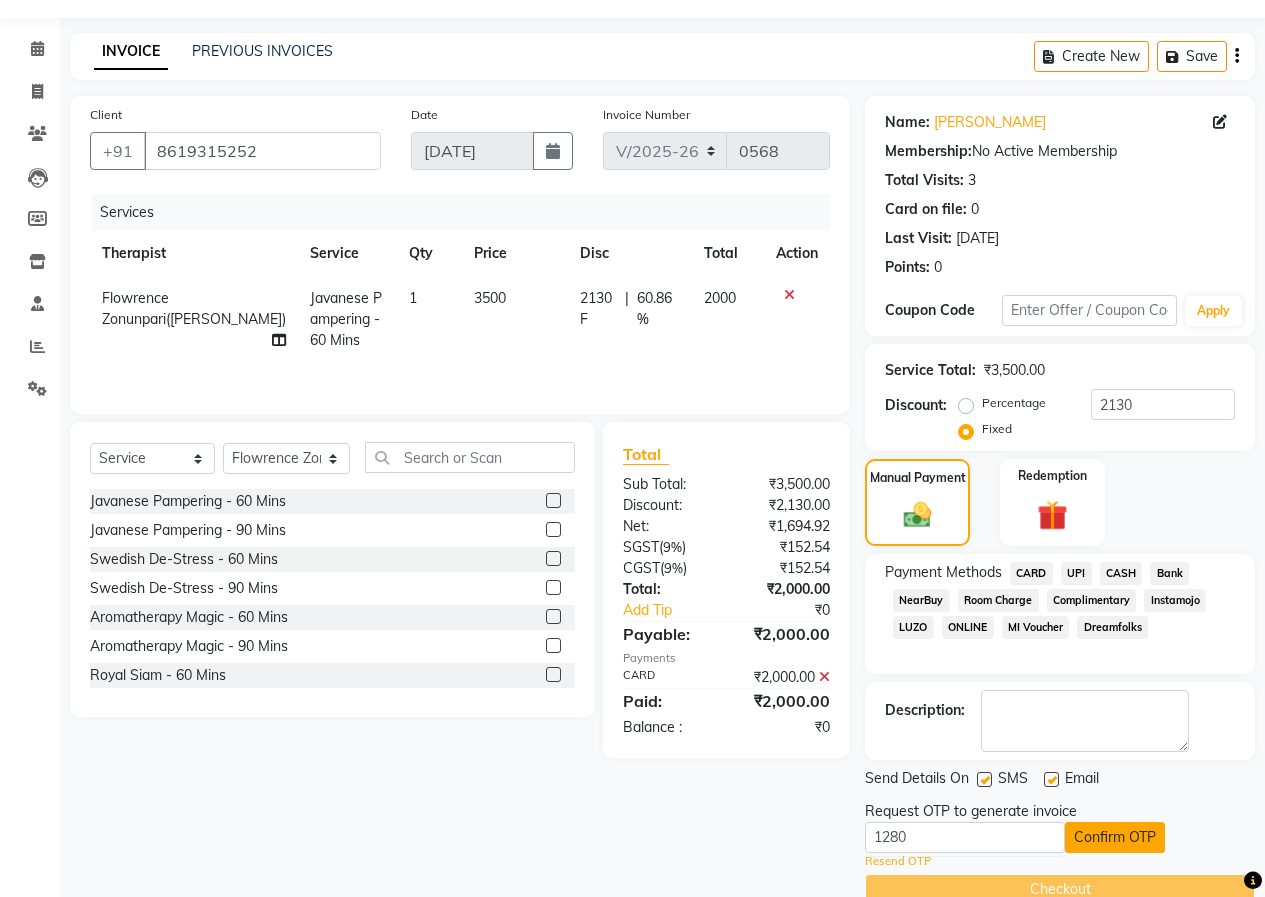 click on "Confirm OTP" 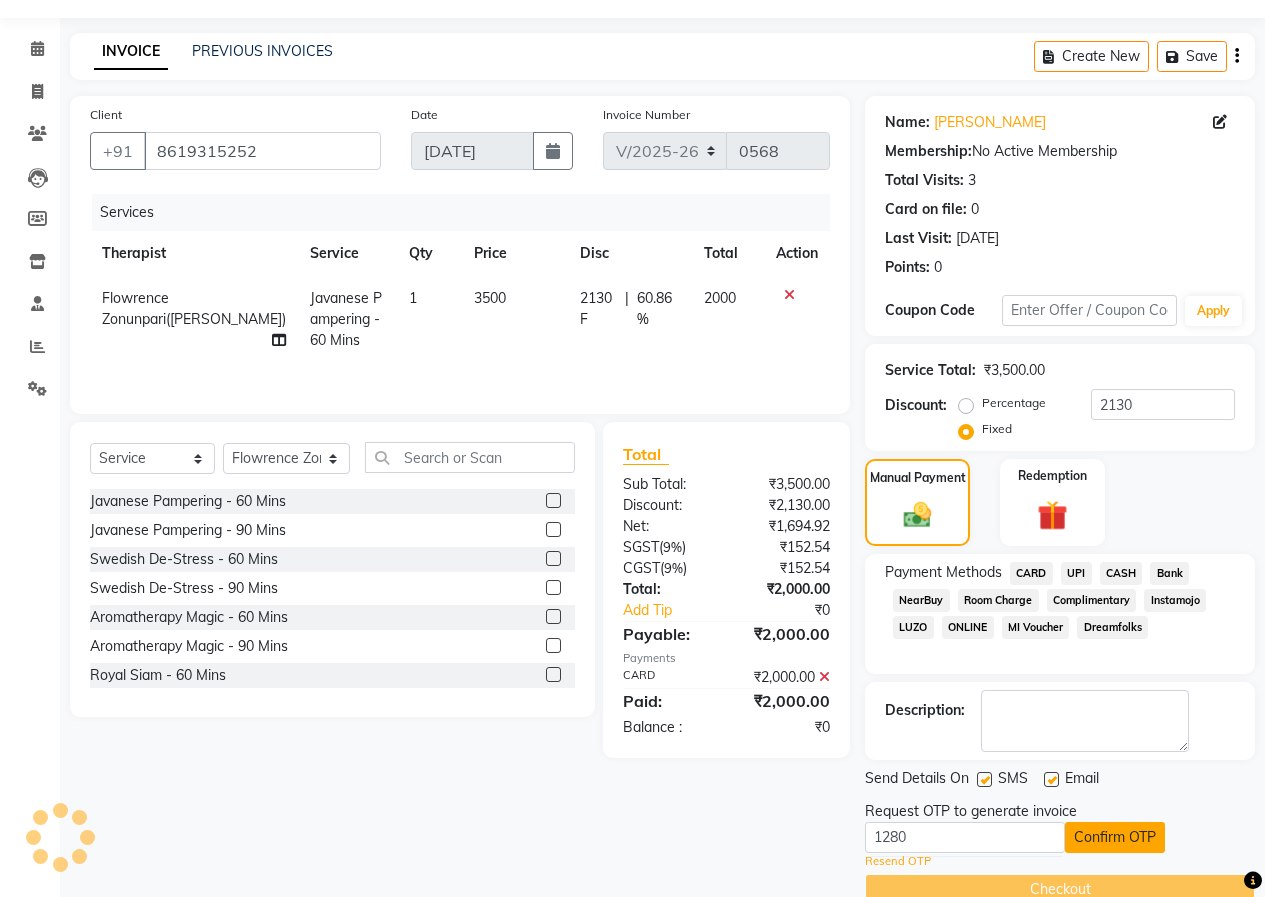 scroll, scrollTop: 15, scrollLeft: 0, axis: vertical 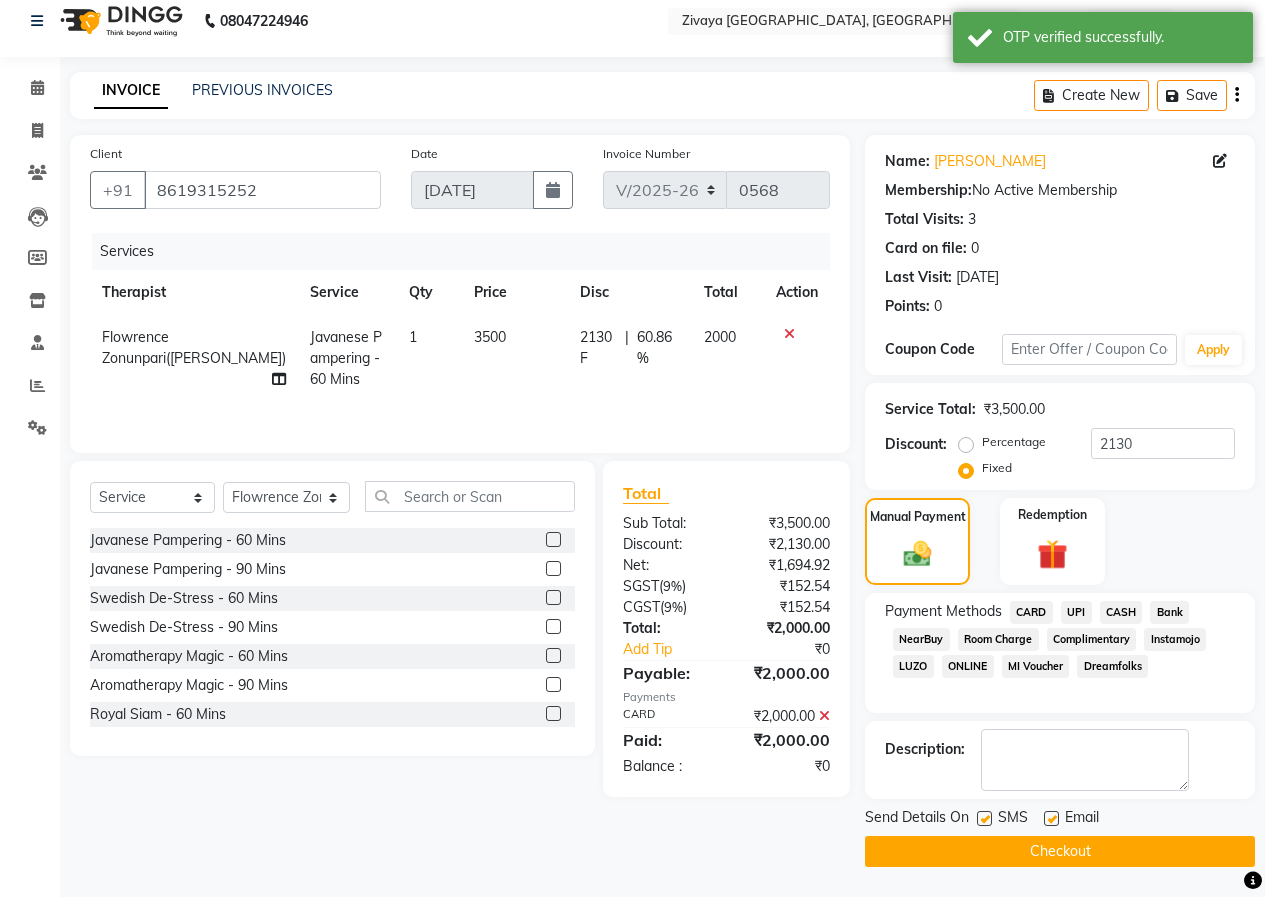 click on "Checkout" 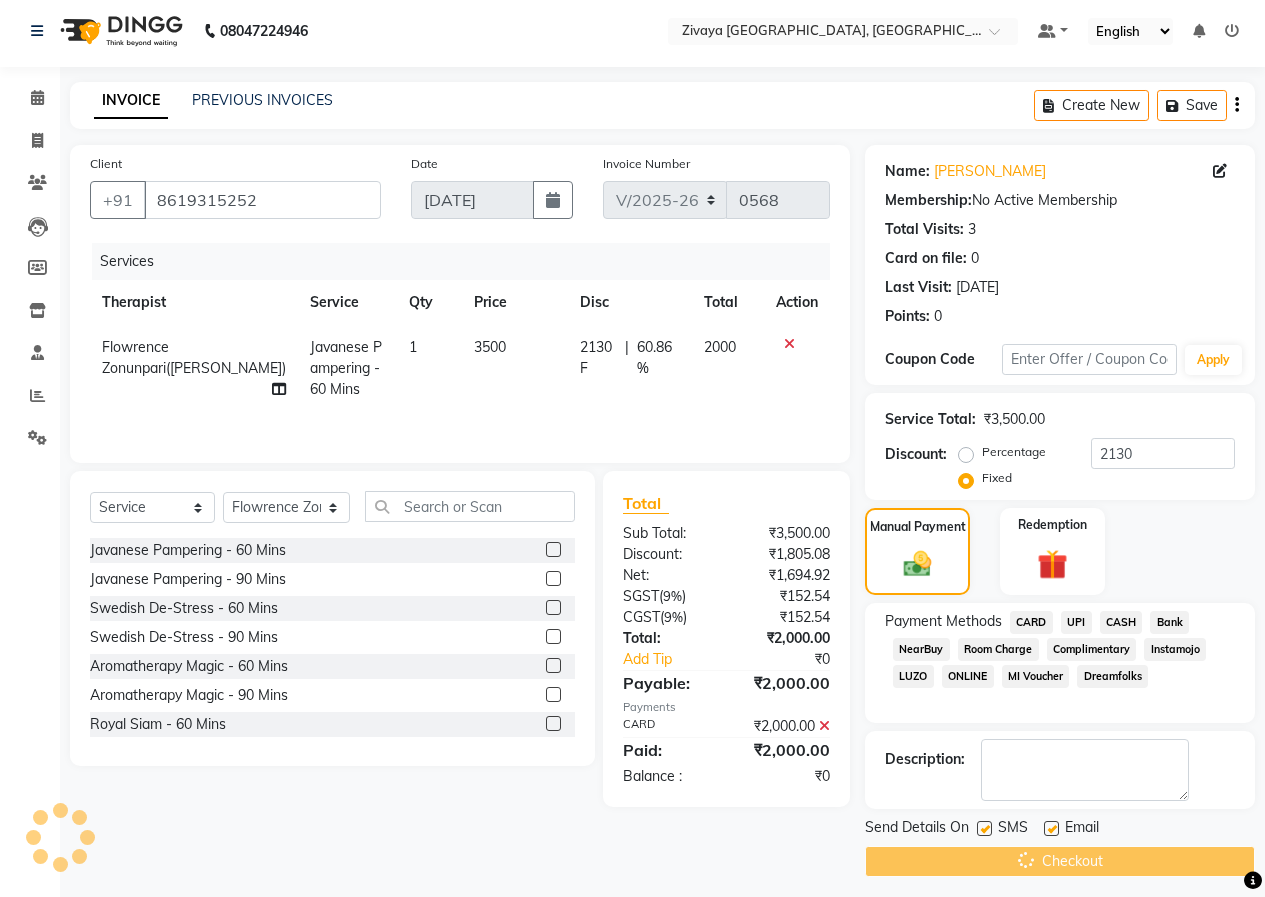 scroll, scrollTop: 0, scrollLeft: 0, axis: both 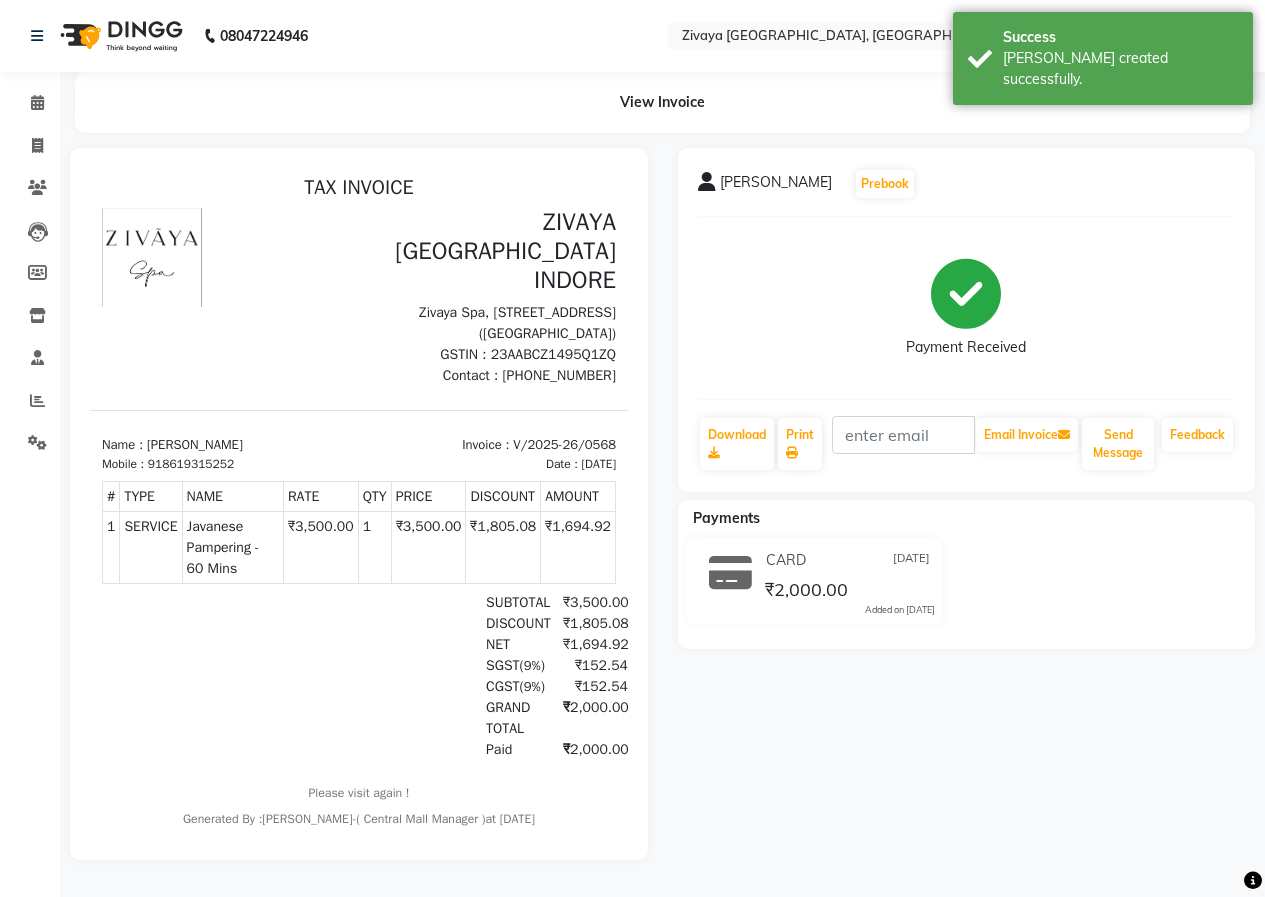 click 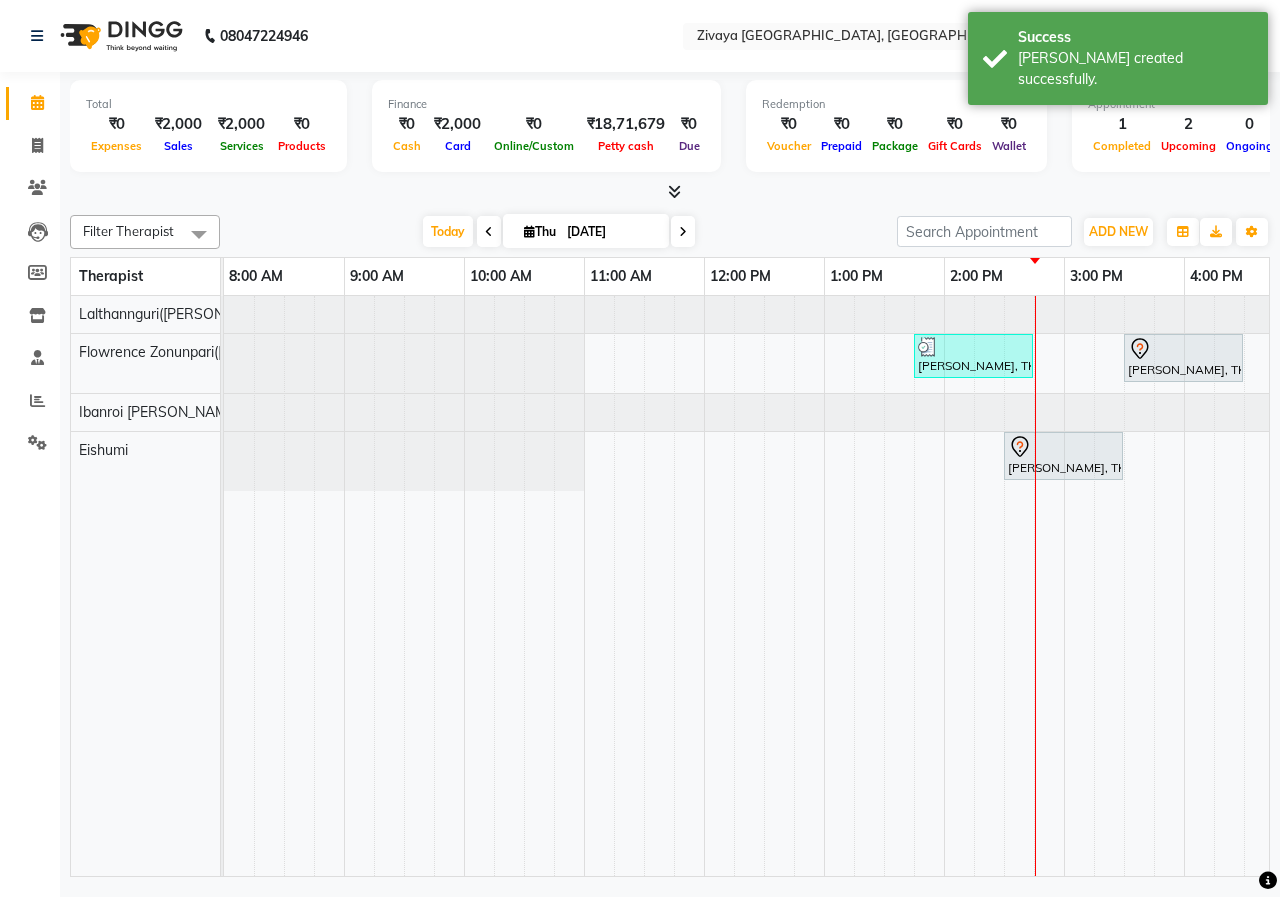 scroll, scrollTop: 0, scrollLeft: 212, axis: horizontal 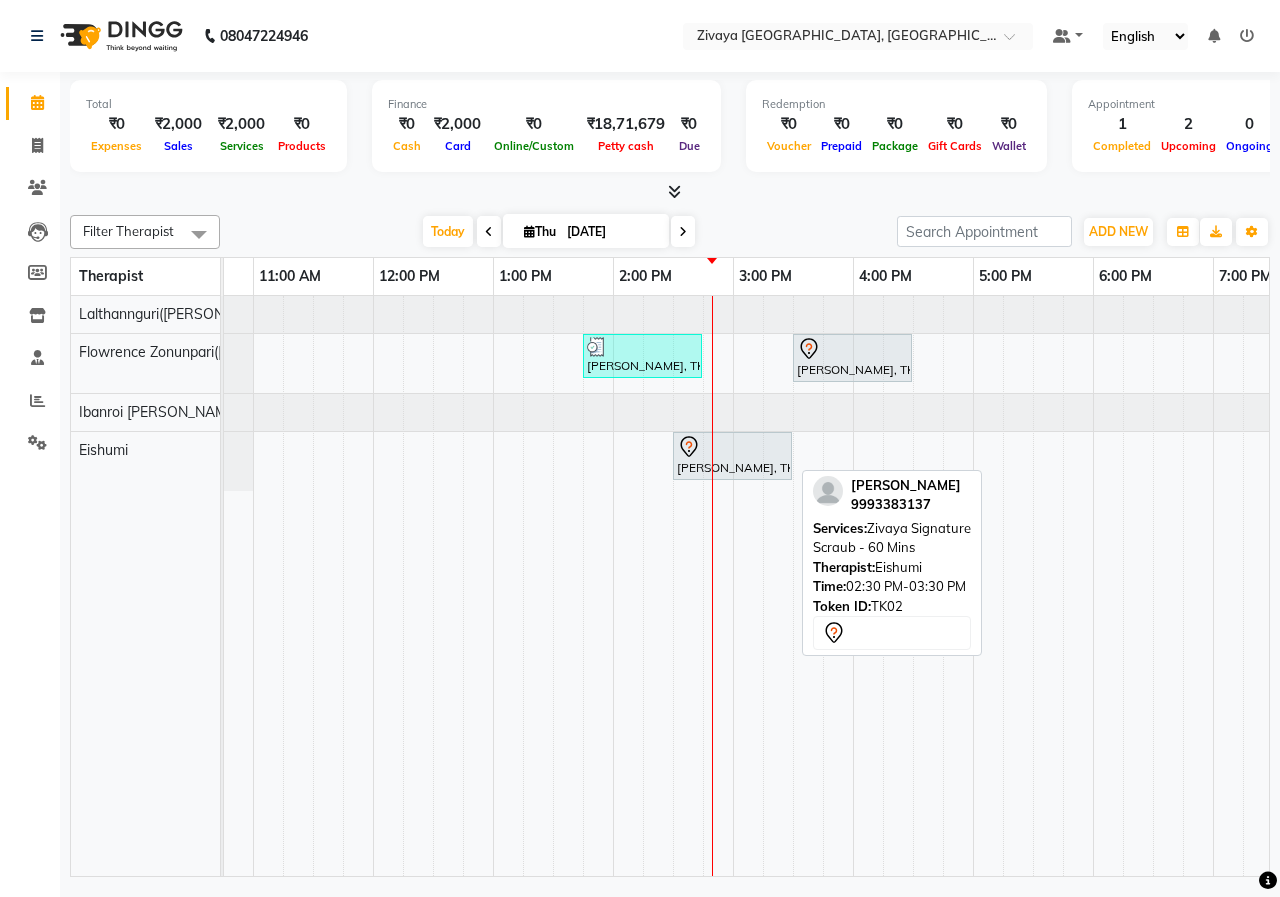 click at bounding box center (732, 447) 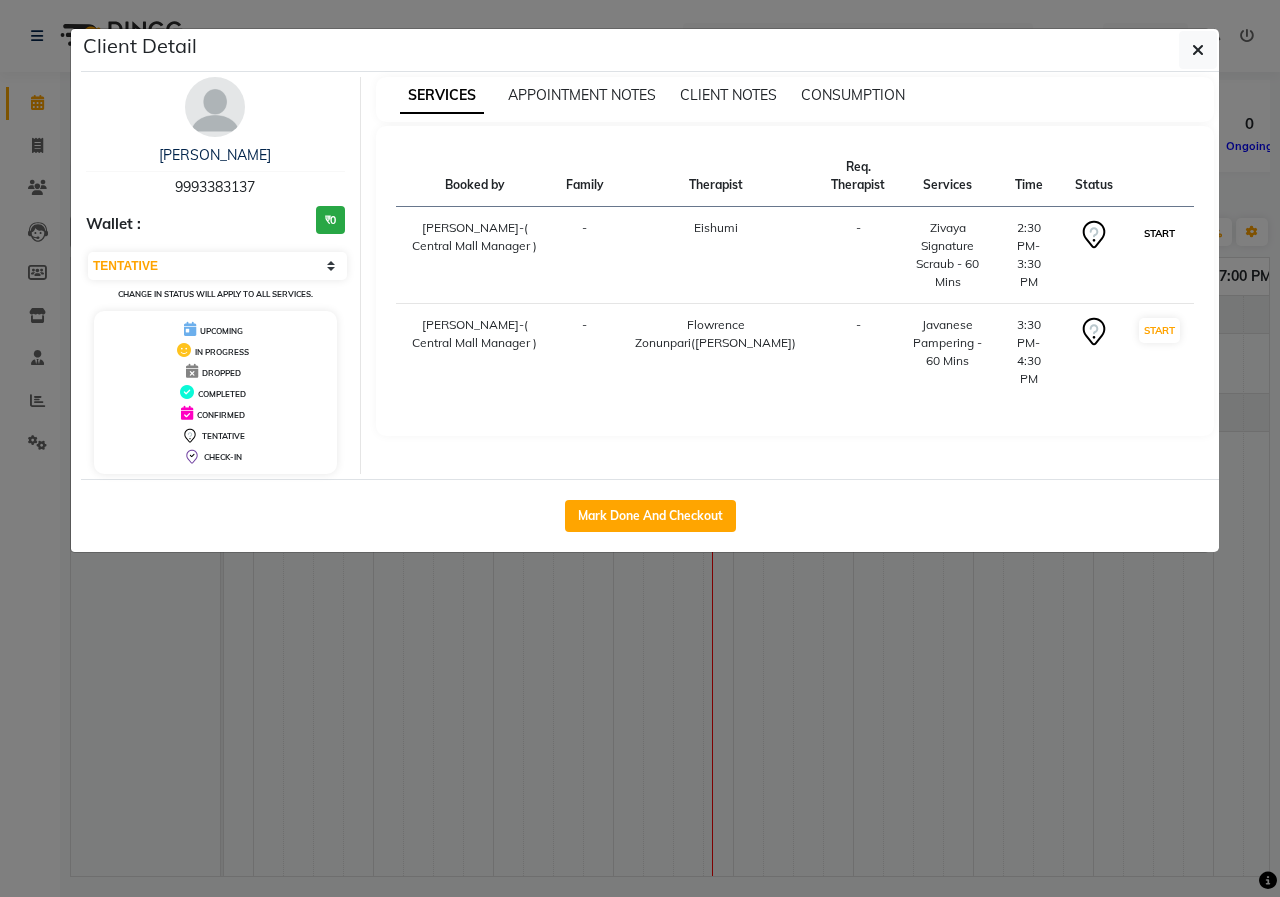 click on "START" at bounding box center [1159, 233] 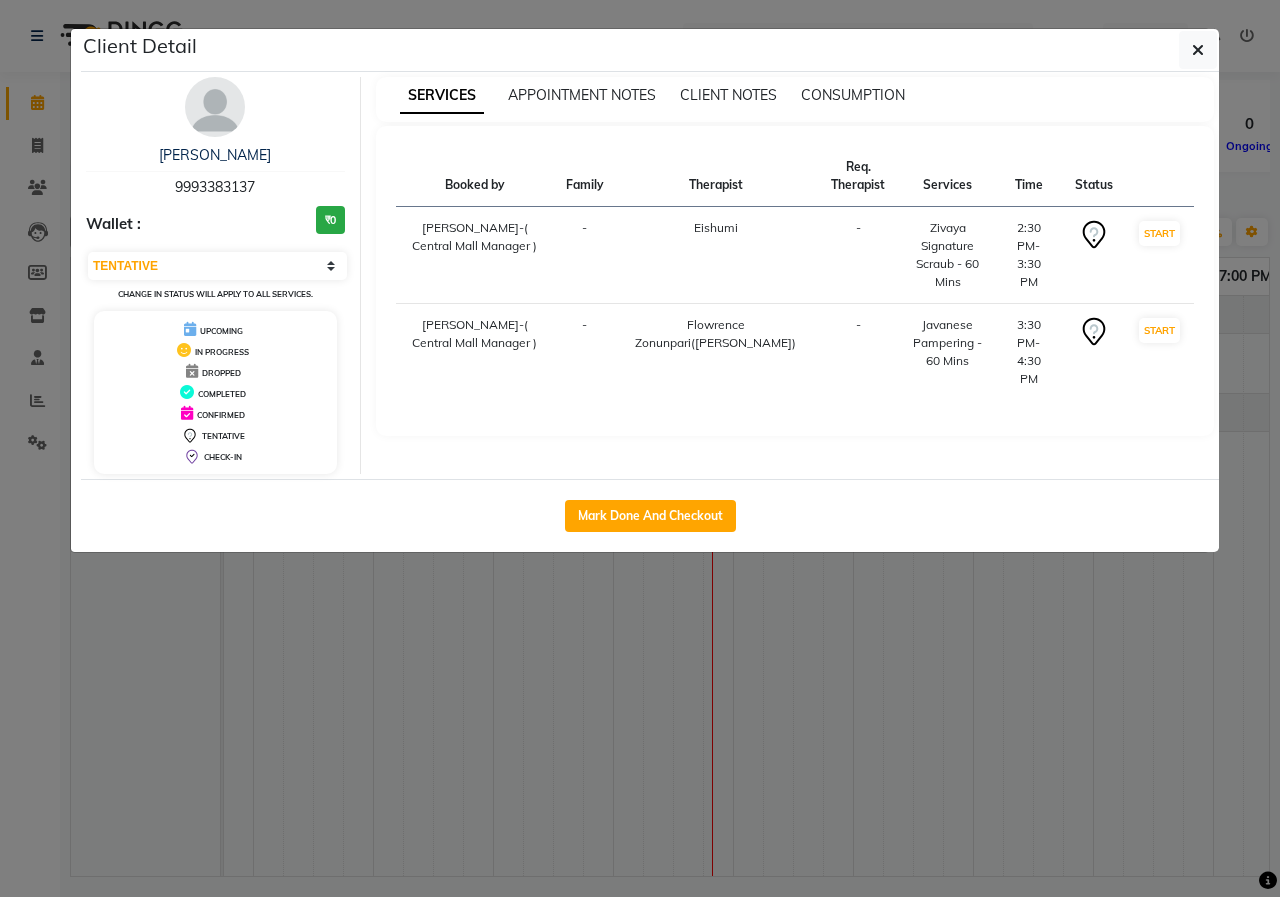select on "select" 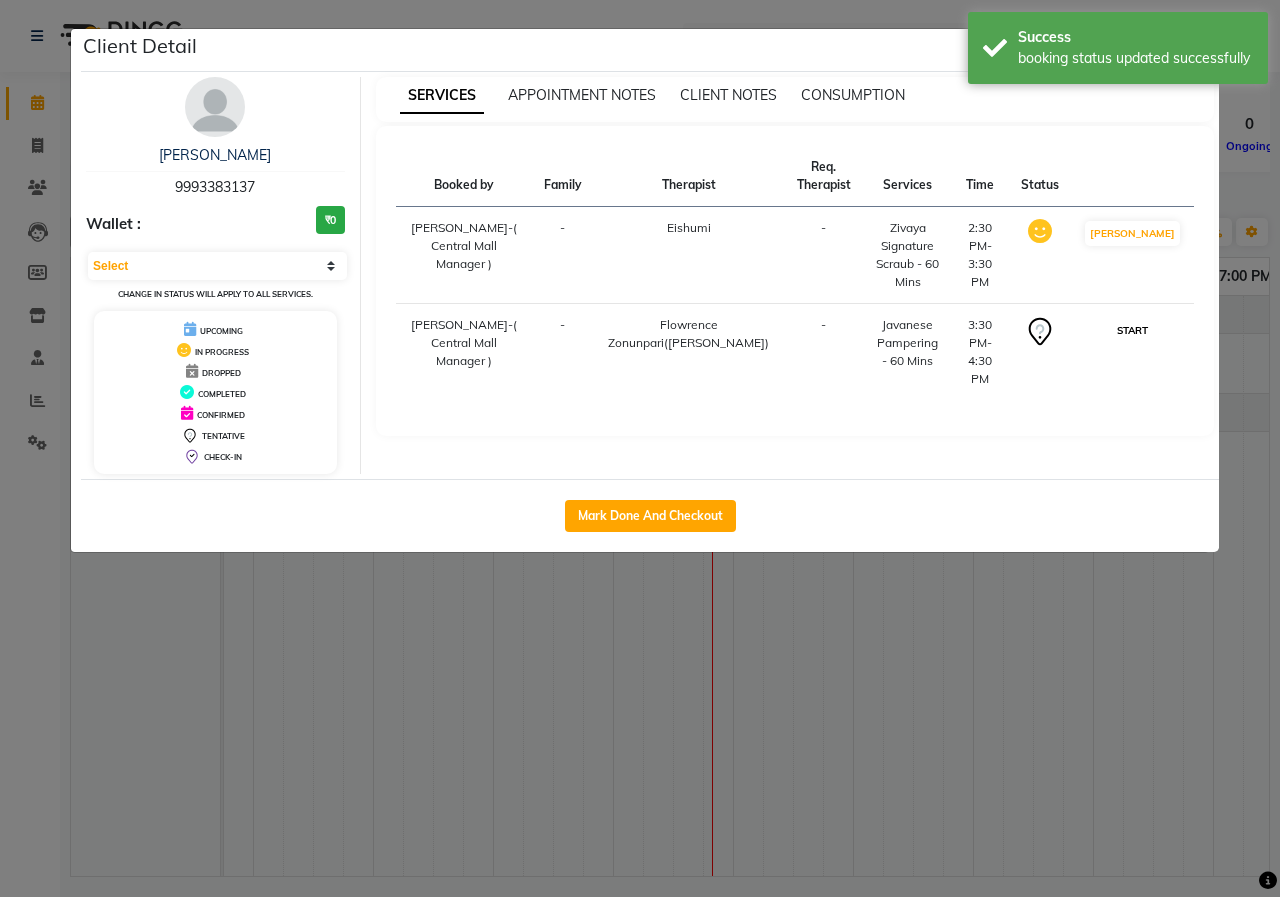 click on "START" at bounding box center (1132, 330) 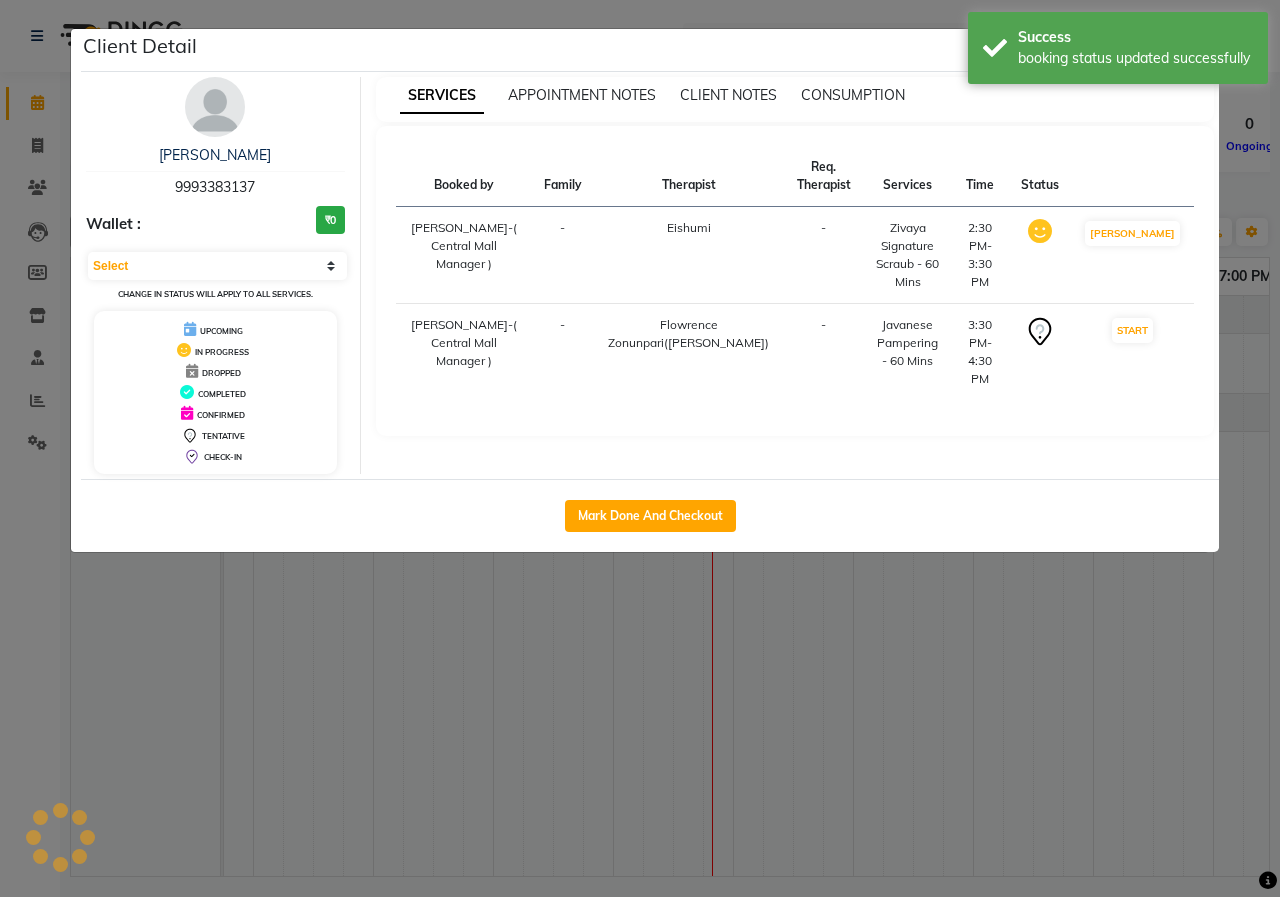 click on "Client Detail  Trilok Verma    9993383137 Wallet : ₹0 Select IN SERVICE CONFIRMED TENTATIVE CHECK IN MARK DONE UPCOMING Change in status will apply to all services. UPCOMING IN PROGRESS DROPPED COMPLETED CONFIRMED TENTATIVE CHECK-IN SERVICES APPOINTMENT NOTES CLIENT NOTES CONSUMPTION Booked by Family Therapist Req. Therapist Services Time Status  HIMANSHU-( Central Mall Manager )   - Eishumi -  Zivaya Signature Scraub - 60 Mins   2:30 PM-3:30 PM   MARK DONE   HIMANSHU-( Central Mall Manager )   - Flowrence Zonunpari(Maggie) -  Javanese Pampering - 60 Mins   3:30 PM-4:30 PM   START   Mark Done And Checkout" 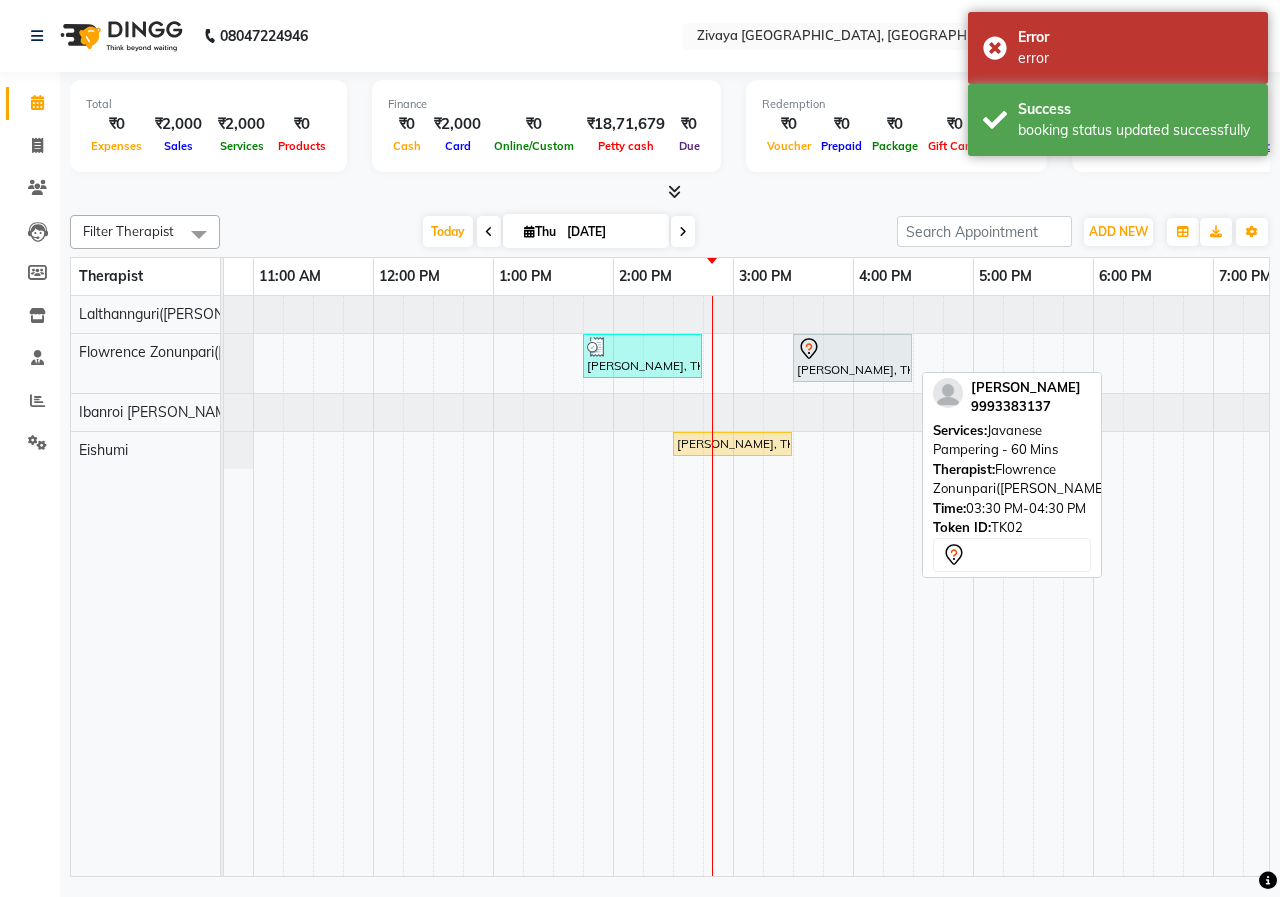 click on "Trilok Verma, TK02, 03:30 PM-04:30 PM, Javanese Pampering - 60 Mins" at bounding box center [852, 358] 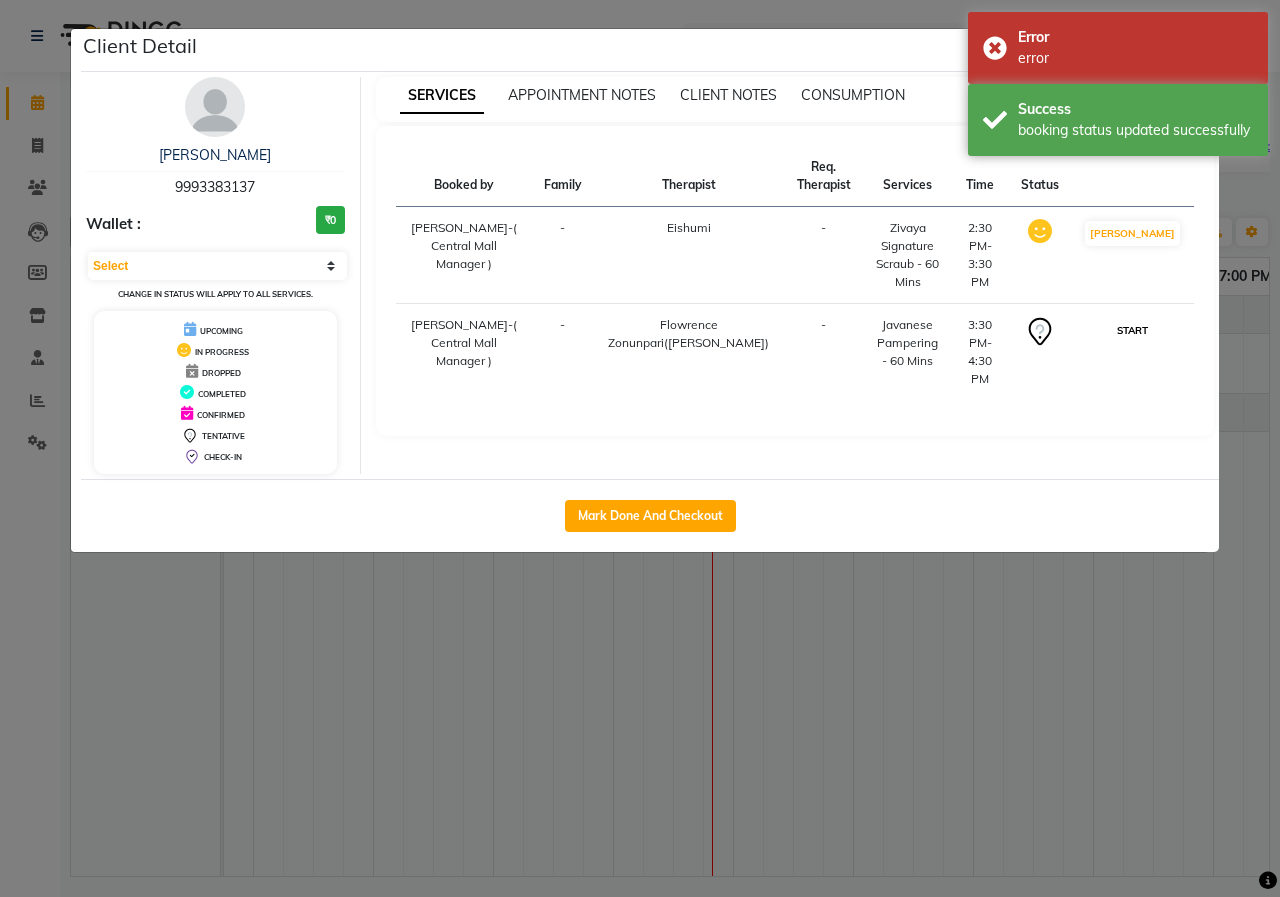 click on "START" at bounding box center (1132, 330) 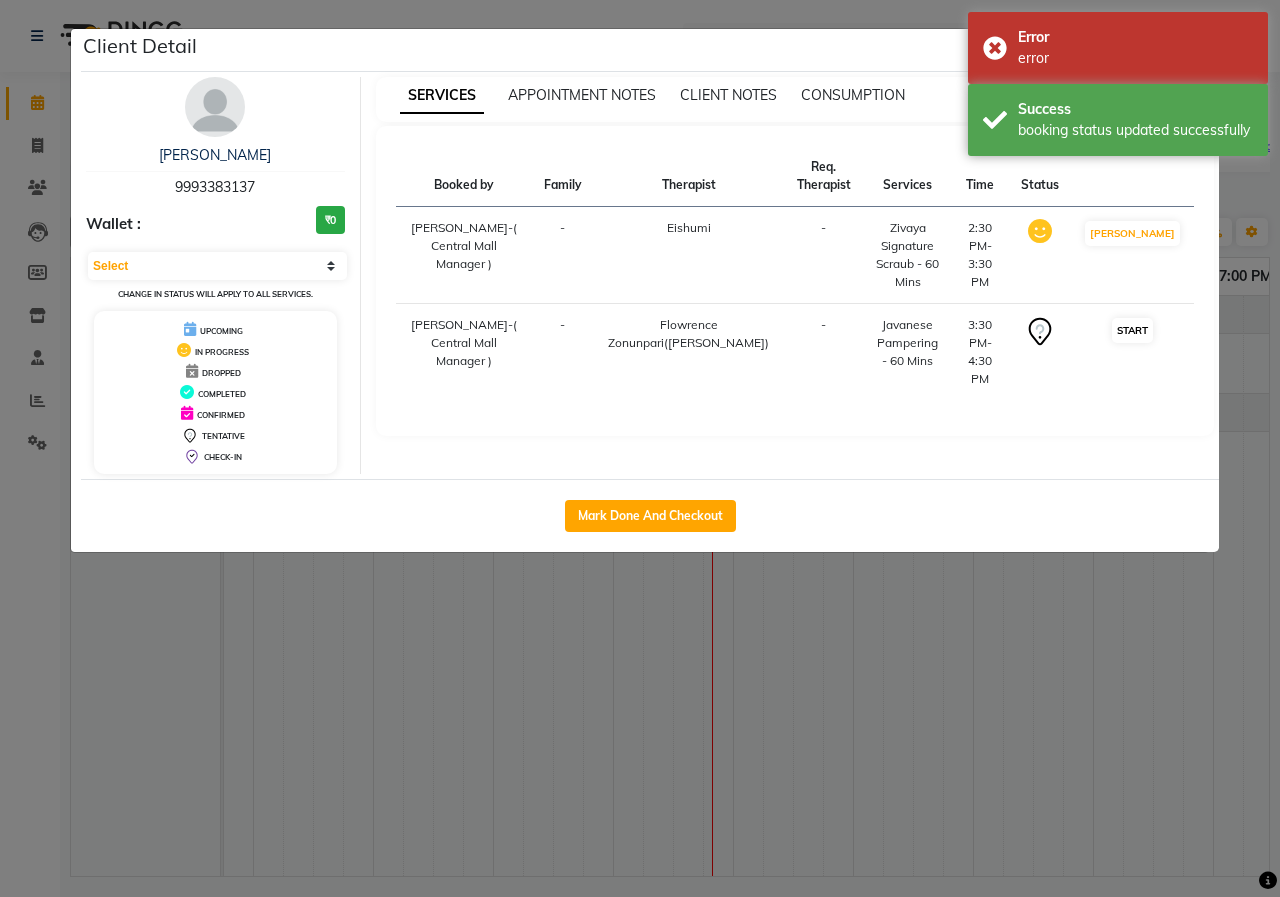 select on "1" 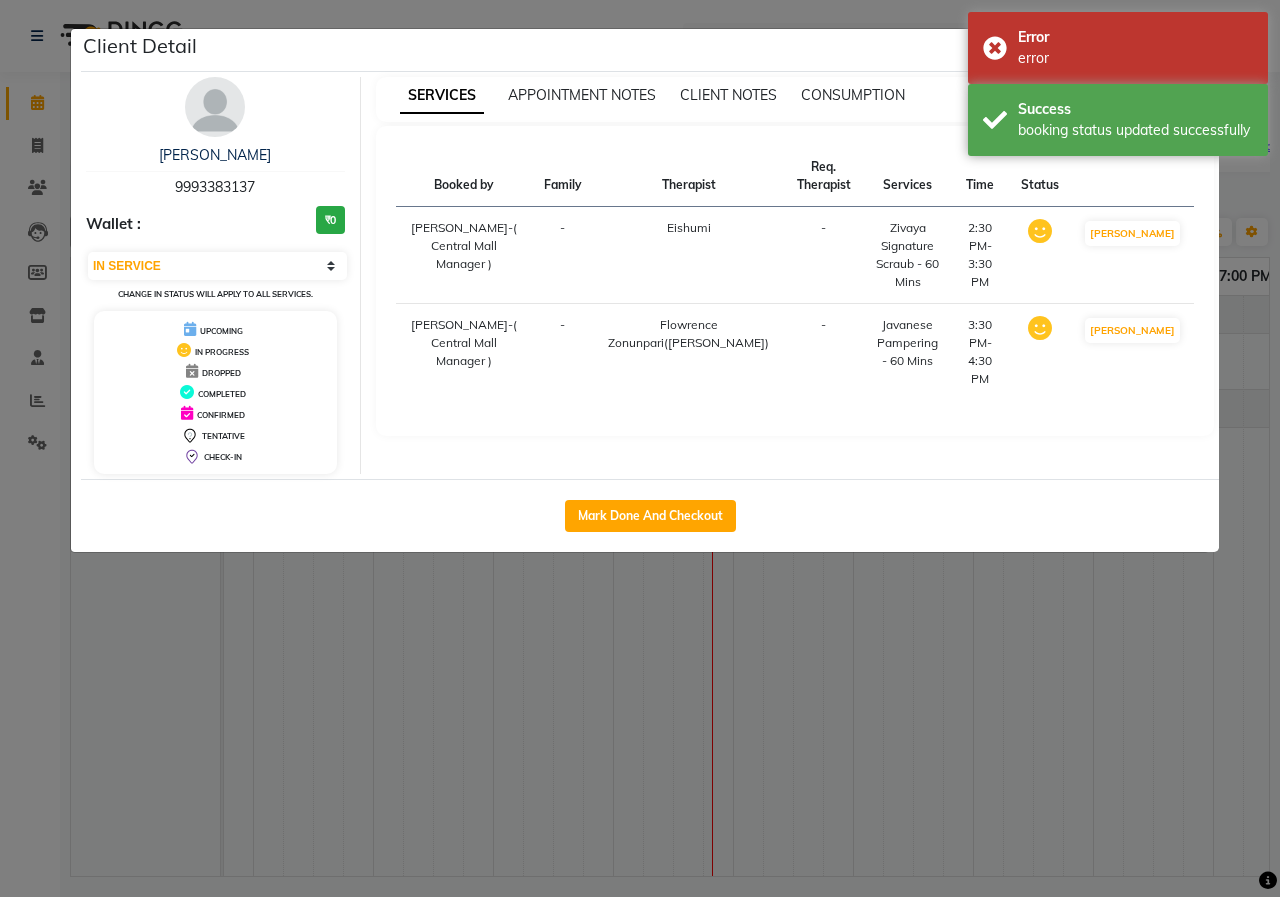 click on "Client Detail  Trilok Verma    9993383137 Wallet : ₹0 Select IN SERVICE CONFIRMED TENTATIVE CHECK IN MARK DONE UPCOMING Change in status will apply to all services. UPCOMING IN PROGRESS DROPPED COMPLETED CONFIRMED TENTATIVE CHECK-IN SERVICES APPOINTMENT NOTES CLIENT NOTES CONSUMPTION Booked by Family Therapist Req. Therapist Services Time Status  HIMANSHU-( Central Mall Manager )   - Eishumi -  Zivaya Signature Scraub - 60 Mins   2:30 PM-3:30 PM   MARK DONE   HIMANSHU-( Central Mall Manager )   - Flowrence Zonunpari(Maggie) -  Javanese Pampering - 60 Mins   3:30 PM-4:30 PM   MARK DONE   Mark Done And Checkout" 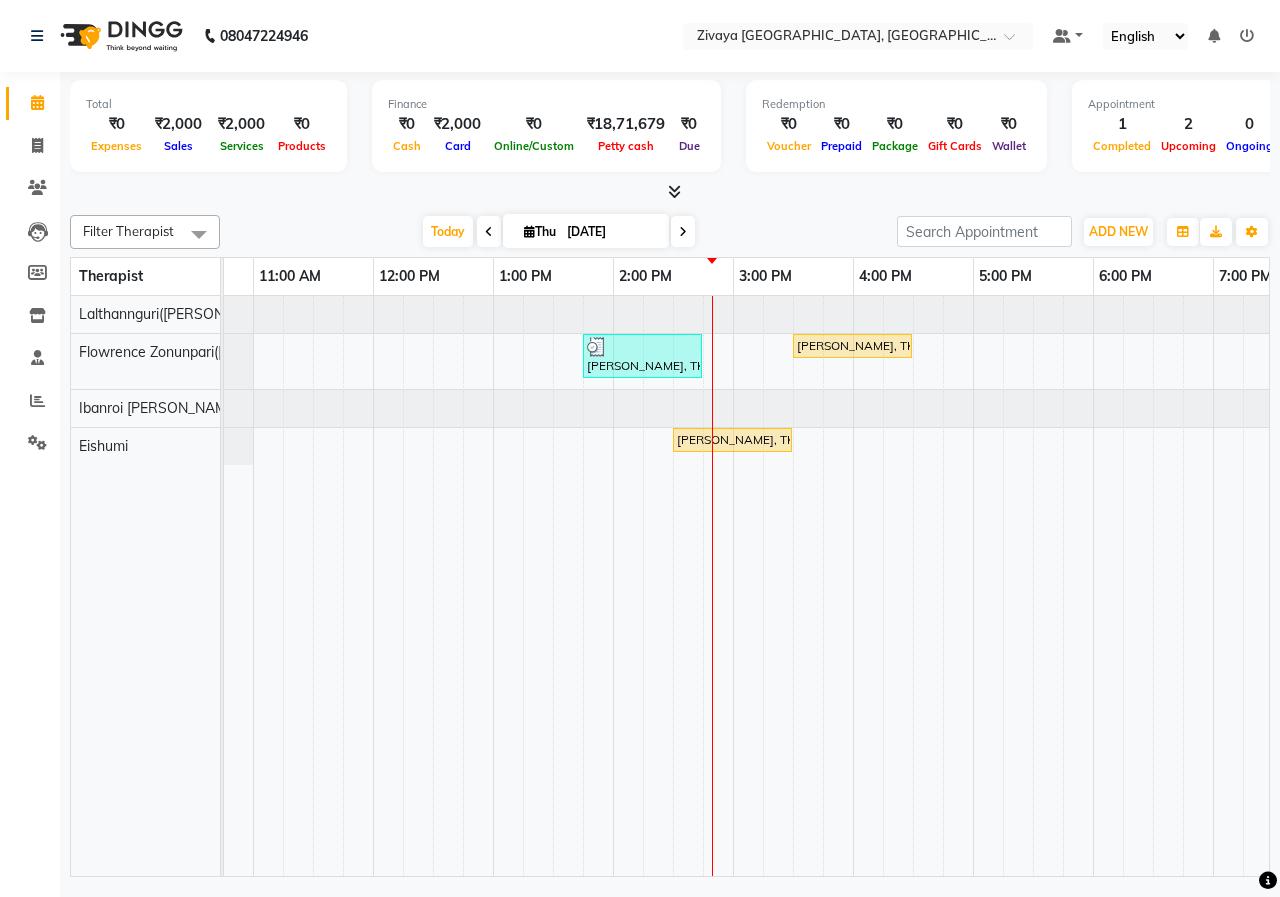 scroll, scrollTop: 0, scrollLeft: 447, axis: horizontal 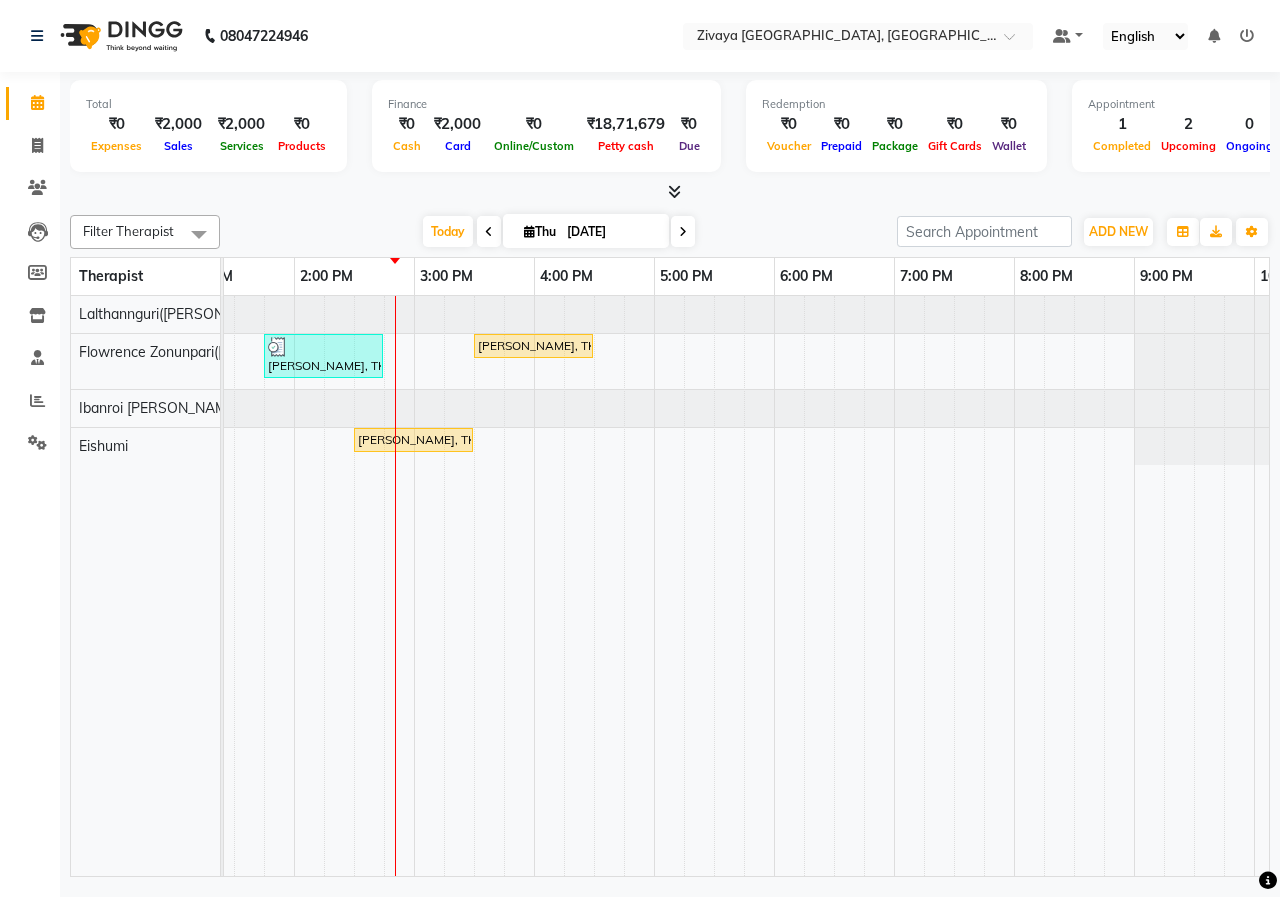 click on "Mustafa Javed, TK01, 01:45 PM-02:45 PM, Javanese Pampering - 60 Mins    Trilok Verma, TK02, 03:30 PM-04:30 PM, Javanese Pampering - 60 Mins    Trilok Verma, TK02, 02:30 PM-03:30 PM, Zivaya Signature Scraub - 60 Mins" at bounding box center [534, 586] 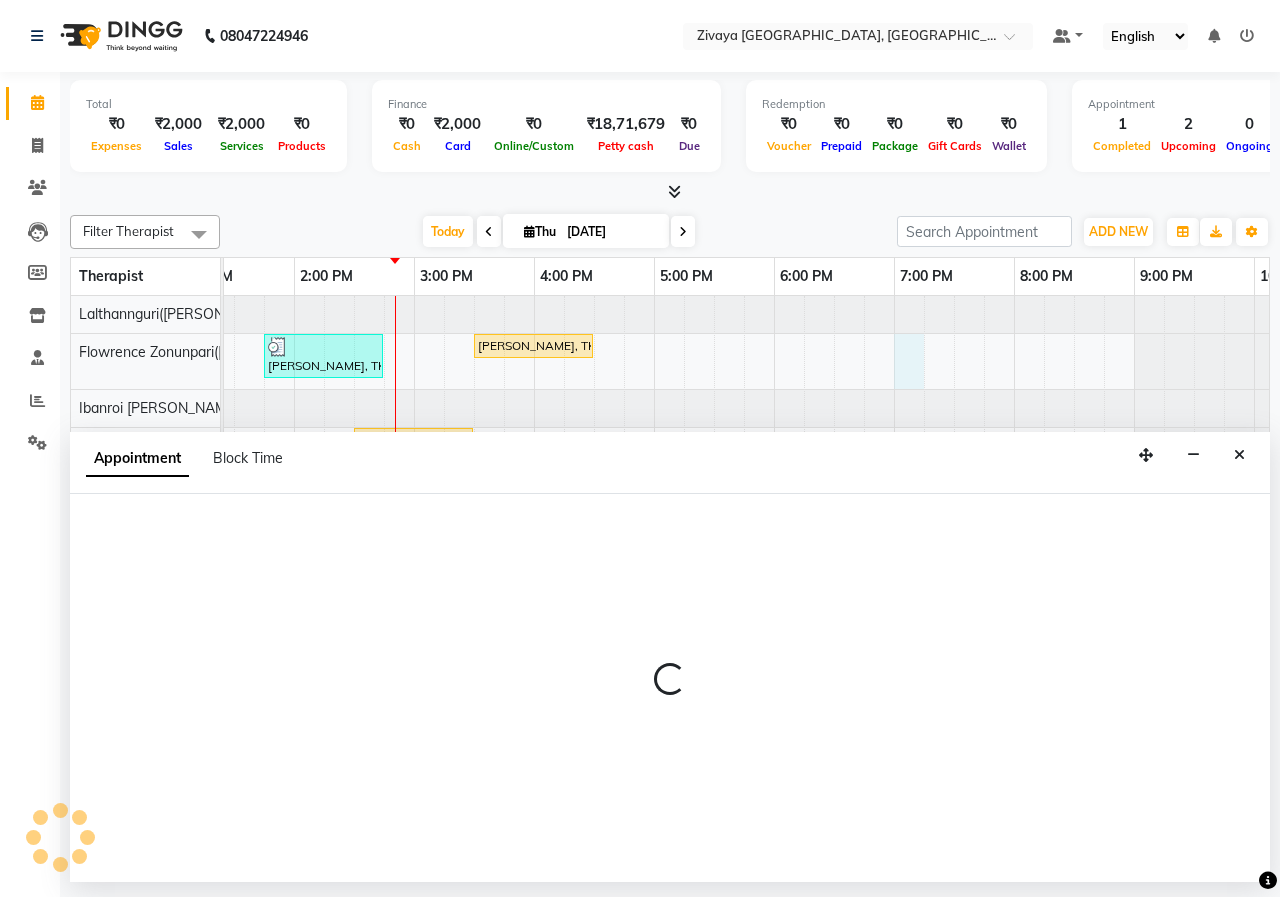 select on "49517" 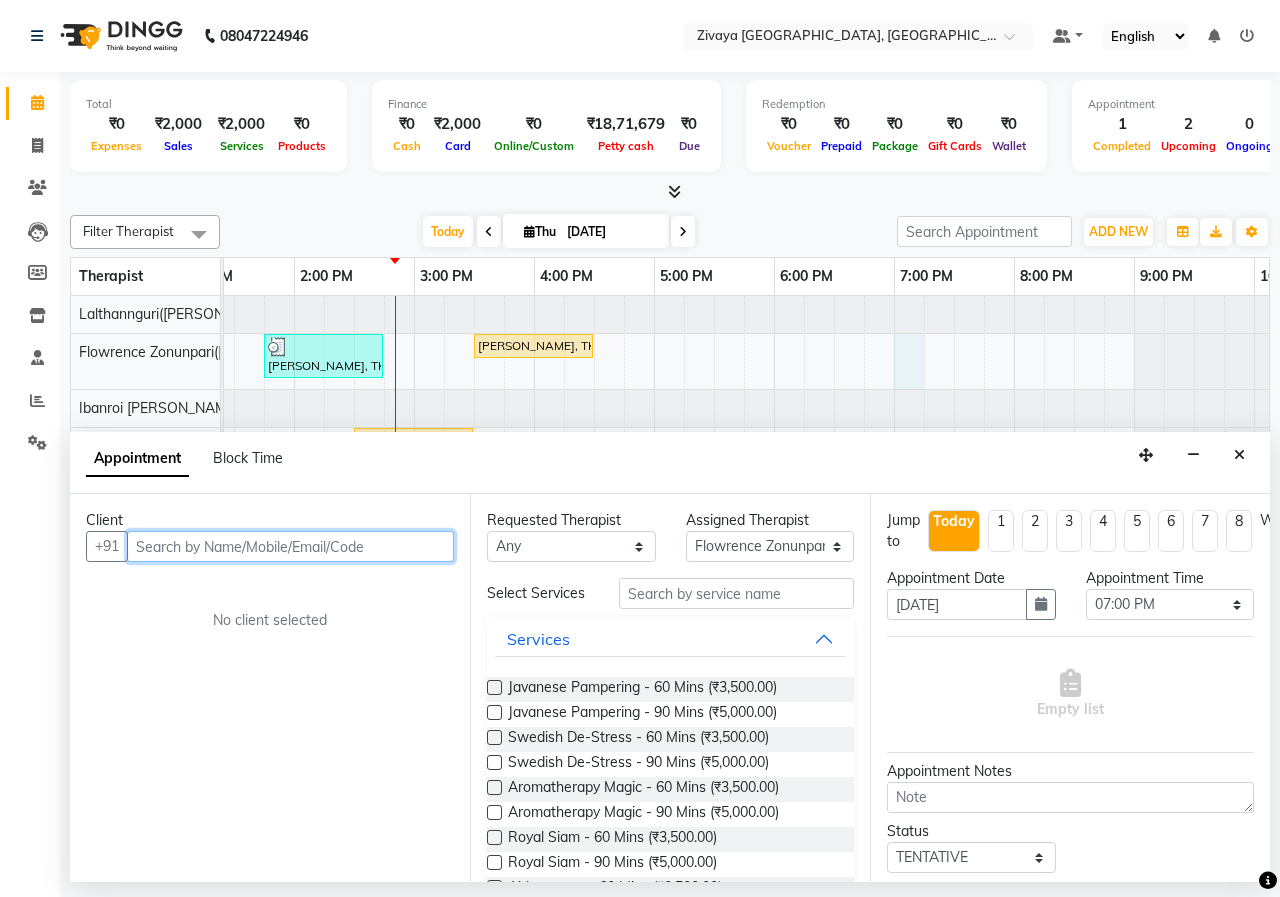 click at bounding box center (290, 546) 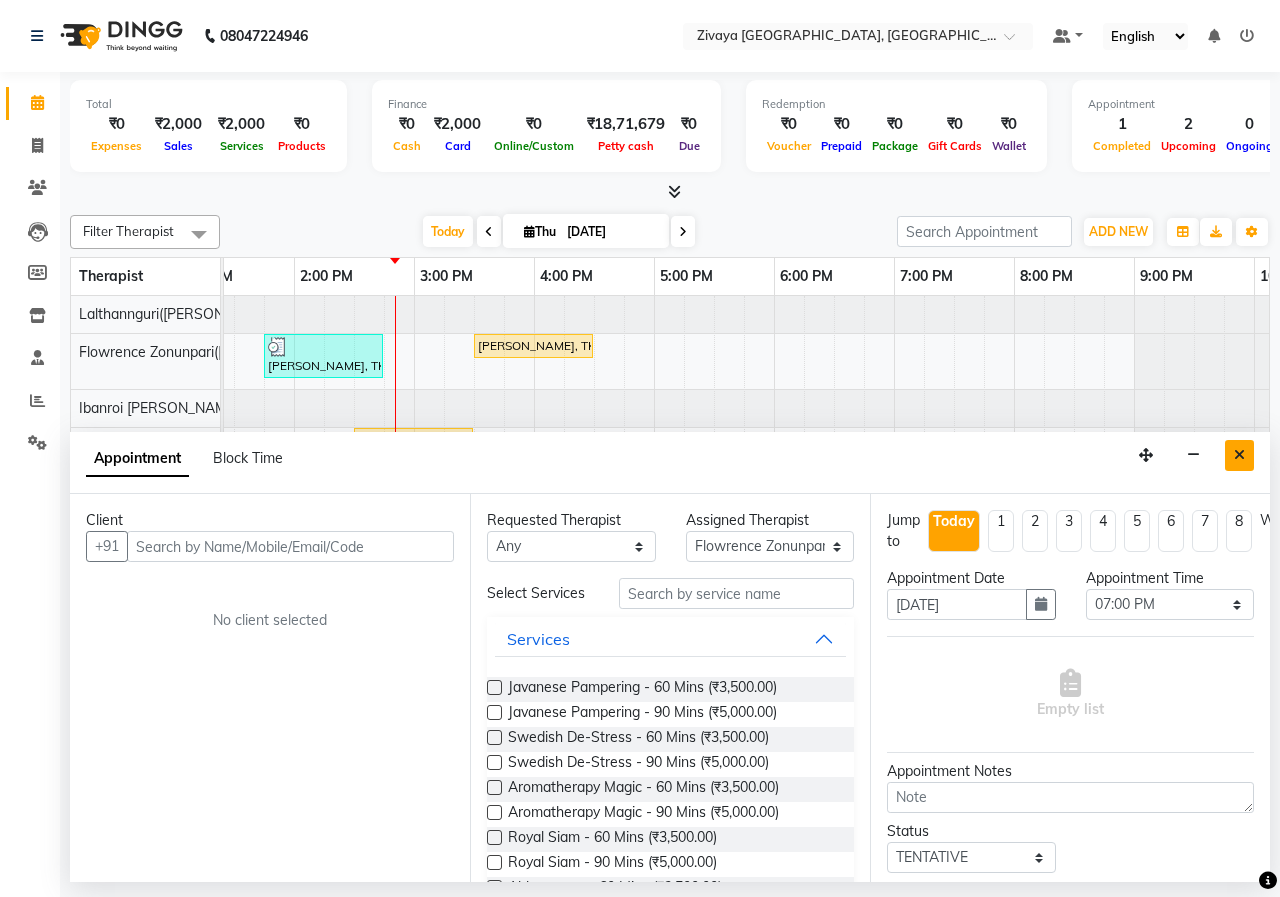 click at bounding box center (1239, 455) 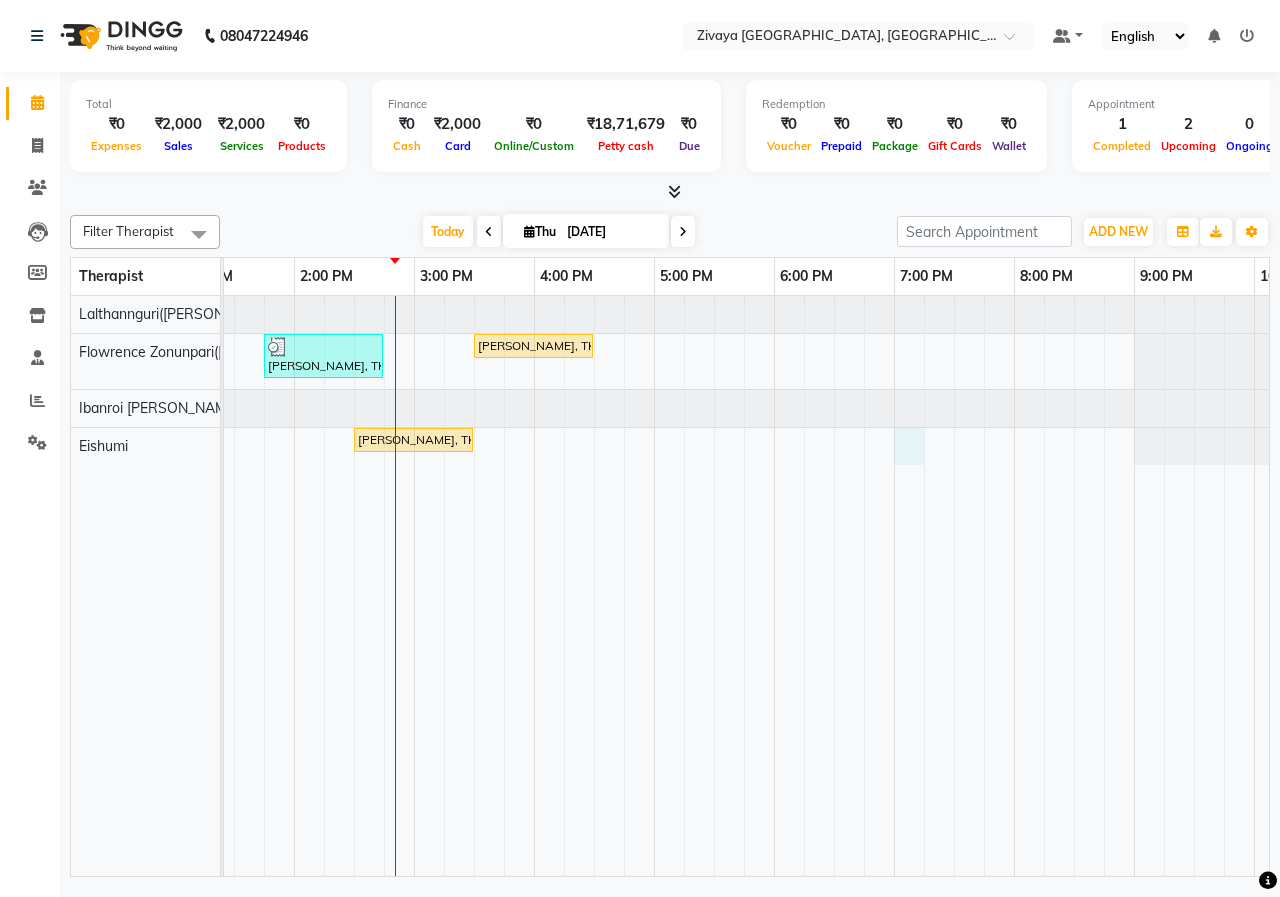 click on "Mustafa Javed, TK01, 01:45 PM-02:45 PM, Javanese Pampering - 60 Mins    Trilok Verma, TK02, 03:30 PM-04:30 PM, Javanese Pampering - 60 Mins    Trilok Verma, TK02, 02:30 PM-03:30 PM, Zivaya Signature Scraub - 60 Mins" at bounding box center [534, 586] 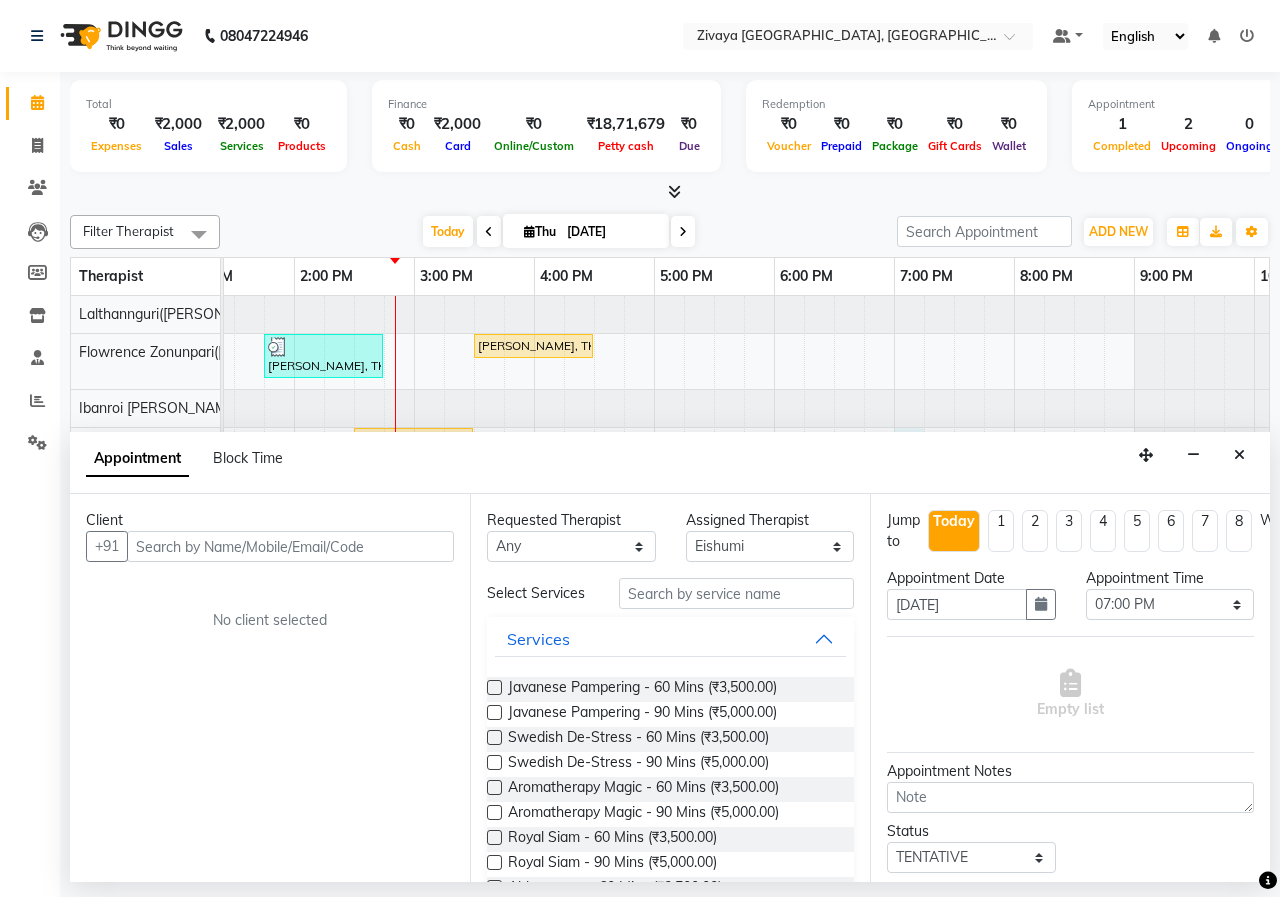 click at bounding box center (290, 546) 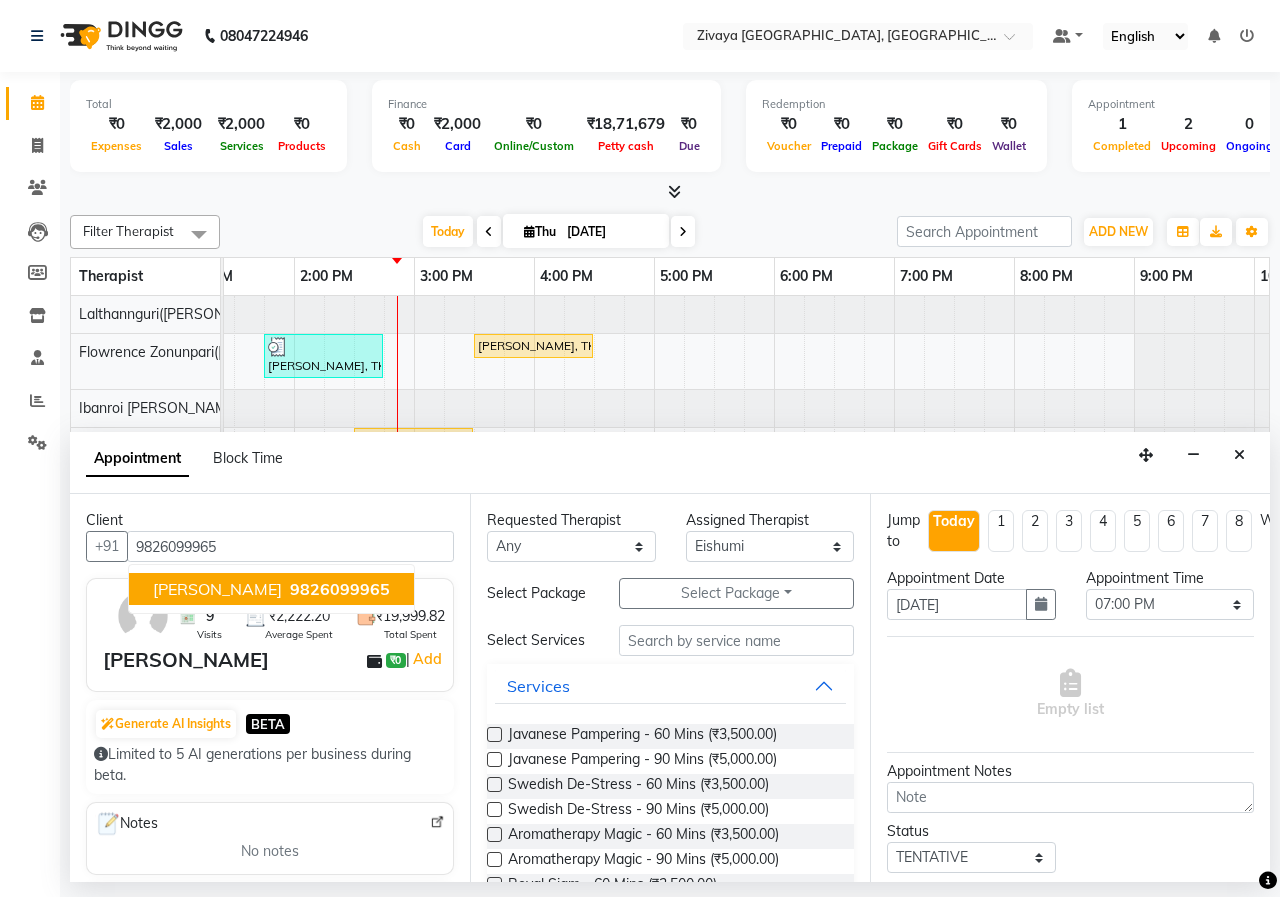 click on "Sumit Anand   9826099965" at bounding box center [271, 589] 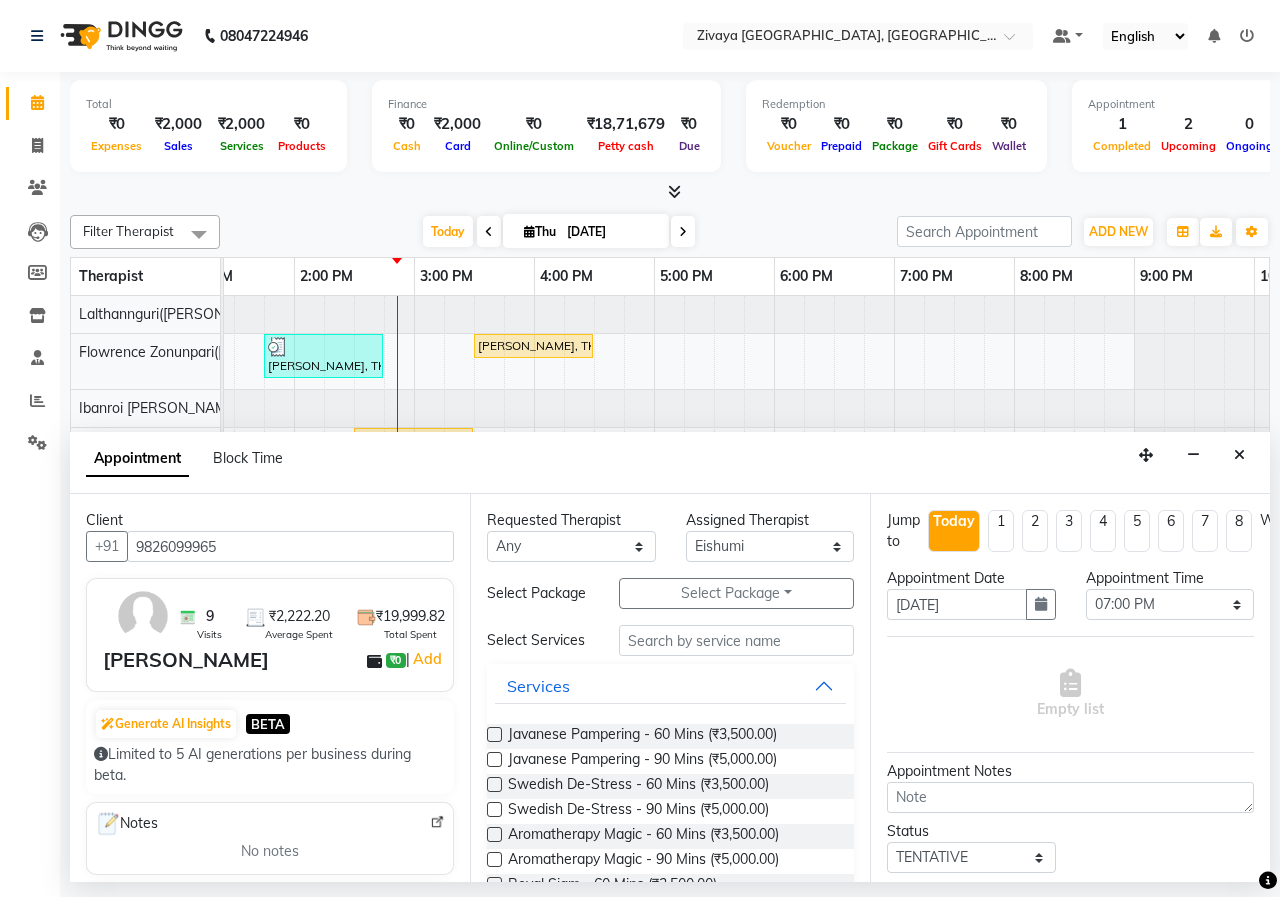 type on "9826099965" 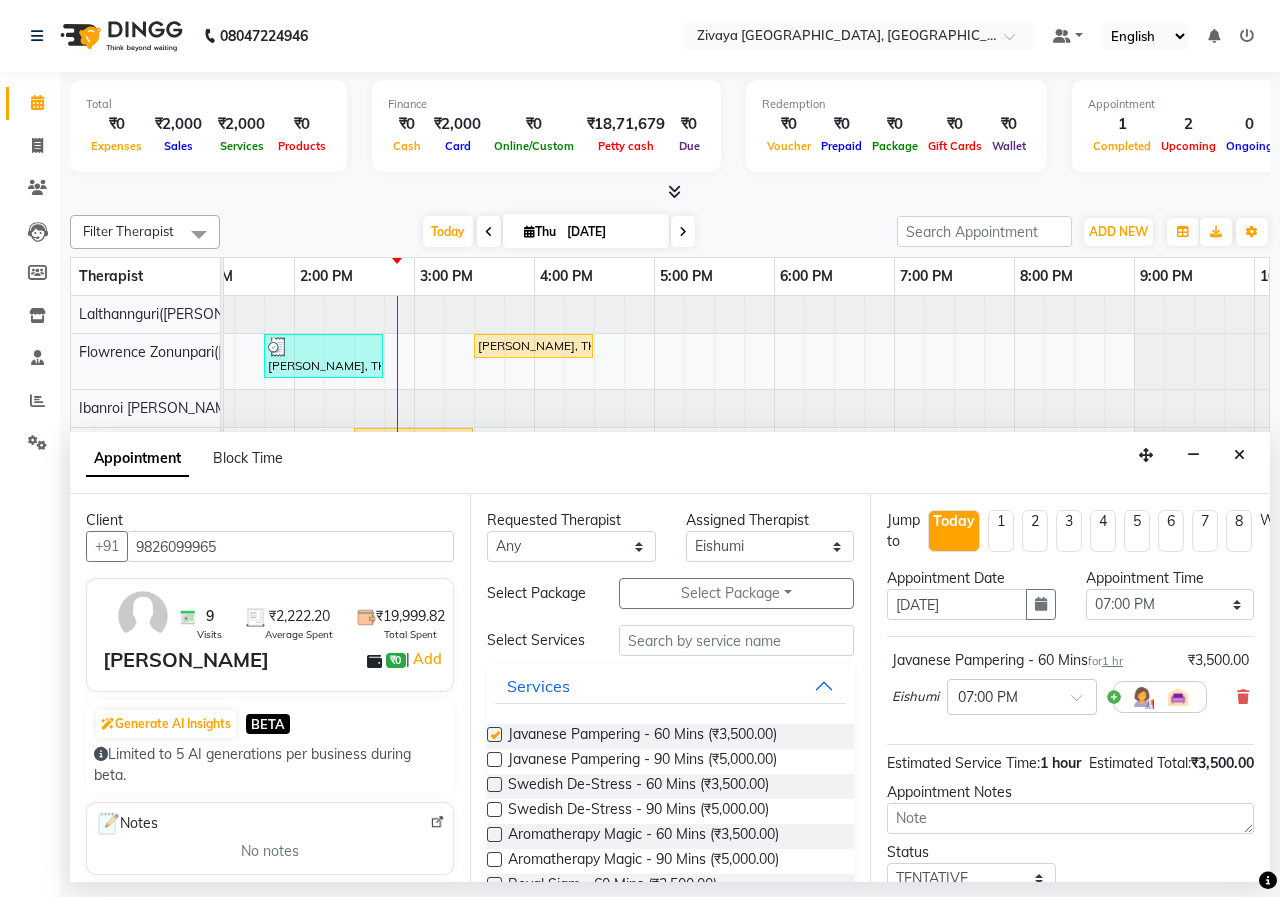 checkbox on "false" 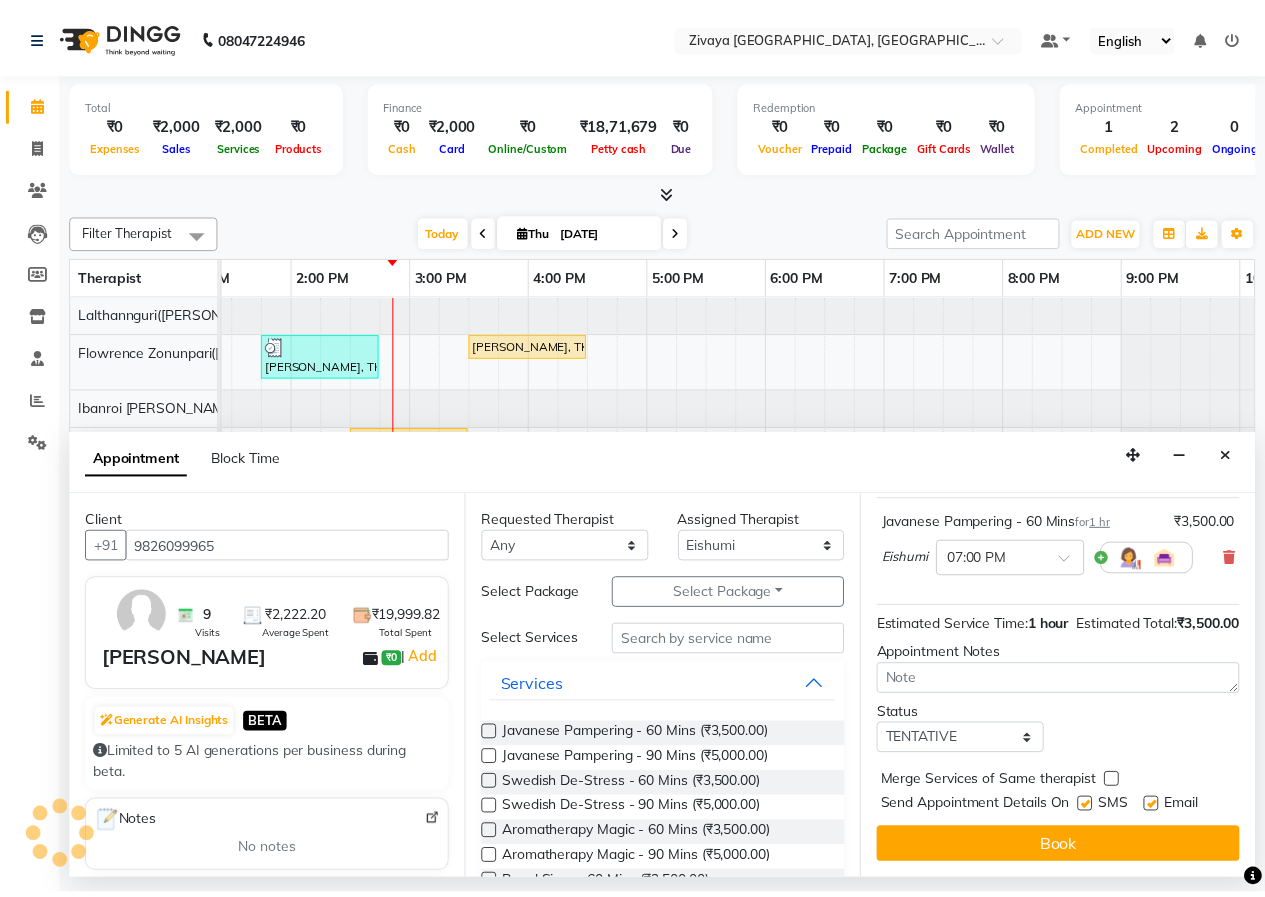 scroll, scrollTop: 174, scrollLeft: 0, axis: vertical 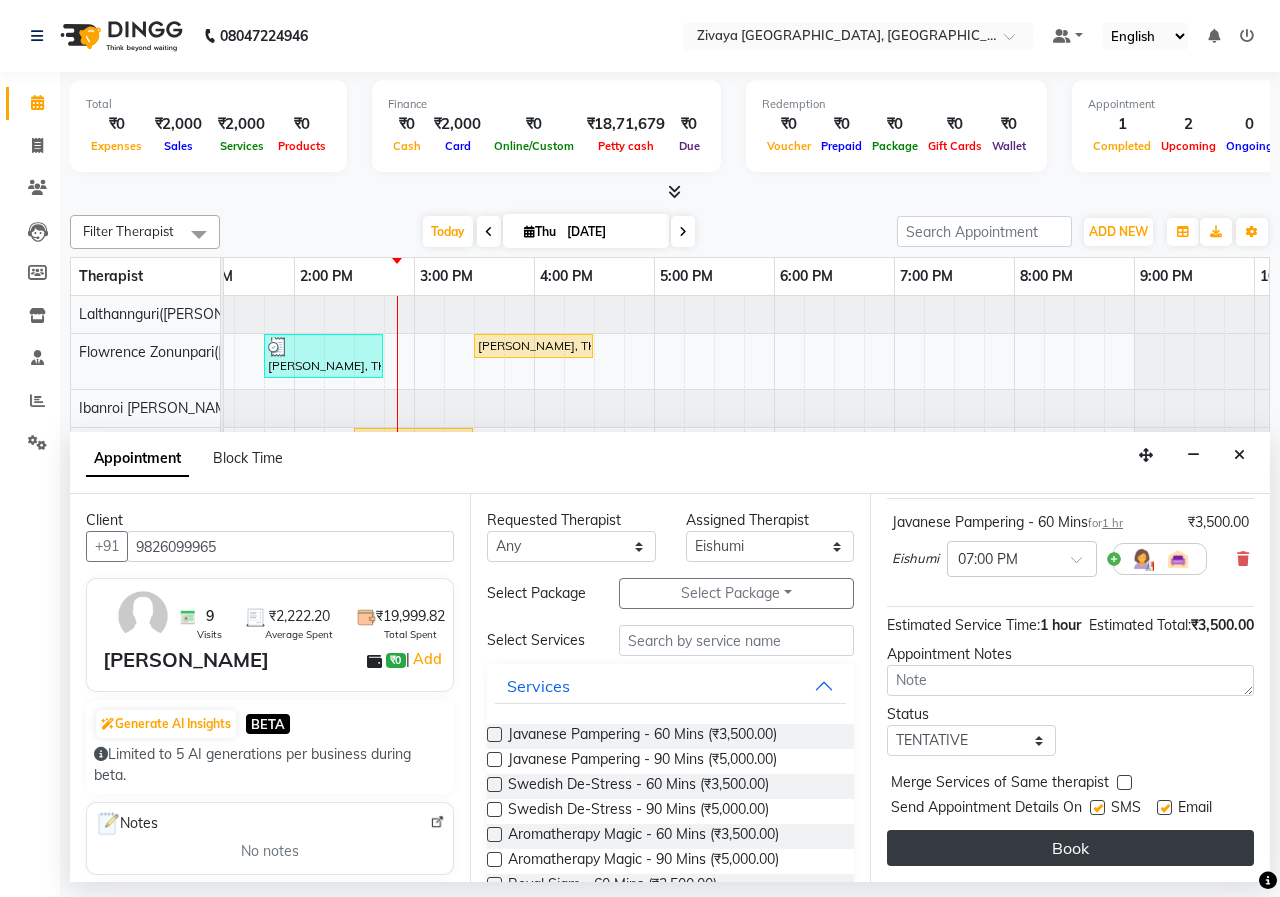 click on "Book" at bounding box center (1070, 848) 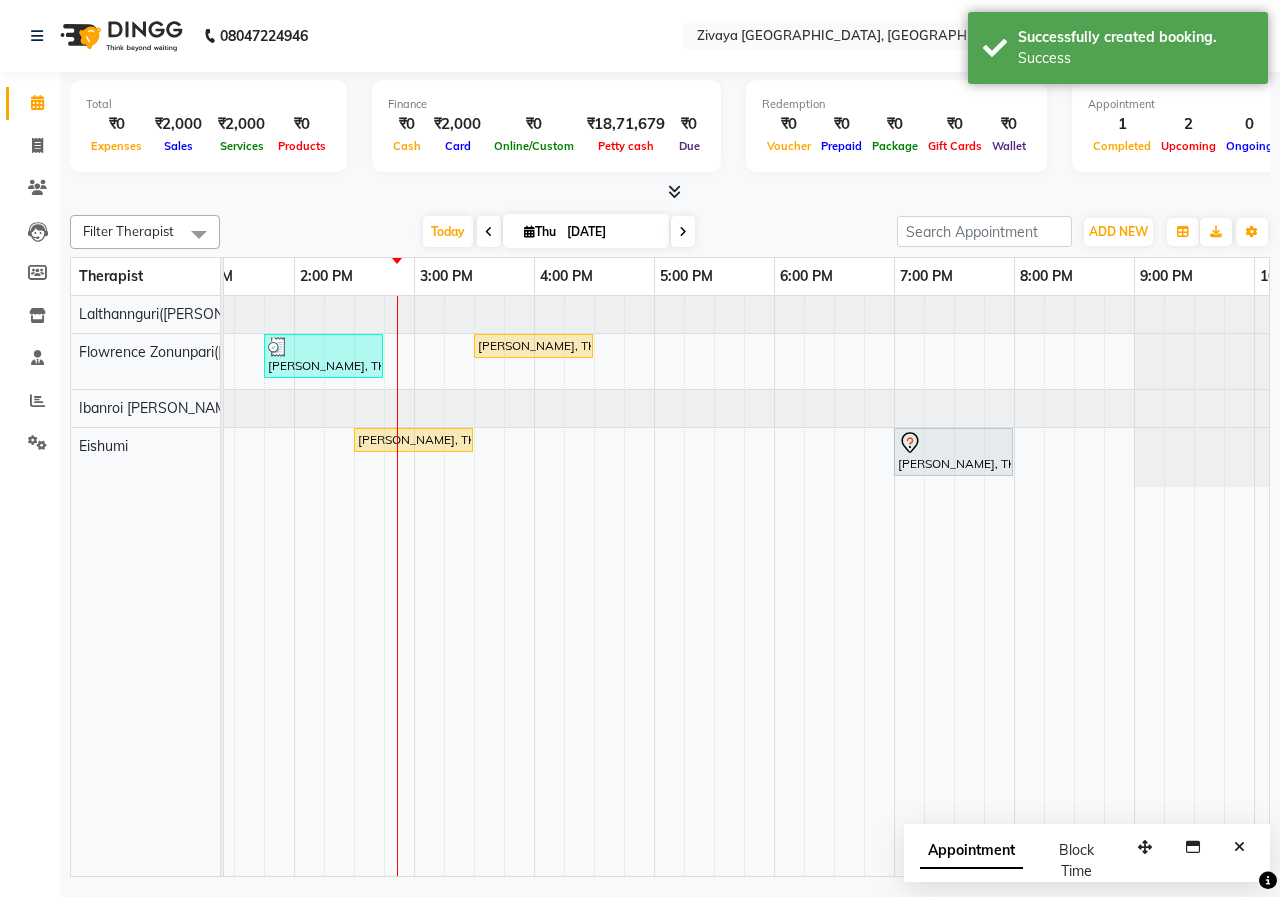 click on "Appointment" at bounding box center [971, 851] 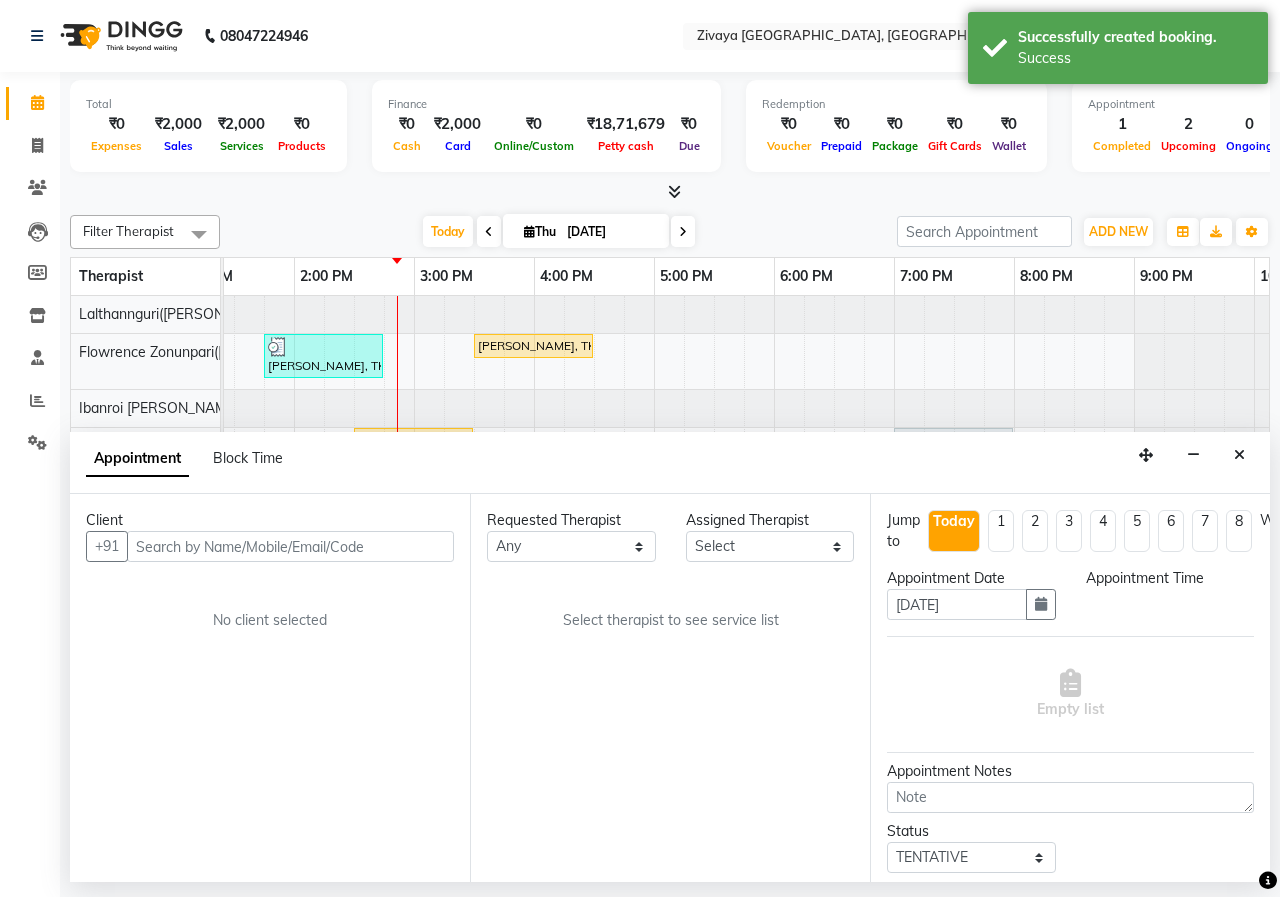 click at bounding box center (1239, 455) 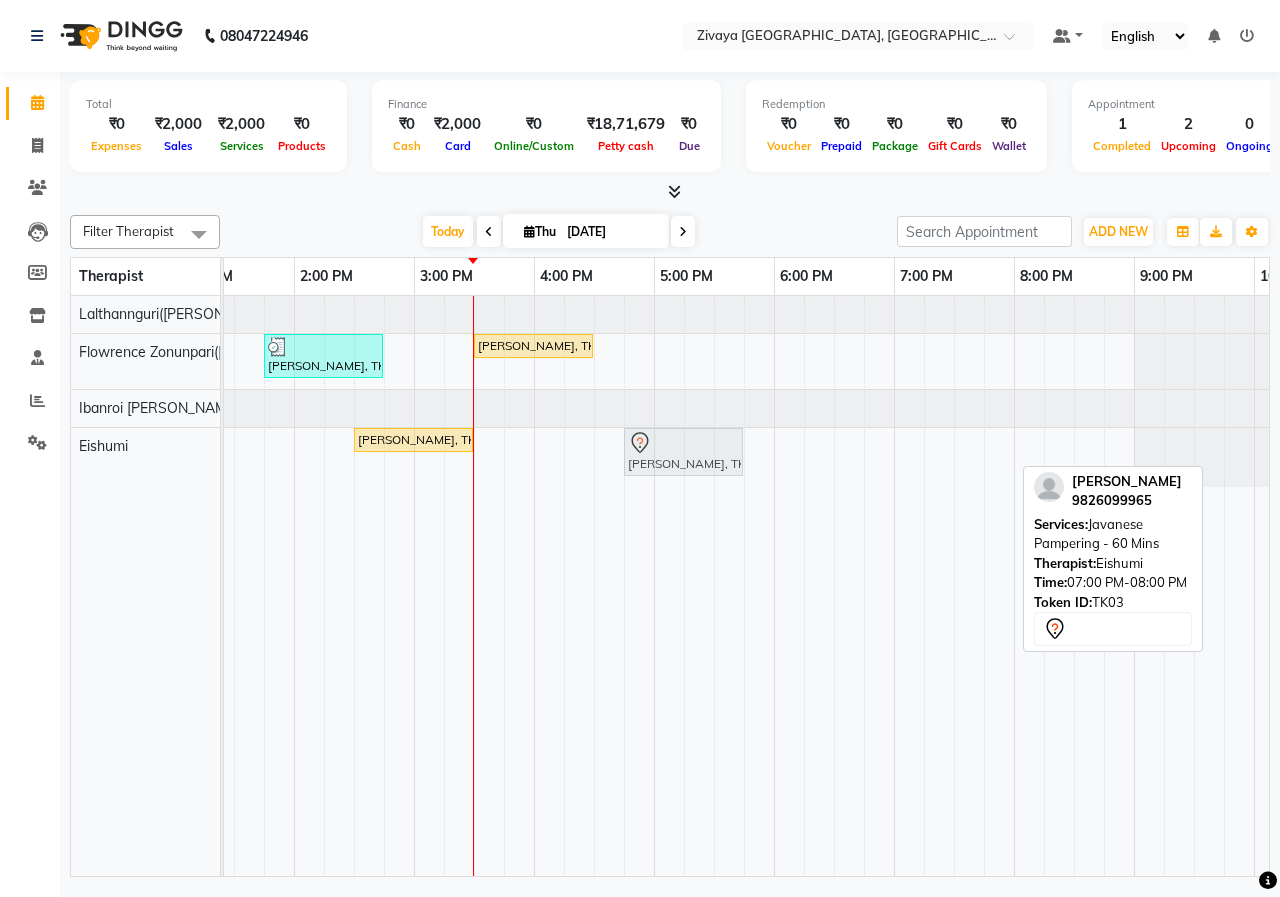 drag, startPoint x: 932, startPoint y: 456, endPoint x: 658, endPoint y: 452, distance: 274.0292 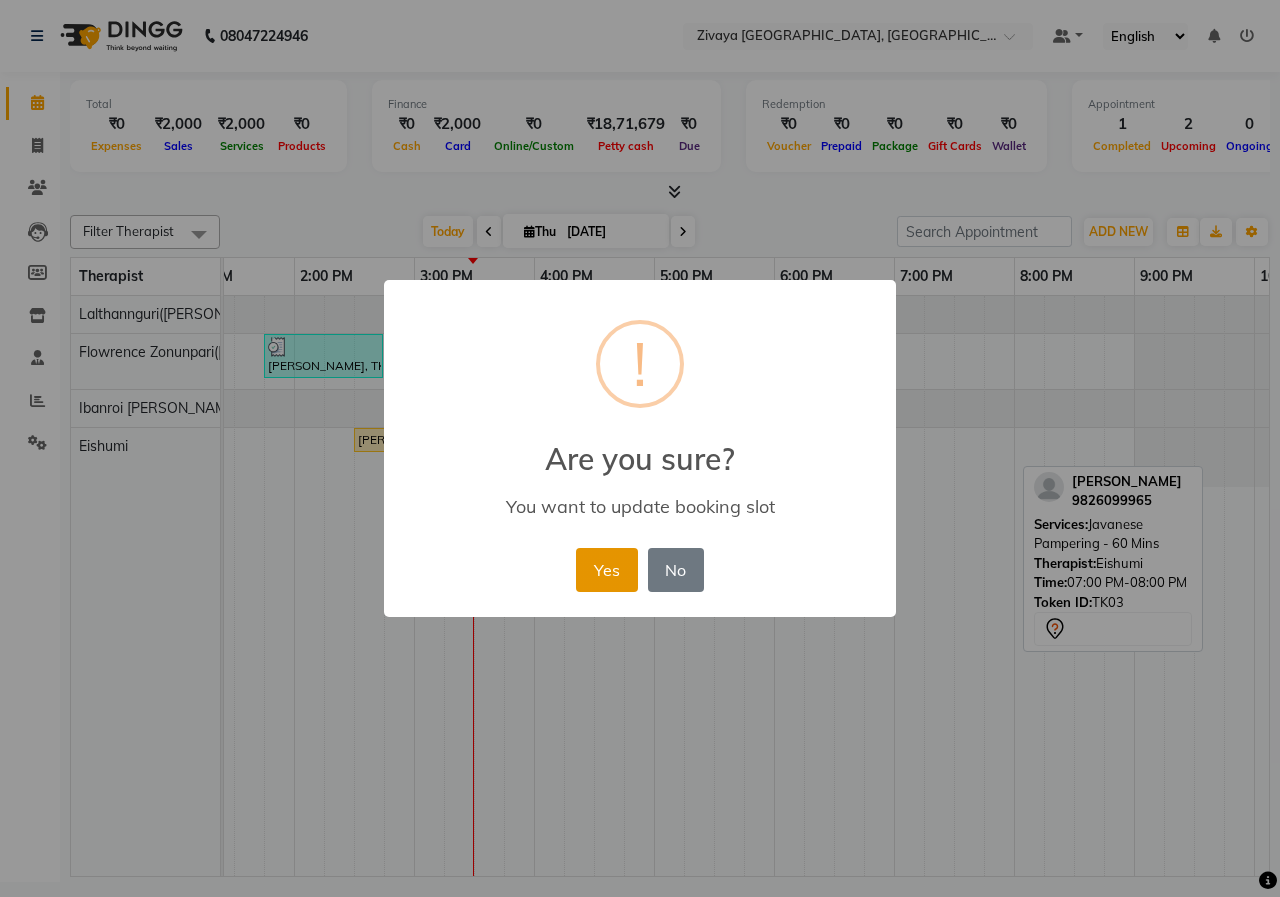 click on "Yes" at bounding box center [606, 570] 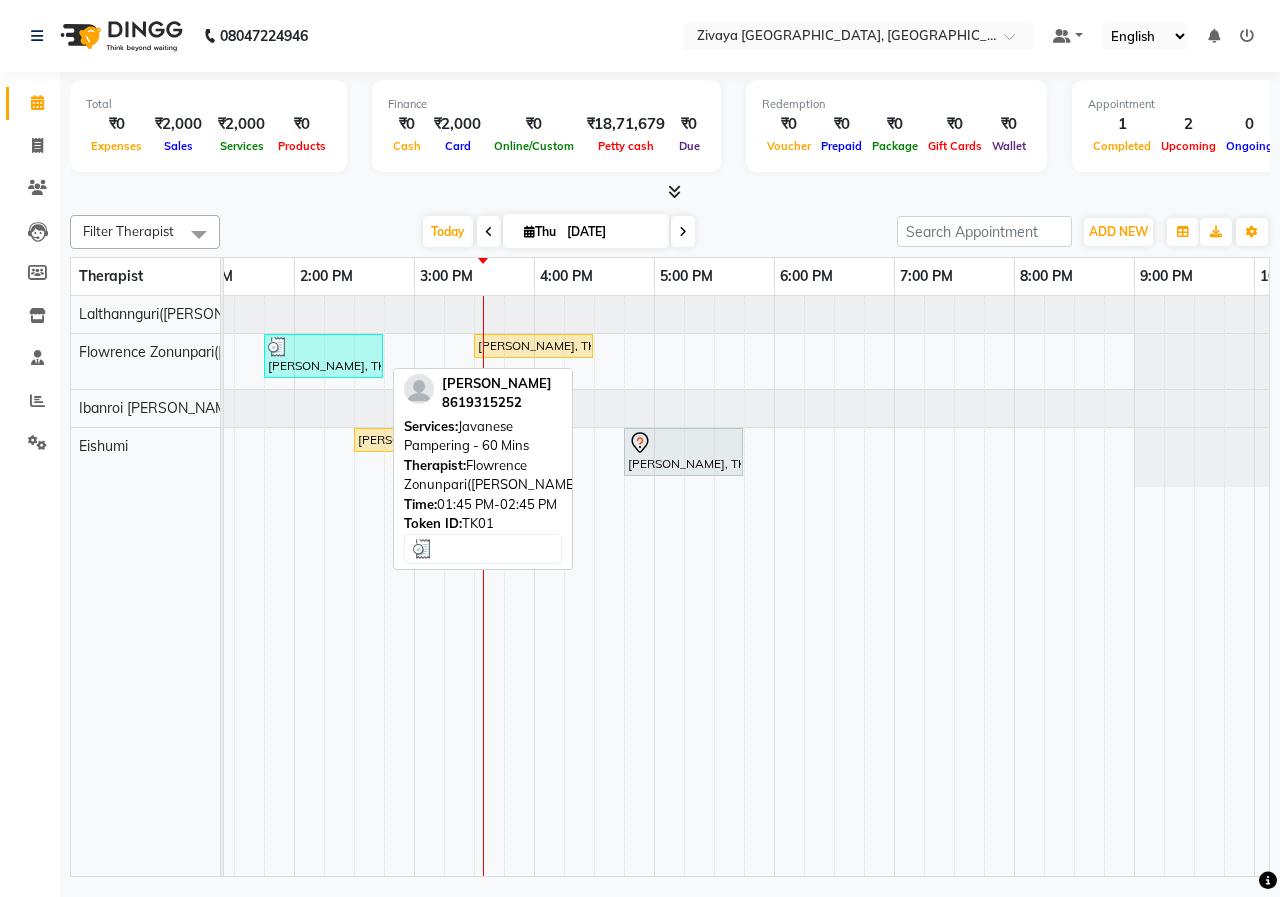 click on "[PERSON_NAME], TK01, 01:45 PM-02:45 PM, Javanese Pampering - 60 Mins" at bounding box center (323, 356) 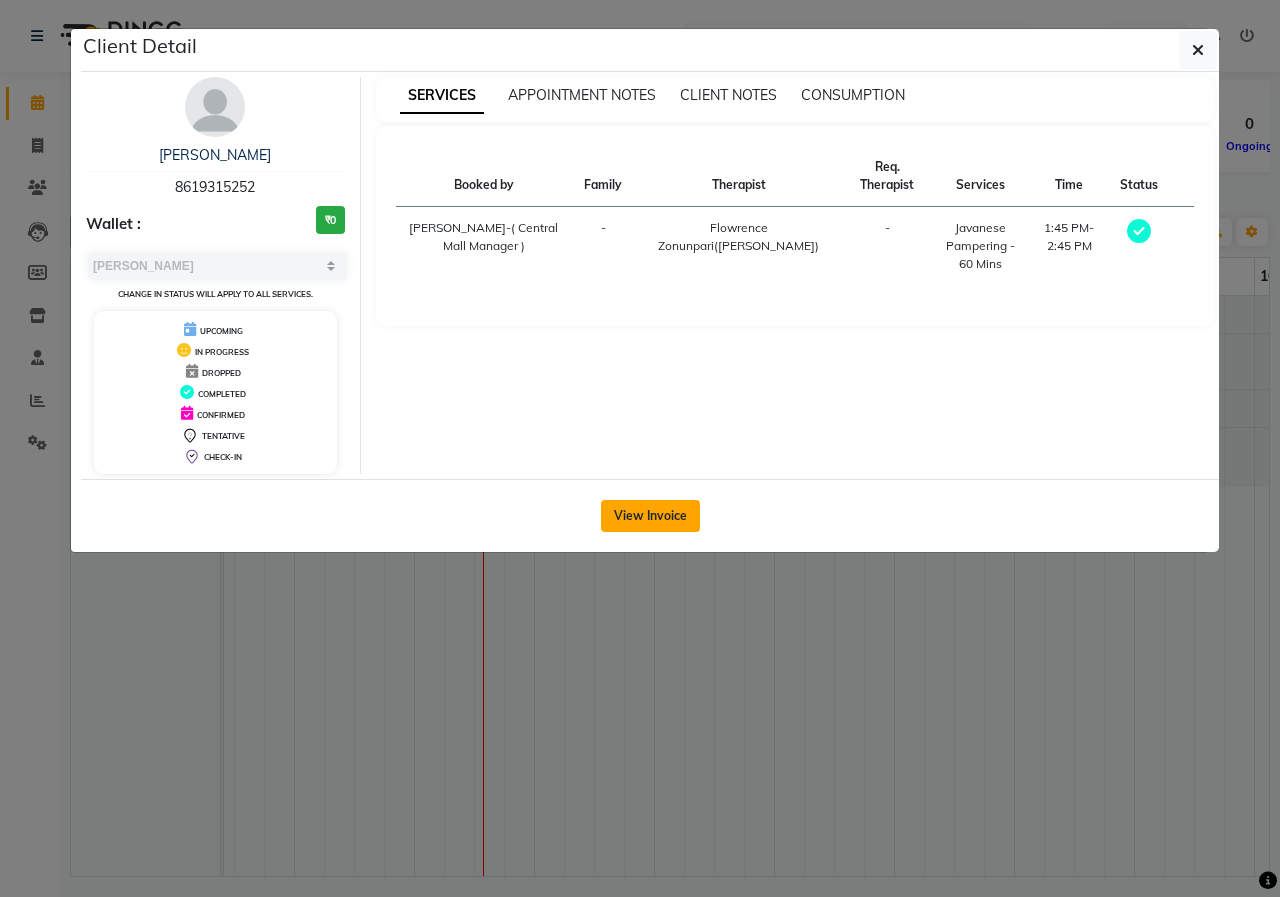 click on "View Invoice" 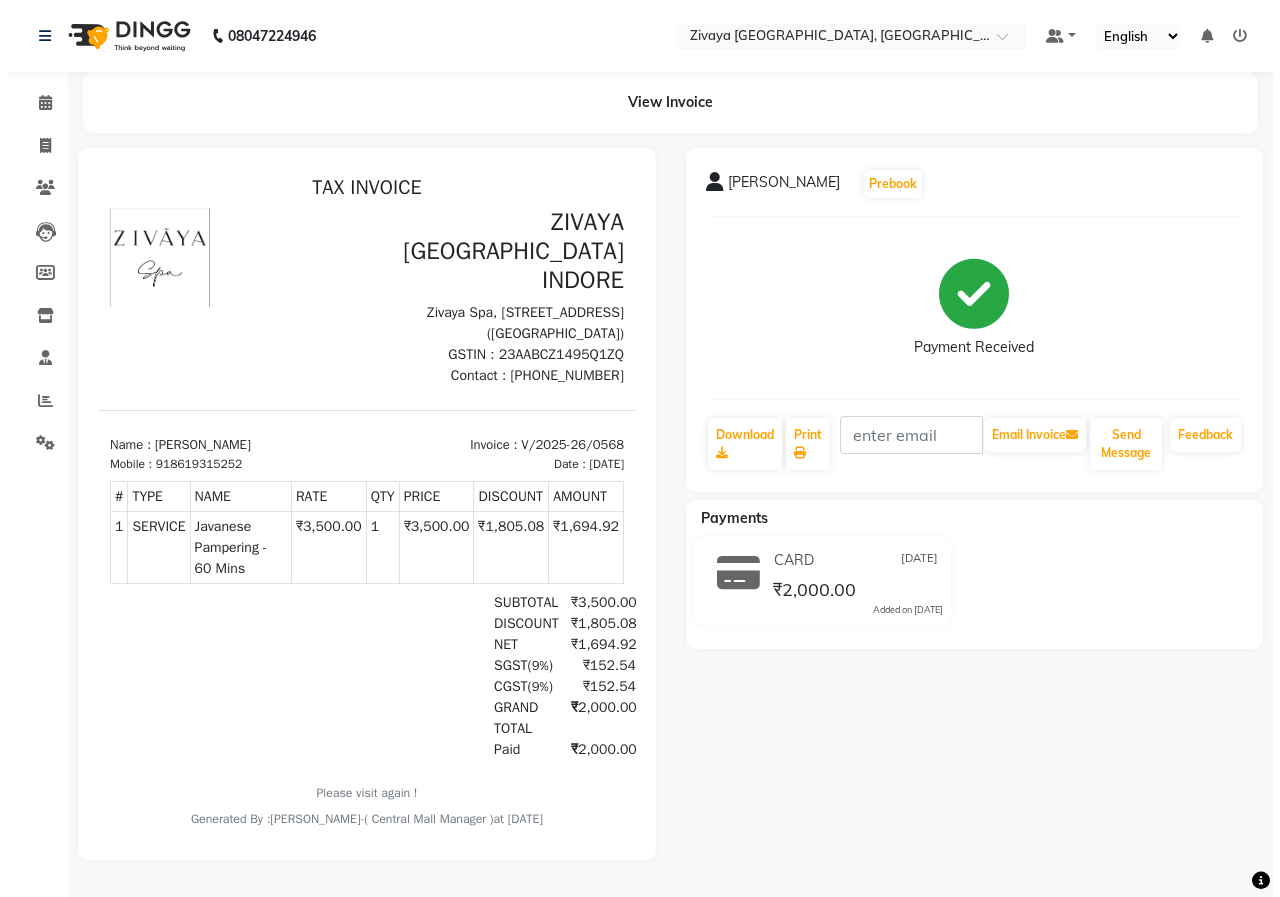 scroll, scrollTop: 0, scrollLeft: 0, axis: both 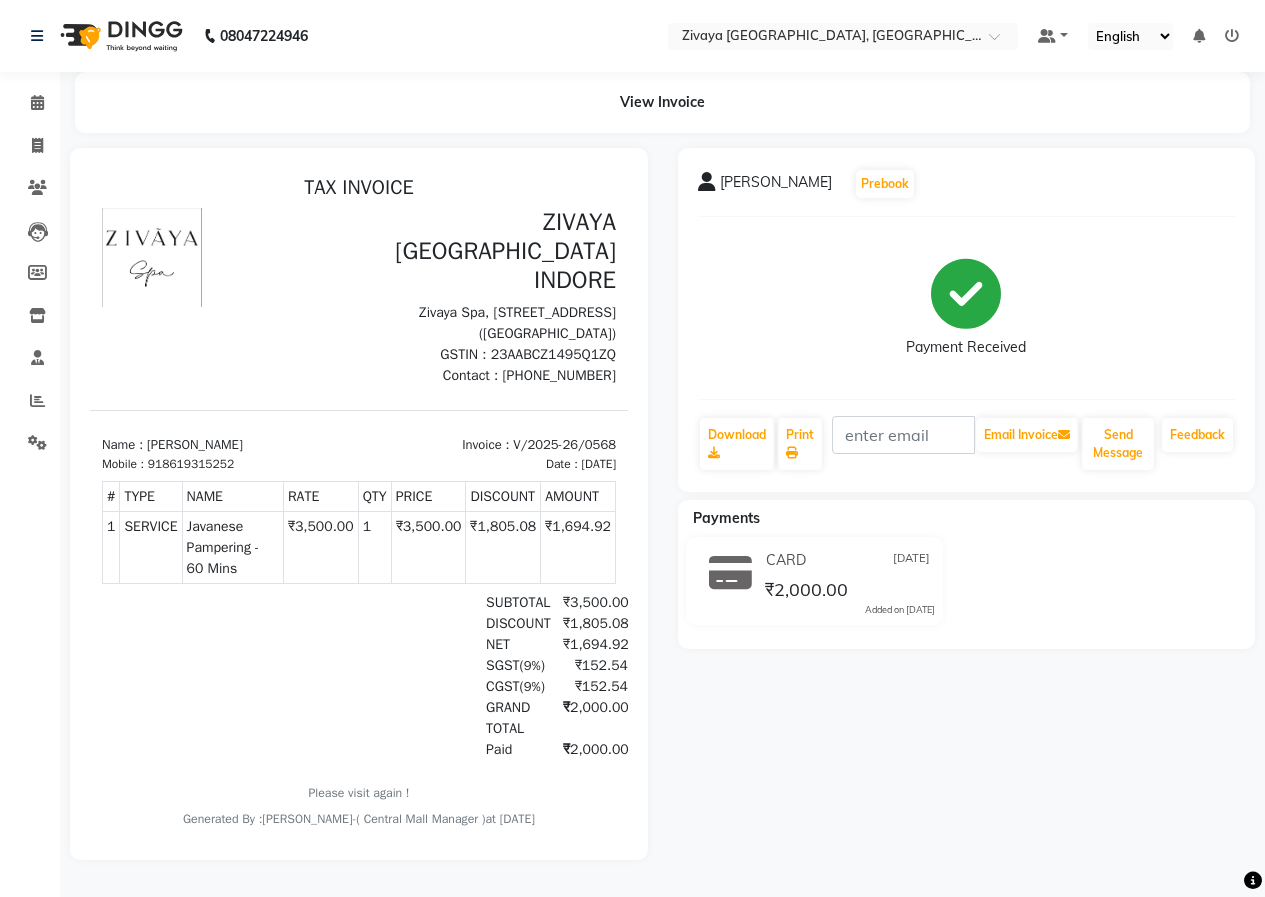 click 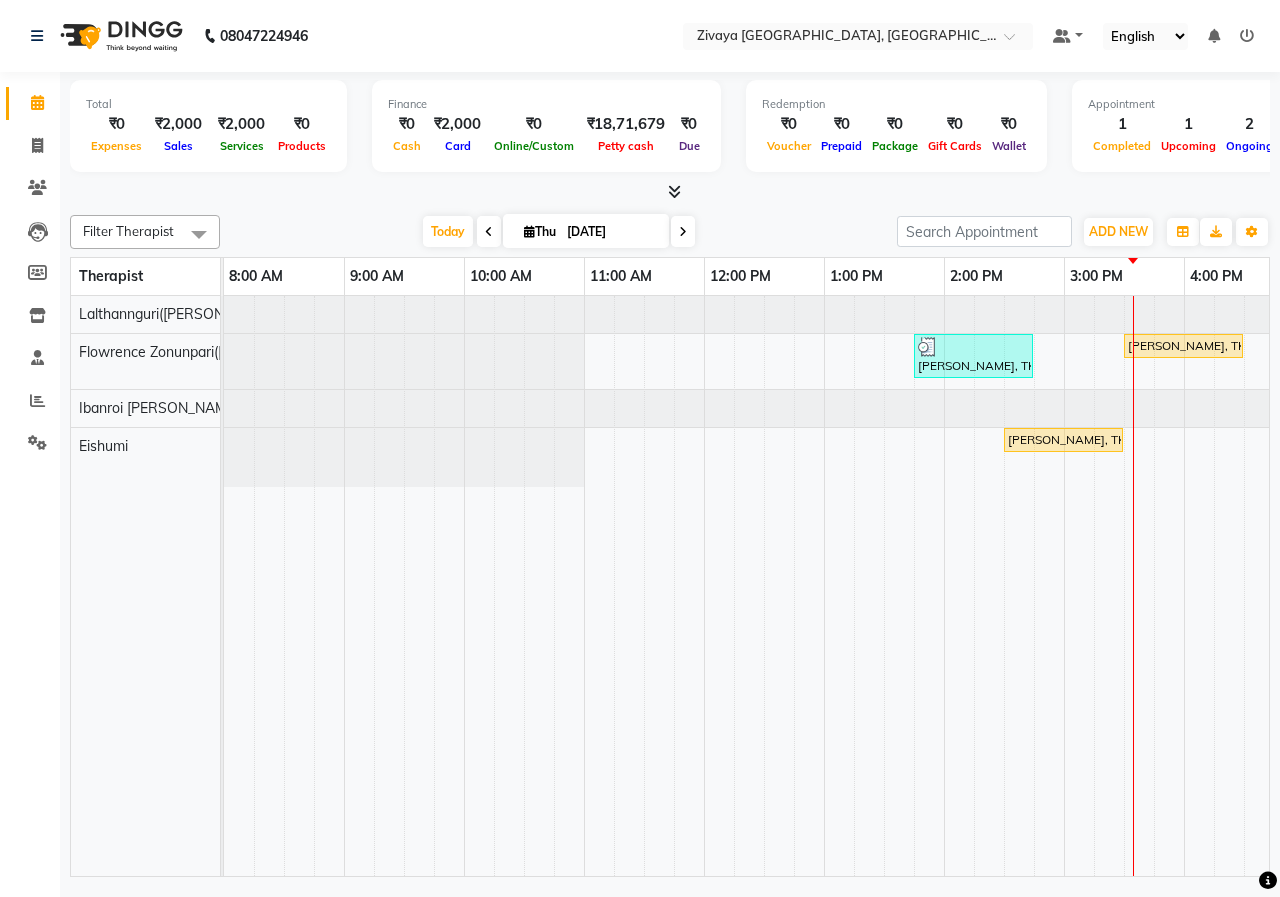 scroll, scrollTop: 0, scrollLeft: 244, axis: horizontal 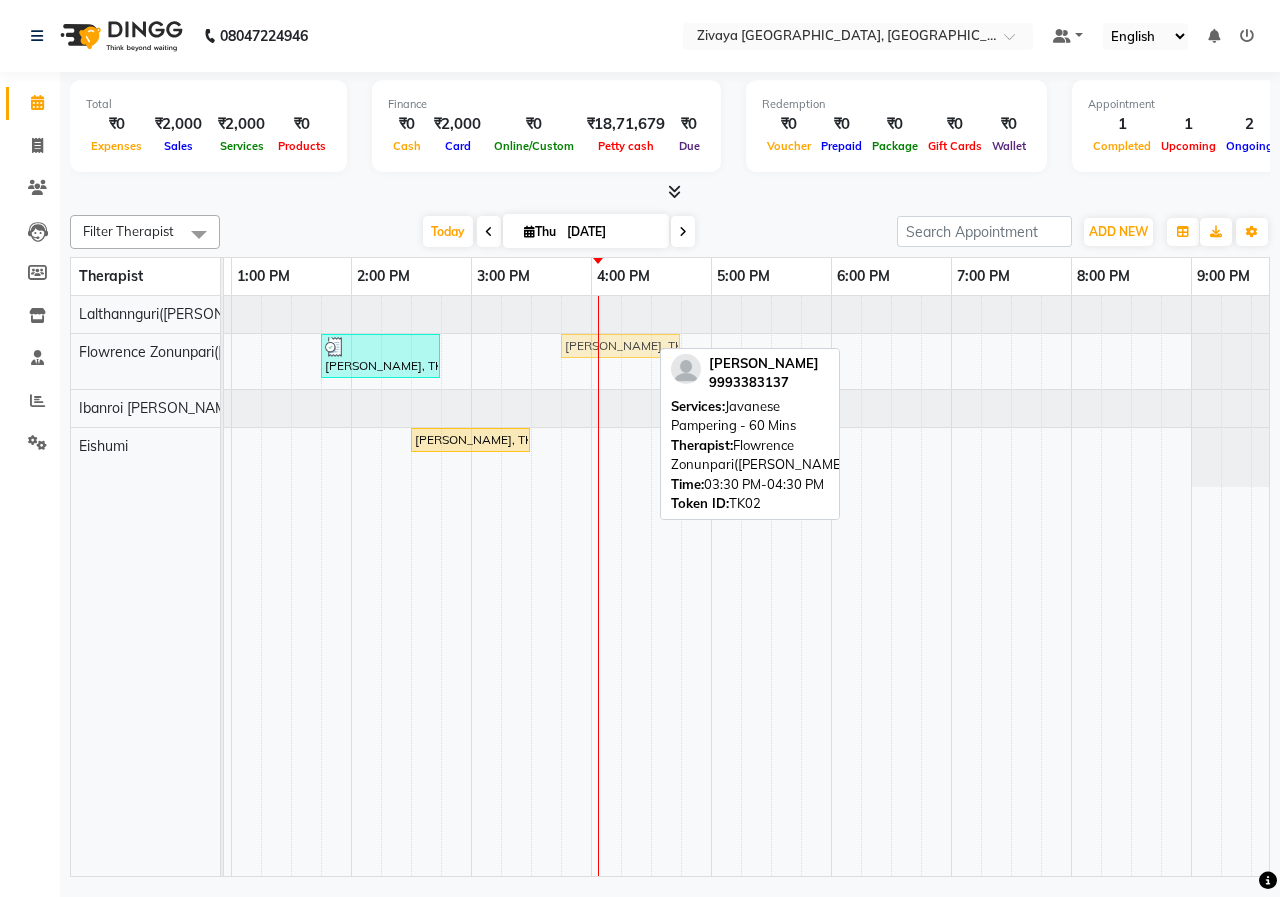drag, startPoint x: 575, startPoint y: 348, endPoint x: 601, endPoint y: 349, distance: 26.019224 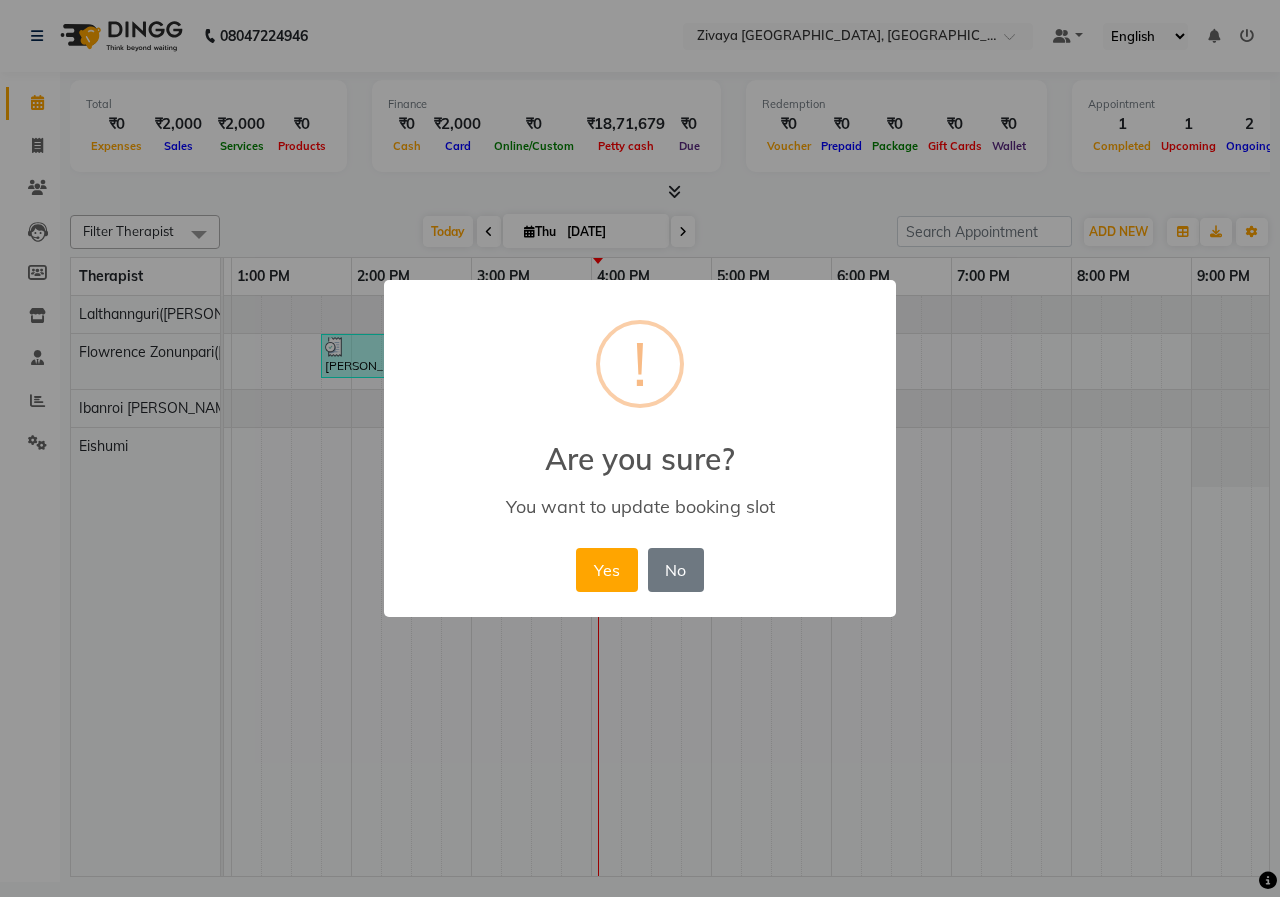 drag, startPoint x: 608, startPoint y: 567, endPoint x: 616, endPoint y: 533, distance: 34.928497 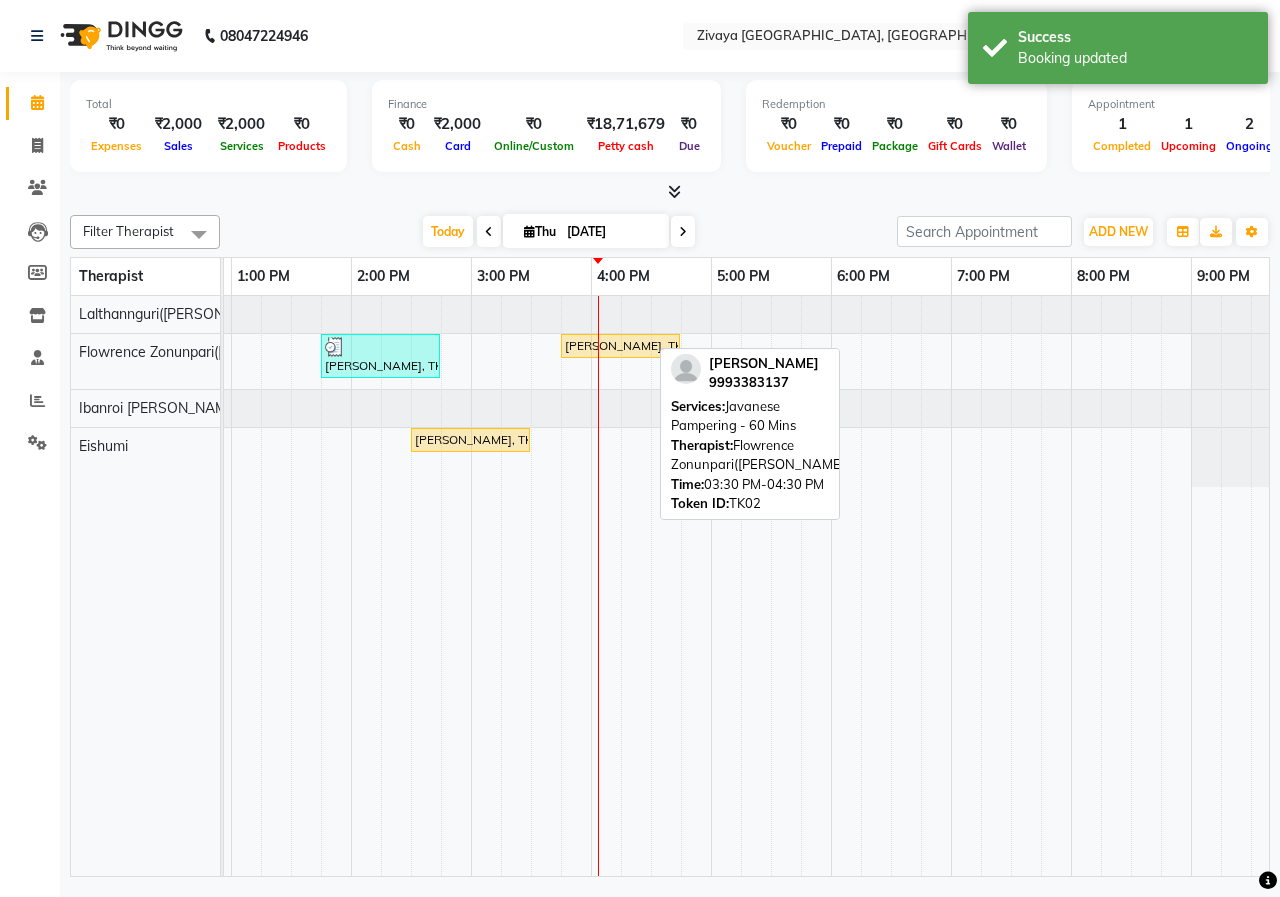 click on "[DATE]  [DATE]" at bounding box center (558, 232) 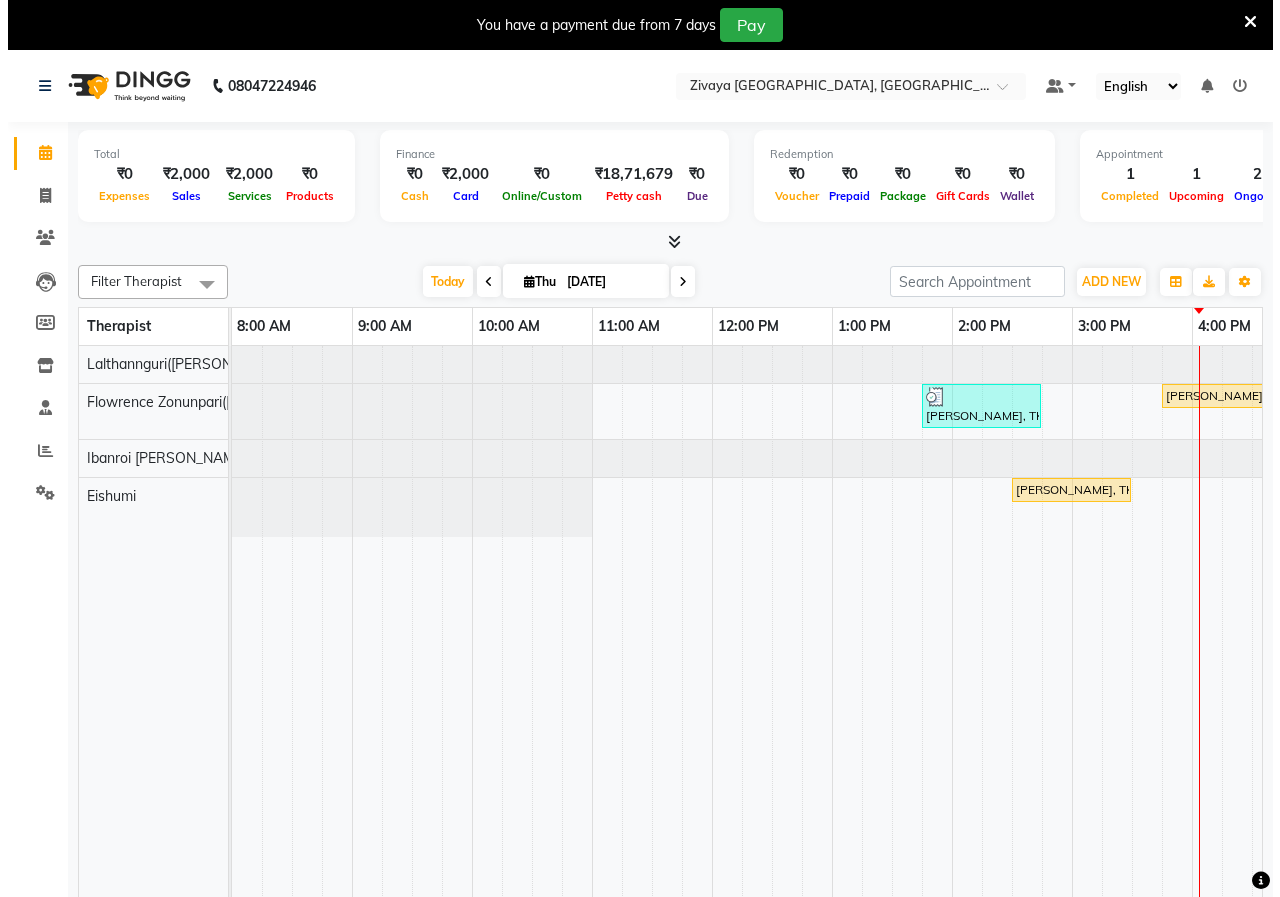 scroll, scrollTop: 0, scrollLeft: 0, axis: both 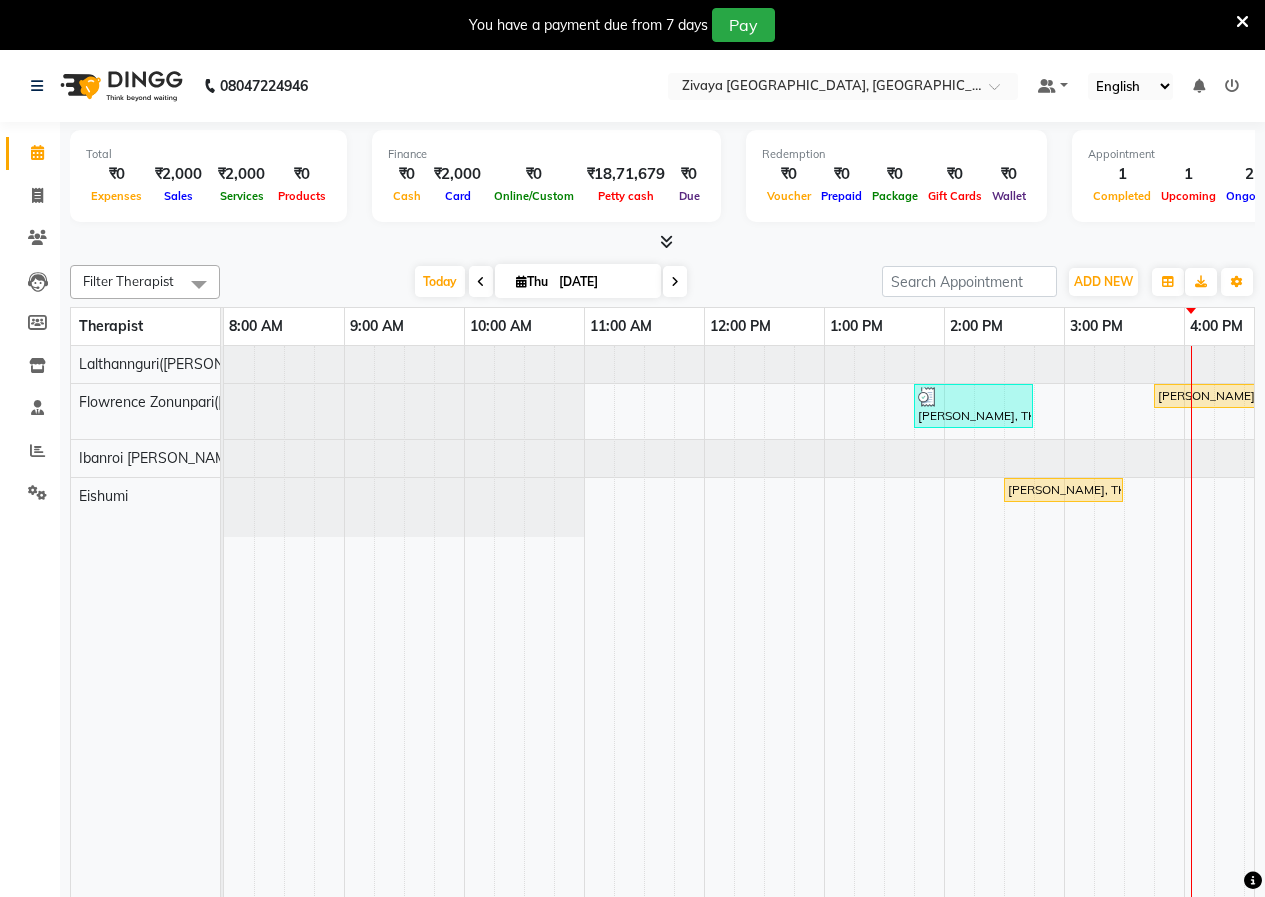 click at bounding box center (1242, 22) 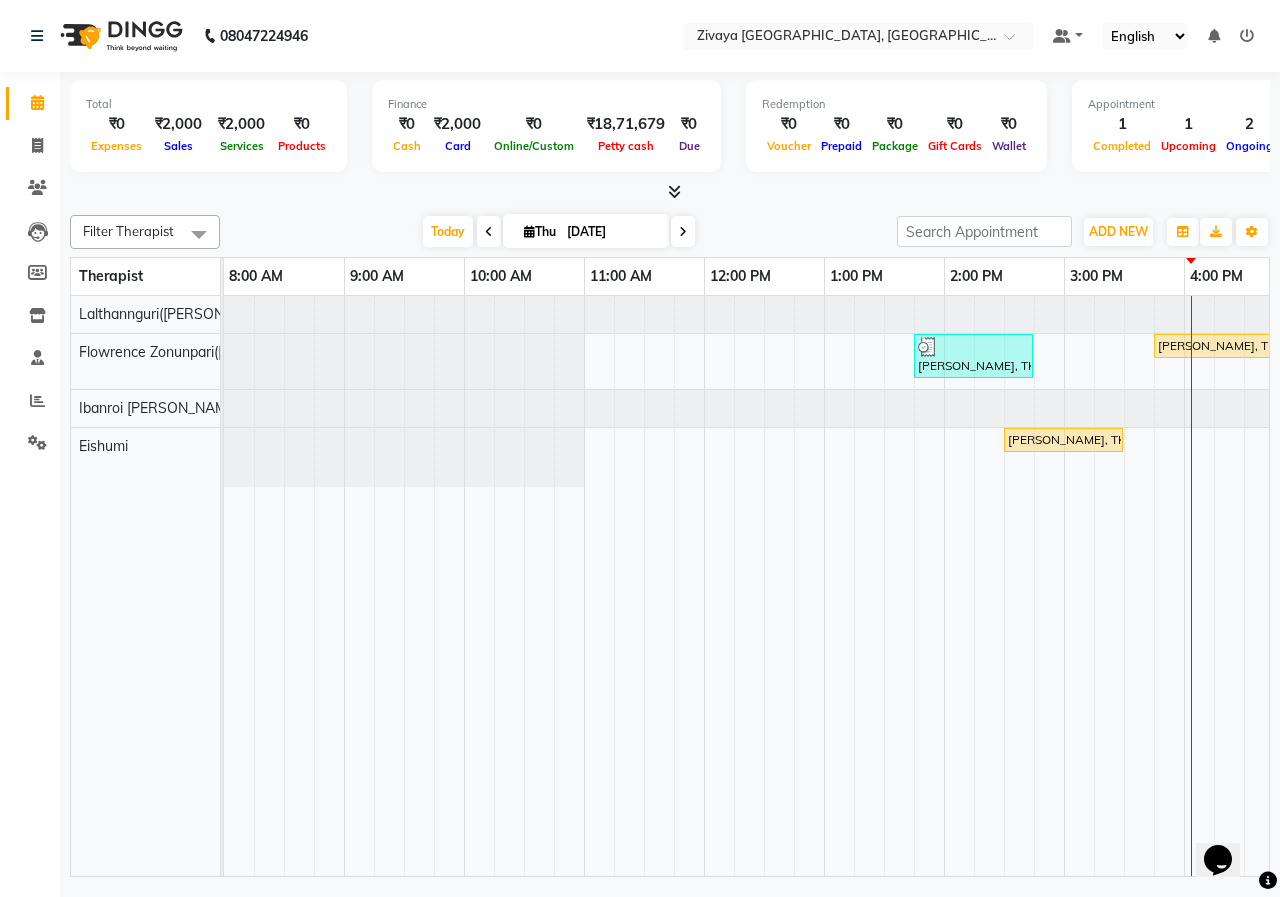 scroll, scrollTop: 0, scrollLeft: 0, axis: both 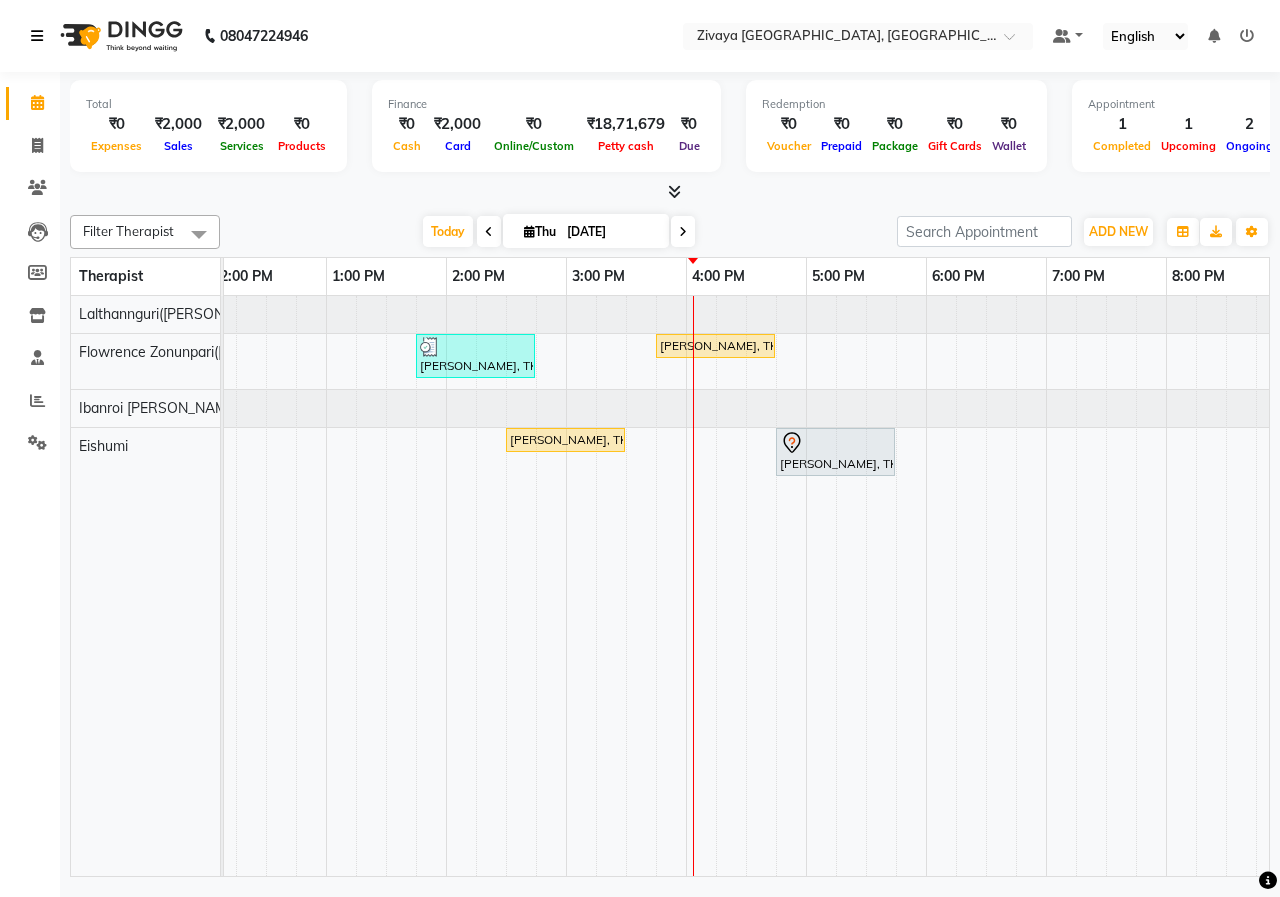click at bounding box center (37, 36) 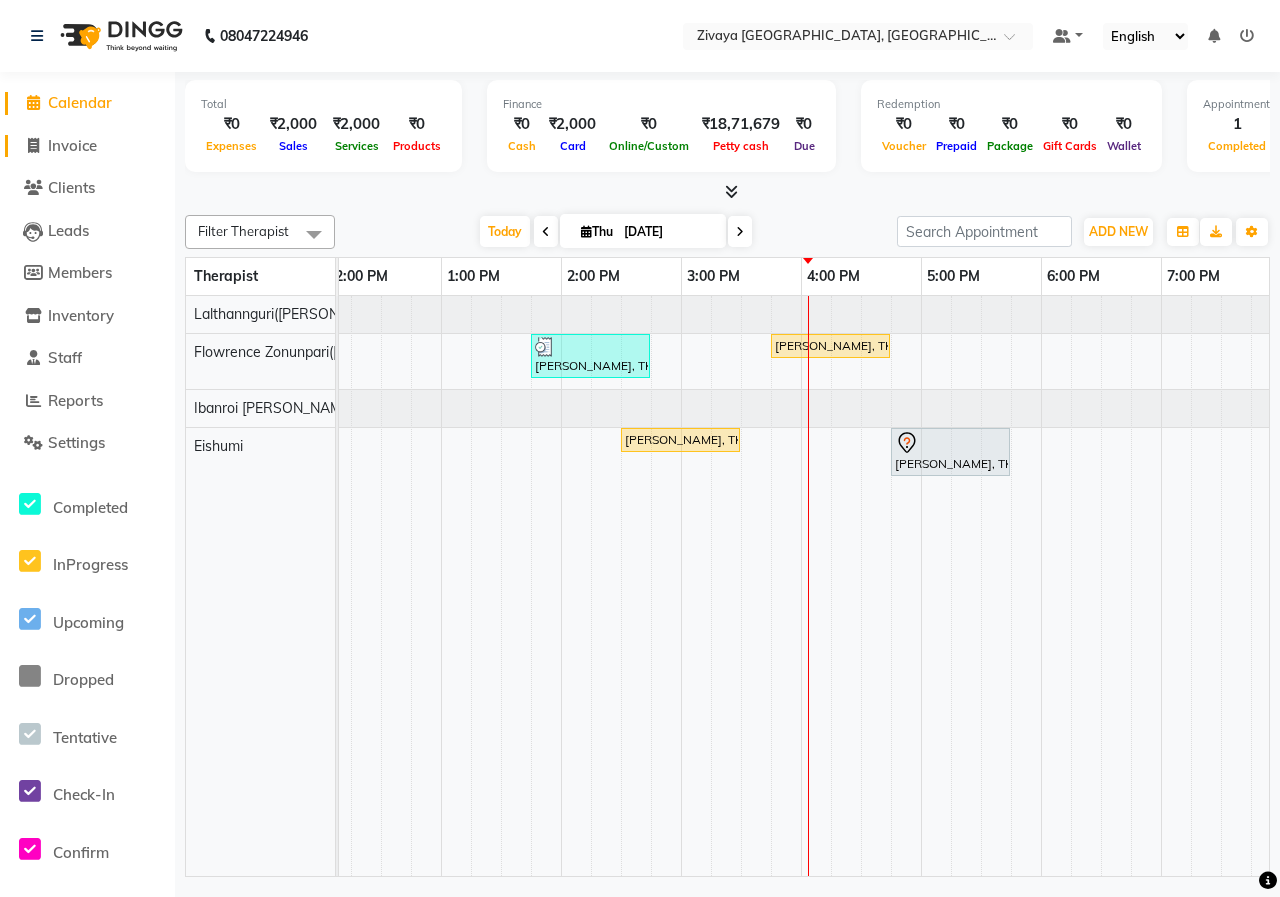 click on "Invoice" 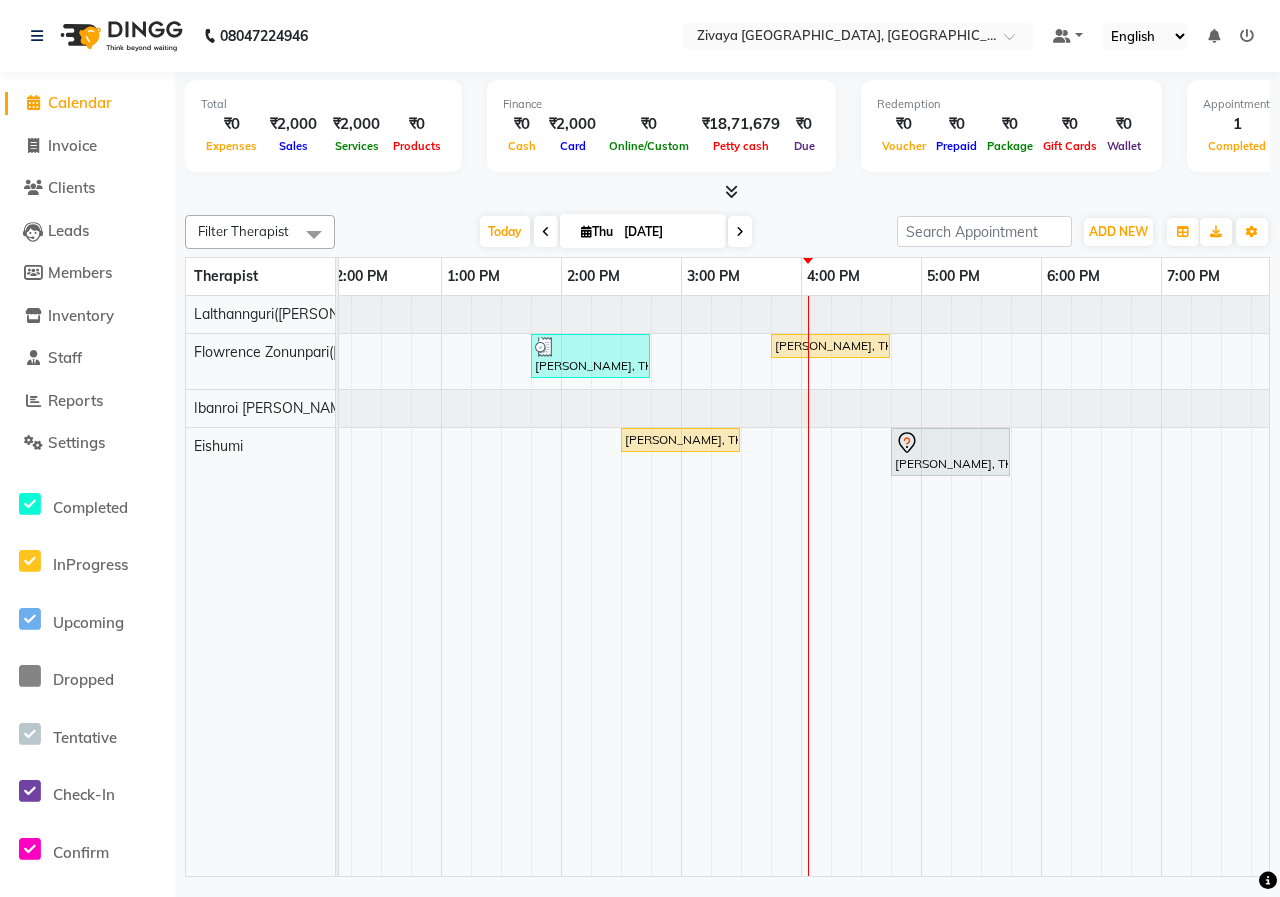 select on "6509" 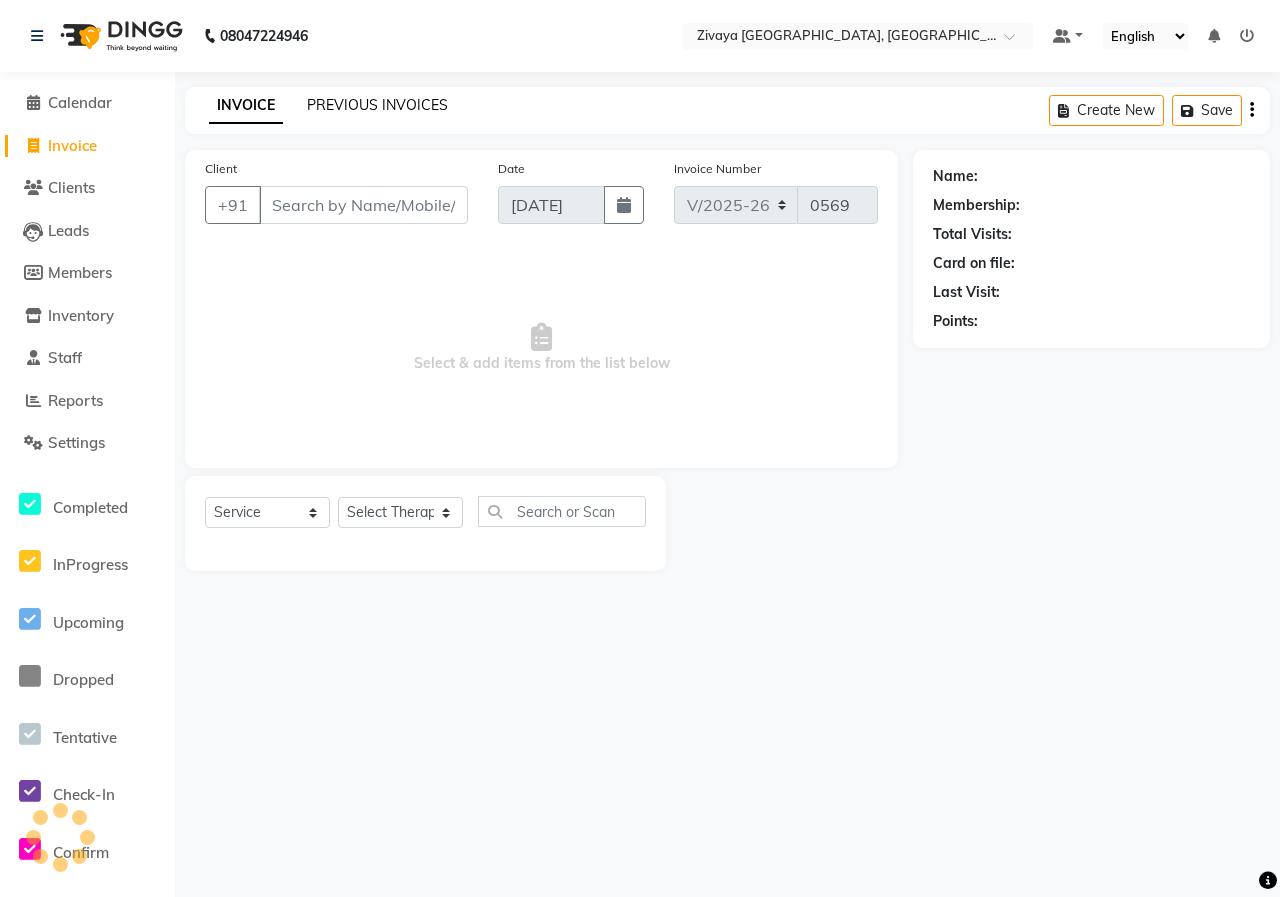 click on "PREVIOUS INVOICES" 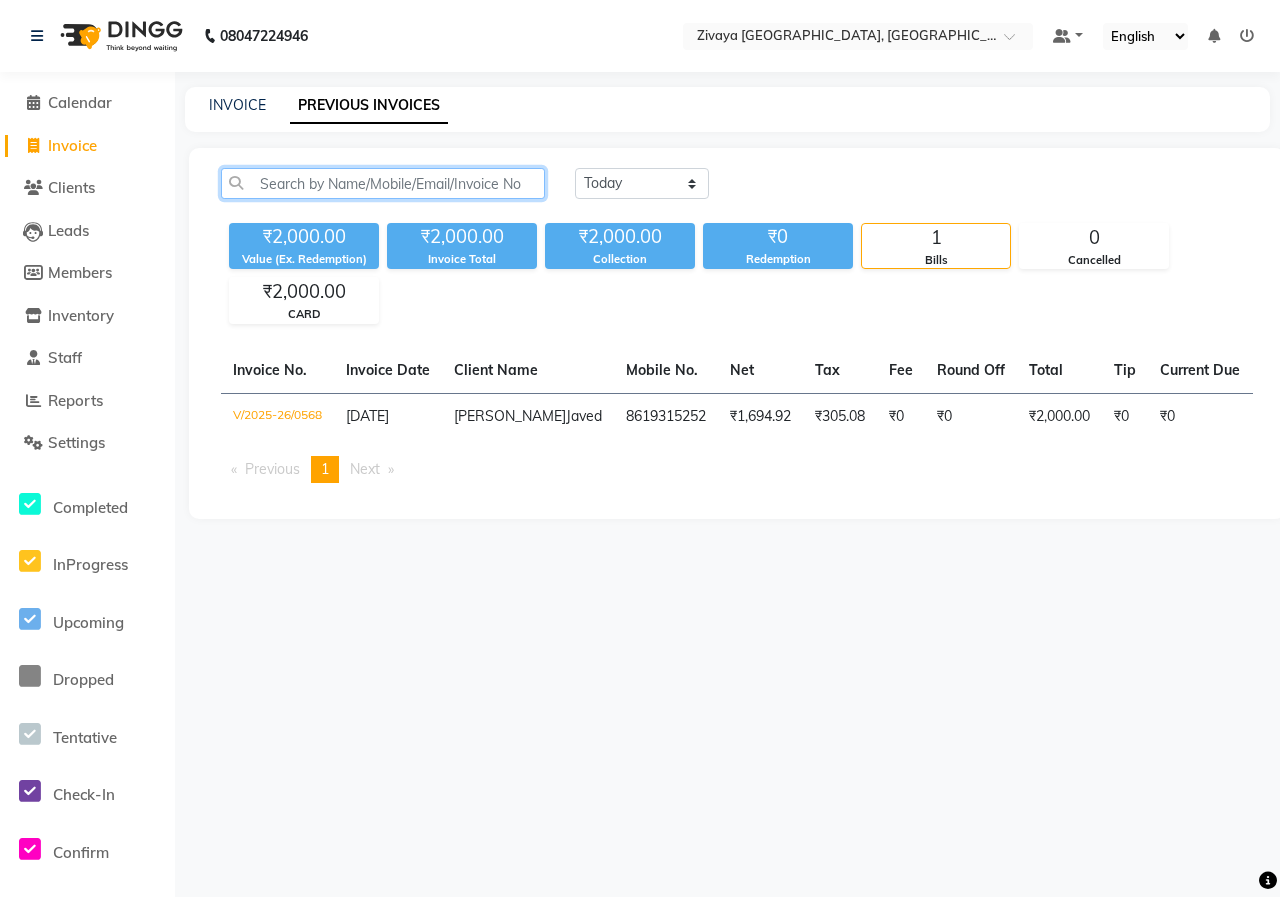 click 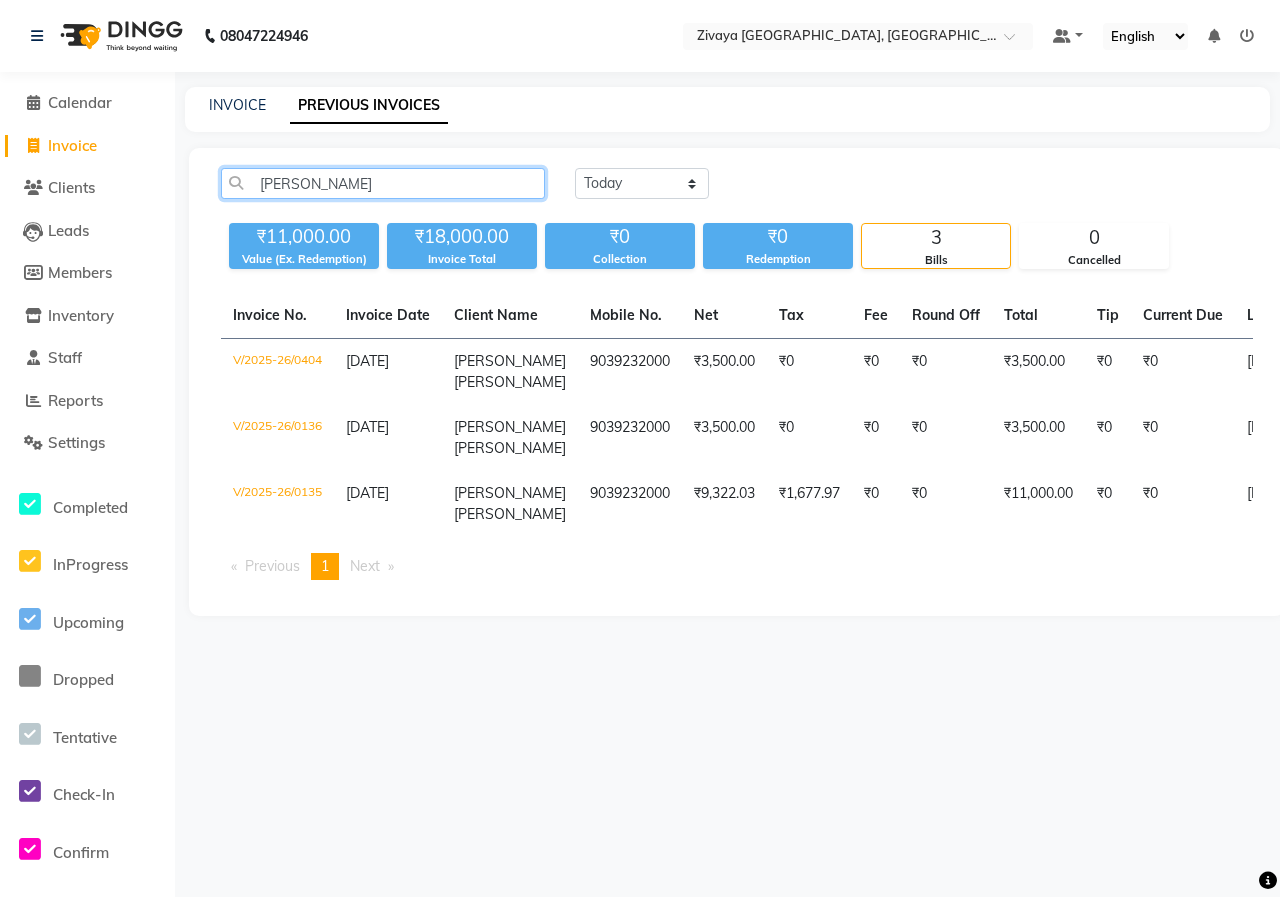type on "[PERSON_NAME]" 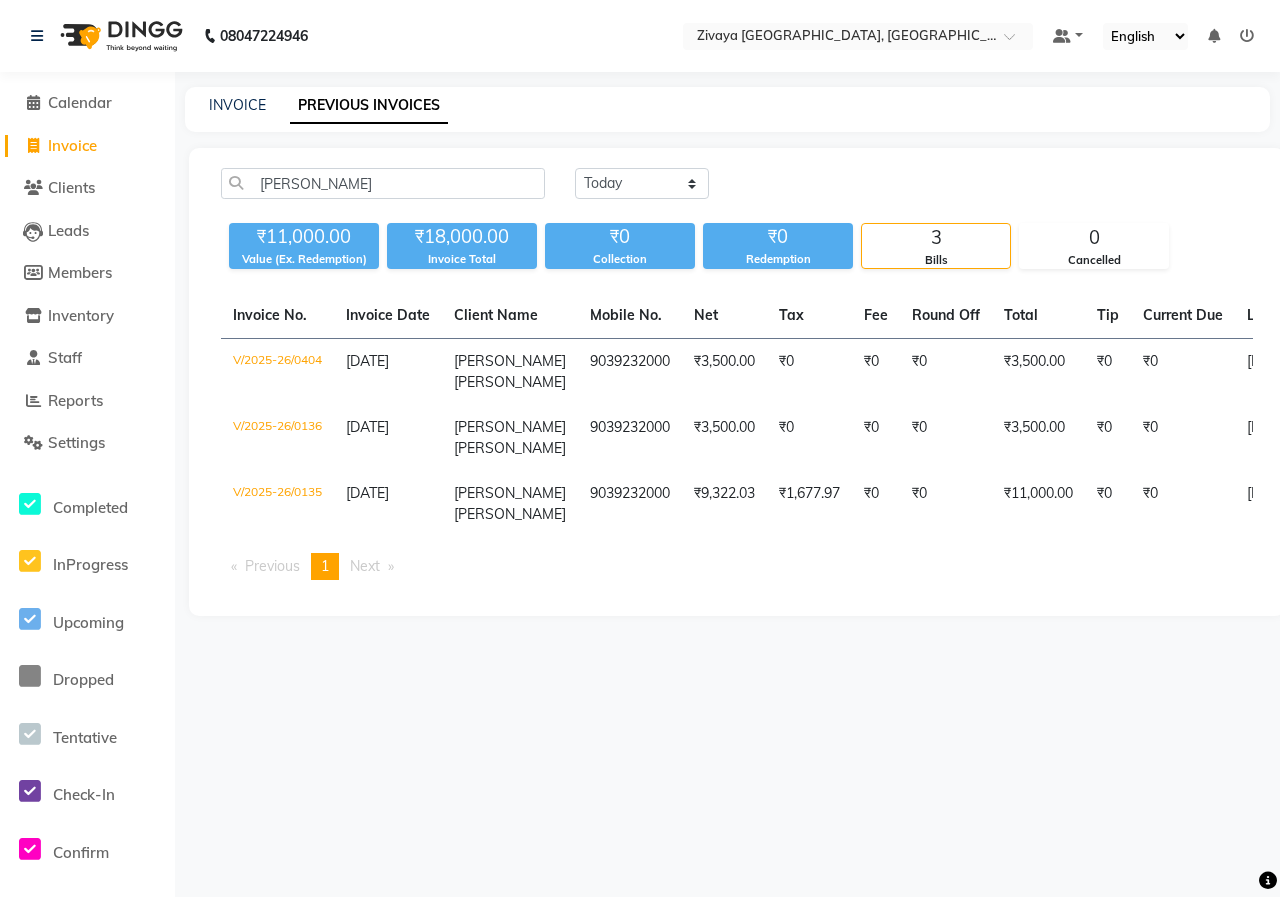 click 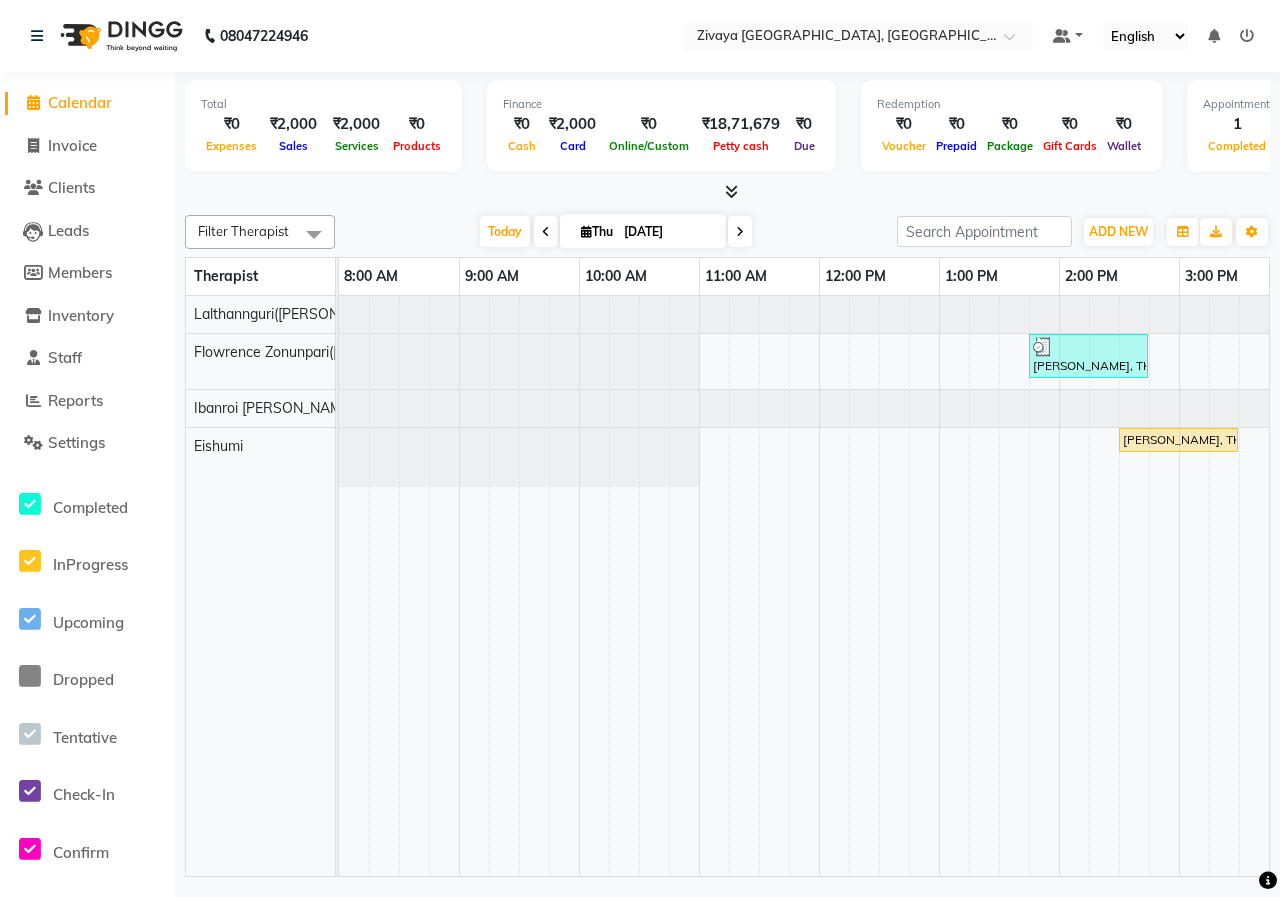 click on "[DATE]" at bounding box center [668, 232] 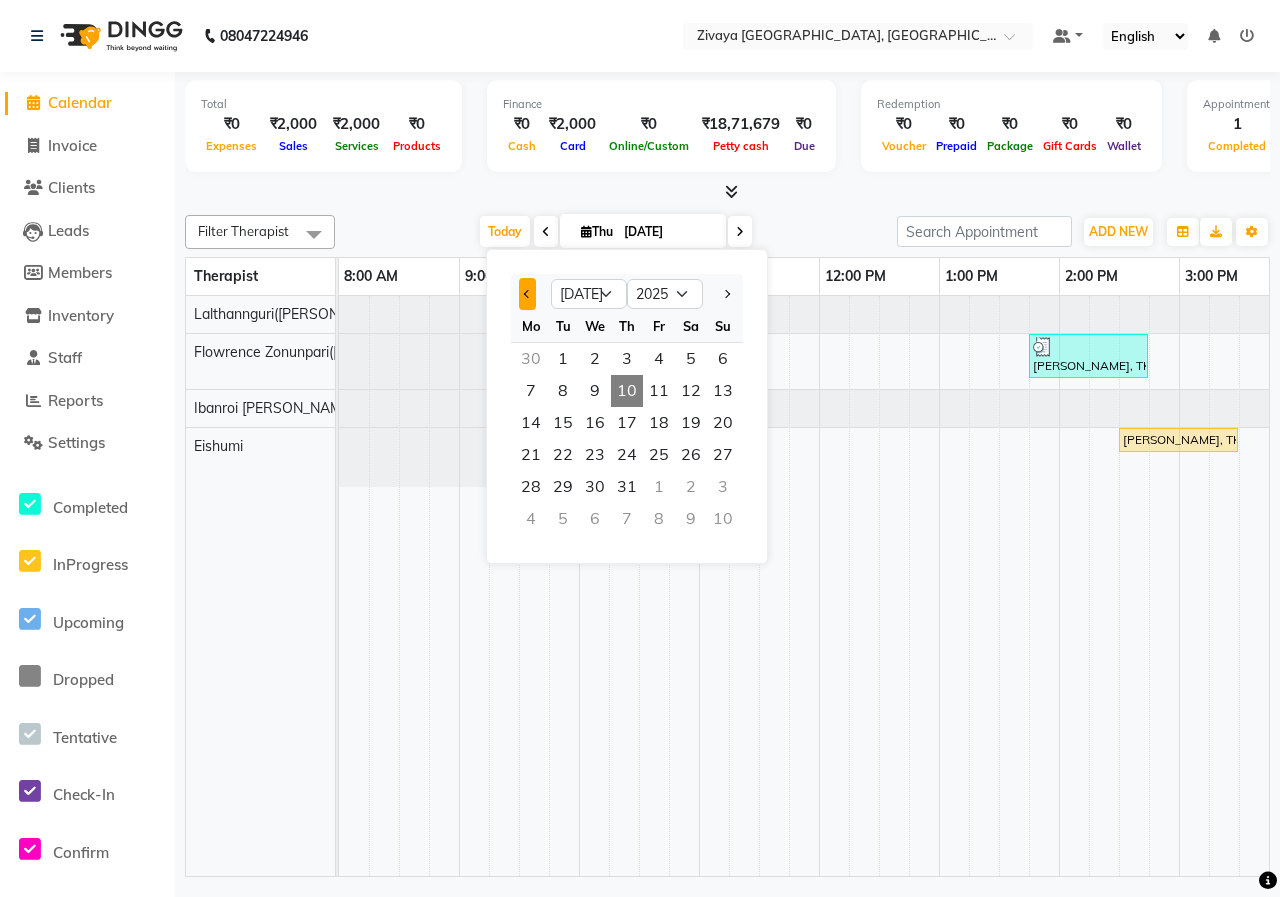 click at bounding box center (528, 294) 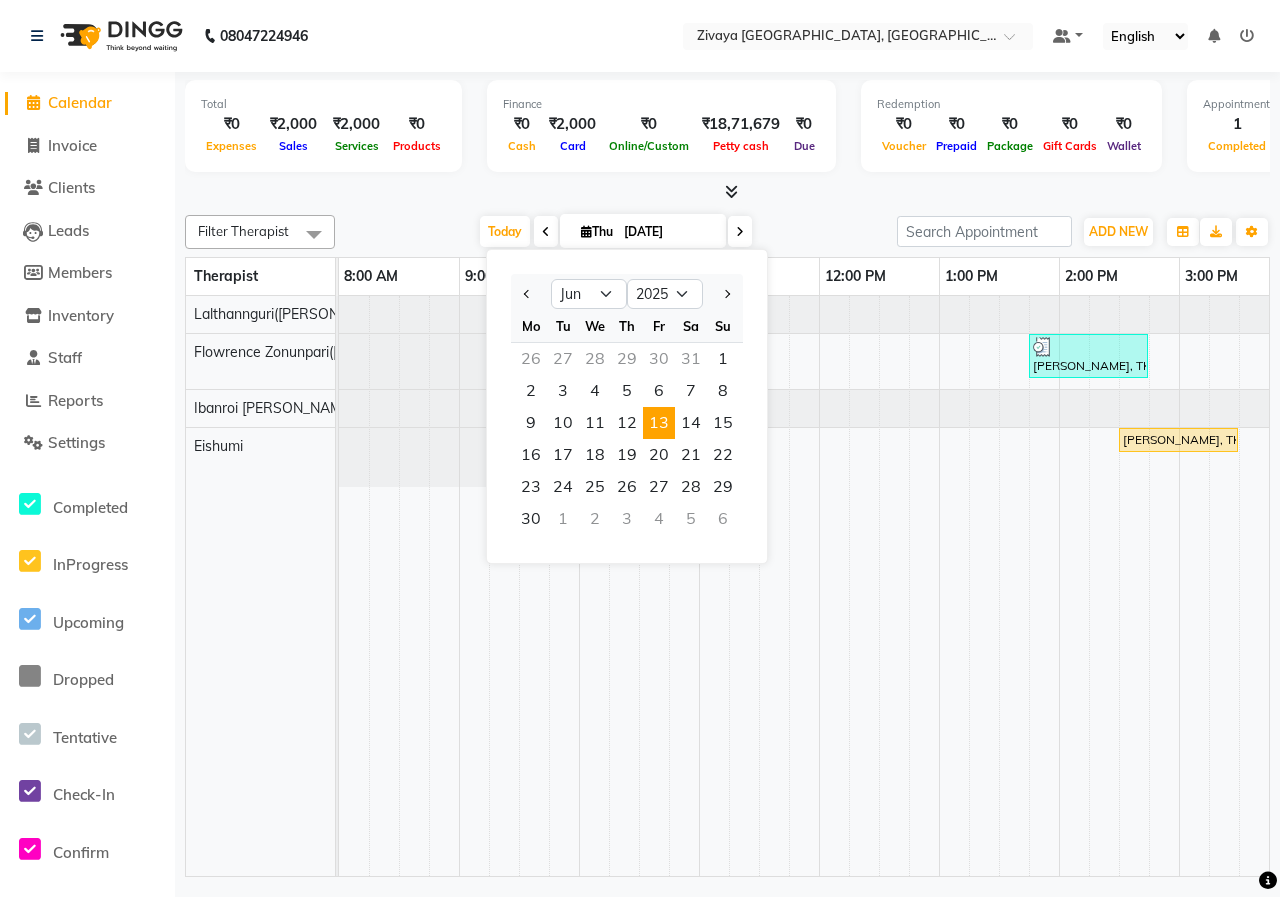click on "13" at bounding box center [659, 423] 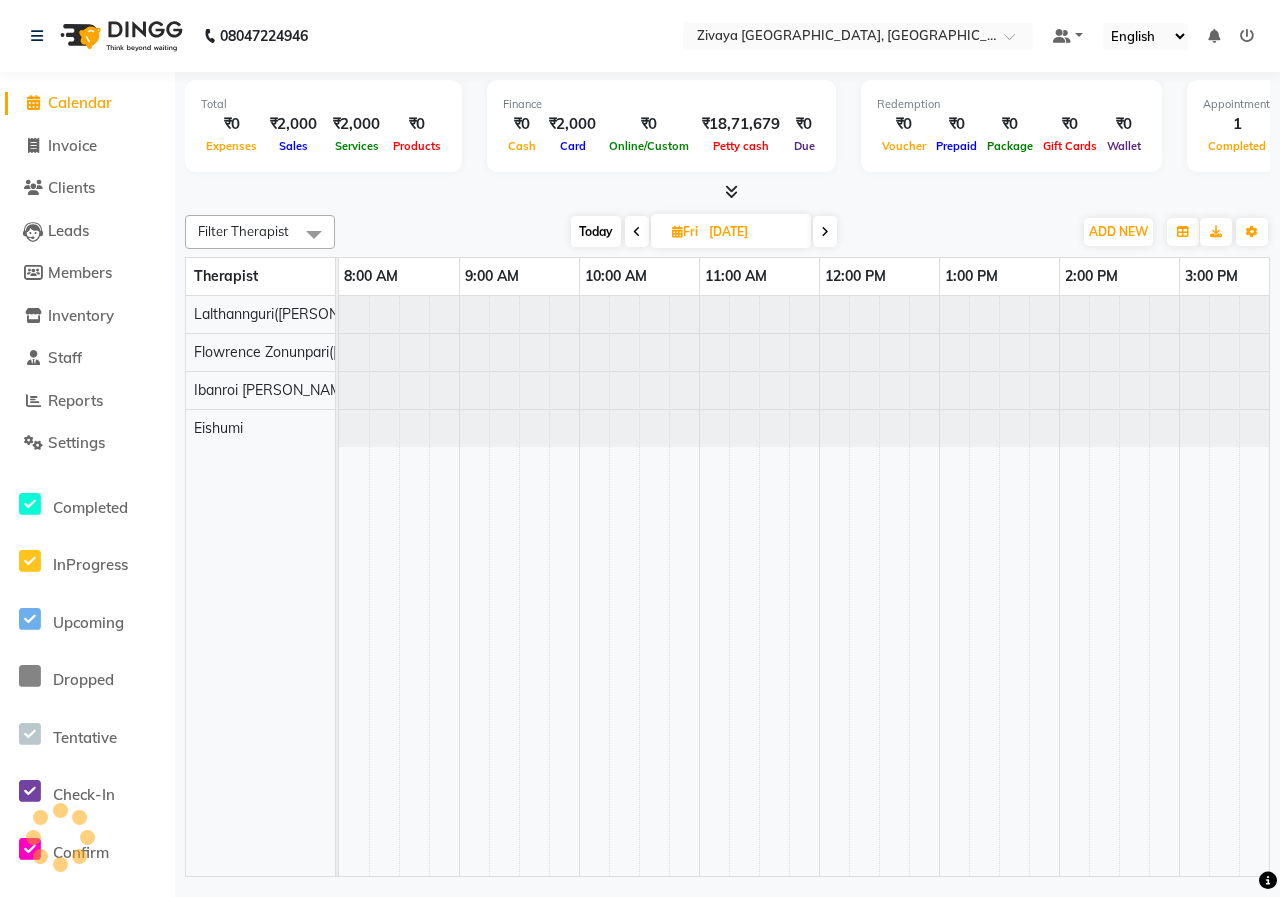 scroll, scrollTop: 0, scrollLeft: 961, axis: horizontal 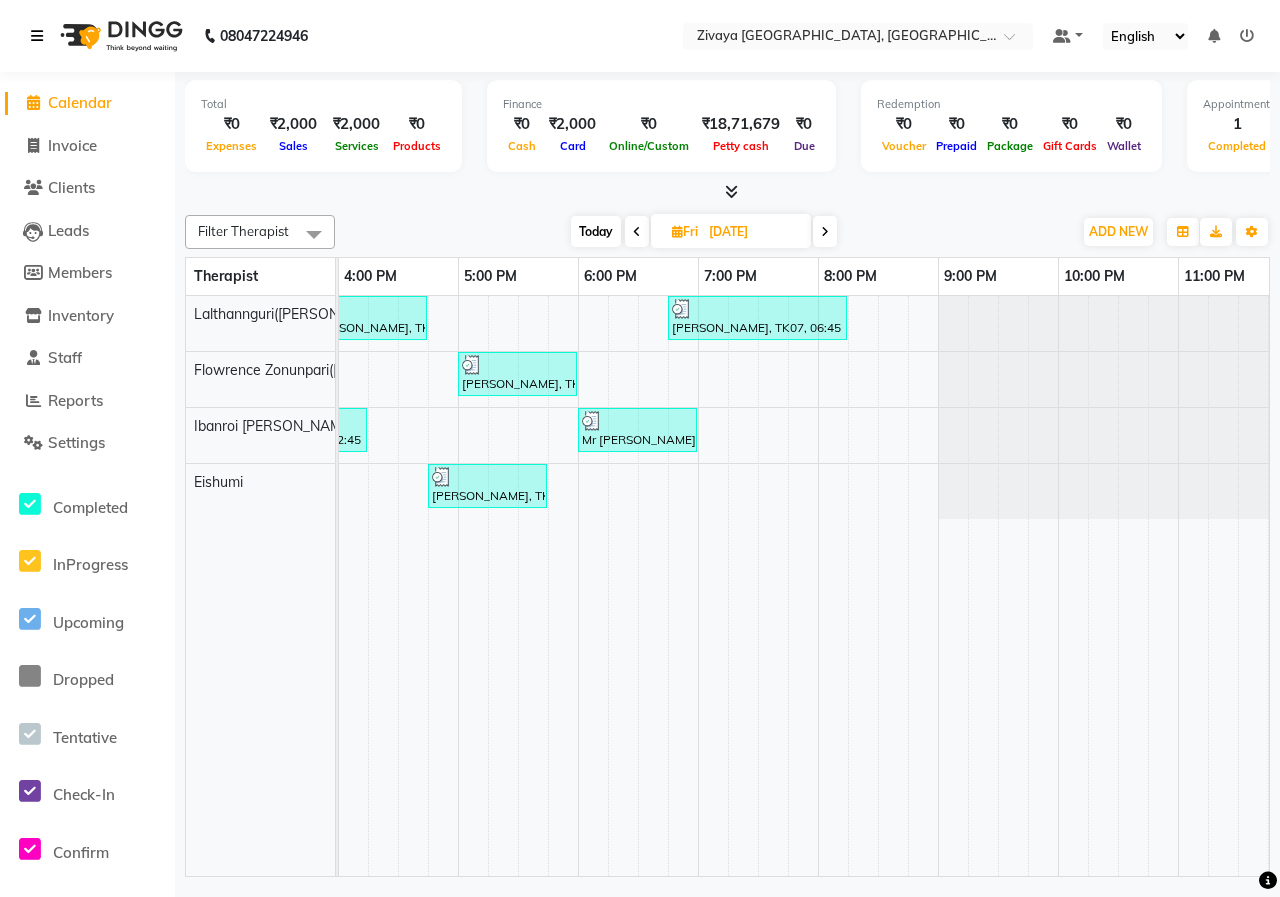 click at bounding box center [37, 36] 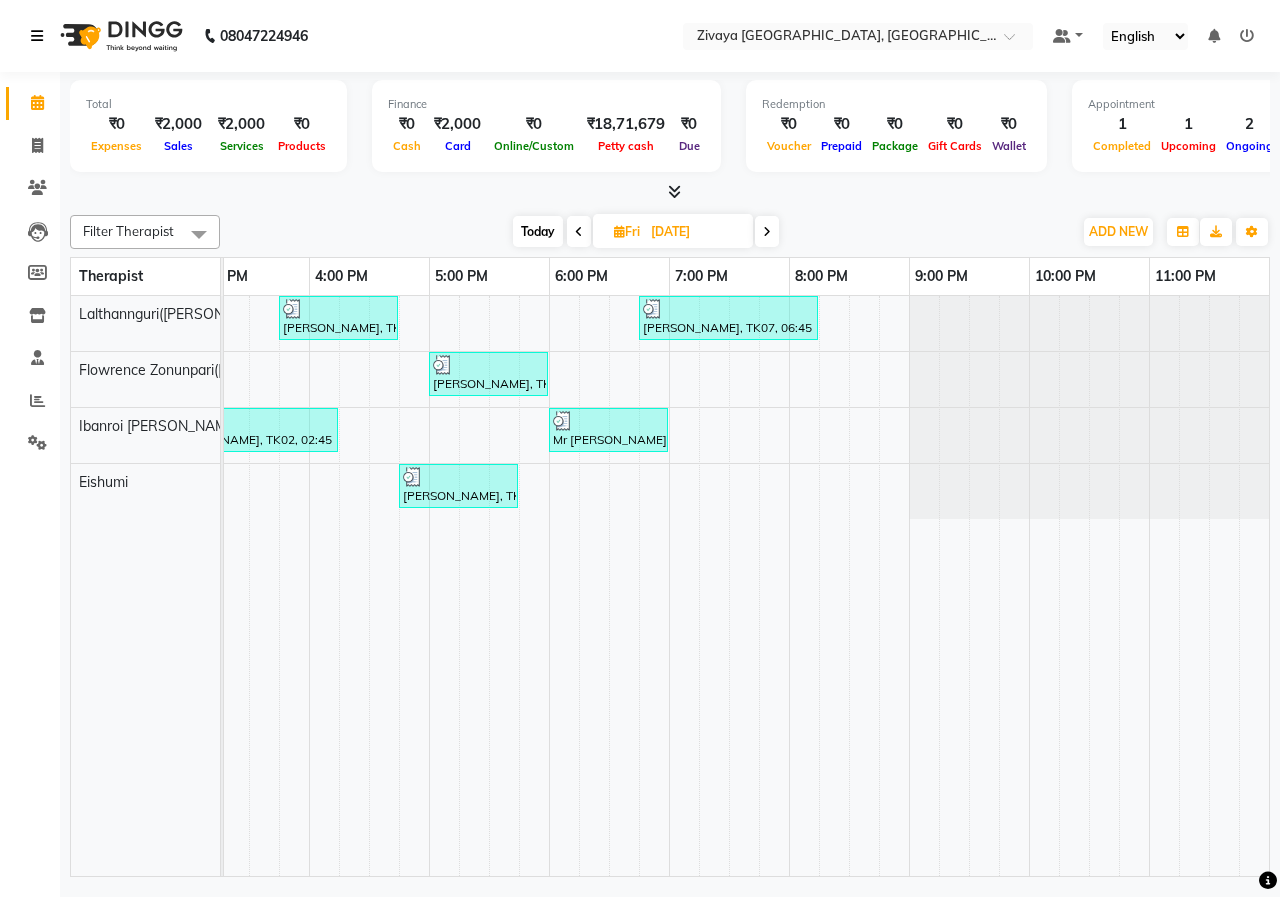 scroll, scrollTop: 0, scrollLeft: 881, axis: horizontal 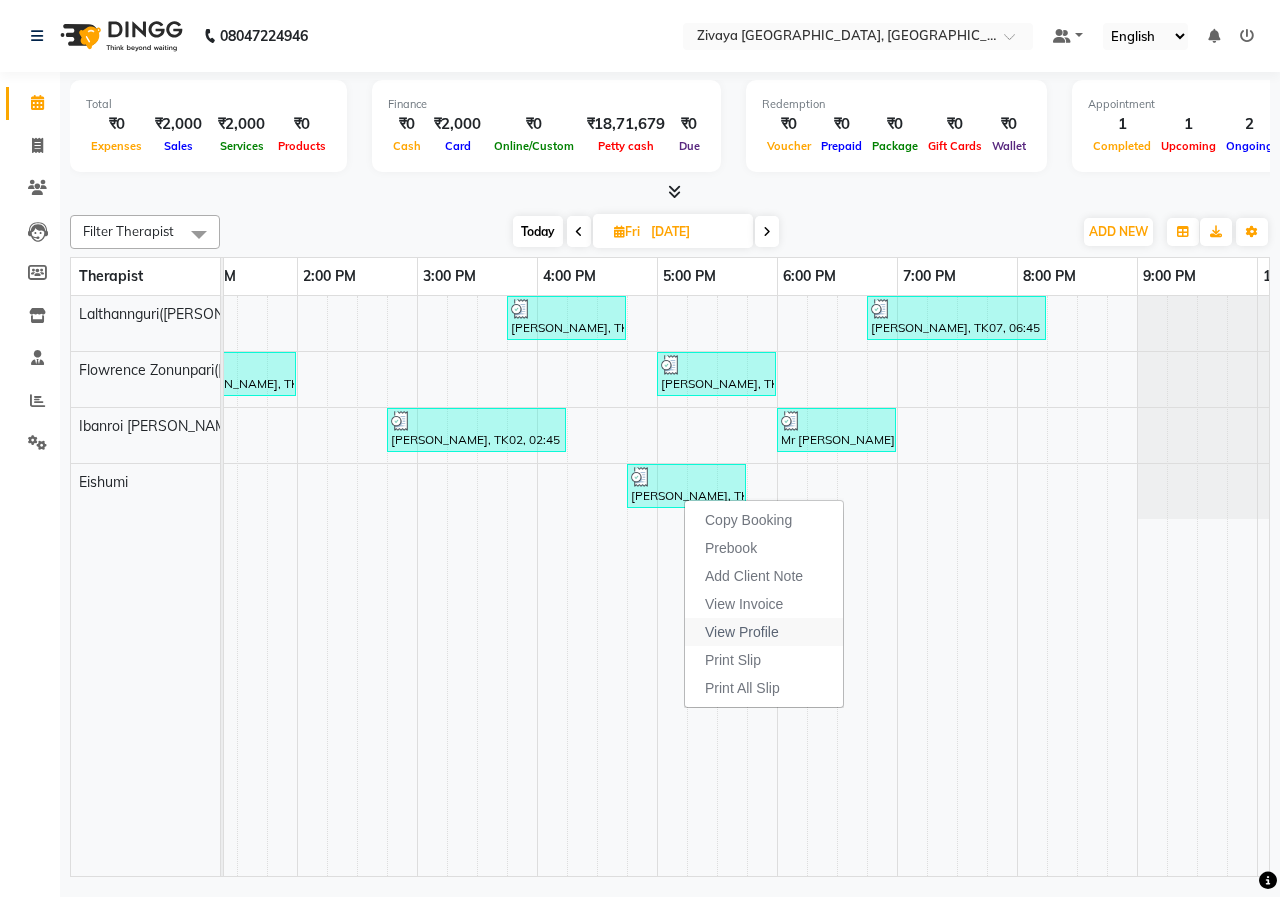 click on "View Profile" at bounding box center (742, 632) 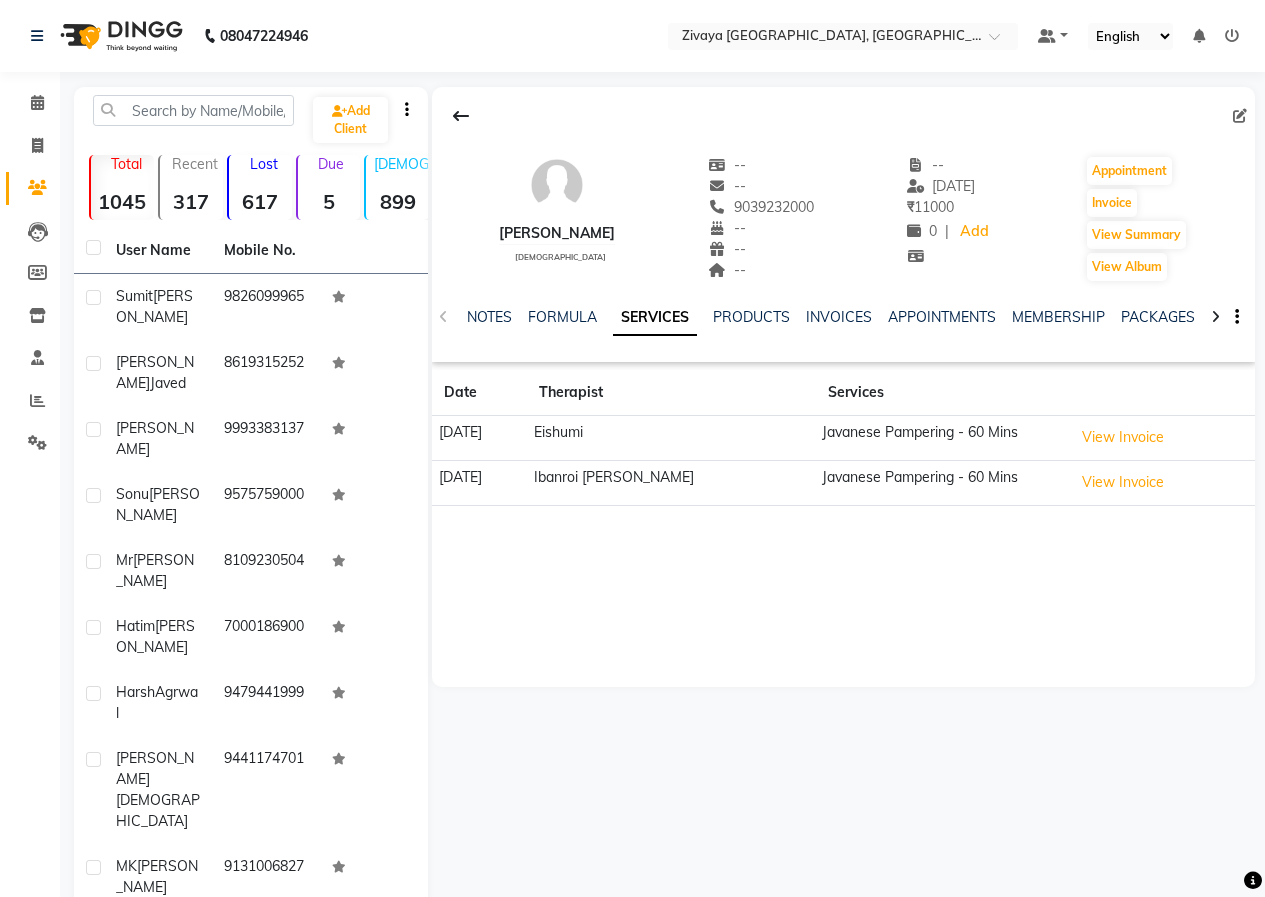 click on "PACKAGES" 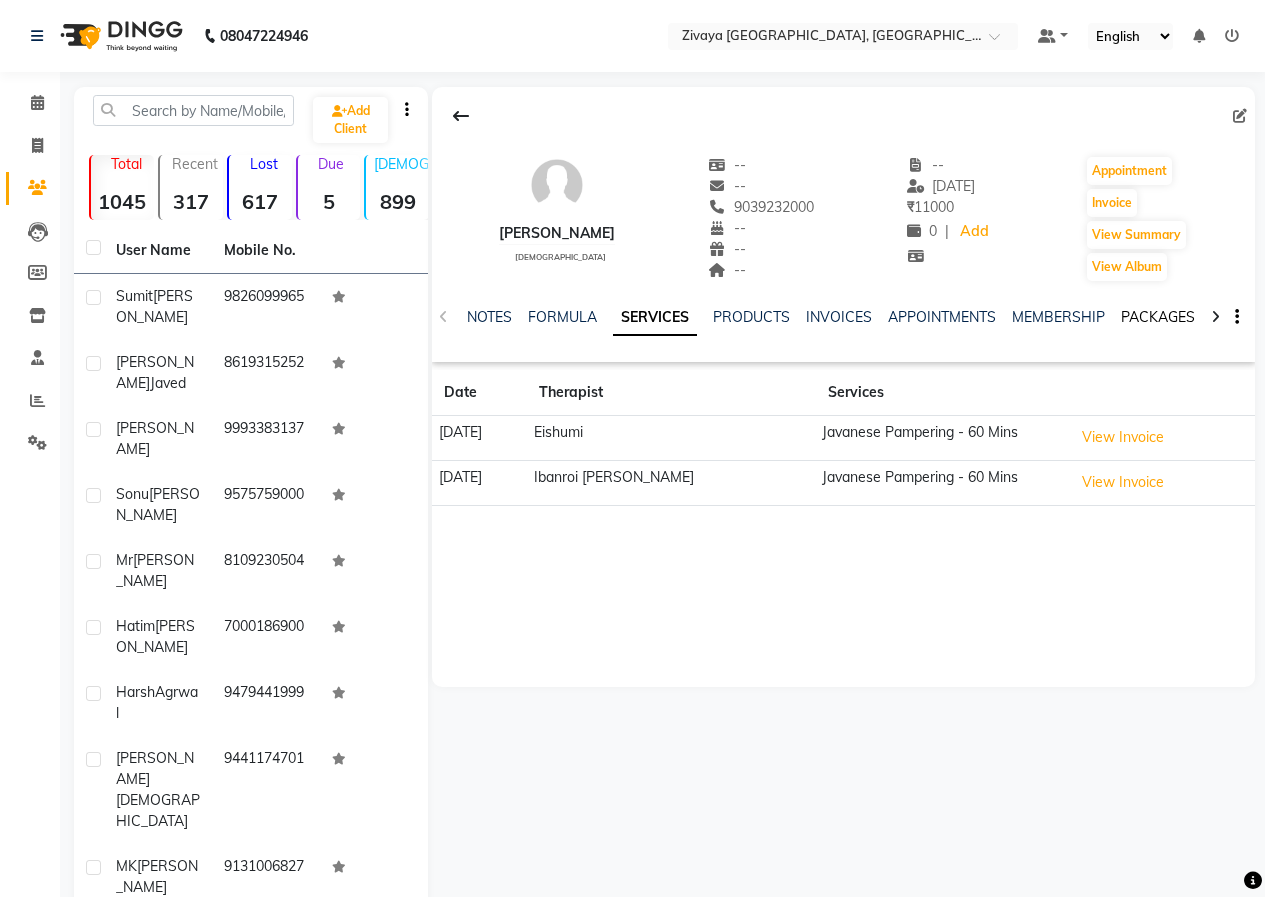 click on "PACKAGES" 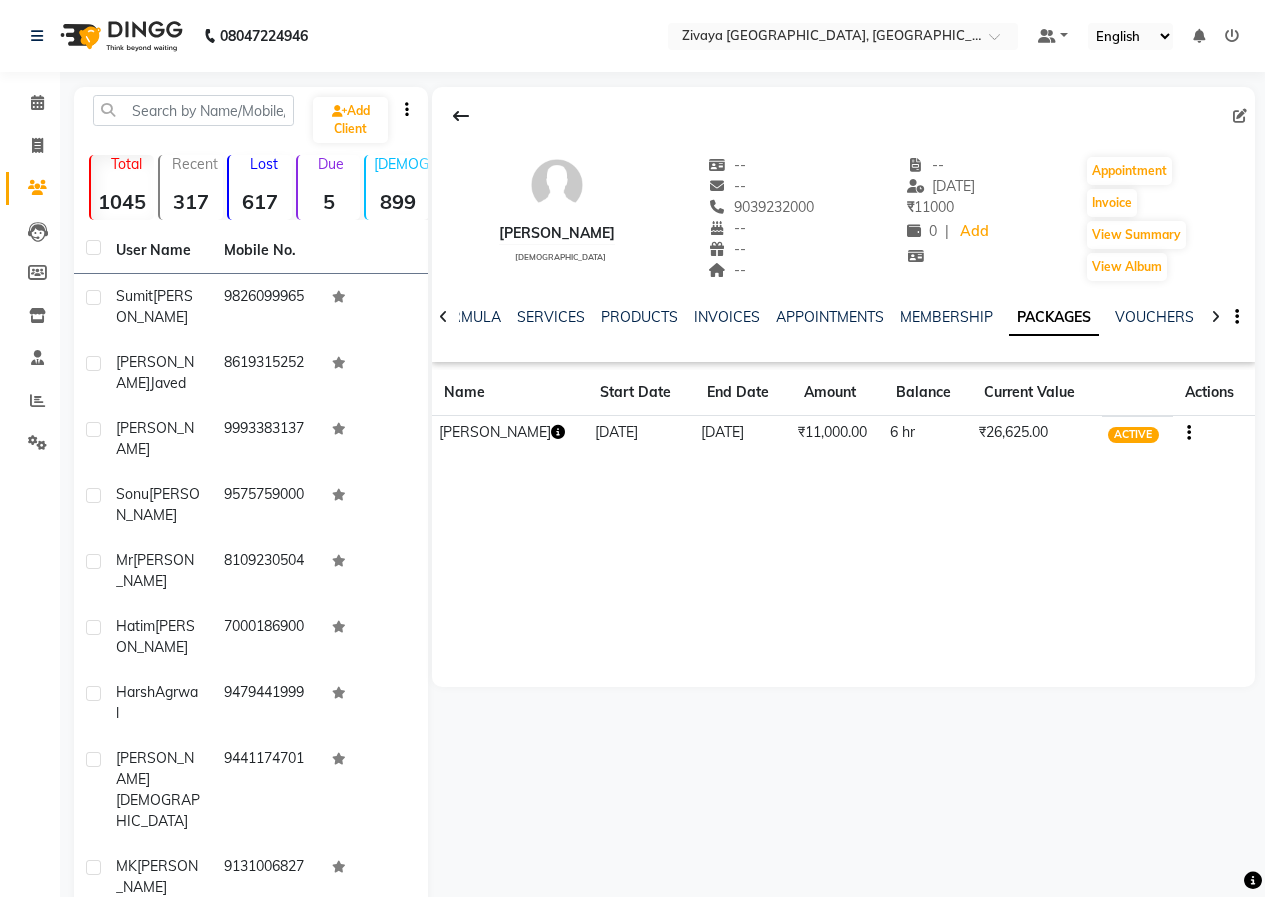 click 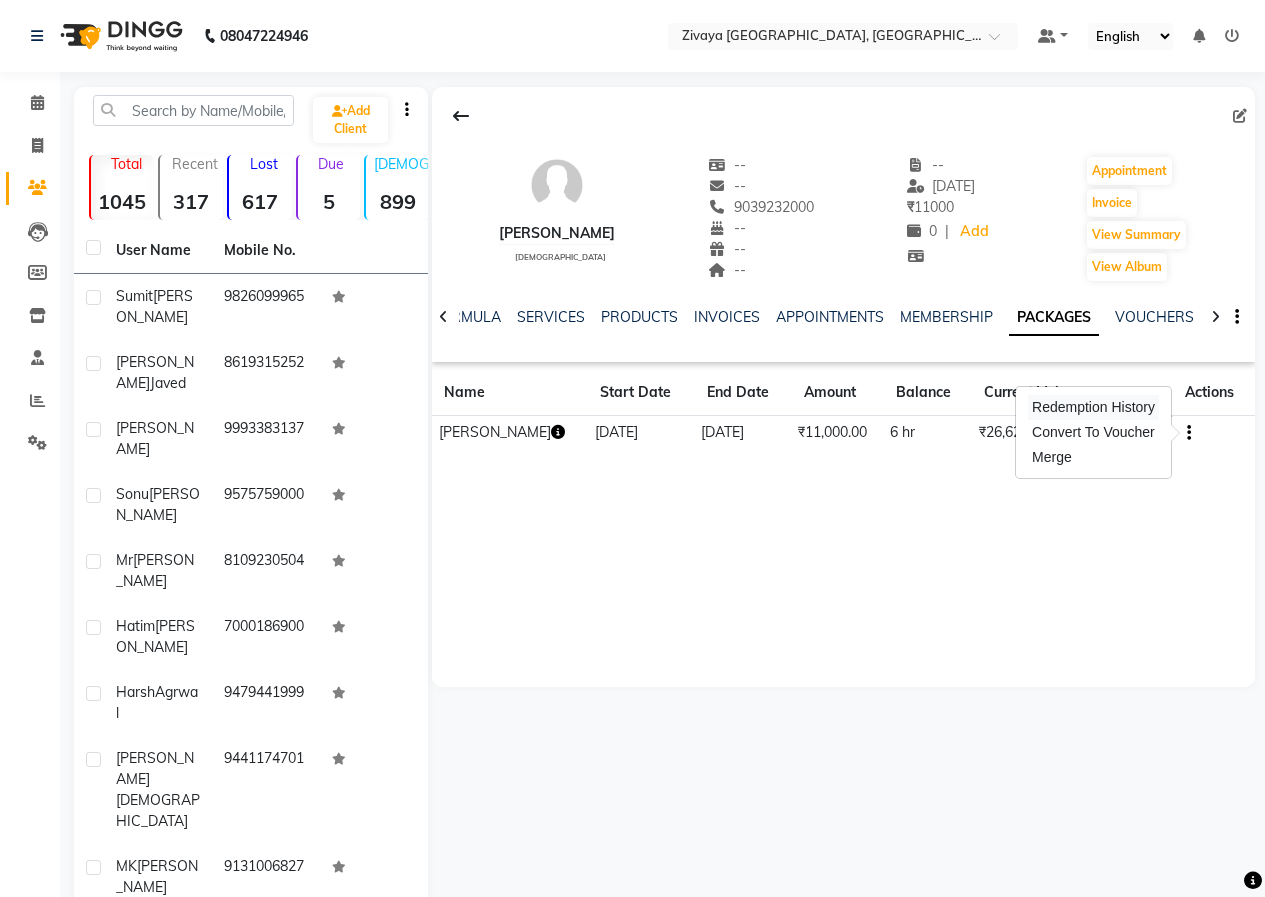 click on "Redemption History" at bounding box center [1093, 407] 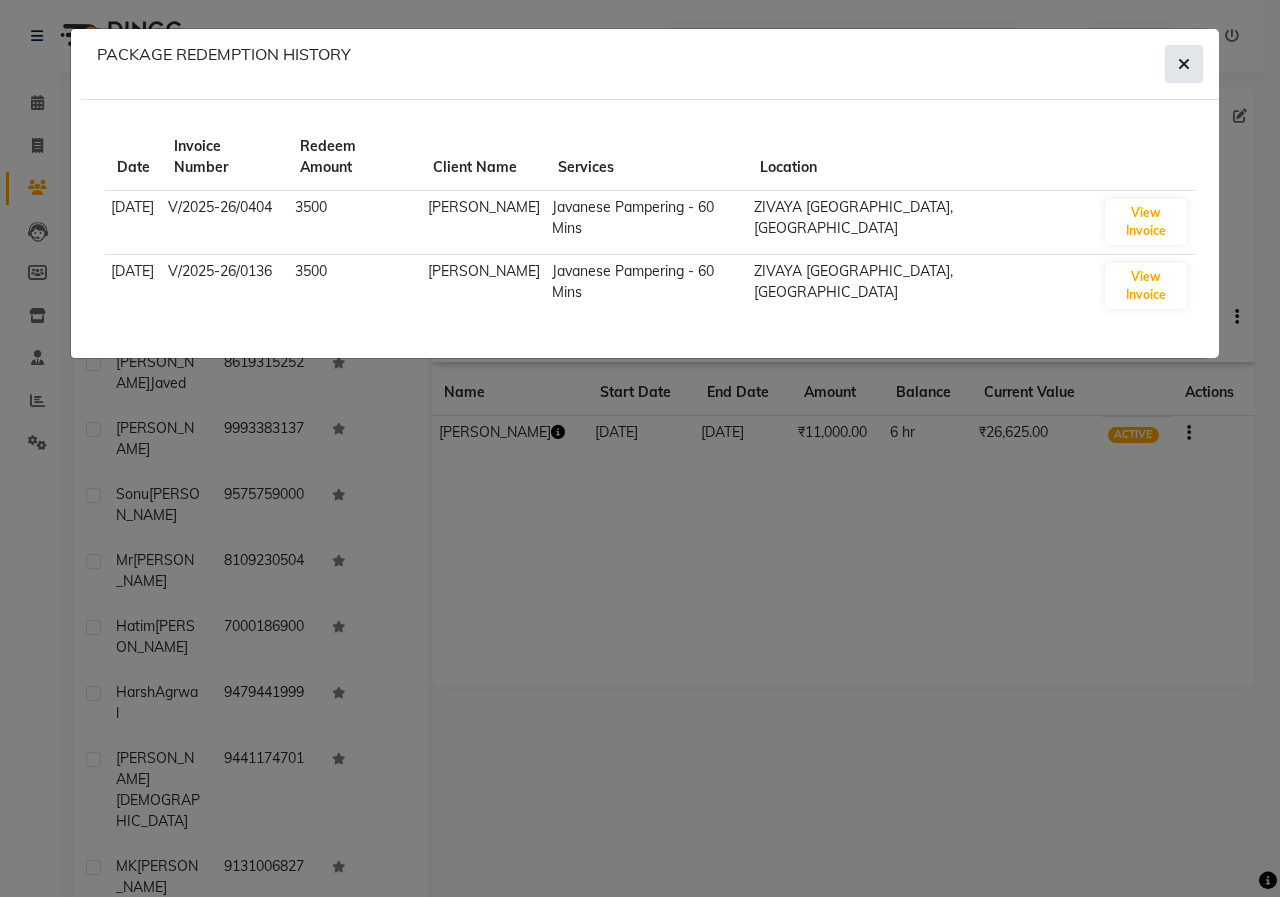 click 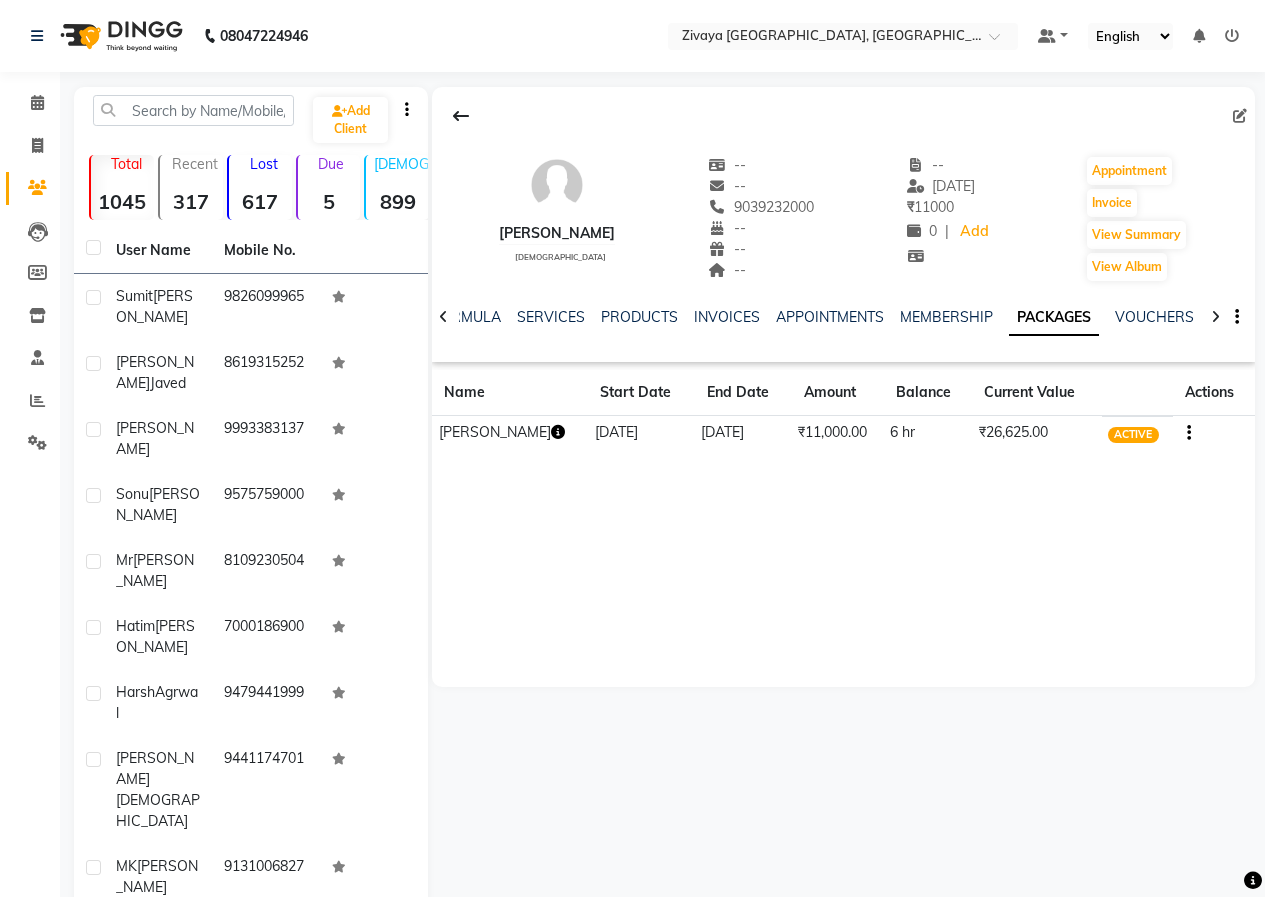 click 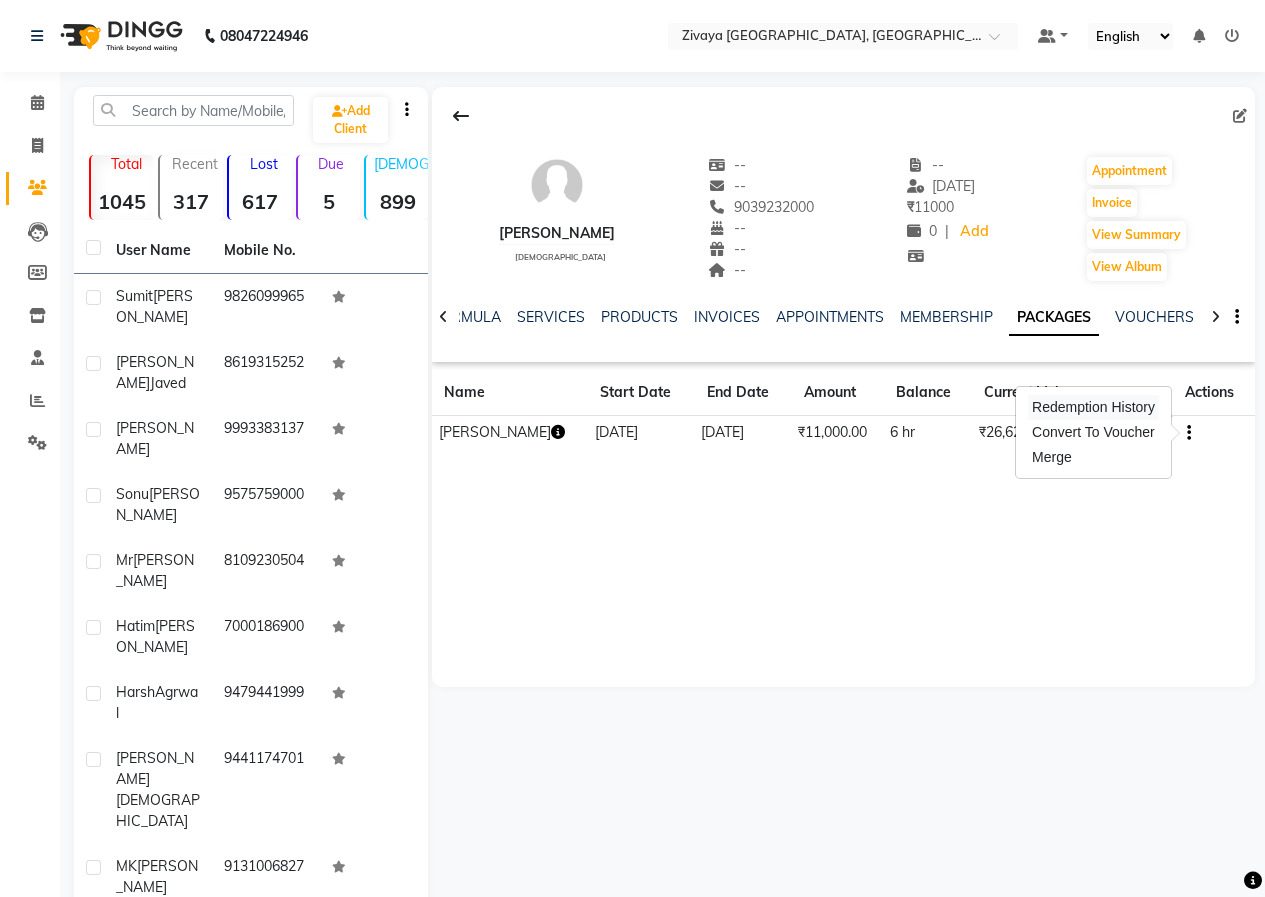 click on "Redemption History" at bounding box center [1093, 407] 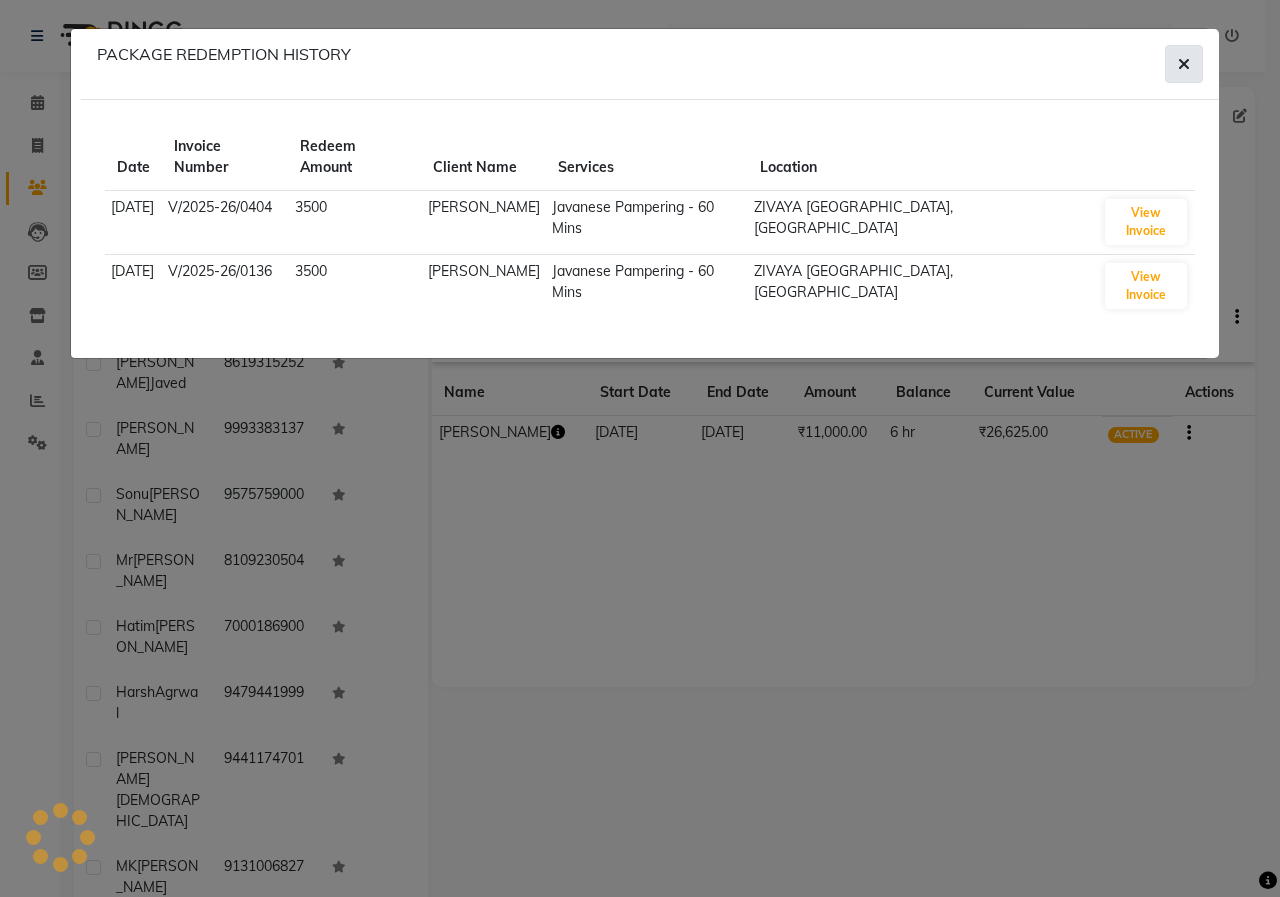 click 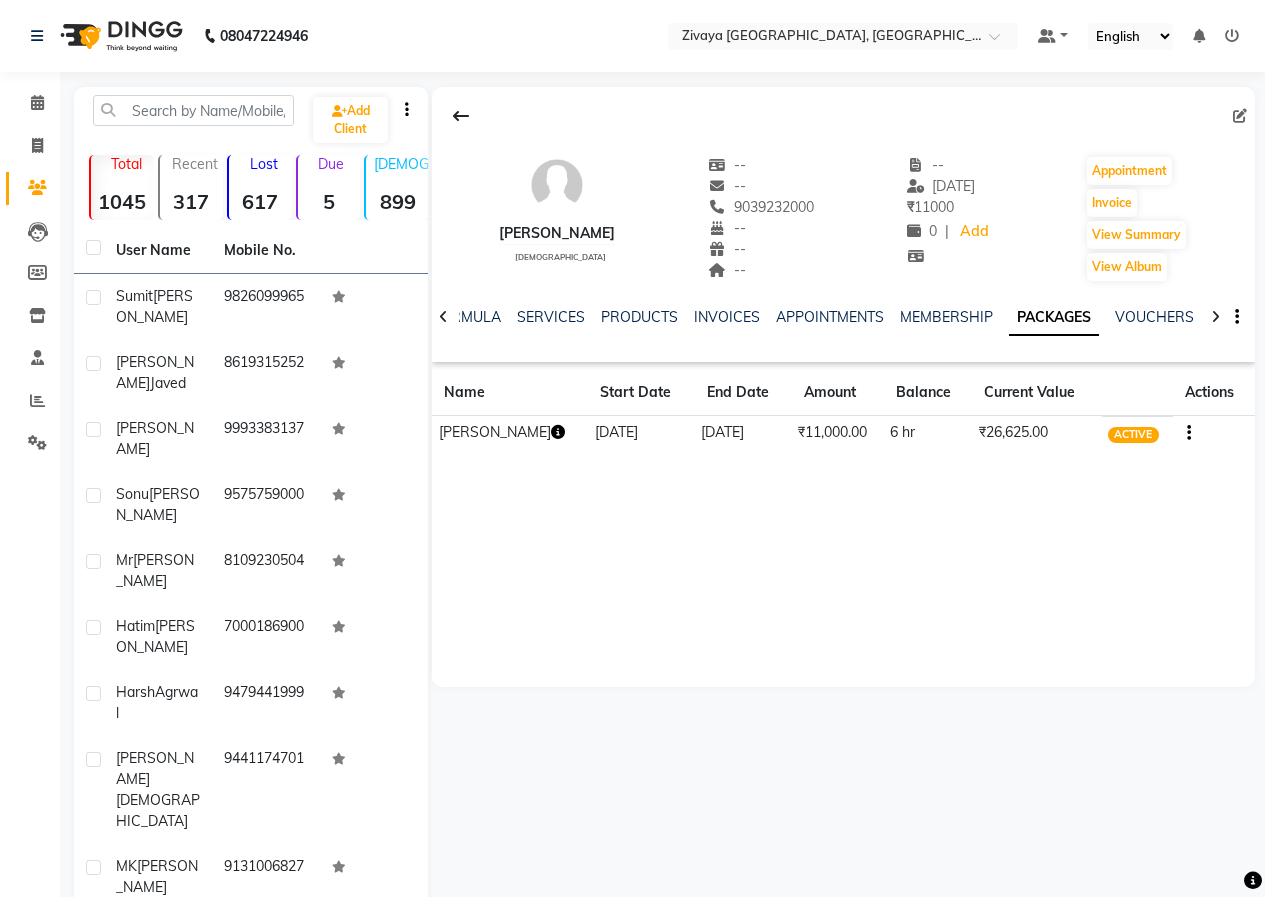 click 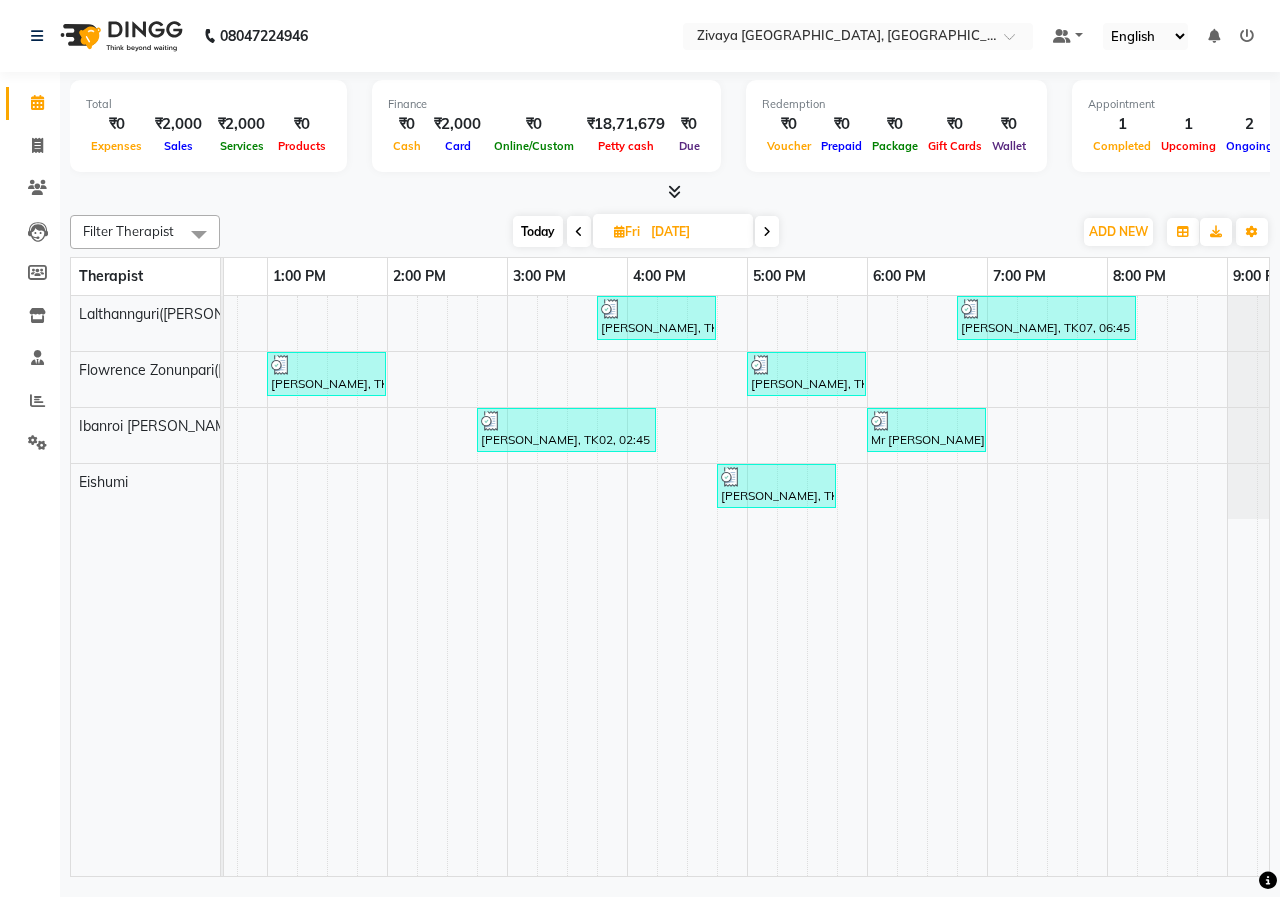 click on "[DATE]" at bounding box center [695, 232] 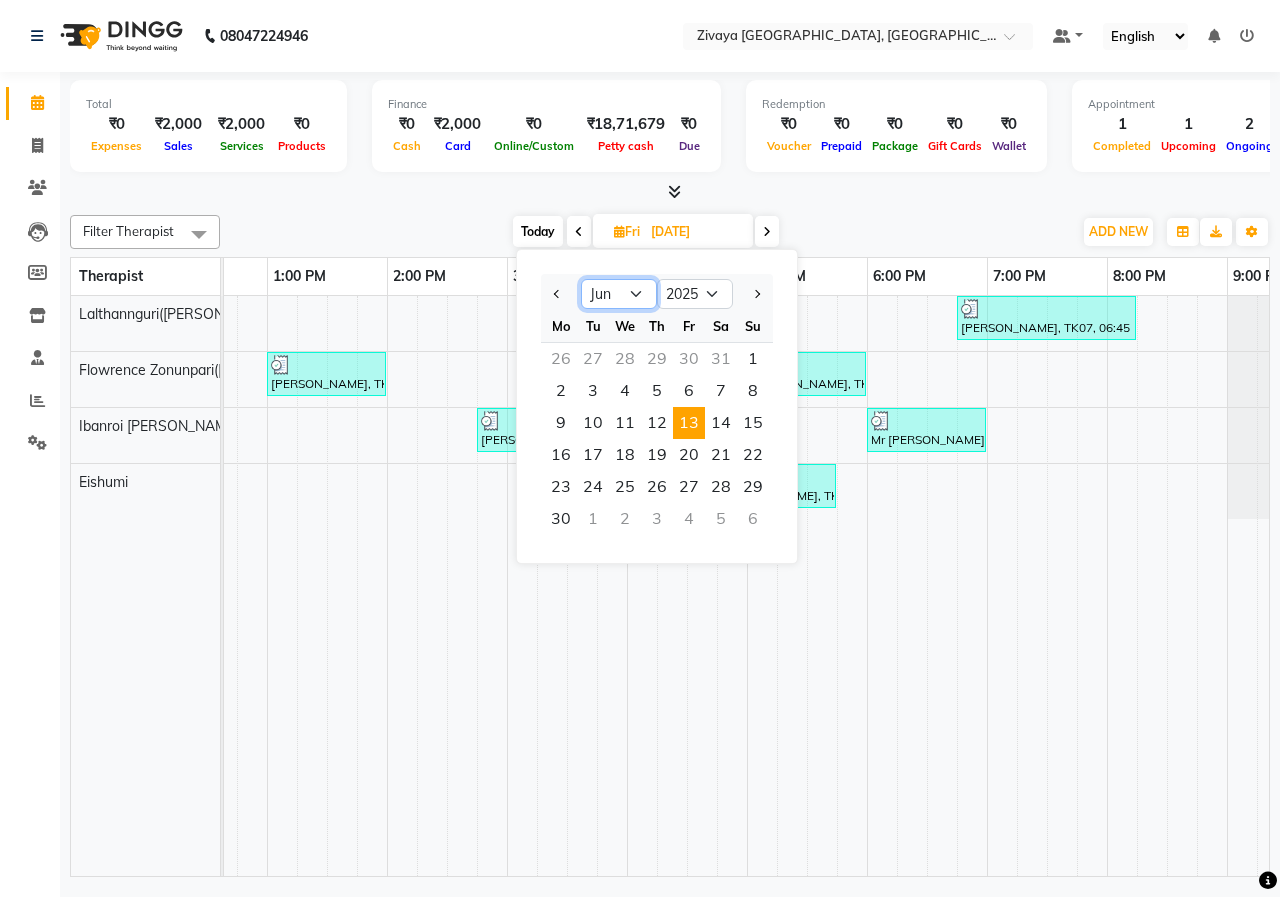 click on "Jan Feb Mar Apr May Jun [DATE] Aug Sep Oct Nov Dec" at bounding box center [619, 294] 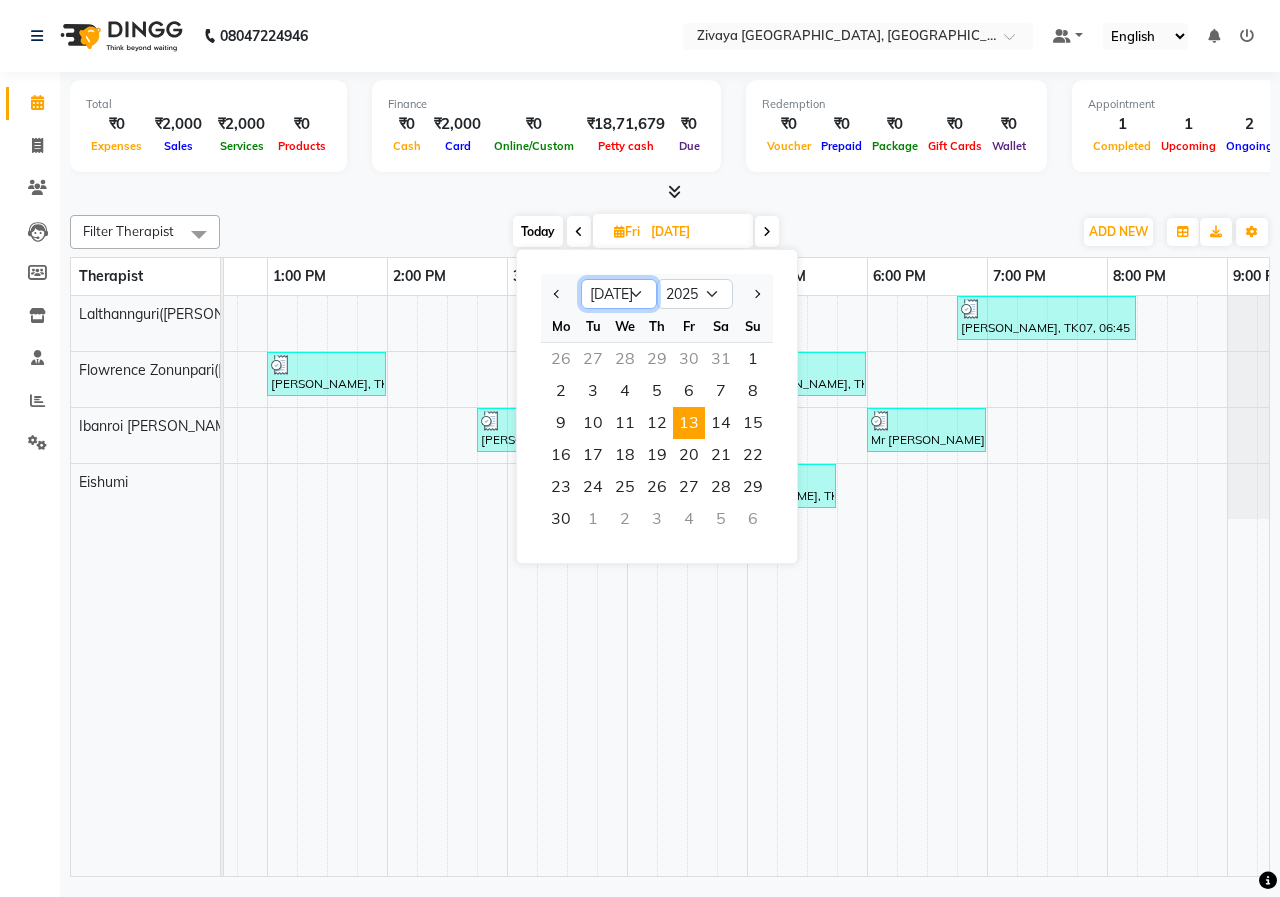 click on "Jan Feb Mar Apr May Jun [DATE] Aug Sep Oct Nov Dec" at bounding box center [619, 294] 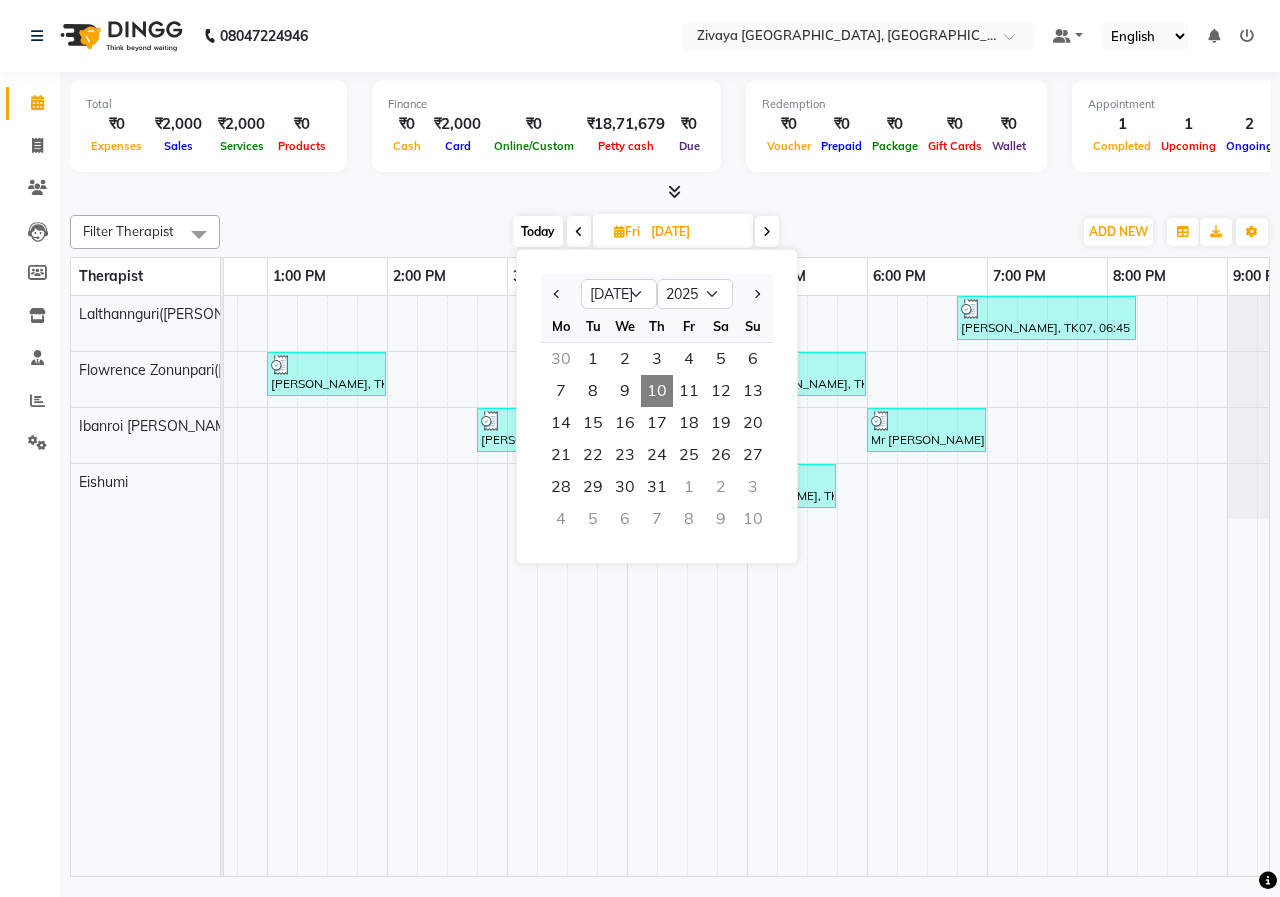 click on "10" at bounding box center (657, 391) 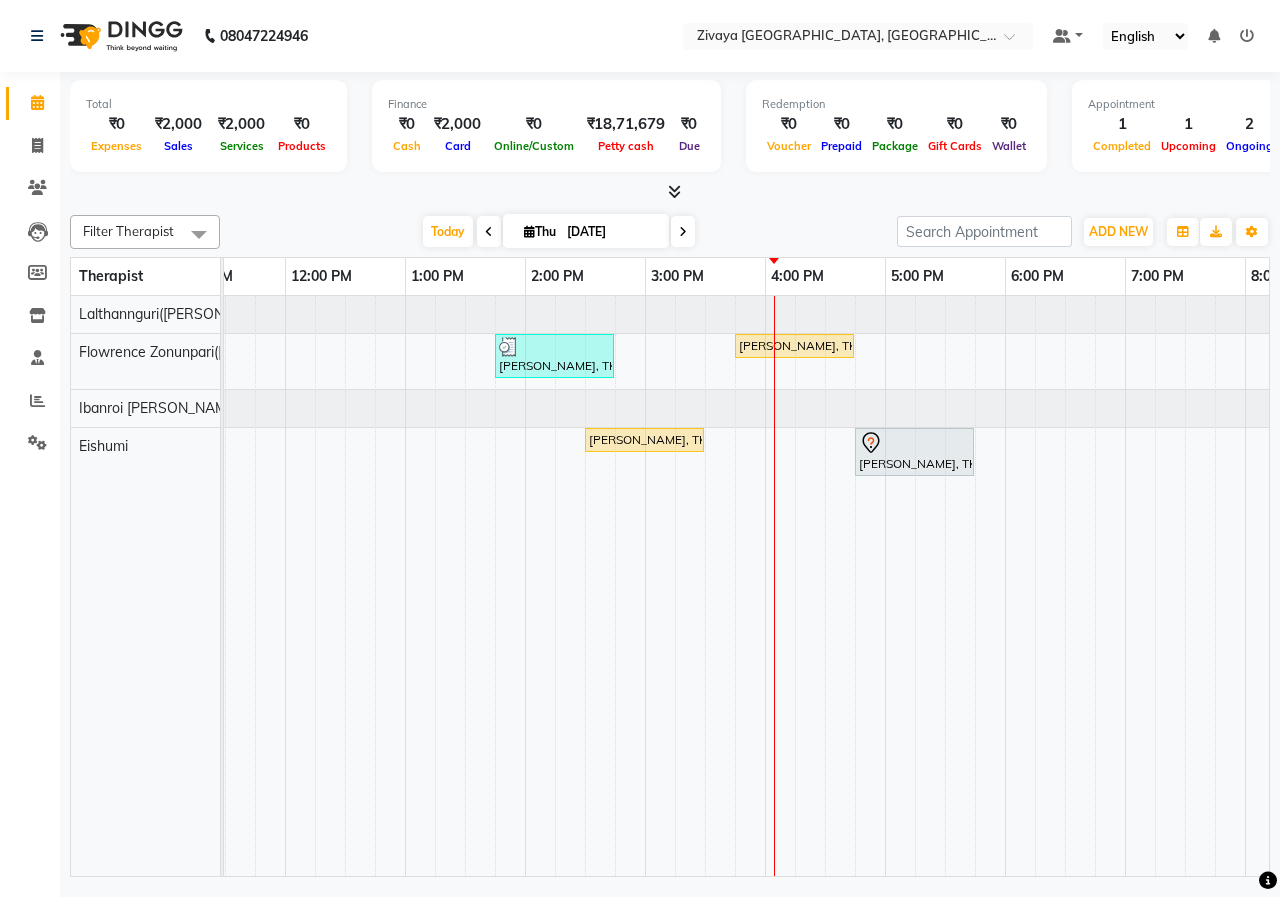 click on "[DATE]  [DATE]" at bounding box center (558, 232) 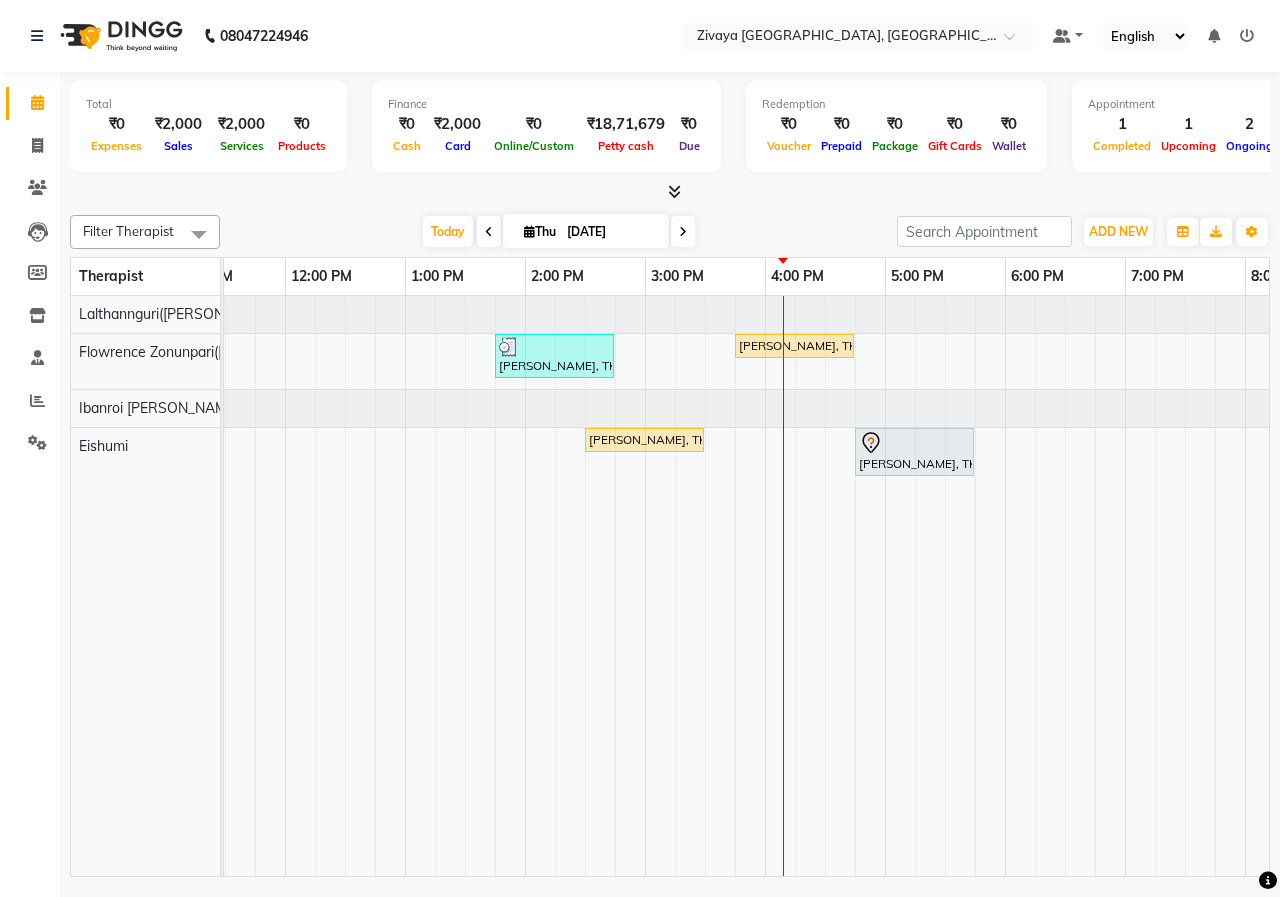 click on "[DATE]" at bounding box center [611, 232] 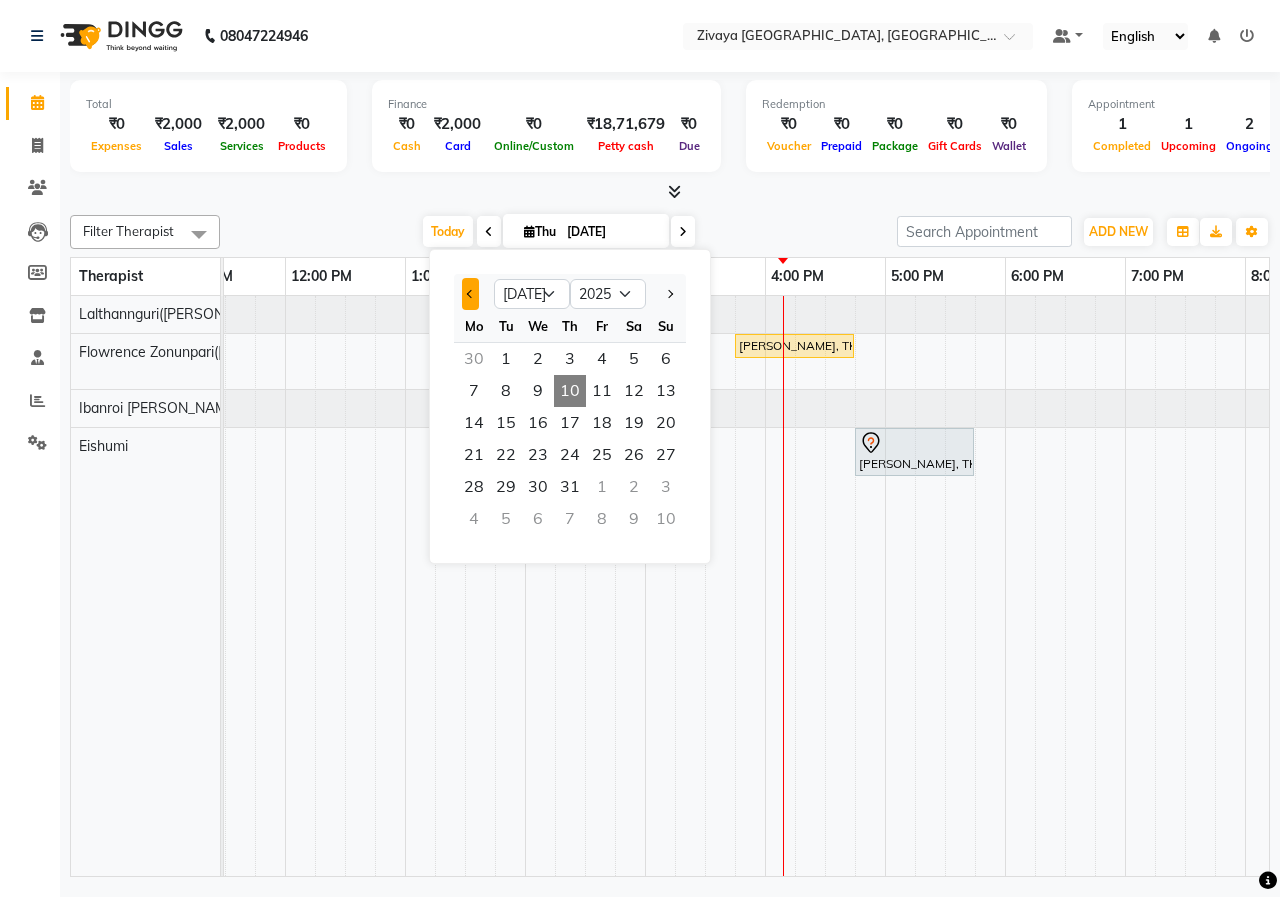 click at bounding box center (470, 294) 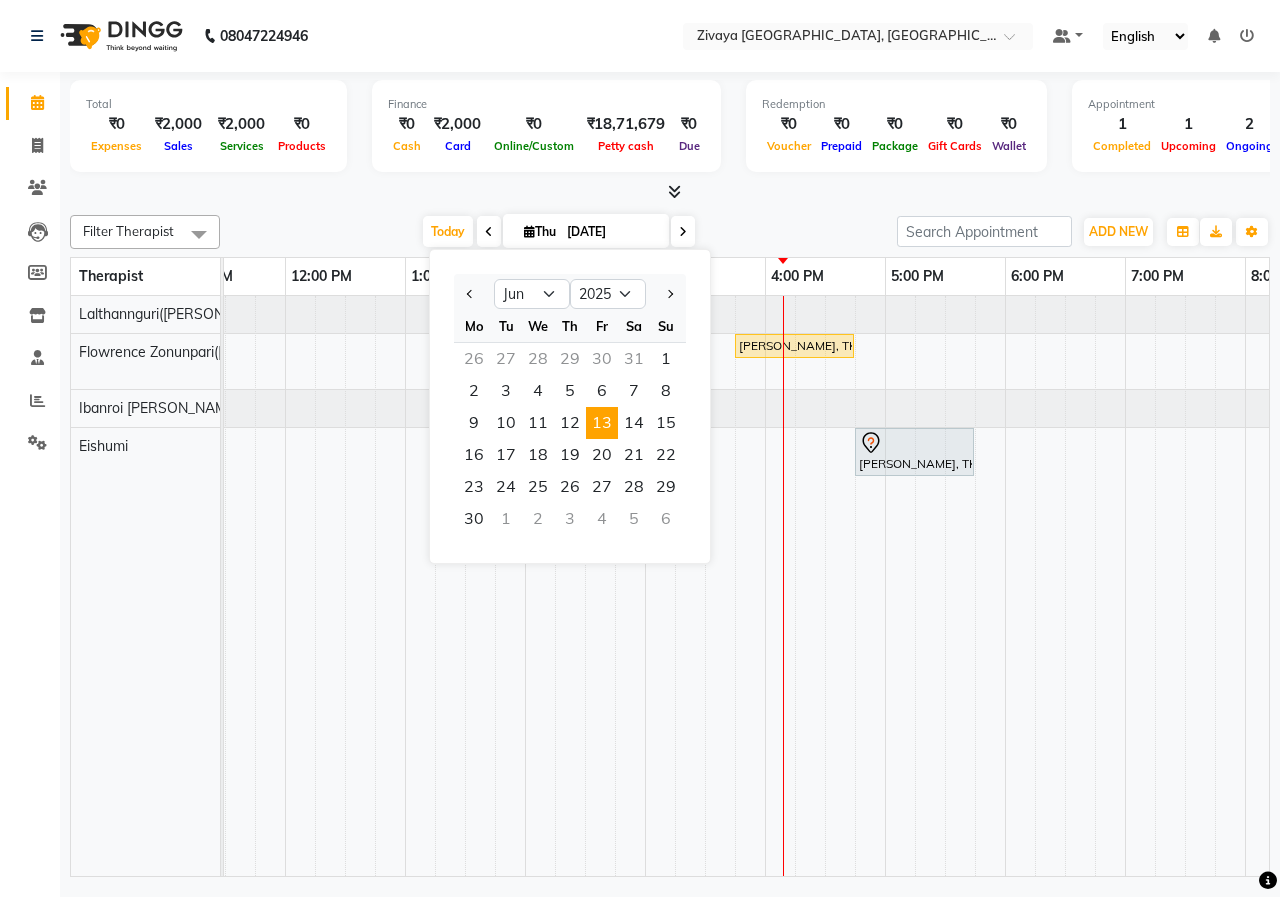 click on "13" at bounding box center [602, 423] 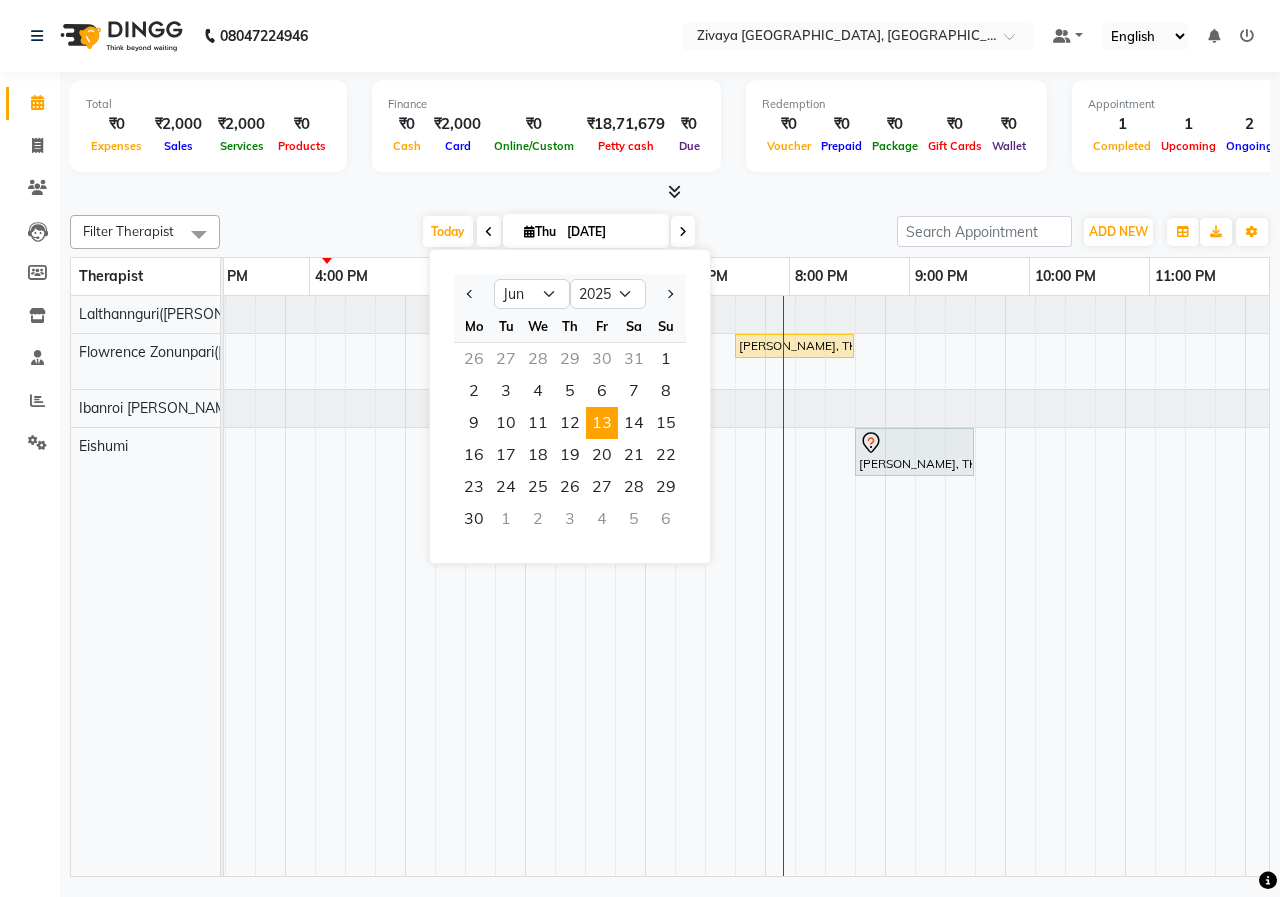 scroll, scrollTop: 0, scrollLeft: 875, axis: horizontal 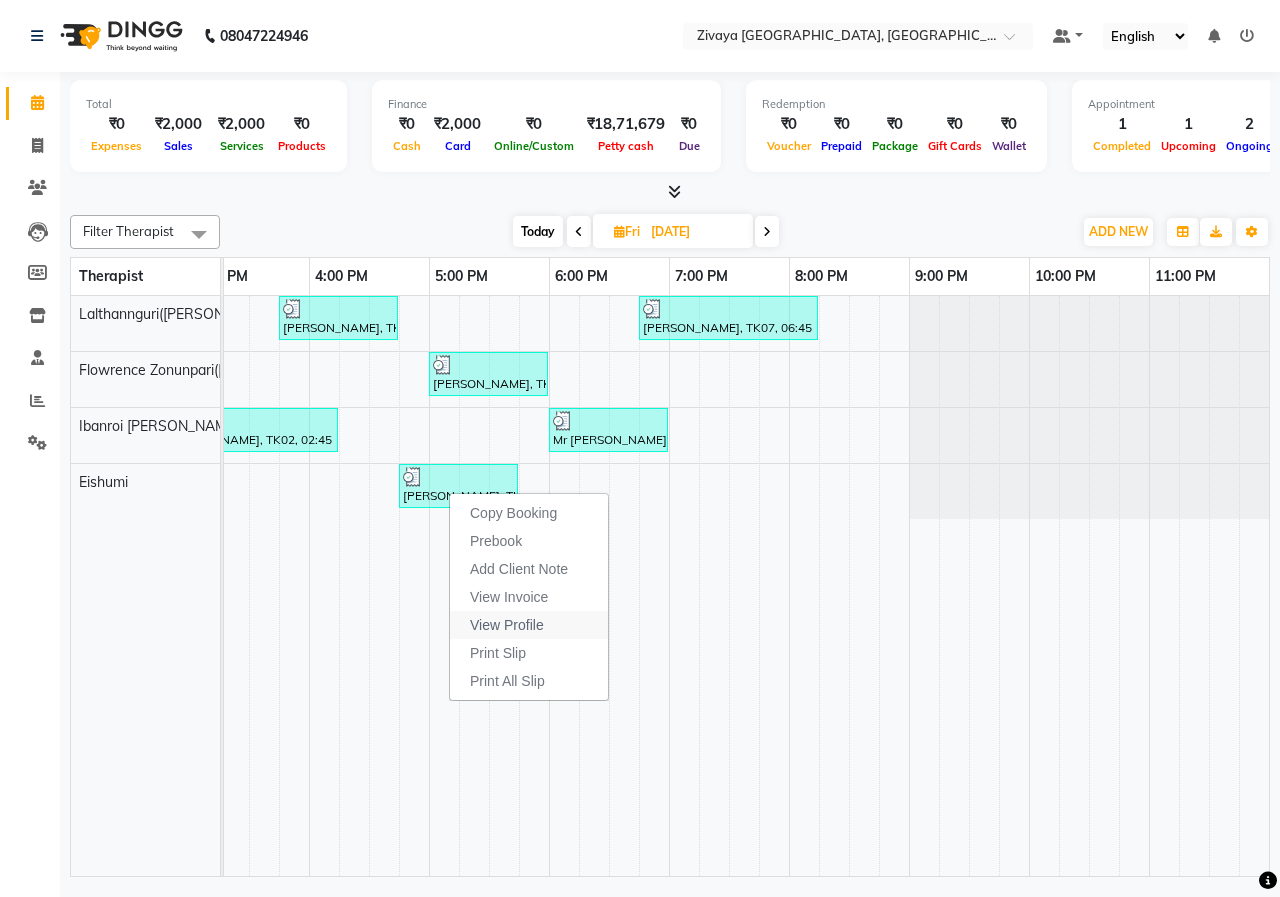 click on "View Profile" at bounding box center [507, 625] 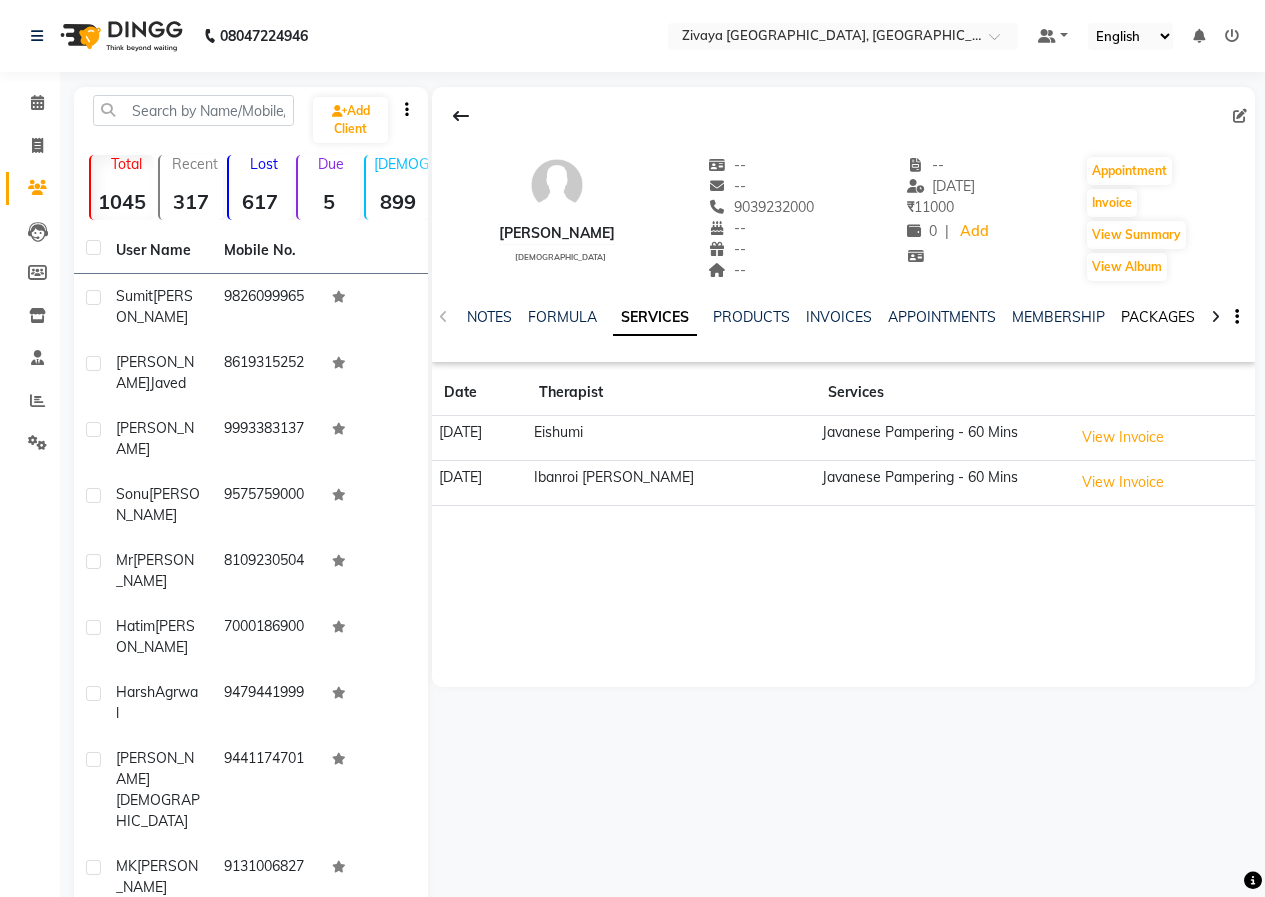 click on "PACKAGES" 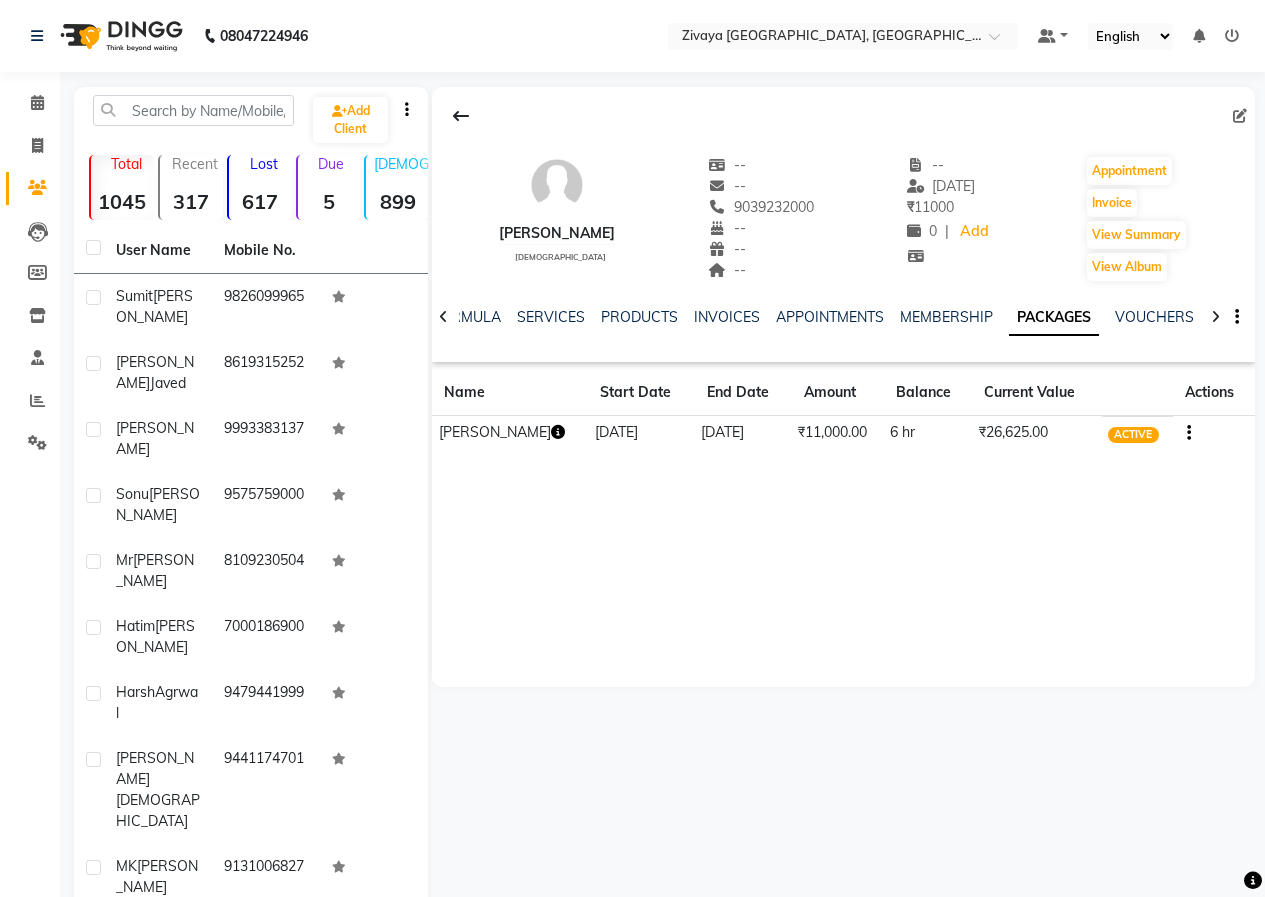 click 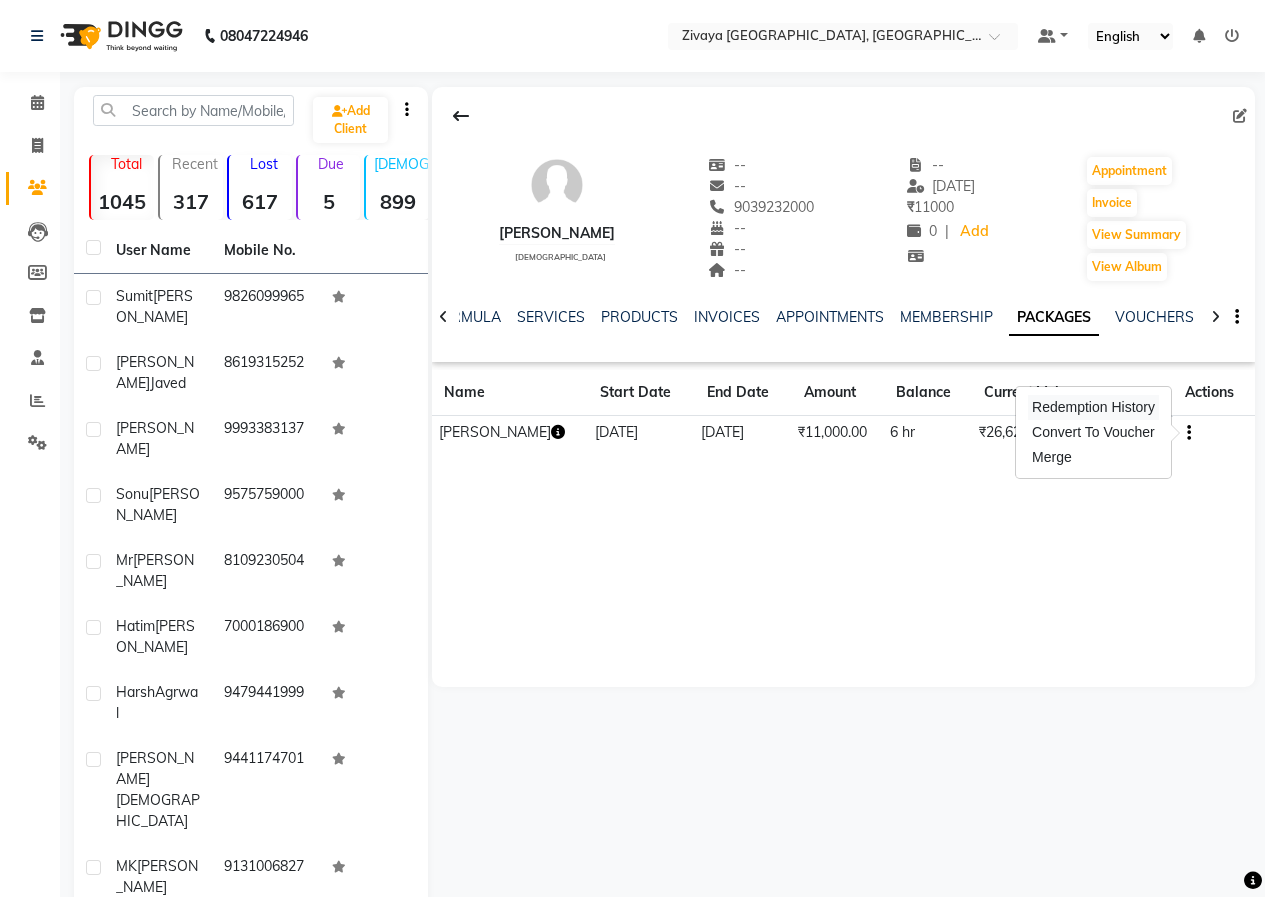 click on "Redemption History" at bounding box center [1093, 407] 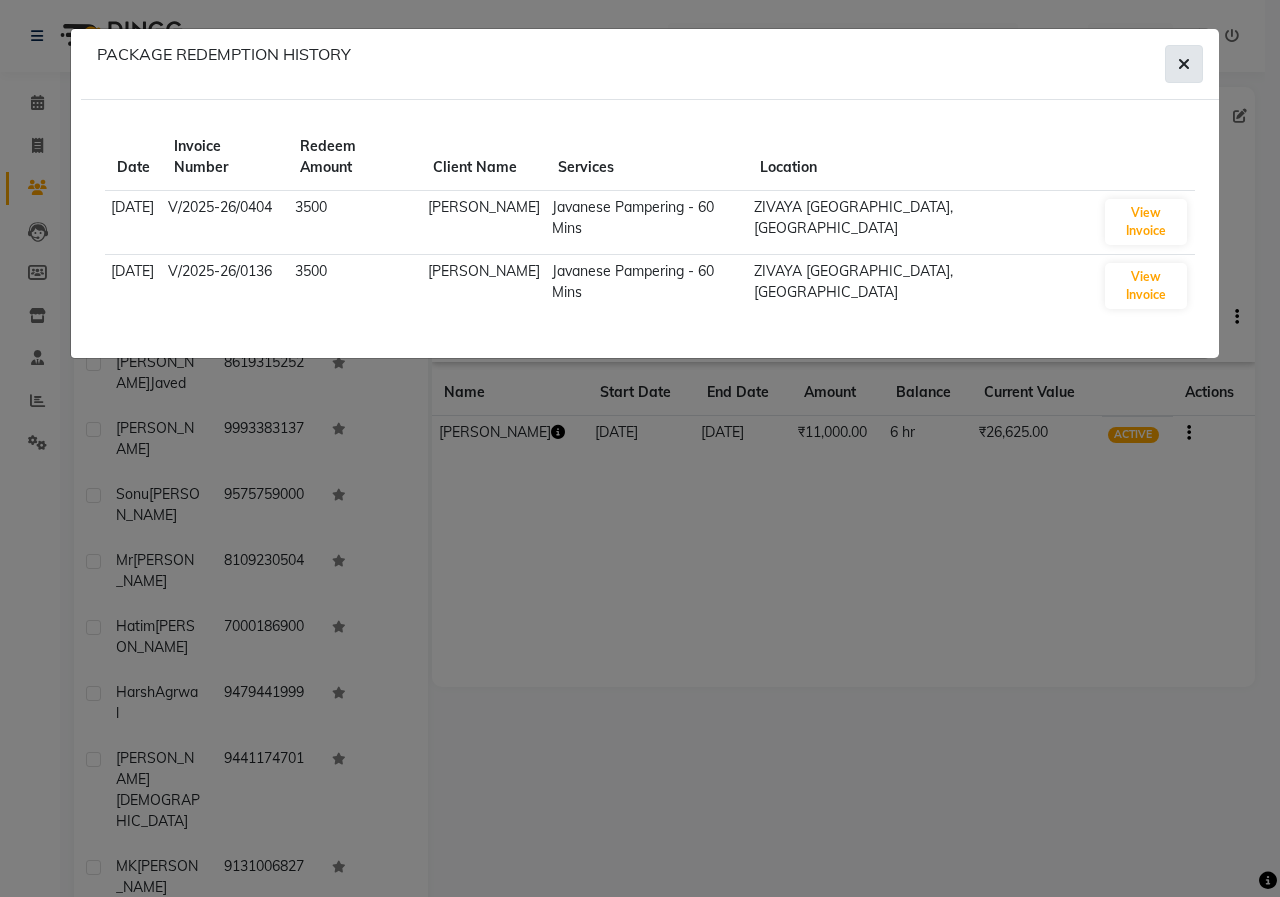 click 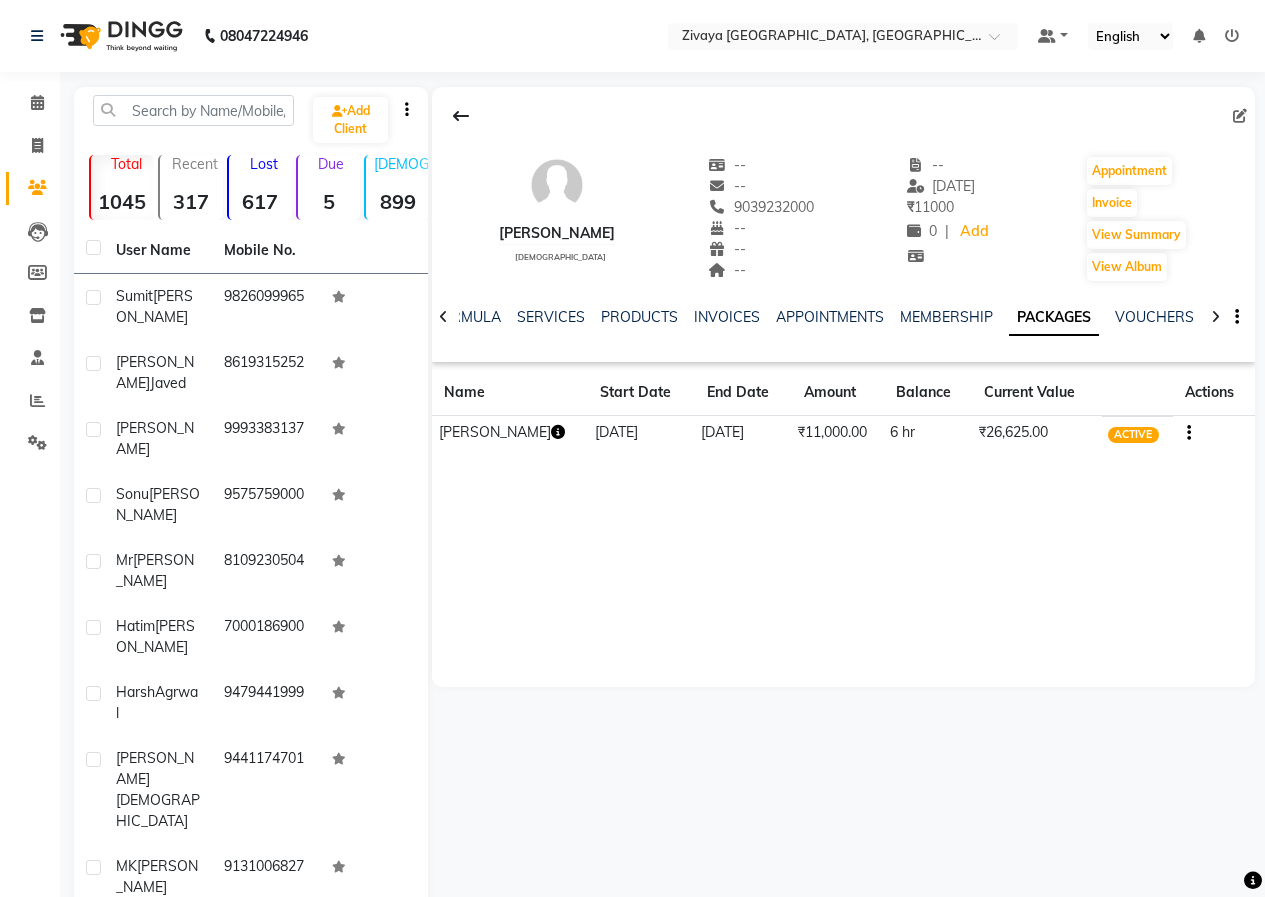 click 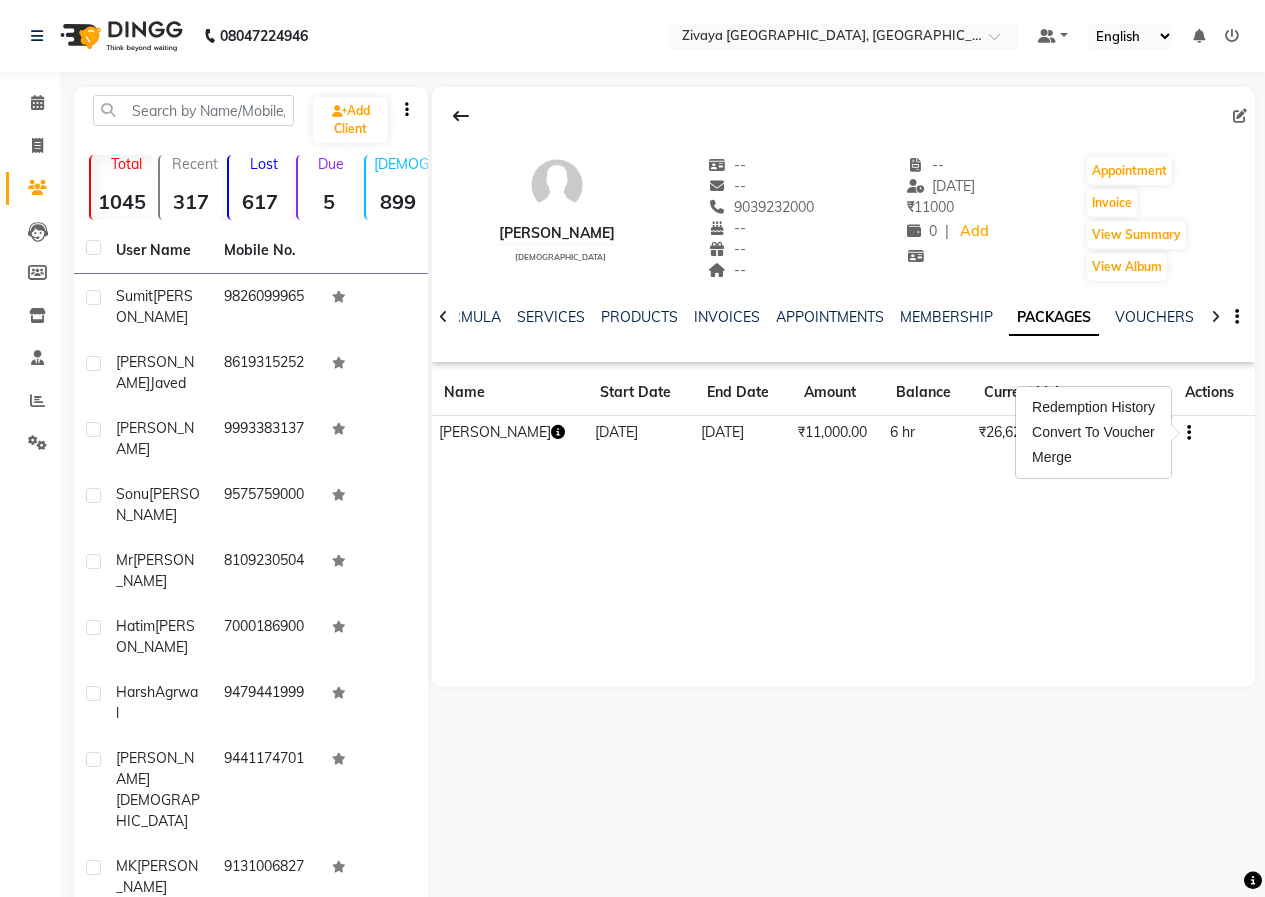click on "[PERSON_NAME]   [DEMOGRAPHIC_DATA]  --   --   9039232000  --  --  --  -- [DATE] ₹    11000 0 |  Add   Appointment   Invoice  View Summary  View Album  NOTES FORMULA SERVICES PRODUCTS INVOICES APPOINTMENTS MEMBERSHIP PACKAGES VOUCHERS GIFTCARDS POINTS FORMS FAMILY CARDS WALLET Name Start Date End Date Amount Balance Current Value Actions  [PERSON_NAME]   [DATE] [DATE]  ₹11,000.00   6 hr  ₹26,625.00 ACTIVE" 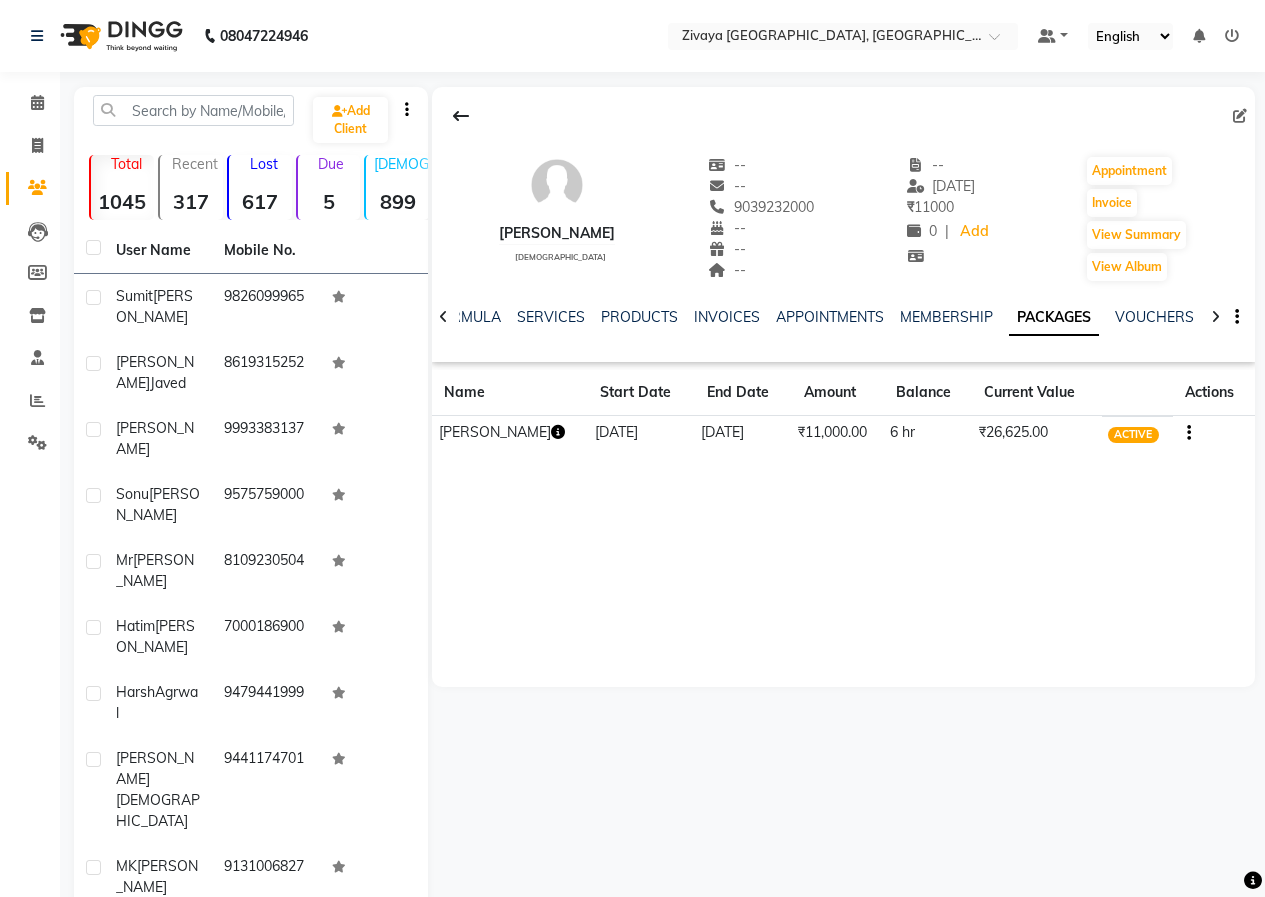 click 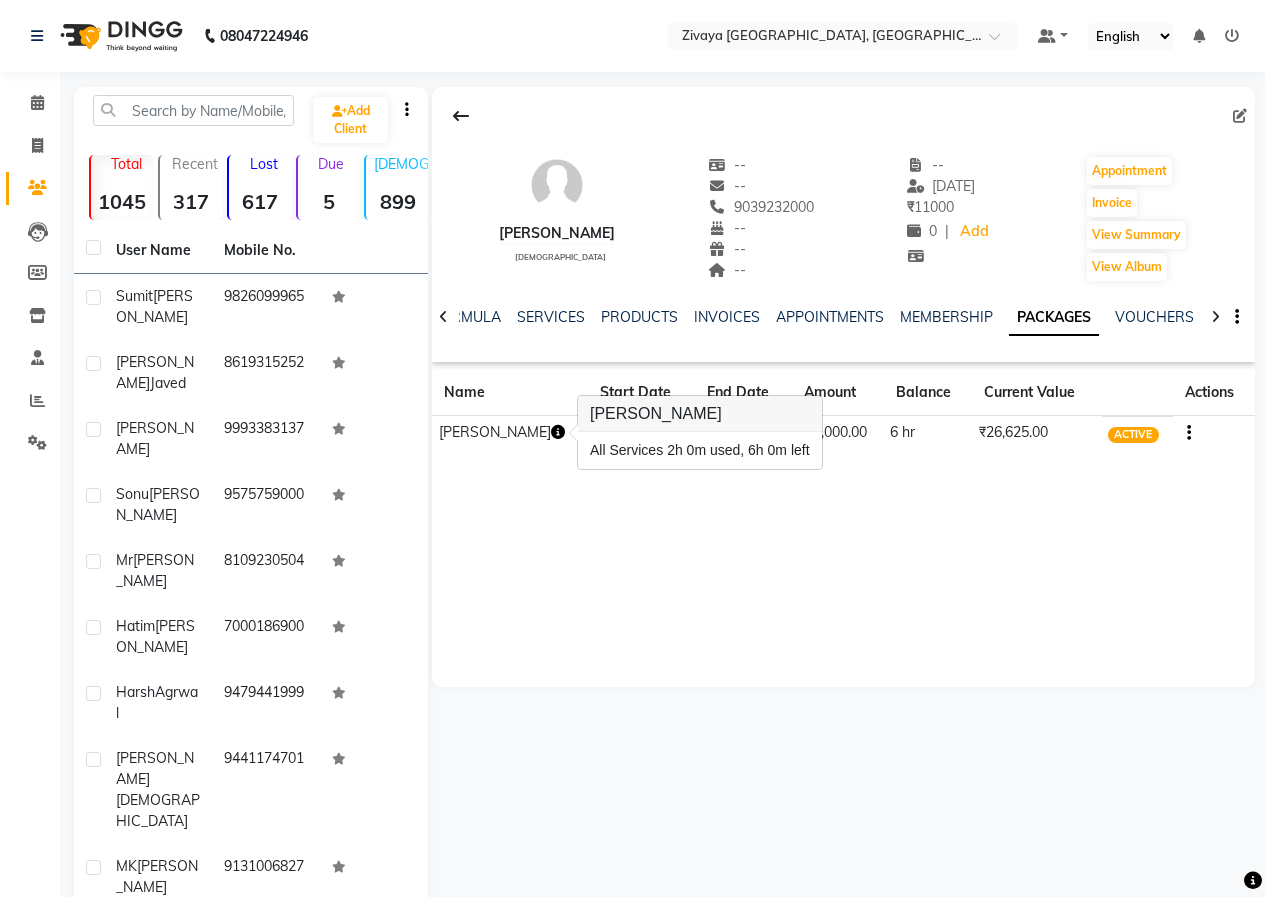 click on "[PERSON_NAME]   [DEMOGRAPHIC_DATA]  --   --   9039232000  --  --  --  -- [DATE] ₹    11000 0 |  Add   Appointment   Invoice  View Summary  View Album  NOTES FORMULA SERVICES PRODUCTS INVOICES APPOINTMENTS MEMBERSHIP PACKAGES VOUCHERS GIFTCARDS POINTS FORMS FAMILY CARDS WALLET Name Start Date End Date Amount Balance Current Value Actions  [PERSON_NAME]   [DATE] [DATE]  ₹11,000.00   6 hr  ₹26,625.00 ACTIVE" 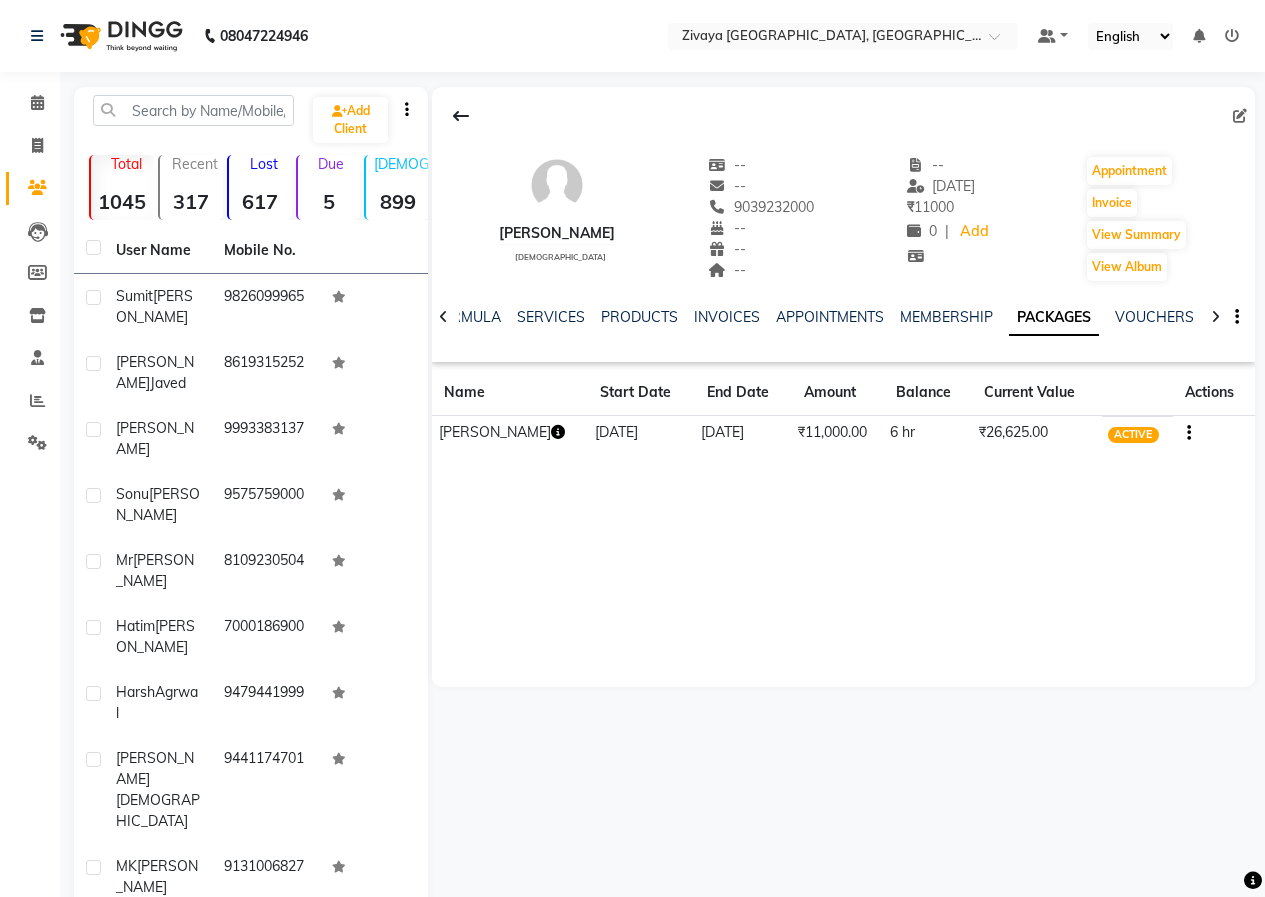 click 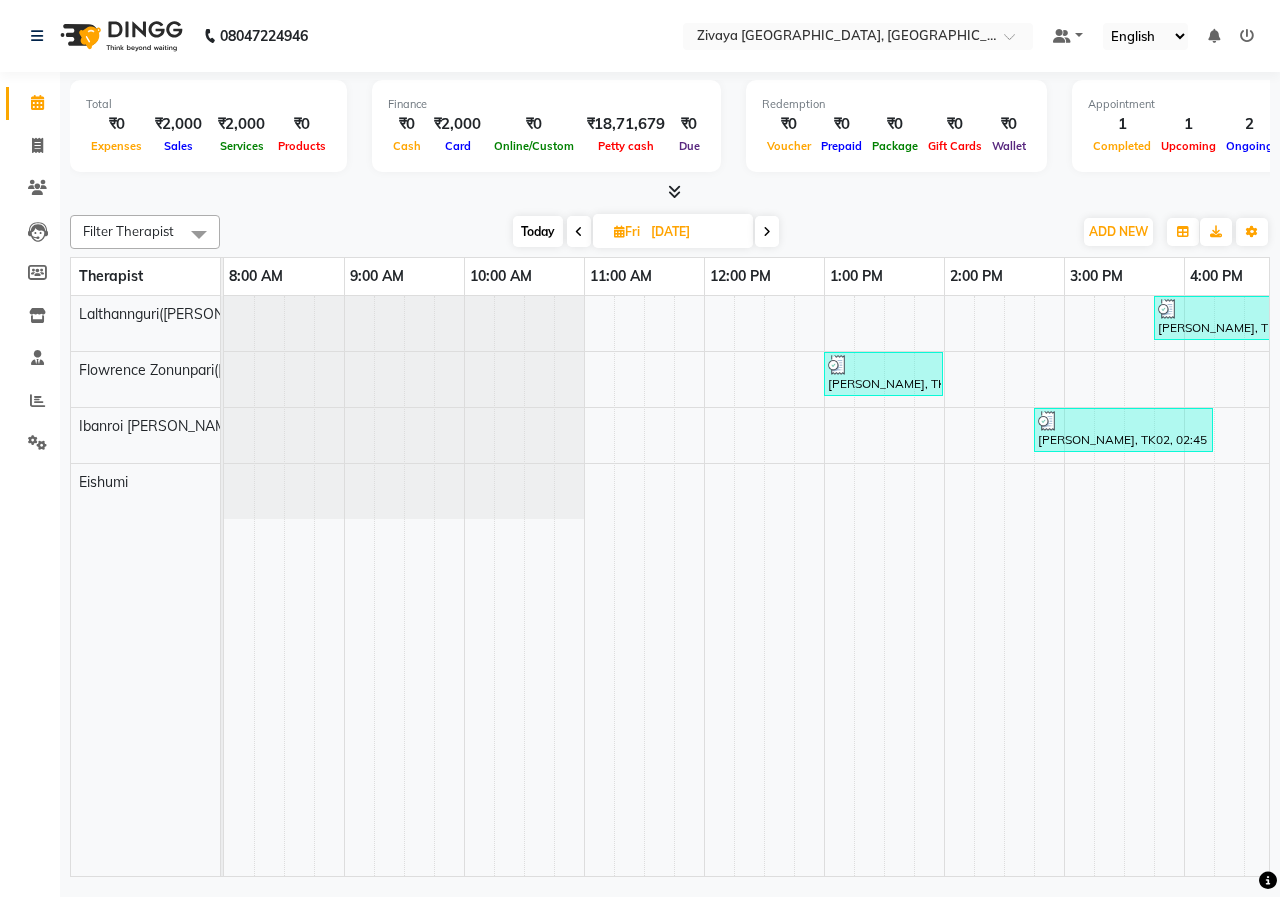 scroll, scrollTop: 0, scrollLeft: 225, axis: horizontal 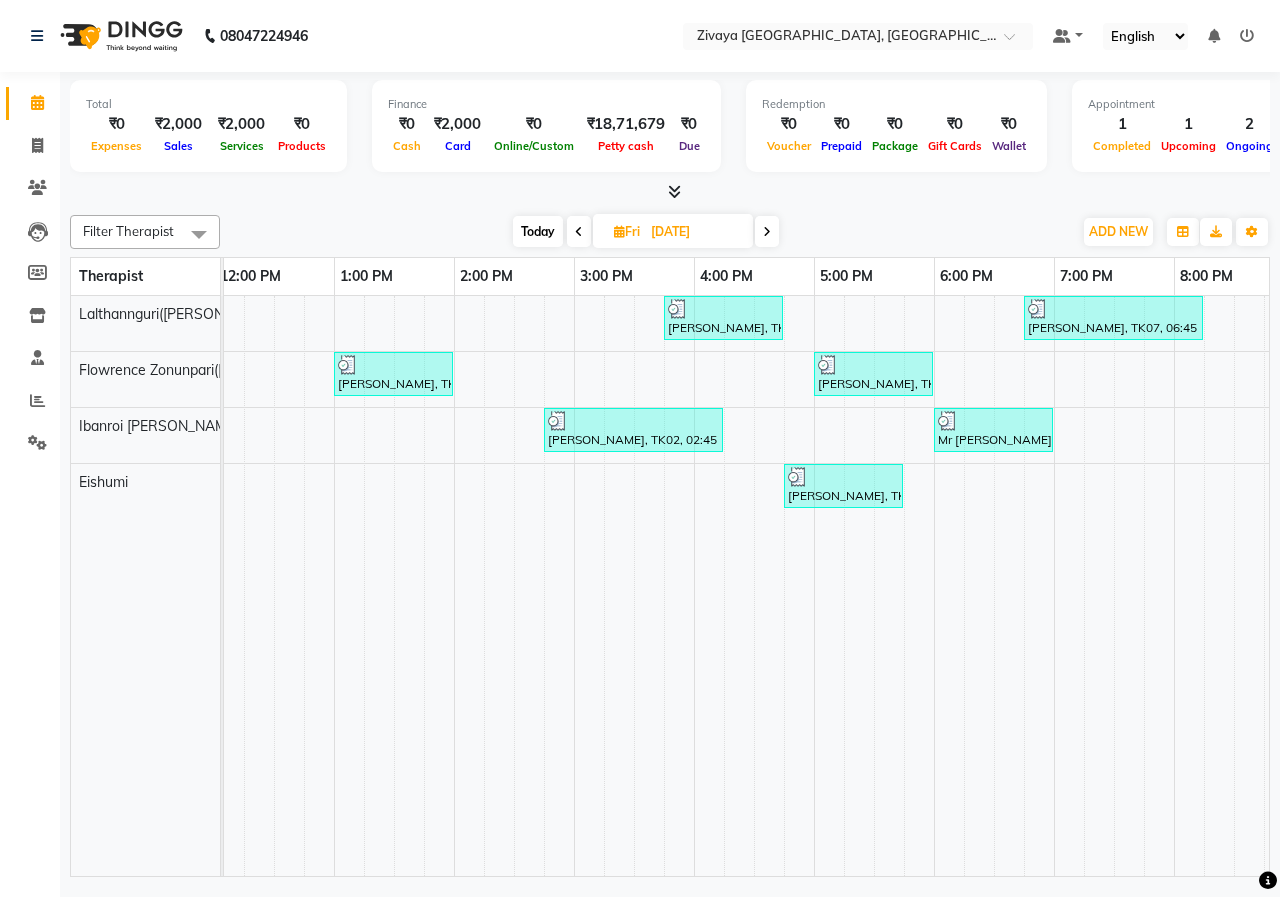 click on "Fri" at bounding box center [627, 231] 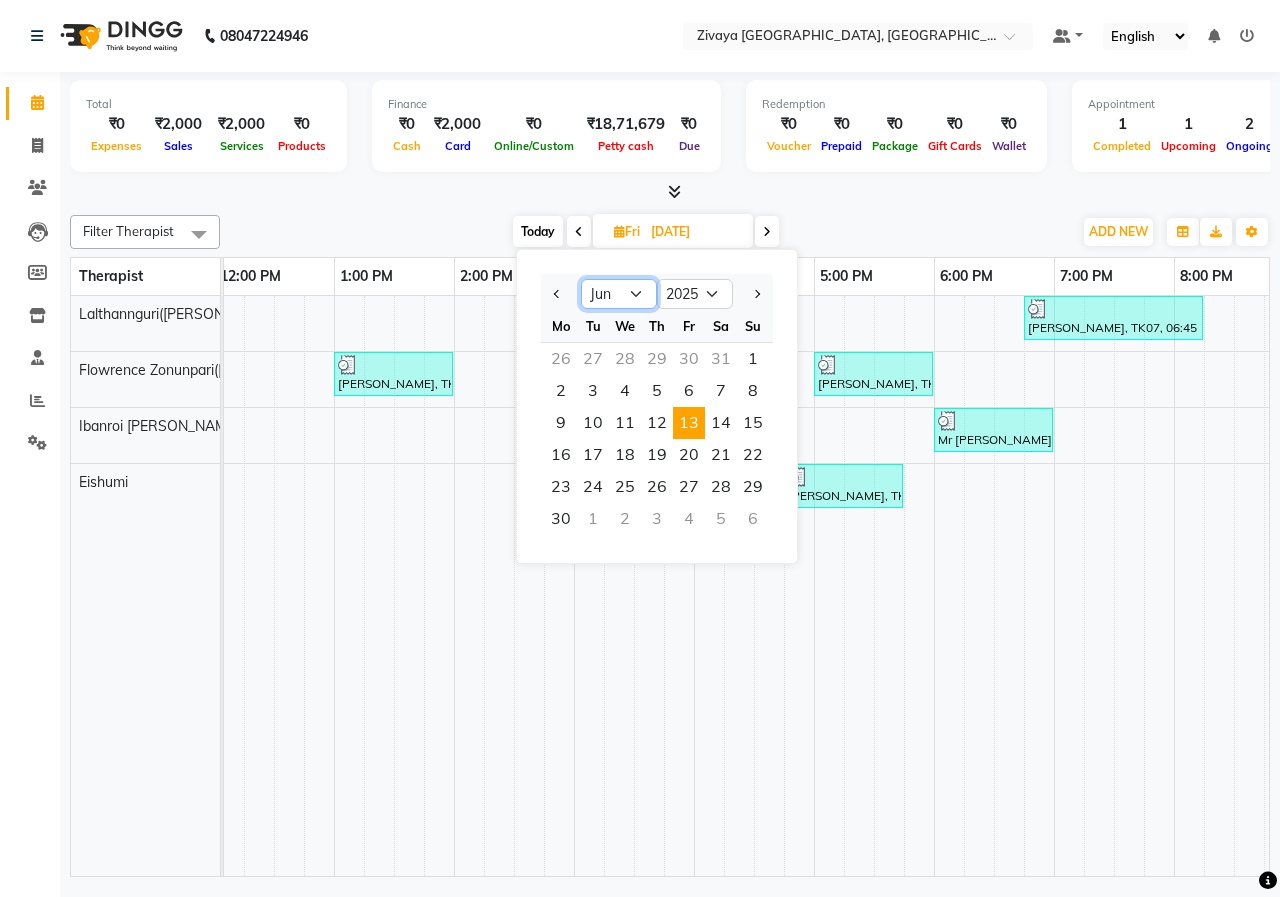 click on "Jan Feb Mar Apr May Jun [DATE] Aug Sep Oct Nov Dec" at bounding box center (619, 294) 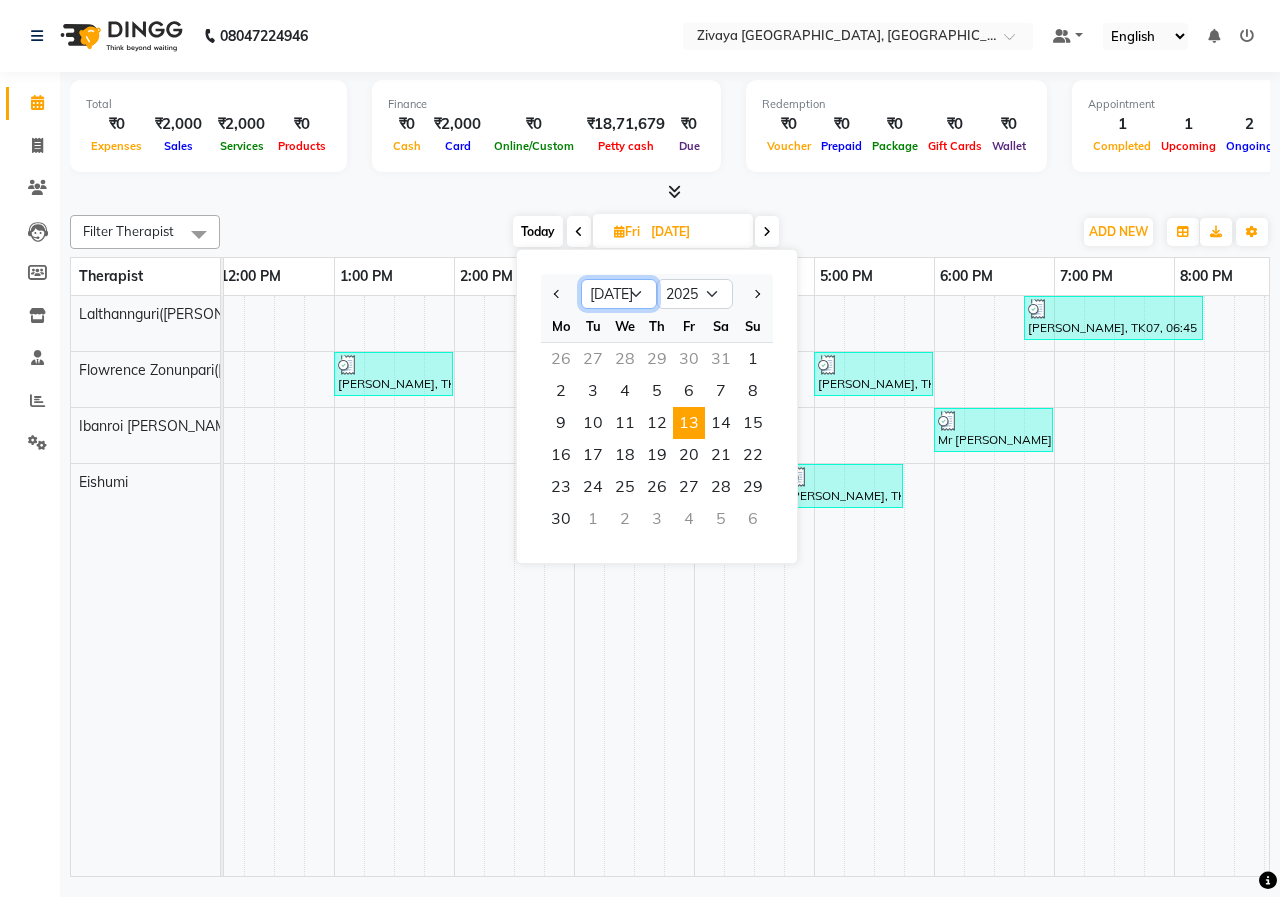 click on "Jan Feb Mar Apr May Jun [DATE] Aug Sep Oct Nov Dec" at bounding box center [619, 294] 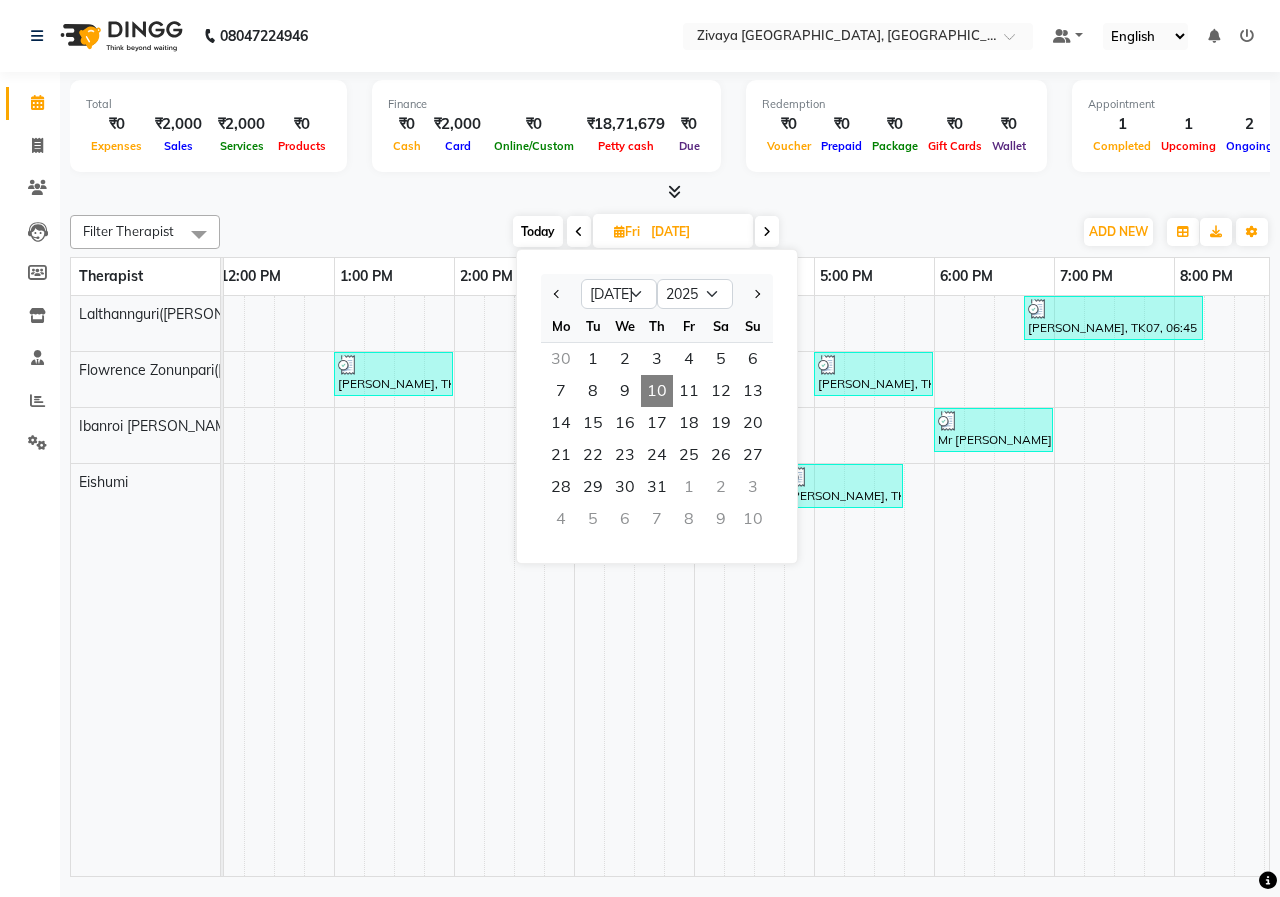 click on "10" at bounding box center [657, 391] 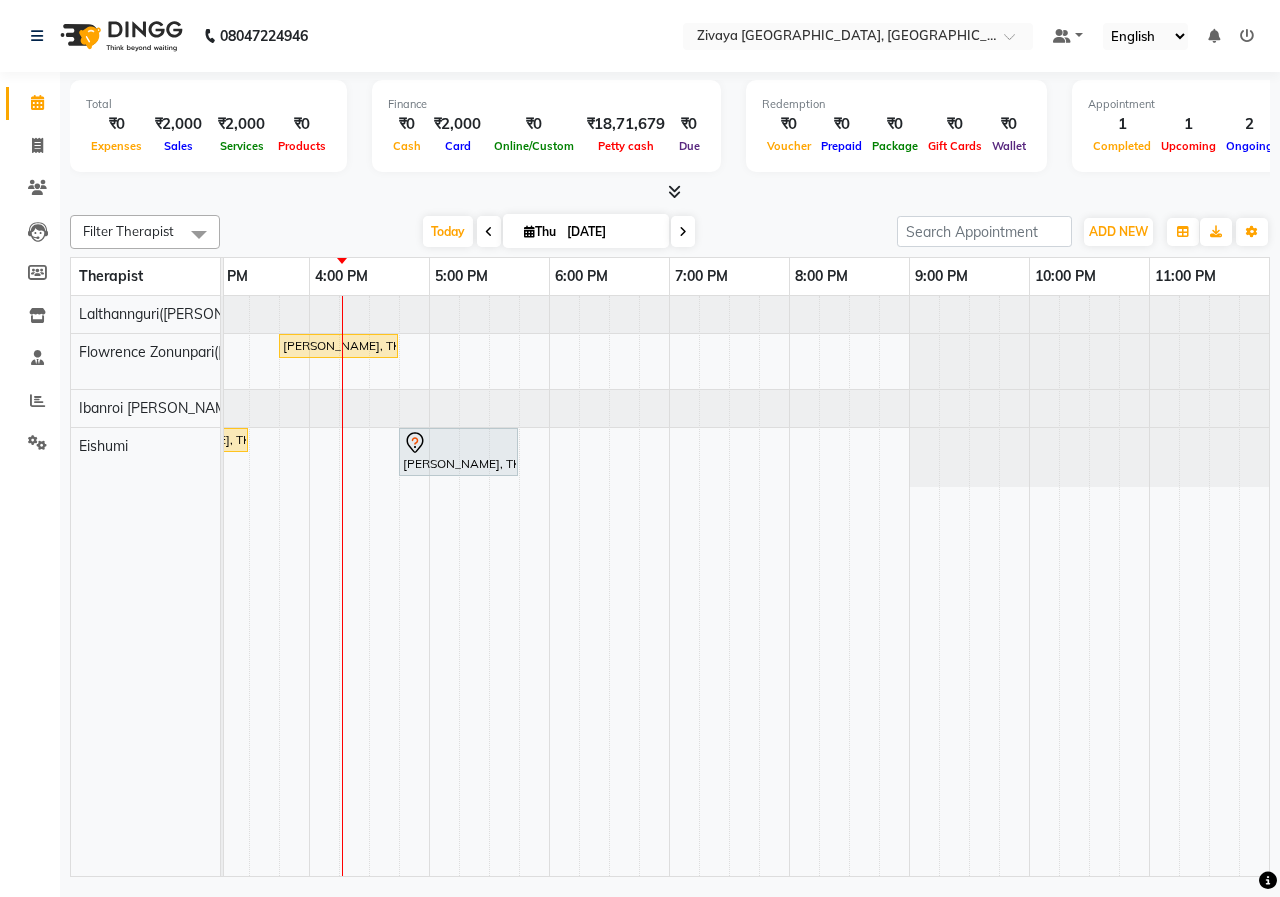 scroll, scrollTop: 0, scrollLeft: 742, axis: horizontal 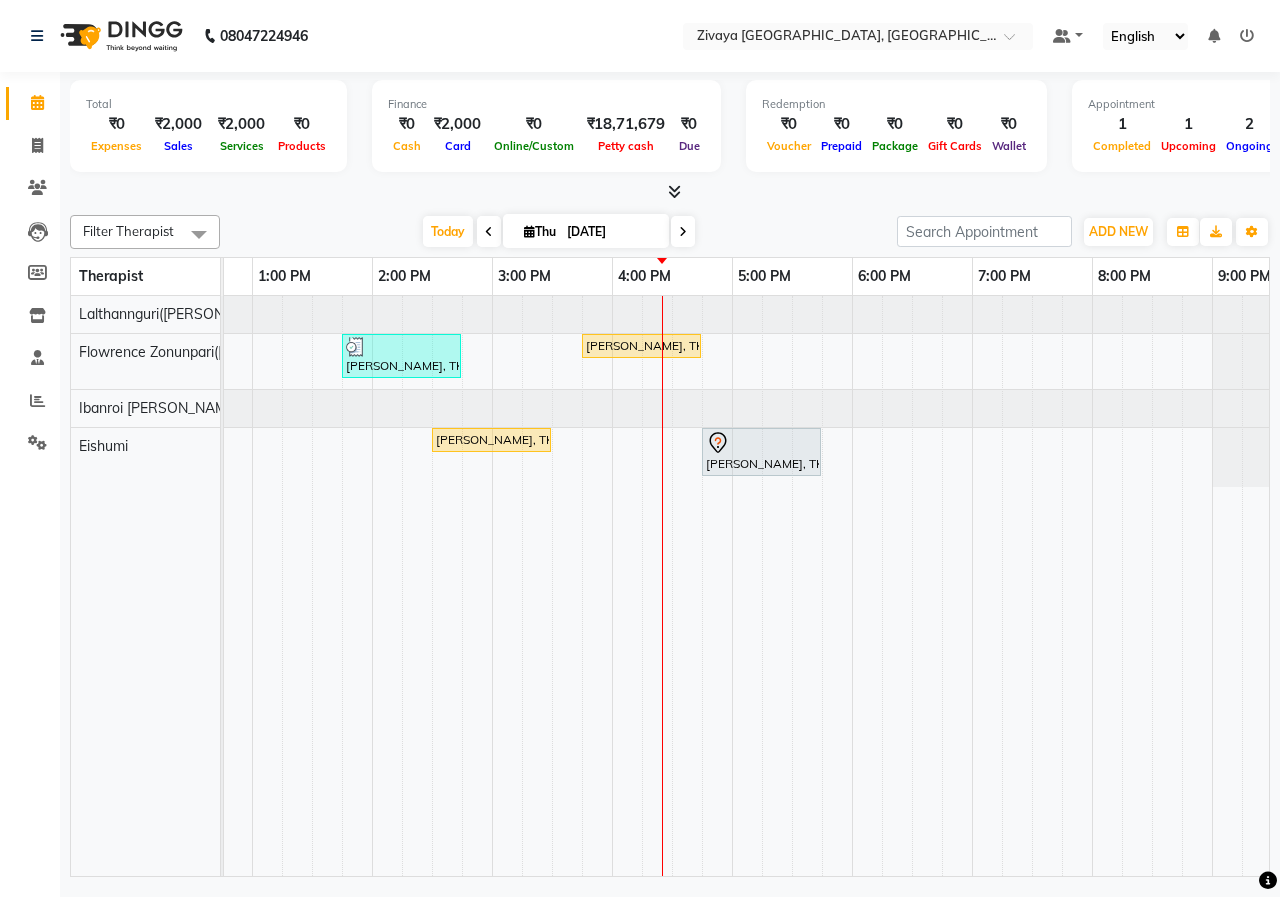 click at bounding box center (489, 231) 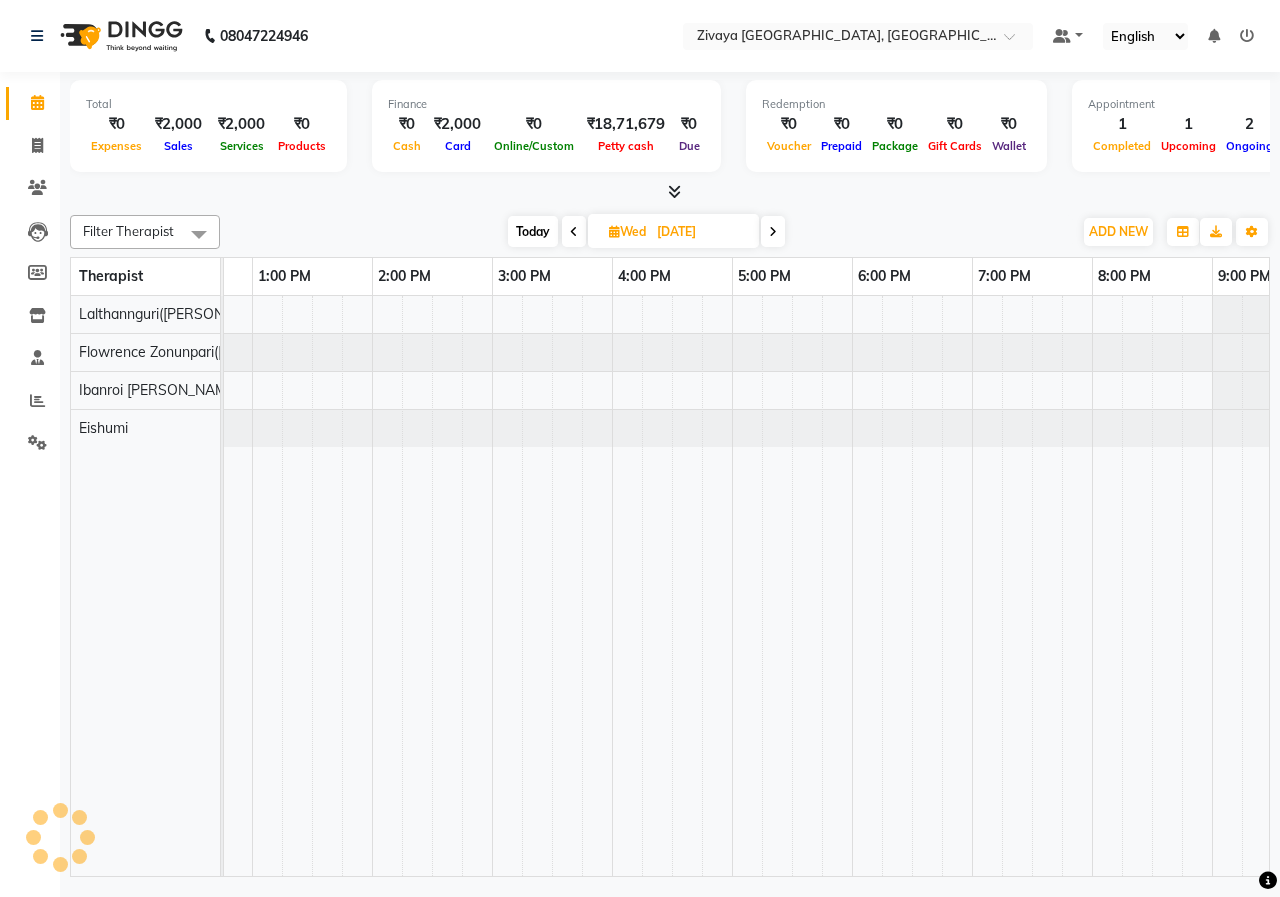 scroll, scrollTop: 0, scrollLeft: 875, axis: horizontal 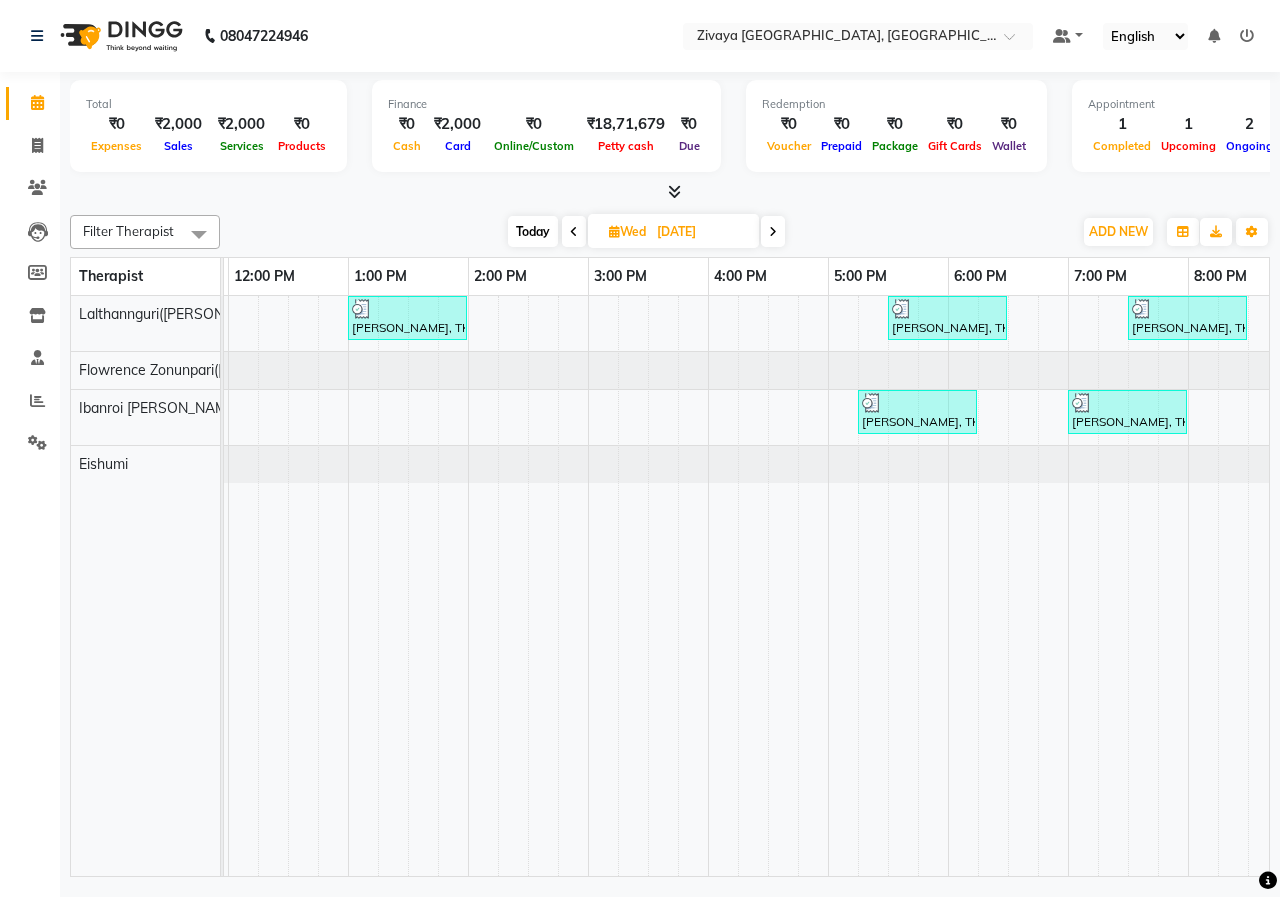 click at bounding box center (773, 231) 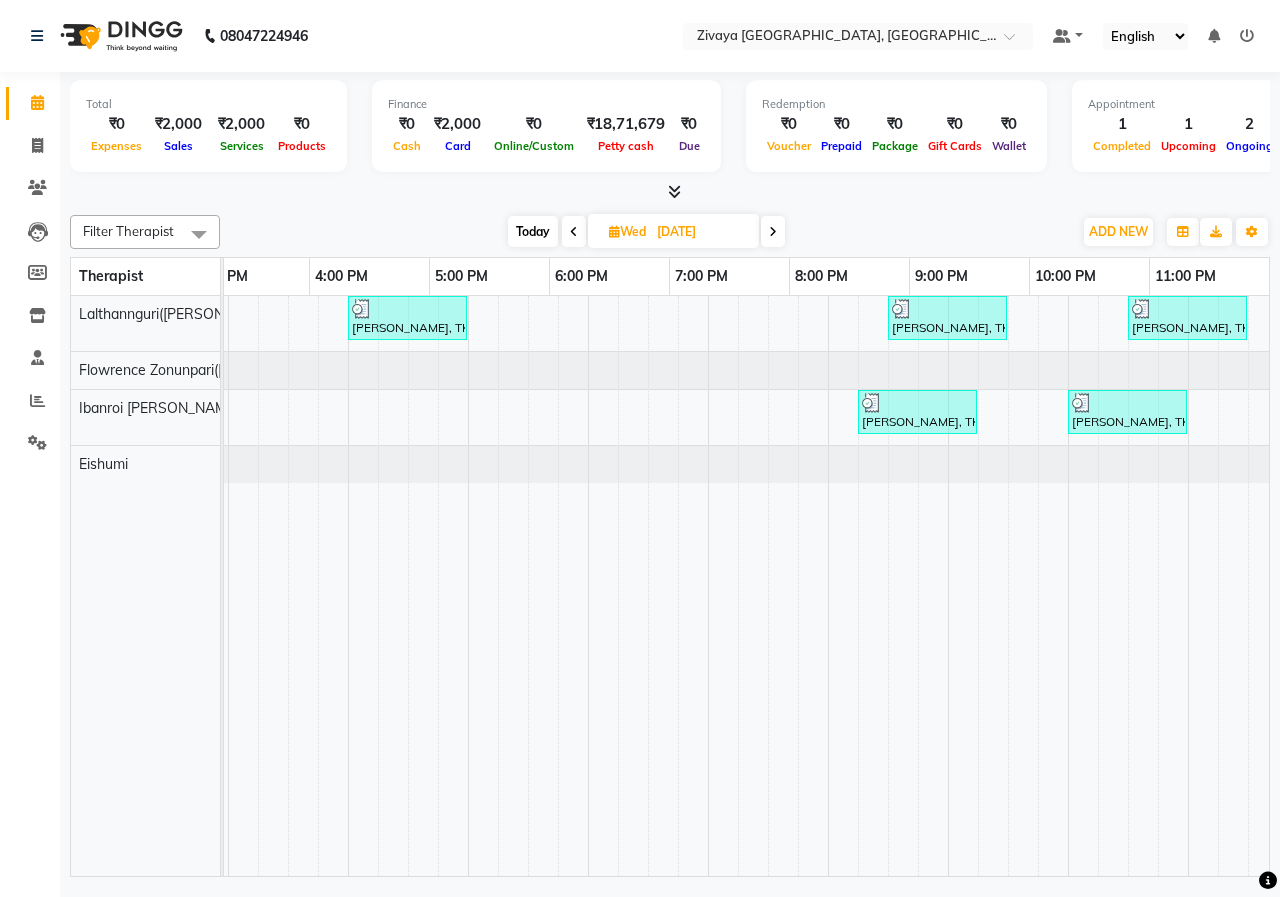 scroll, scrollTop: 0, scrollLeft: 875, axis: horizontal 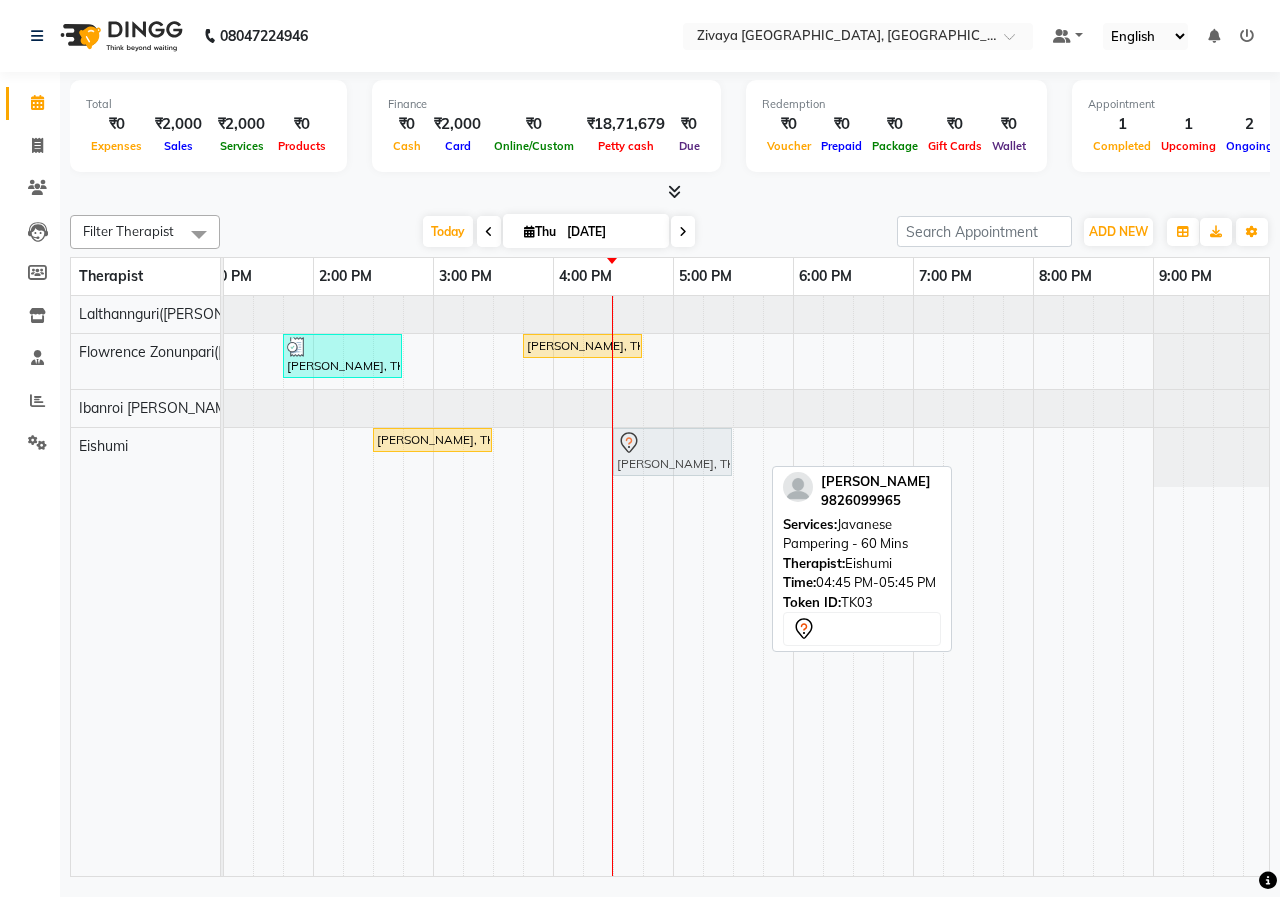 drag, startPoint x: 677, startPoint y: 454, endPoint x: 661, endPoint y: 455, distance: 16.03122 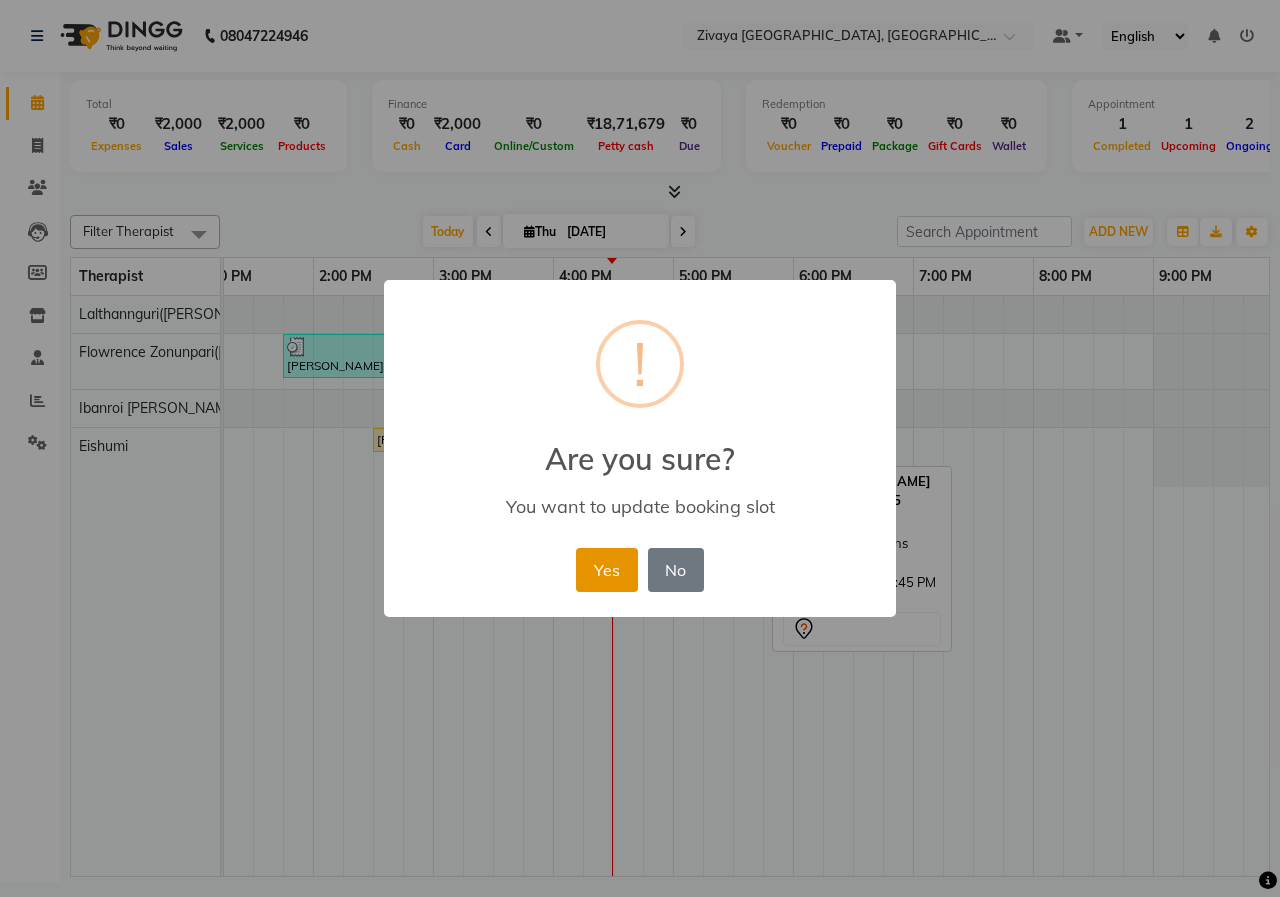click on "Yes" at bounding box center [606, 570] 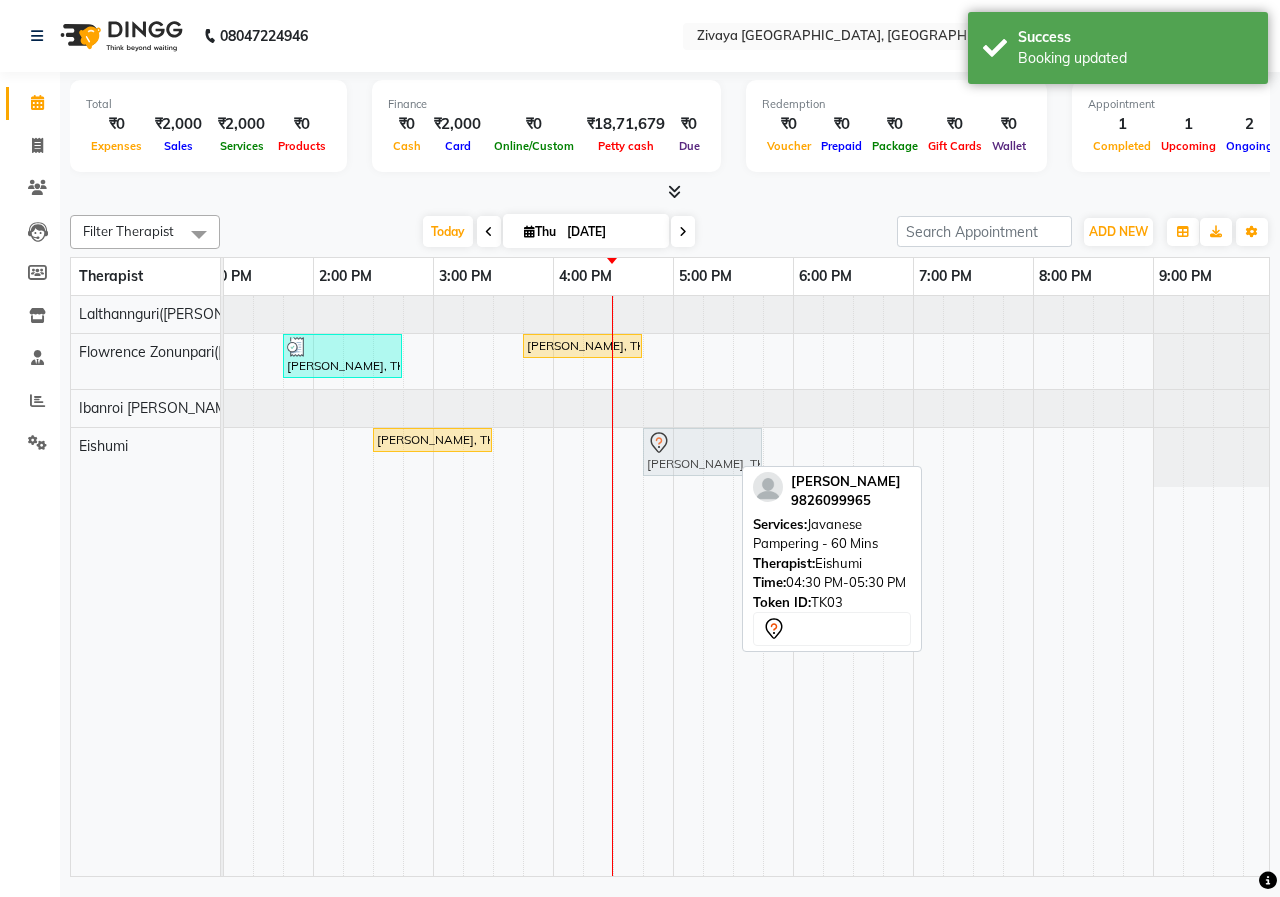 drag, startPoint x: 669, startPoint y: 451, endPoint x: 693, endPoint y: 450, distance: 24.020824 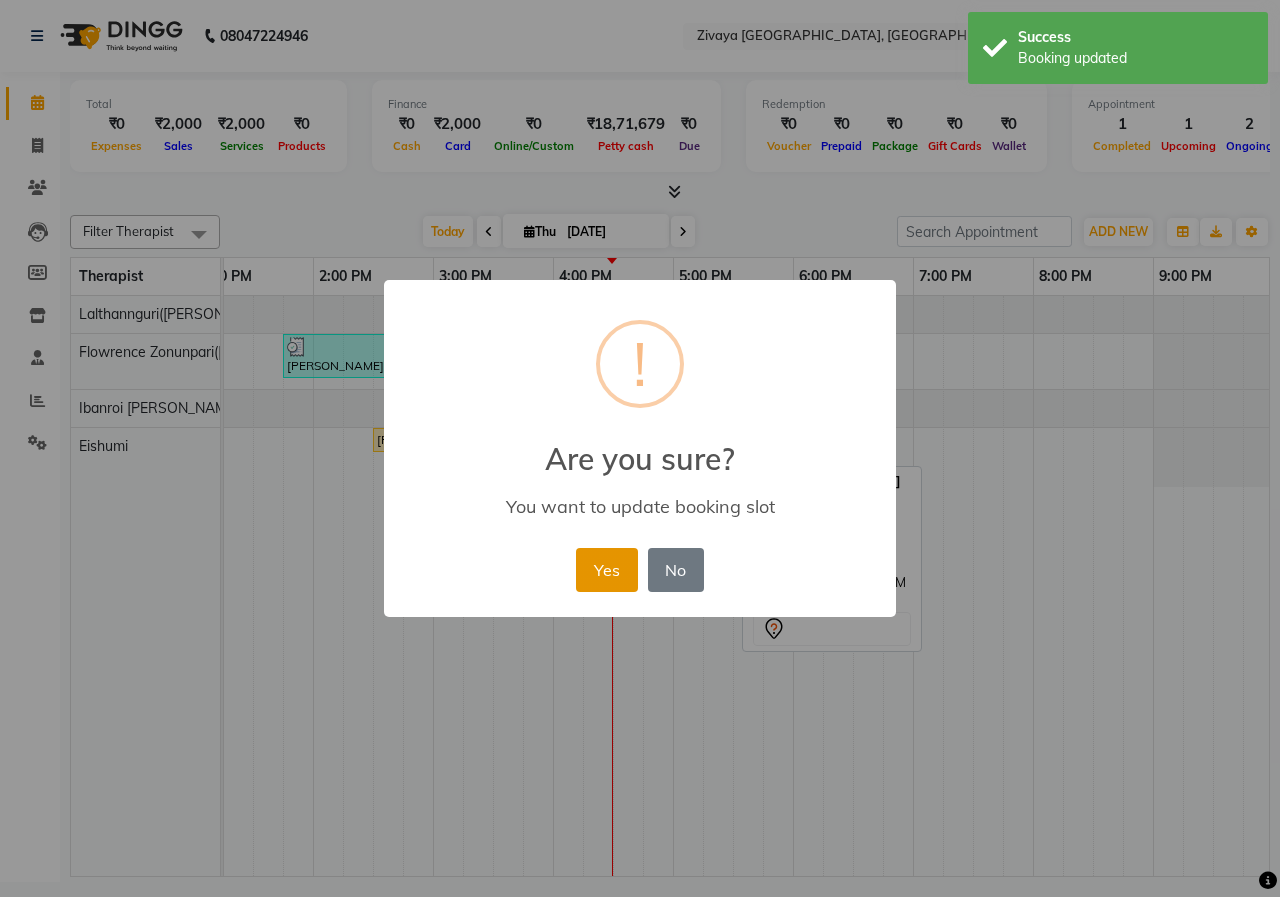 click on "Yes" at bounding box center [606, 570] 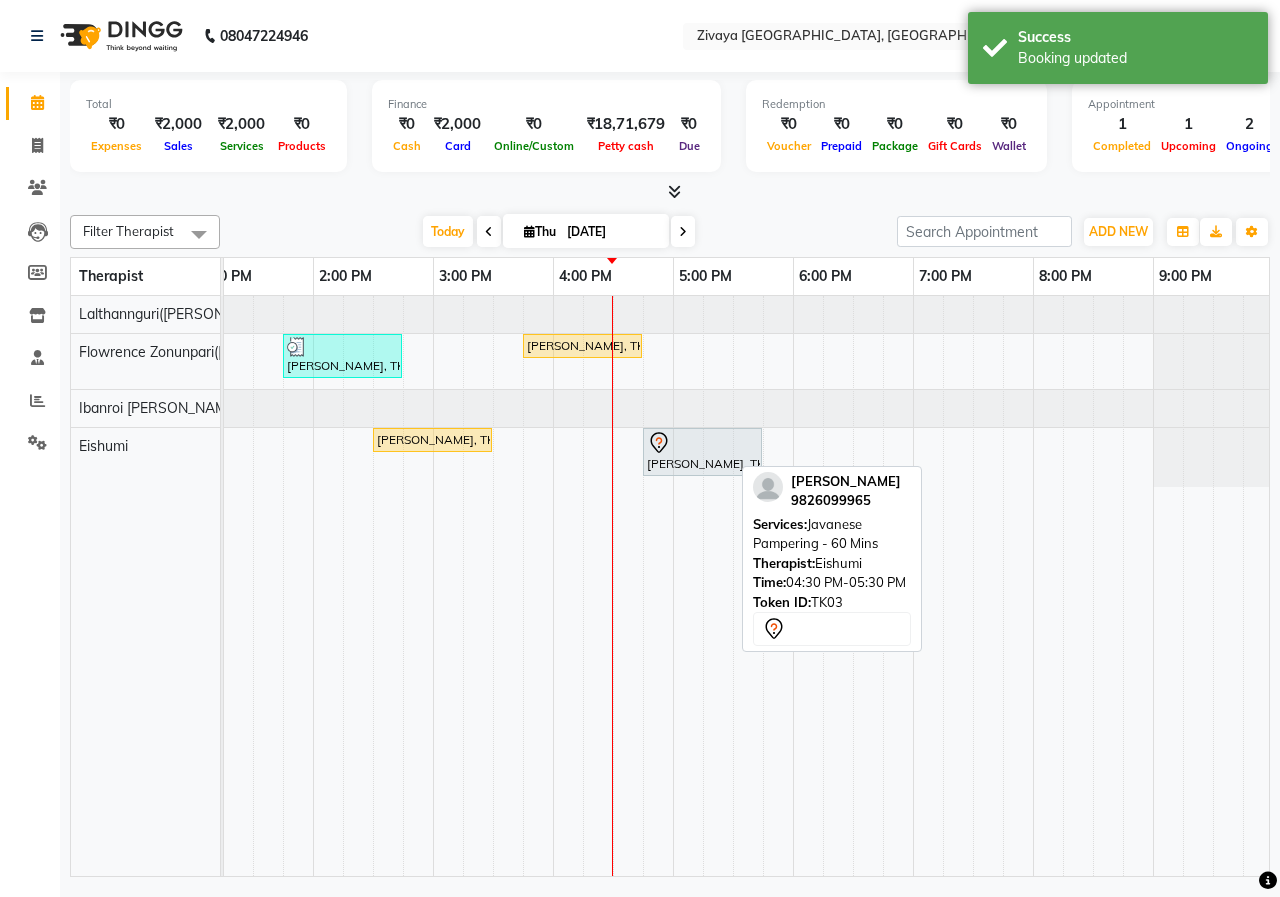 click on "[DATE]  [DATE]" at bounding box center [558, 232] 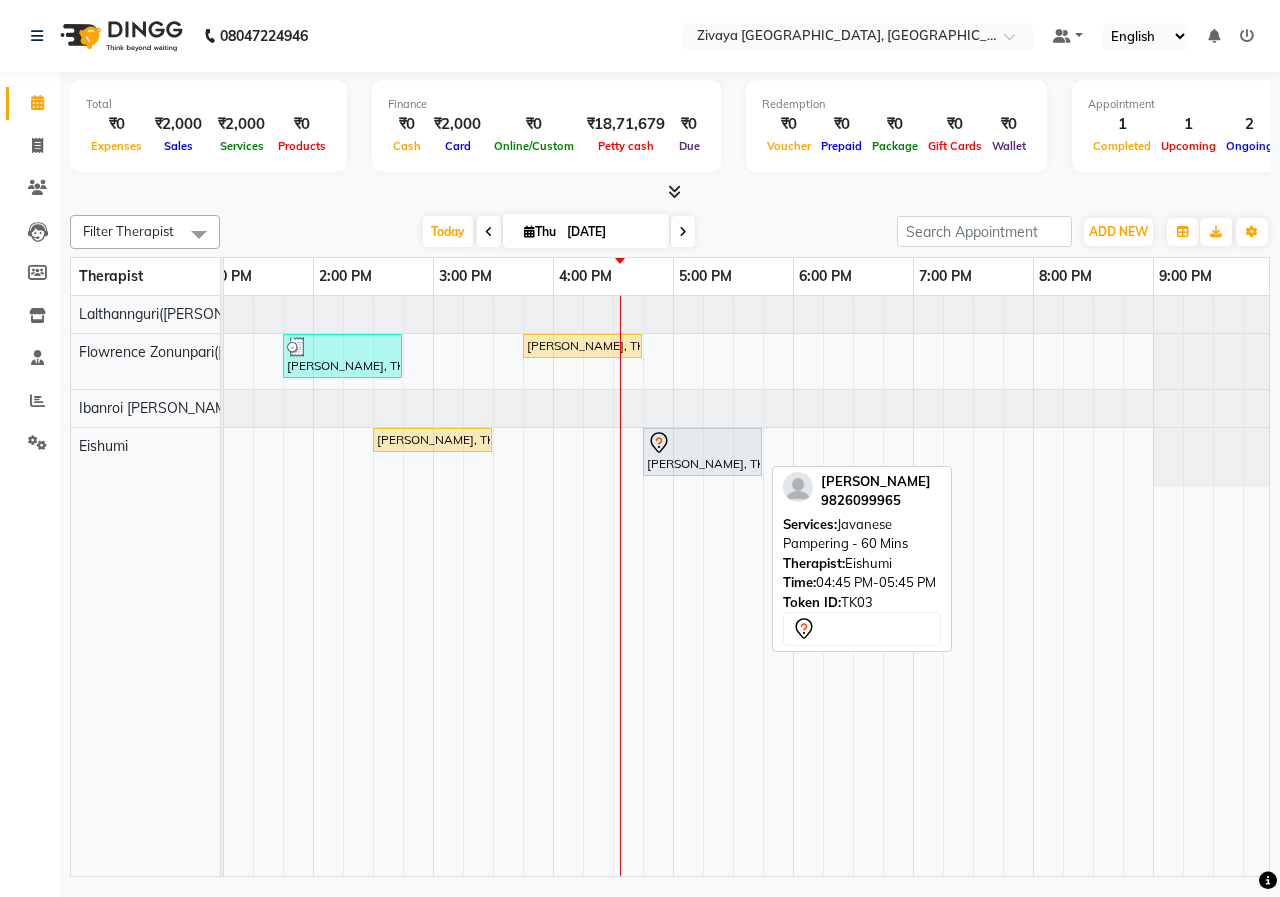 click on "[PERSON_NAME], TK03, 04:45 PM-05:45 PM, Javanese Pampering - 60 Mins" at bounding box center [702, 452] 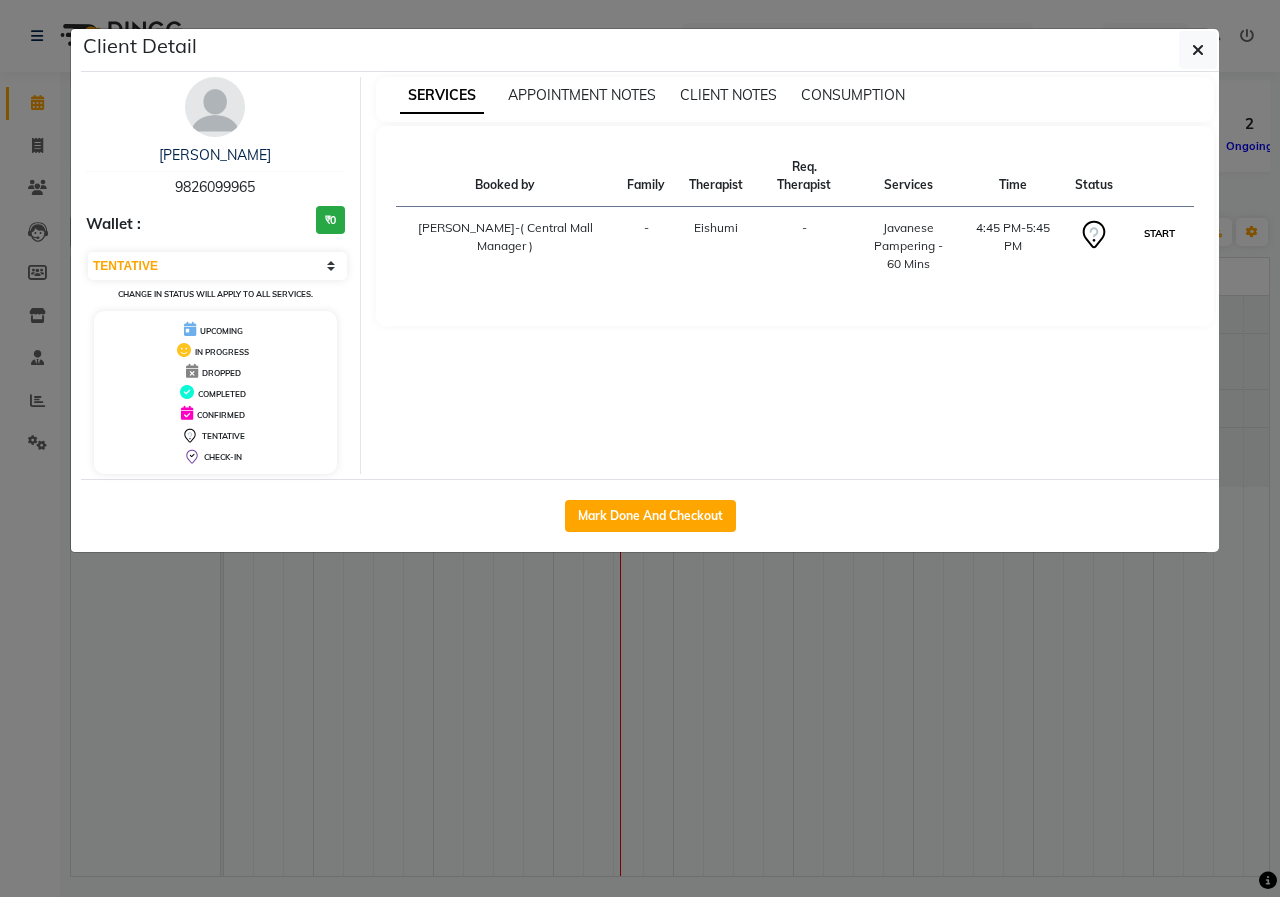 click on "START" at bounding box center [1159, 233] 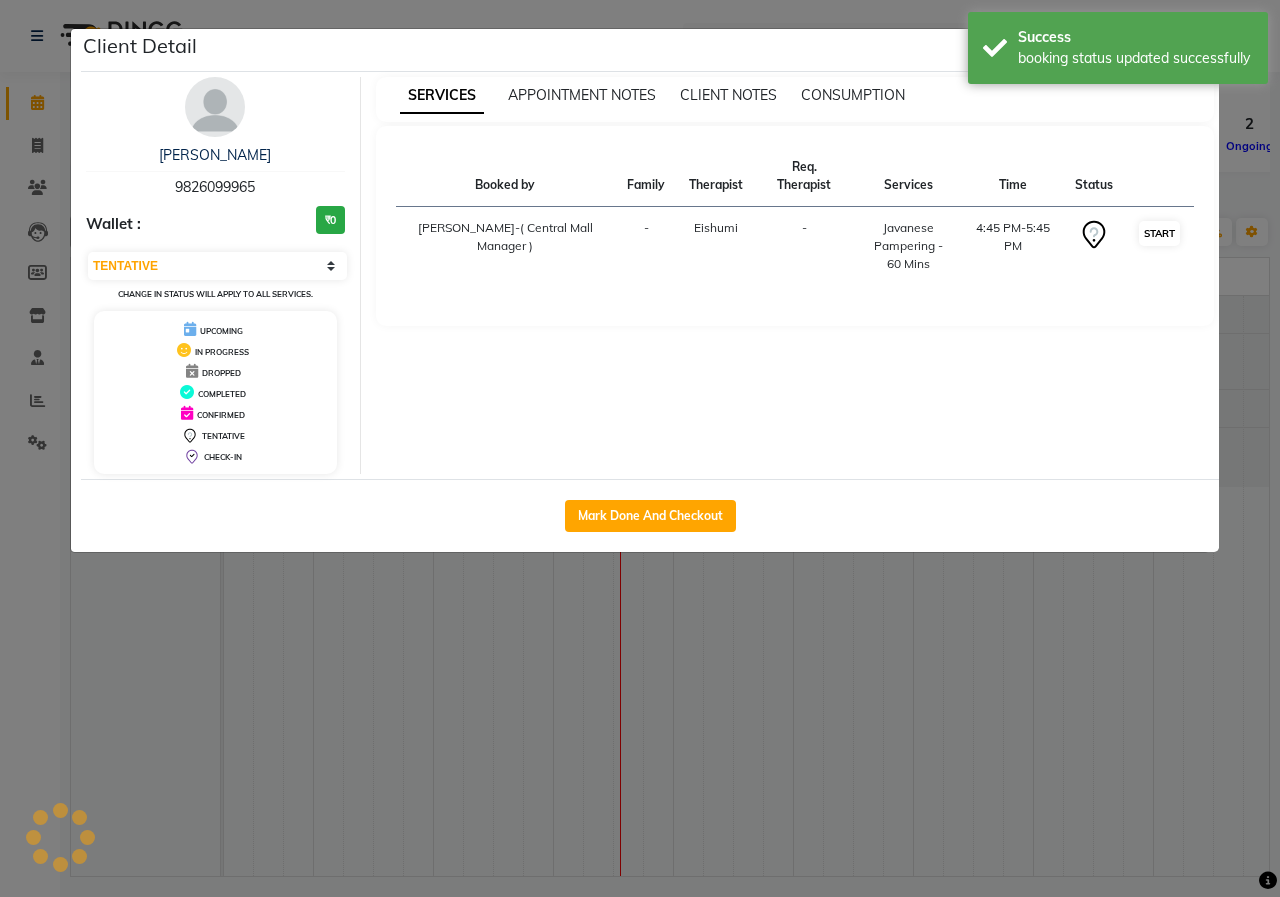 select on "1" 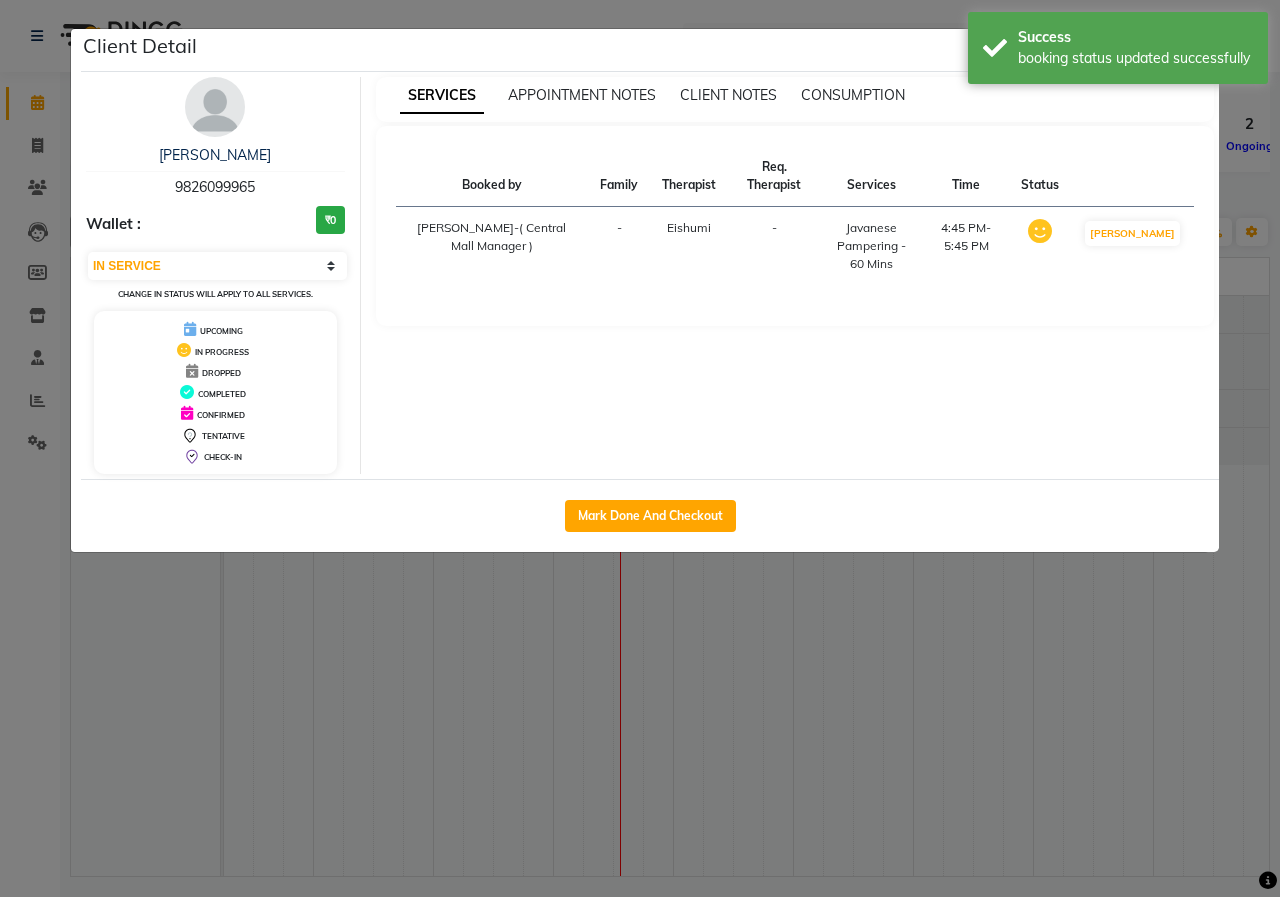 click on "Client Detail  [PERSON_NAME]   9826099965 Wallet : ₹0 Select IN SERVICE CONFIRMED TENTATIVE CHECK IN MARK DONE UPCOMING Change in status will apply to all services. UPCOMING IN PROGRESS DROPPED COMPLETED CONFIRMED TENTATIVE CHECK-IN SERVICES APPOINTMENT NOTES CLIENT NOTES CONSUMPTION Booked by Family Therapist Req. Therapist Services Time Status  [PERSON_NAME]-( [GEOGRAPHIC_DATA] Manager )   - [GEOGRAPHIC_DATA] -  Javanese Pampering - 60 Mins   4:45 PM-5:45 PM   MARK DONE   Mark Done And Checkout" 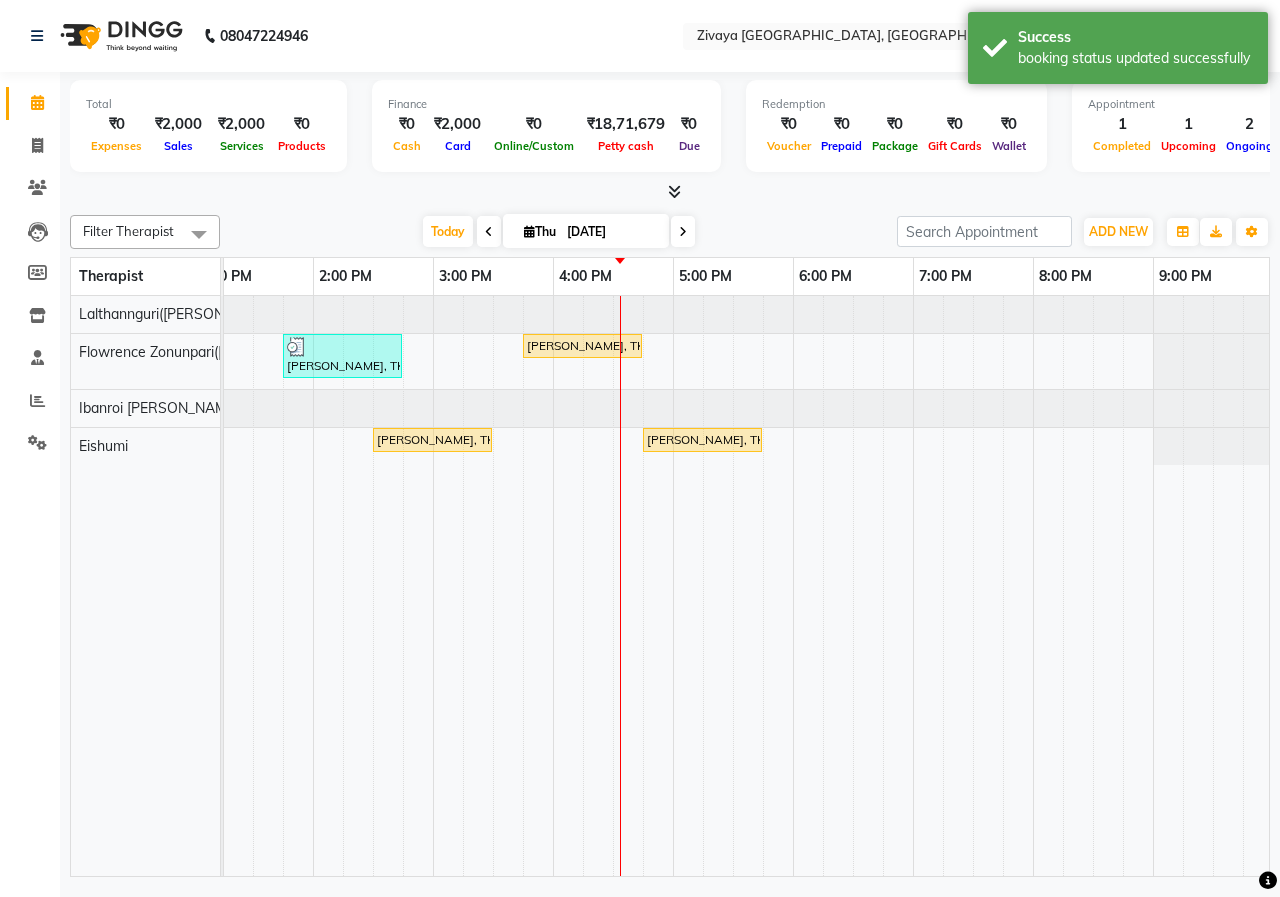 scroll, scrollTop: 0, scrollLeft: 510, axis: horizontal 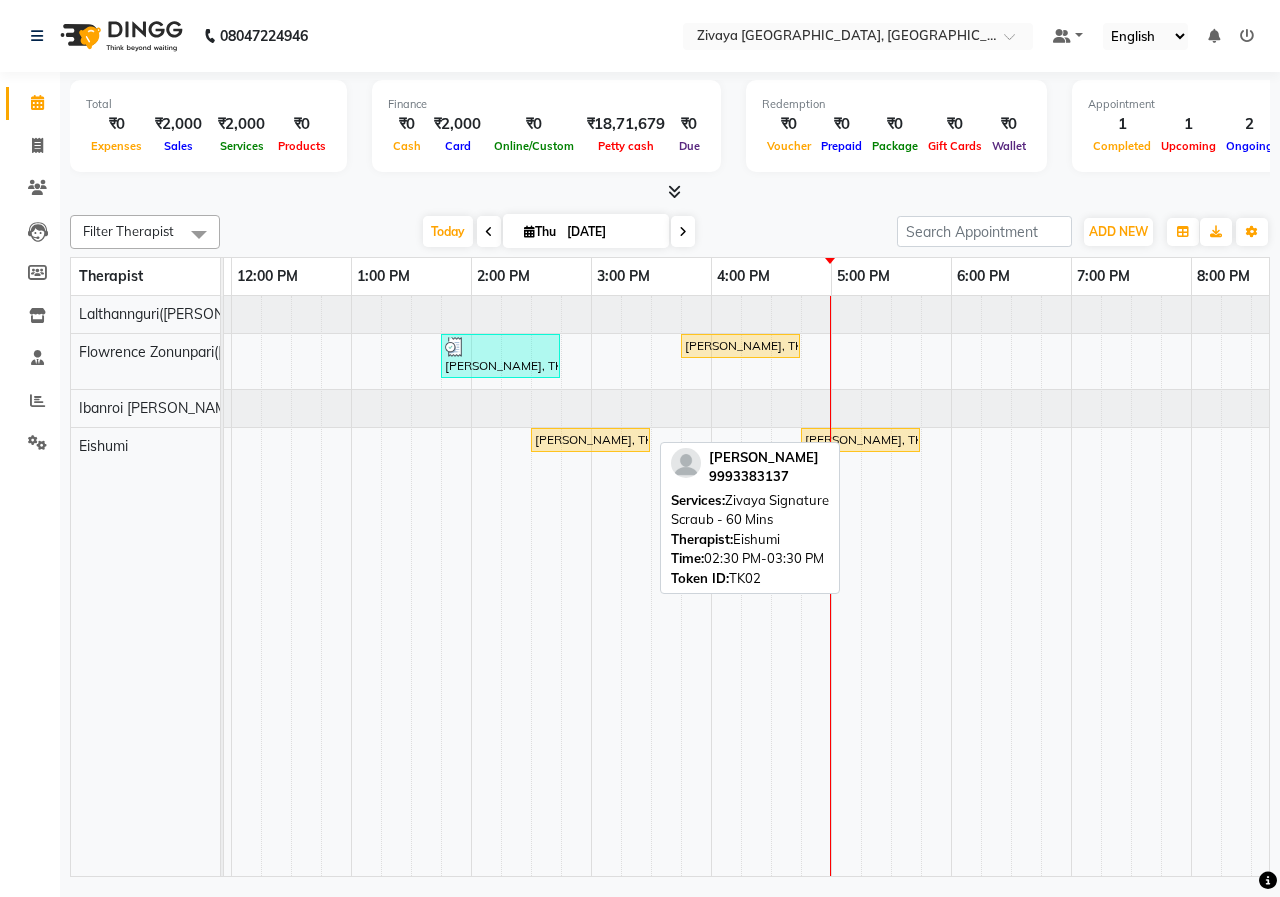 click on "[PERSON_NAME], TK02, 02:30 PM-03:30 PM, Zivaya Signature Scraub - 60 Mins" at bounding box center (590, 440) 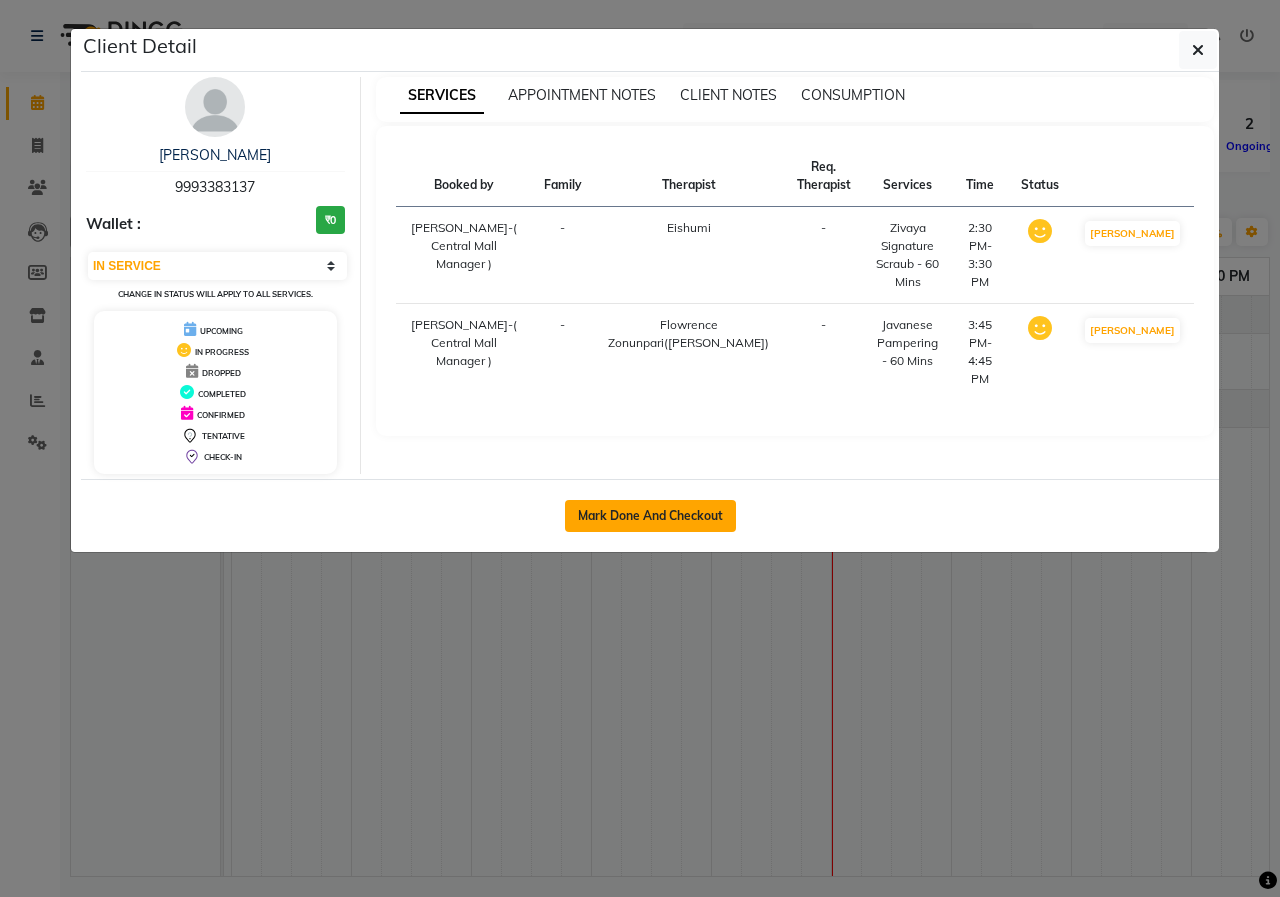 click on "Mark Done And Checkout" 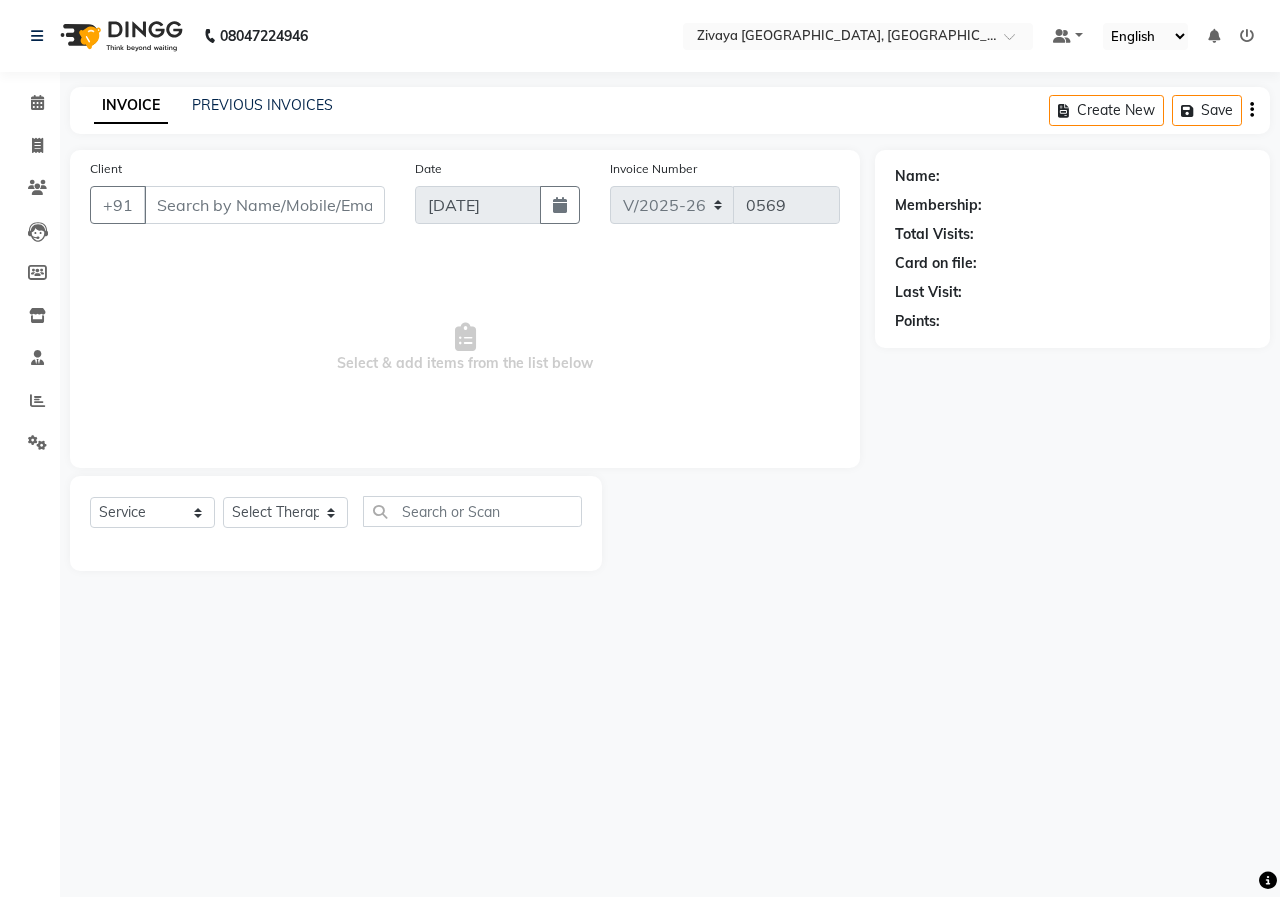 type on "9993383137" 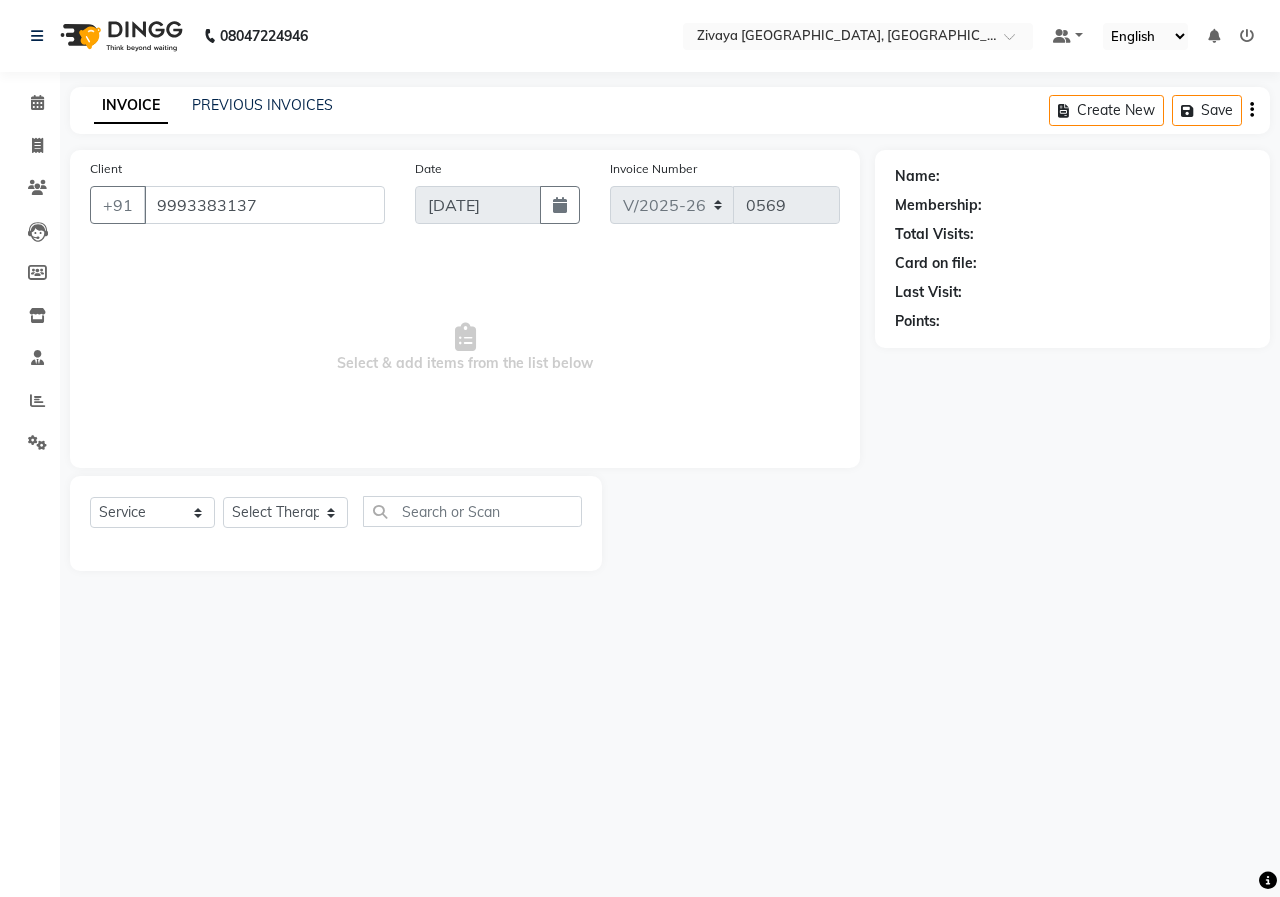 select on "79832" 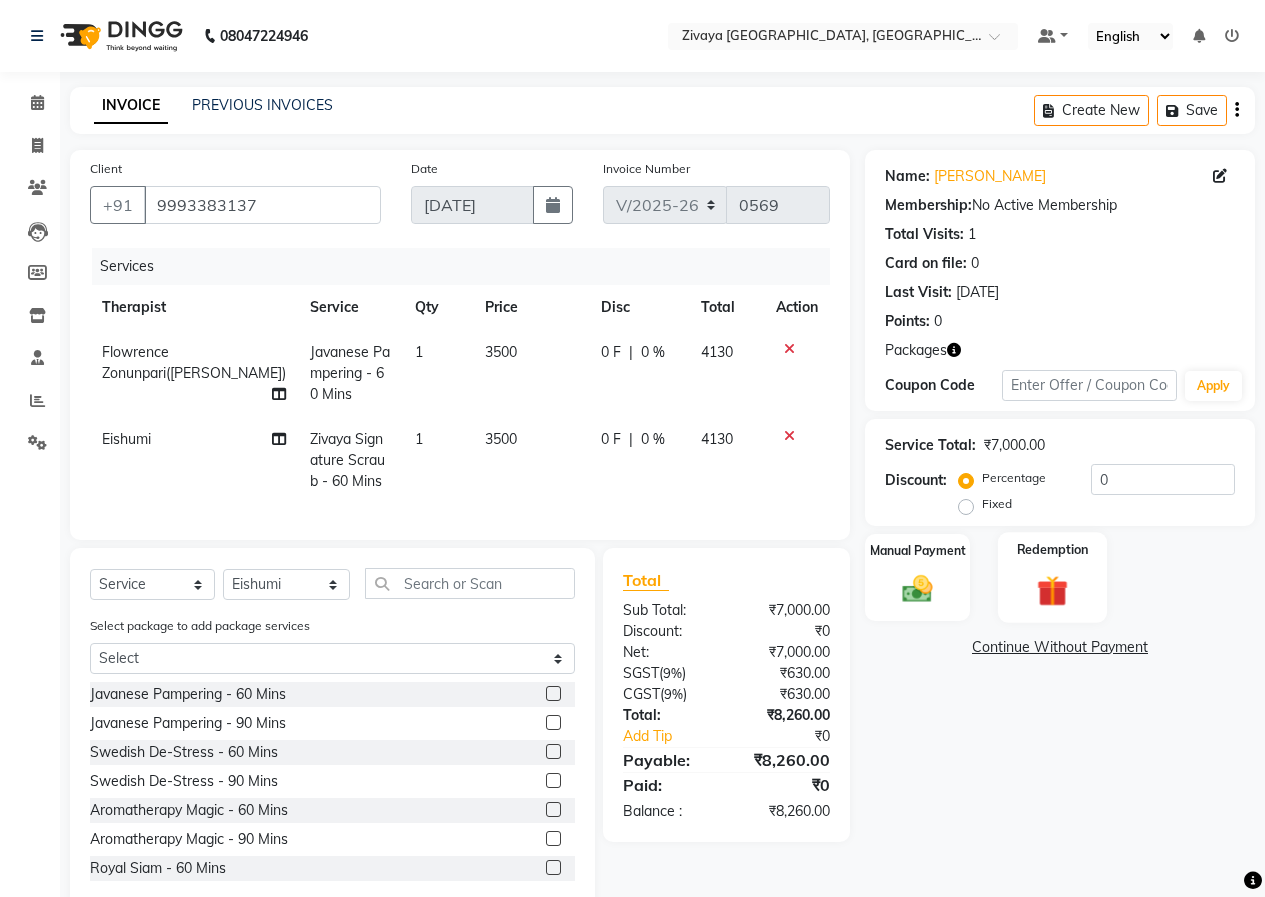 click 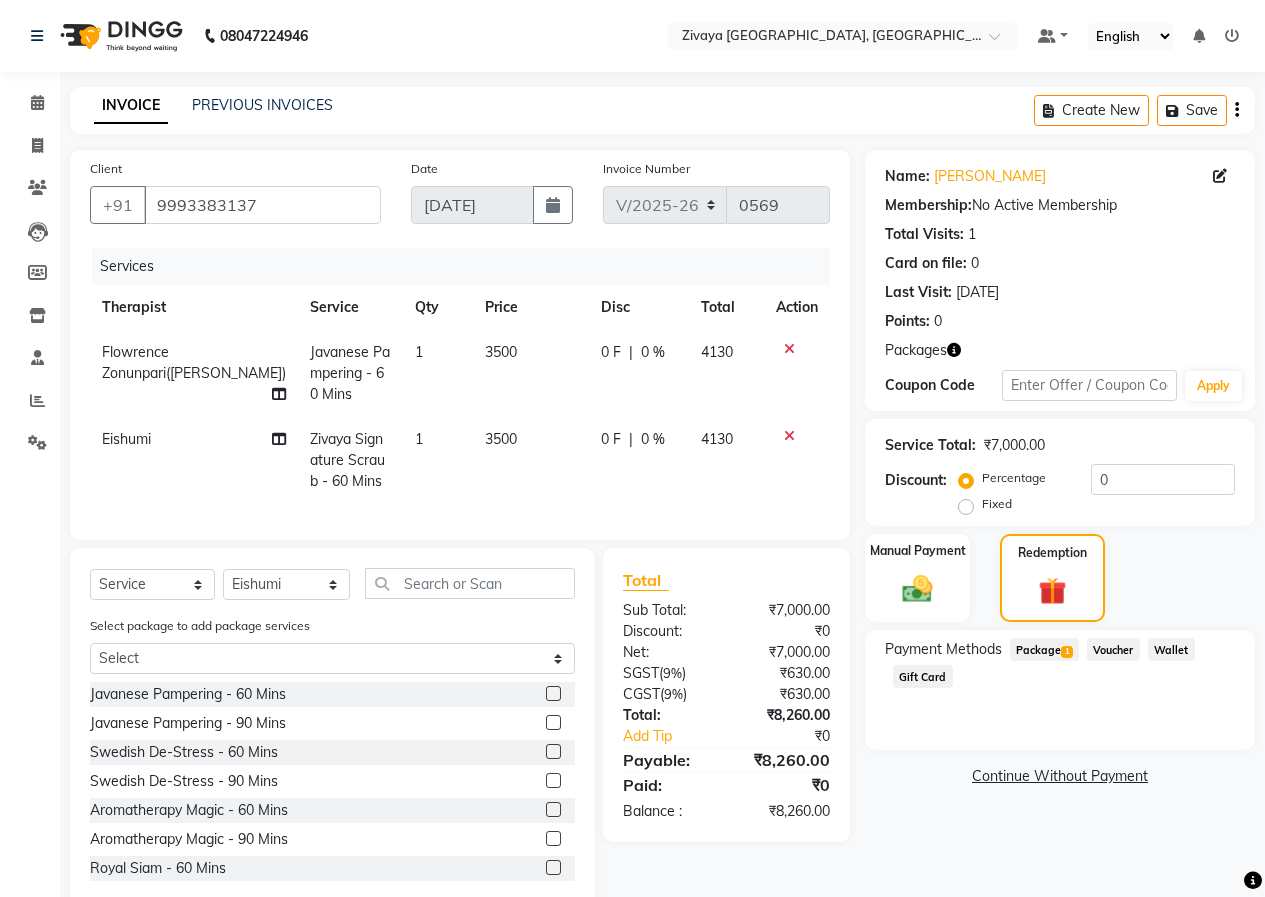 click on "Package  1" 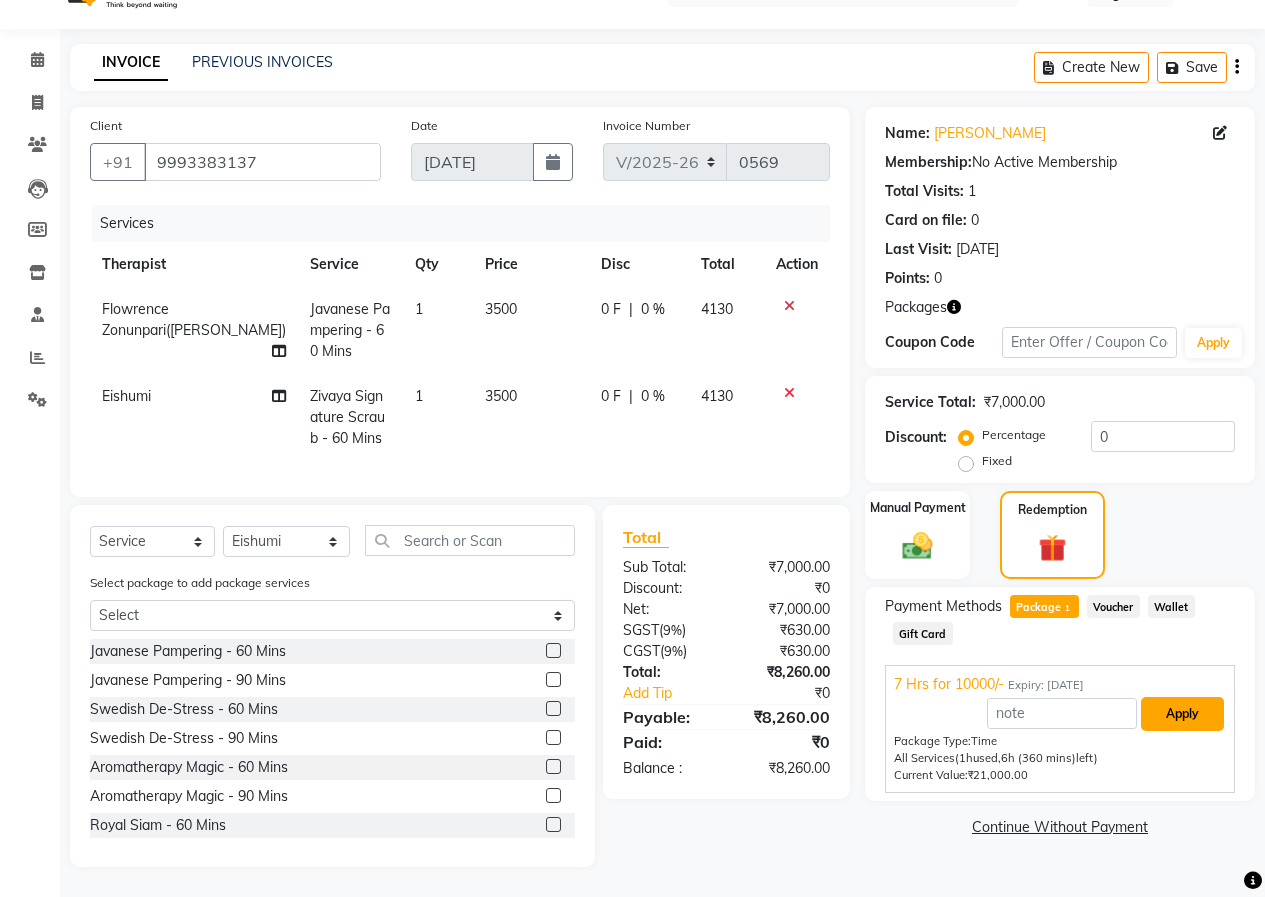 click on "Apply" at bounding box center (1182, 714) 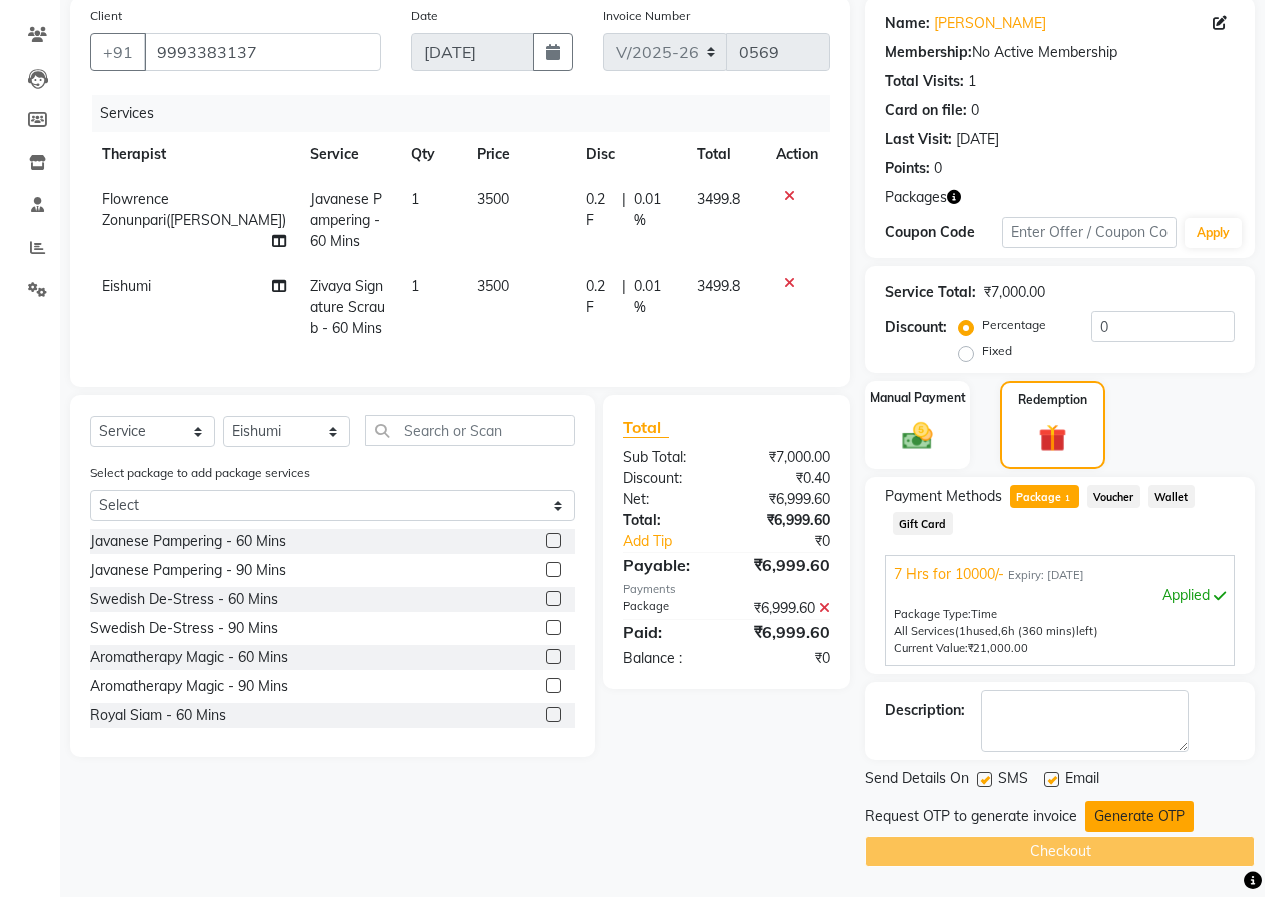 click on "Generate OTP" 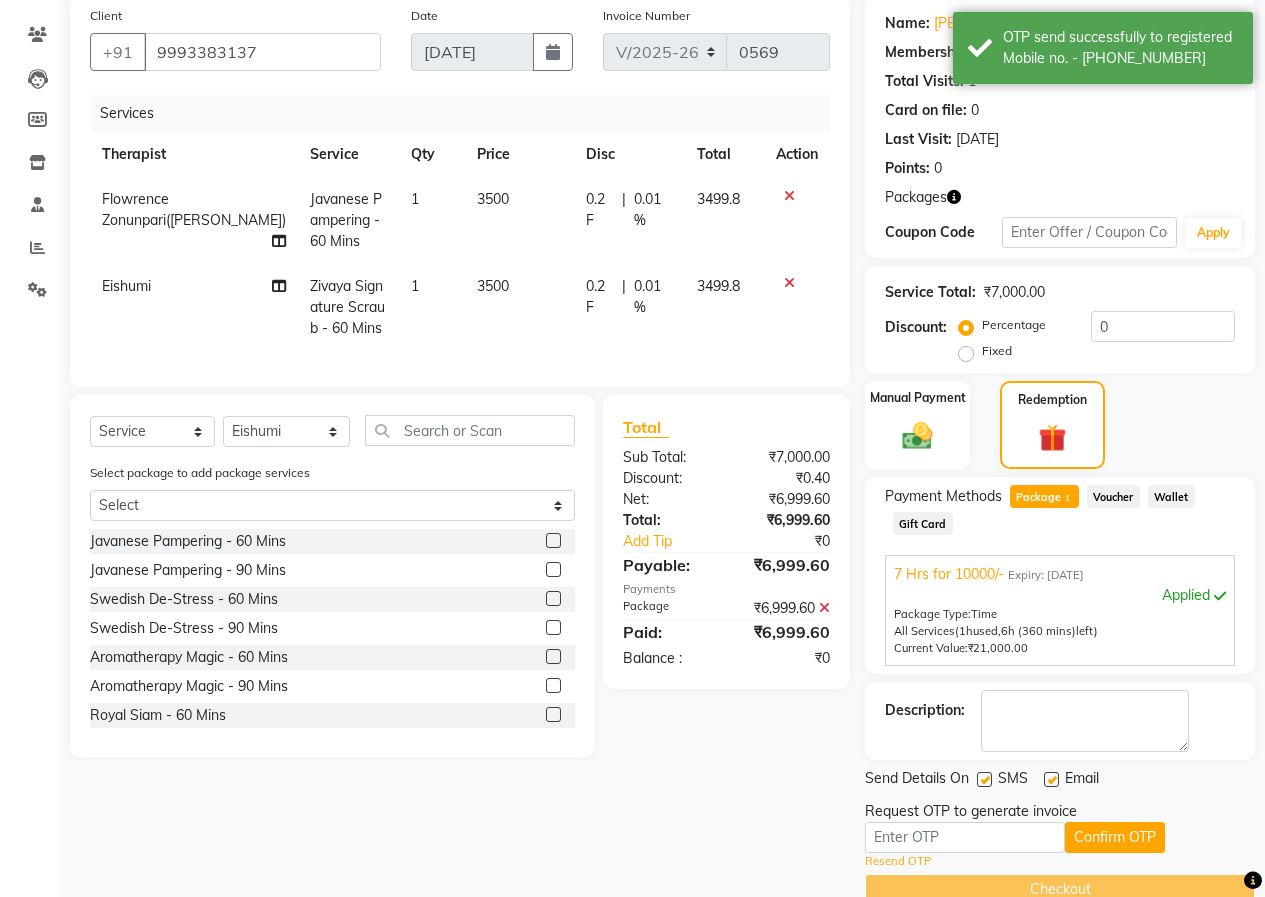 scroll, scrollTop: 191, scrollLeft: 0, axis: vertical 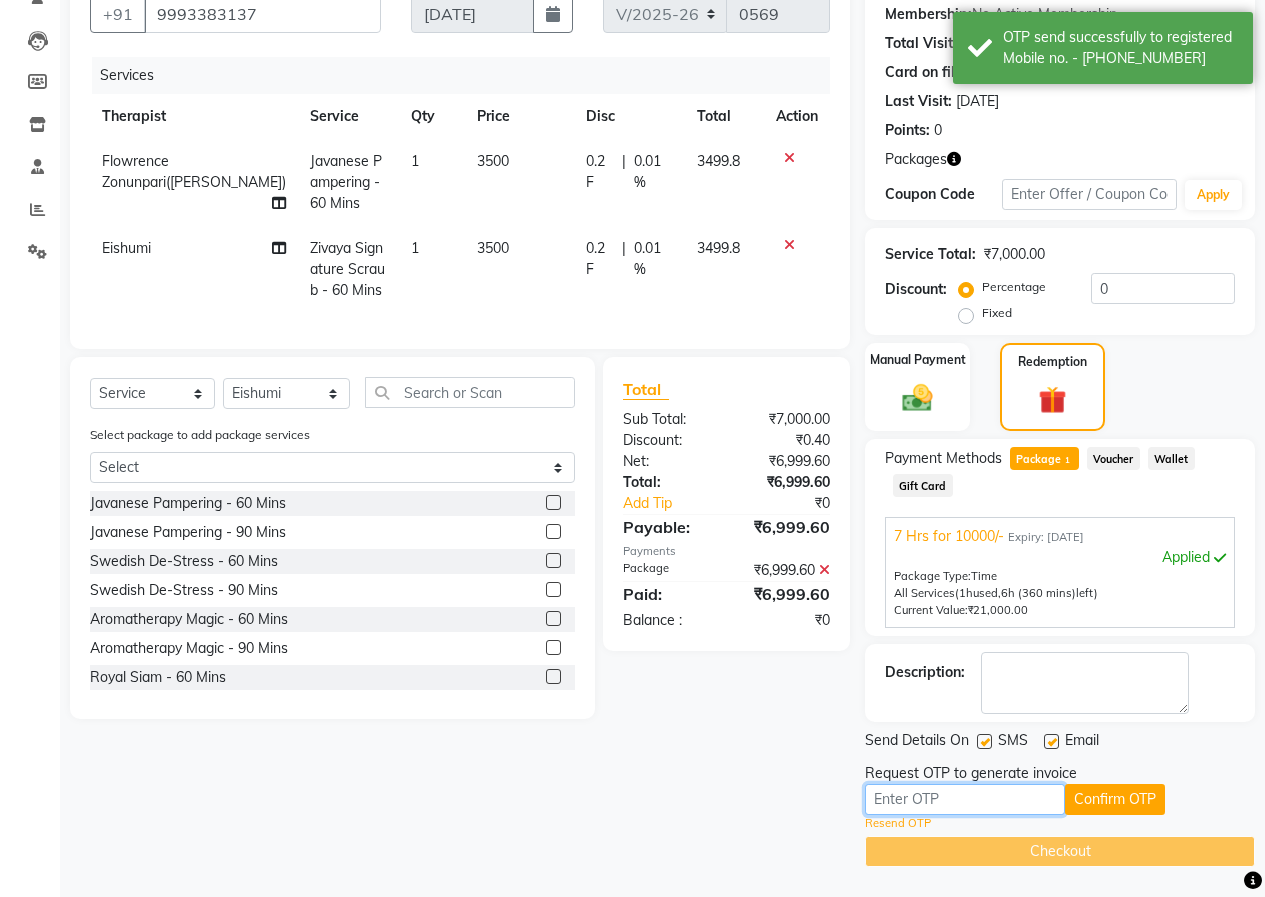 click at bounding box center [965, 799] 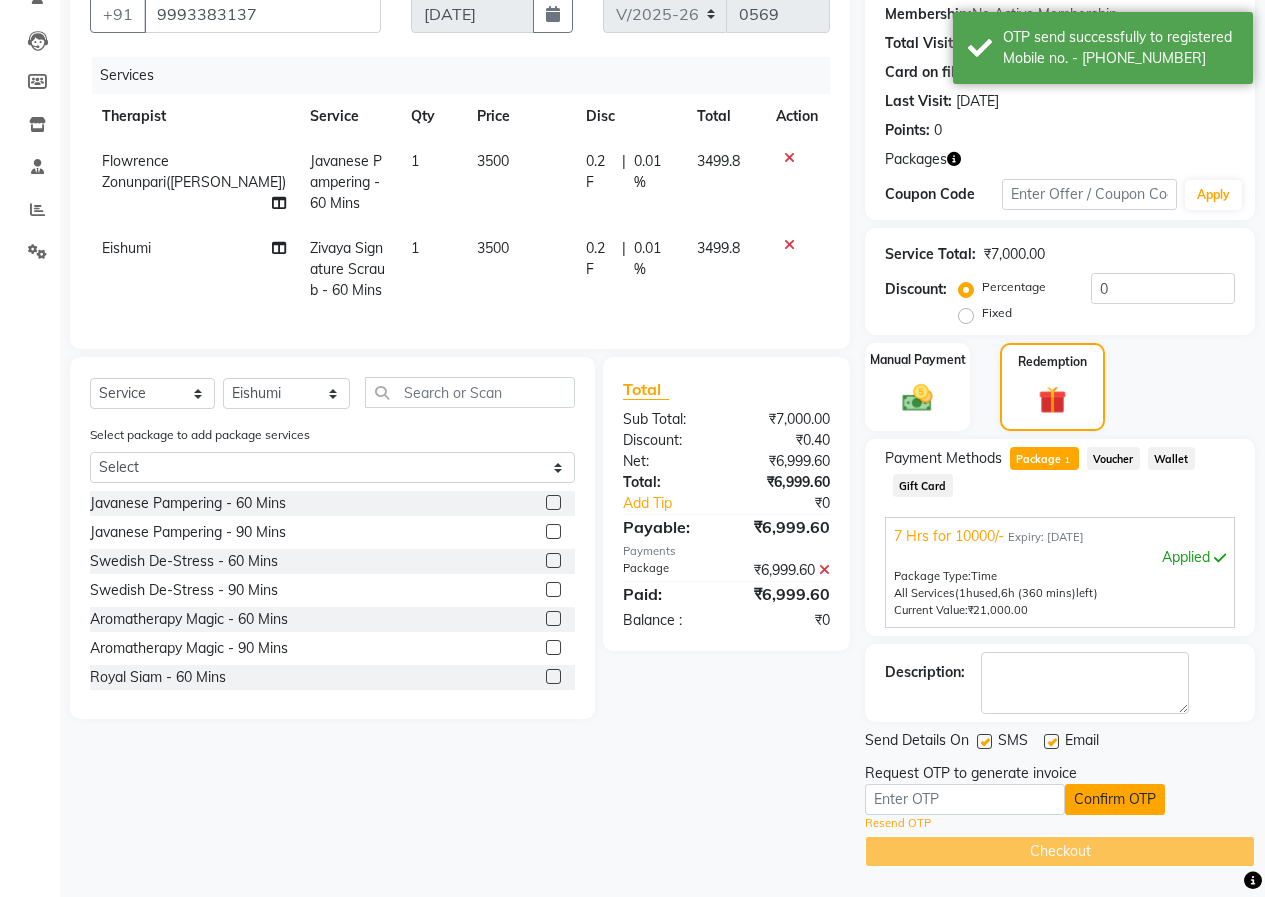 click on "Confirm OTP" 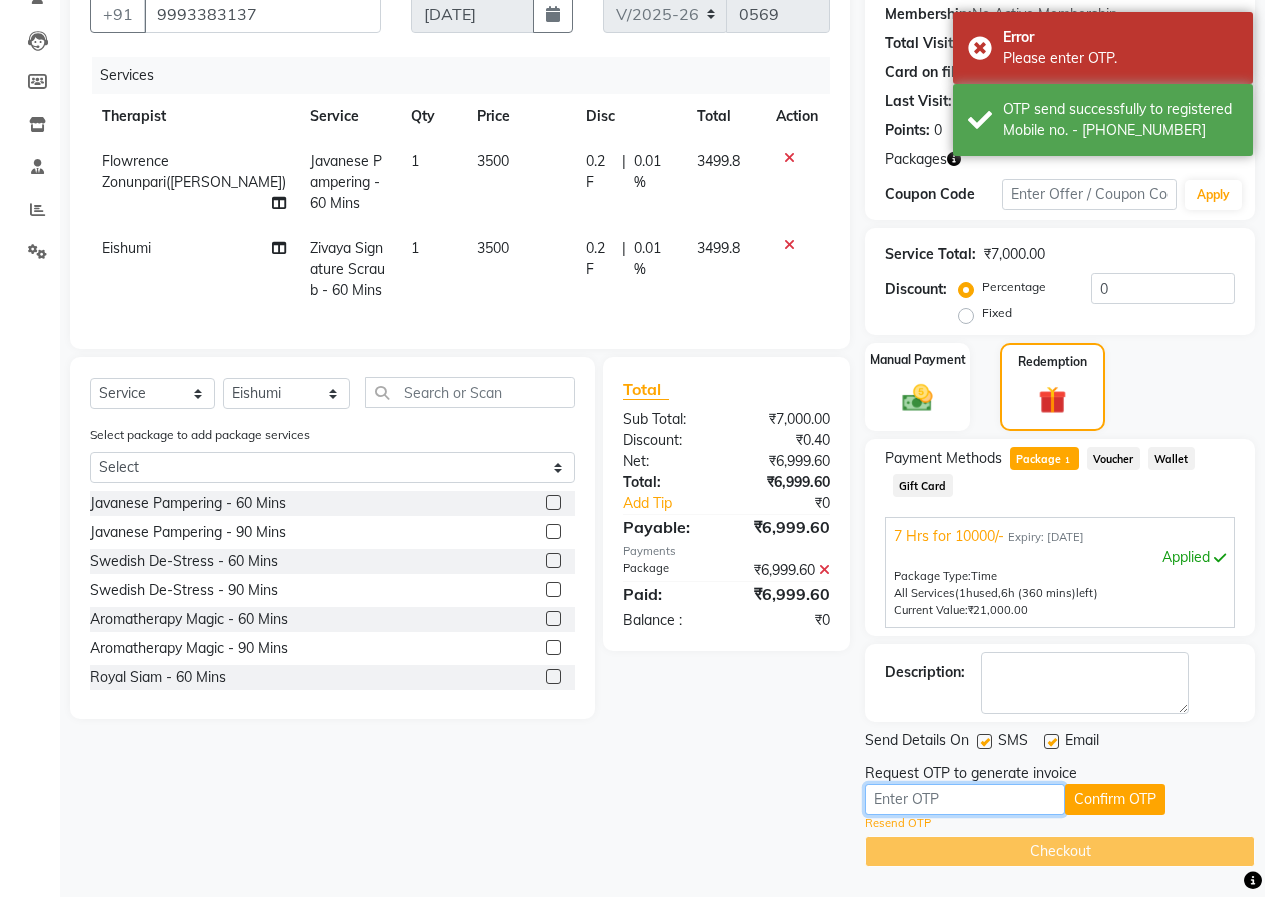click at bounding box center (965, 799) 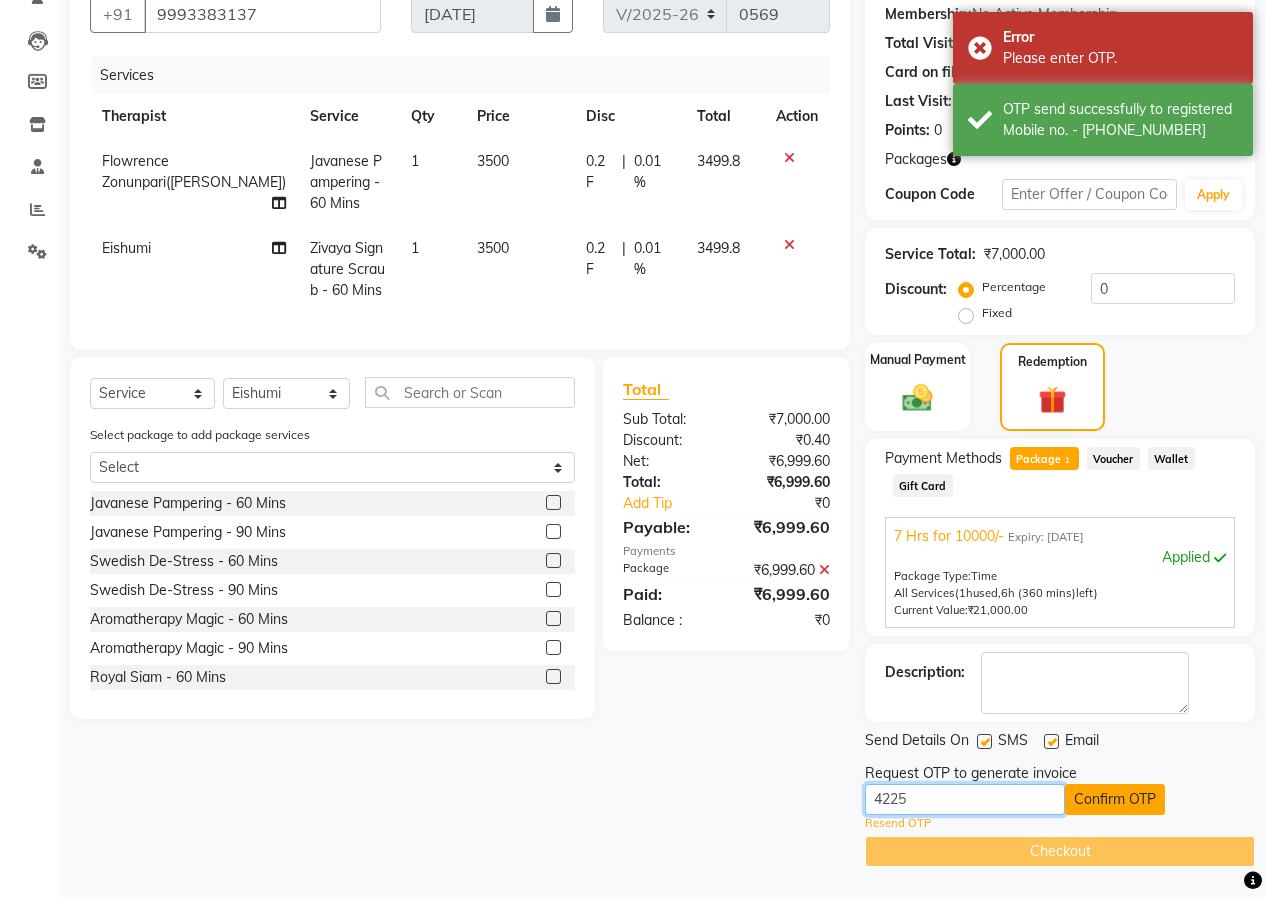 type on "4225" 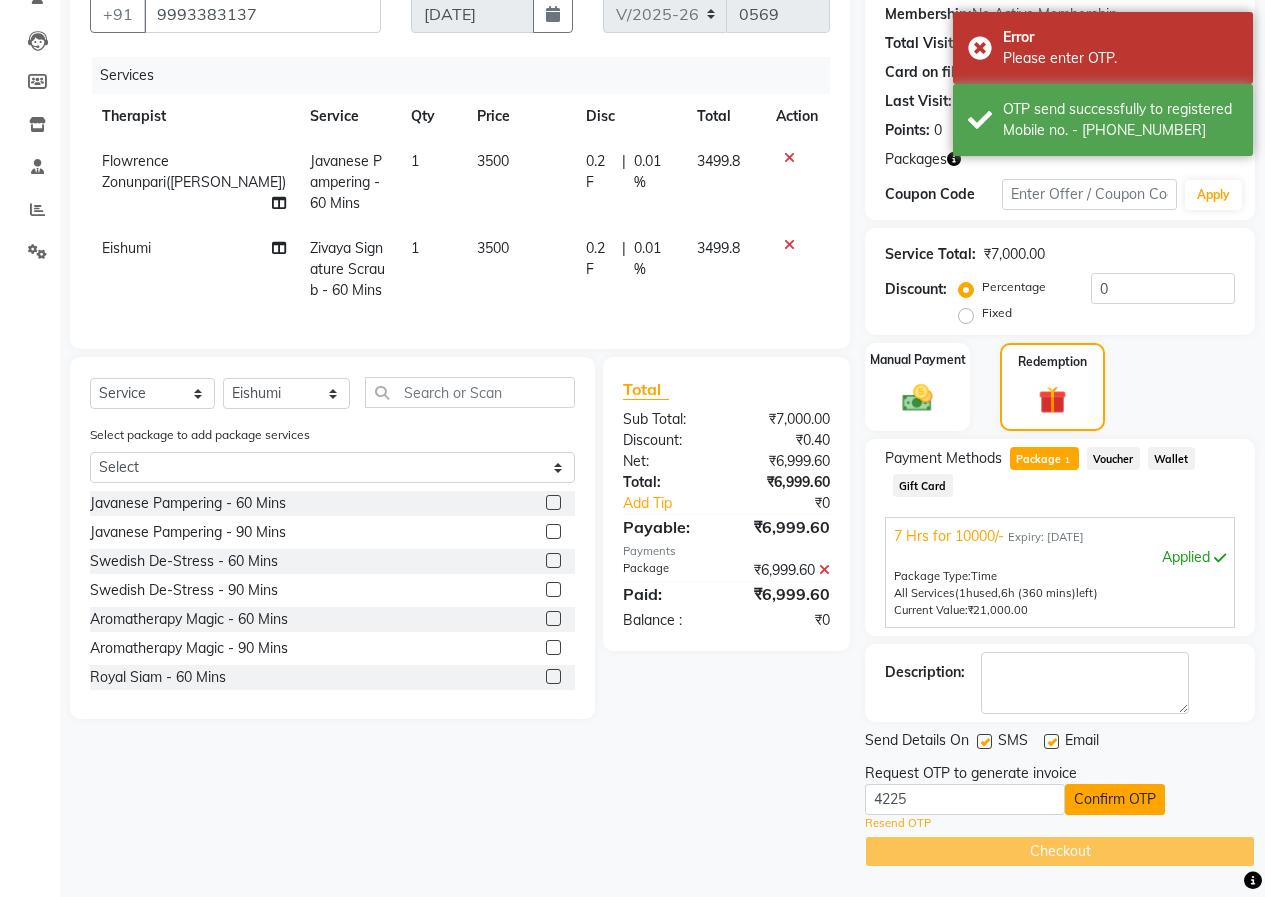 click on "Confirm OTP" 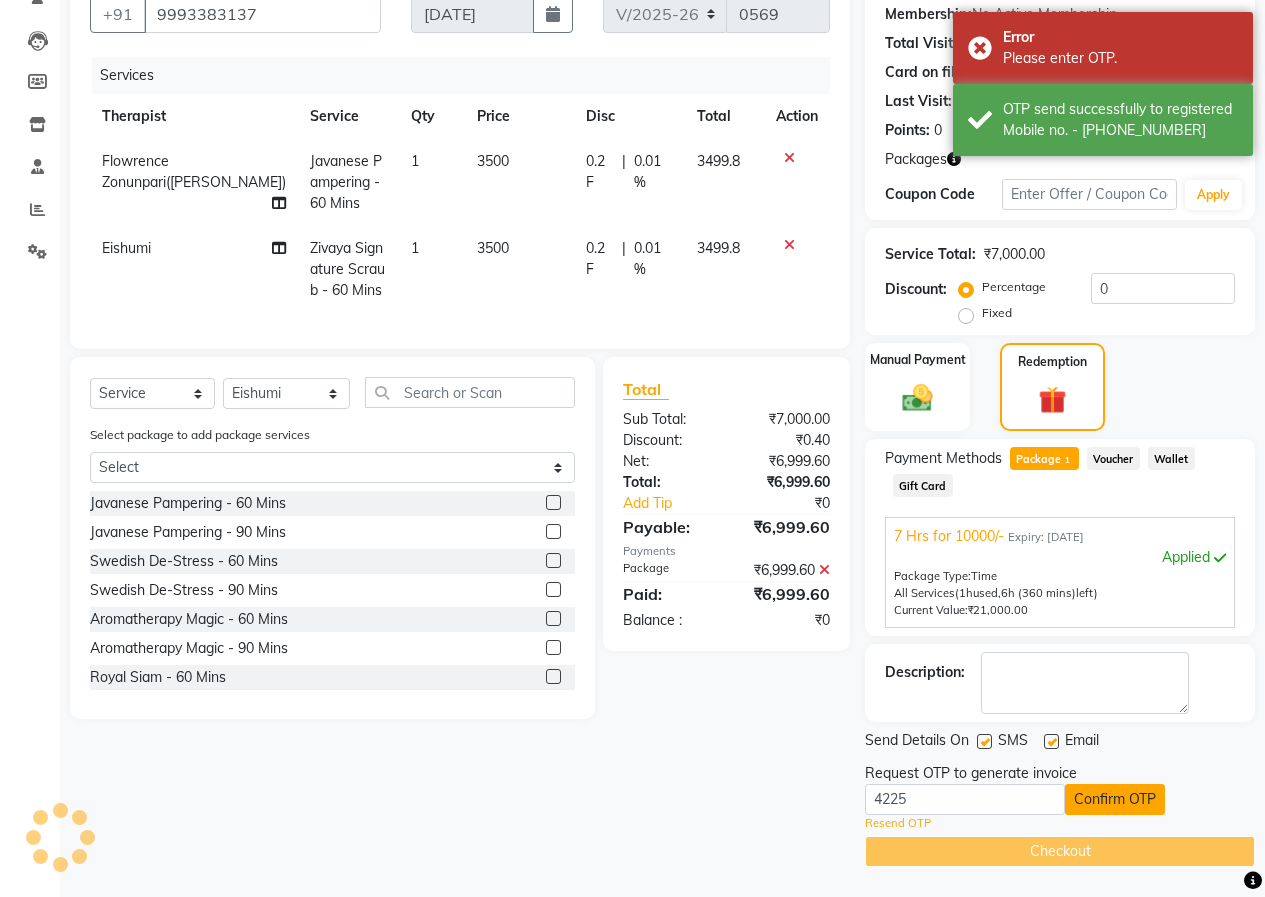 scroll, scrollTop: 114, scrollLeft: 0, axis: vertical 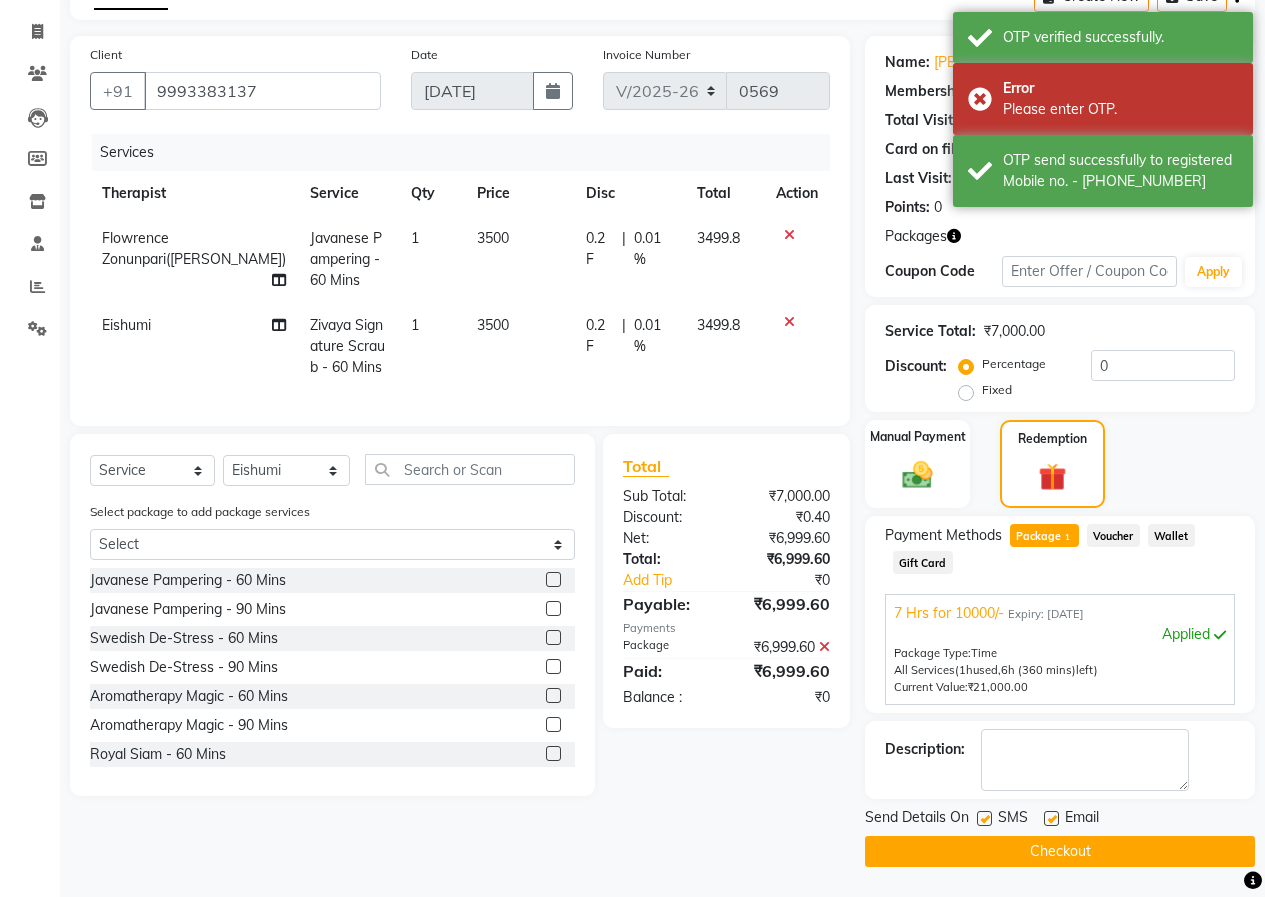 click on "Checkout" 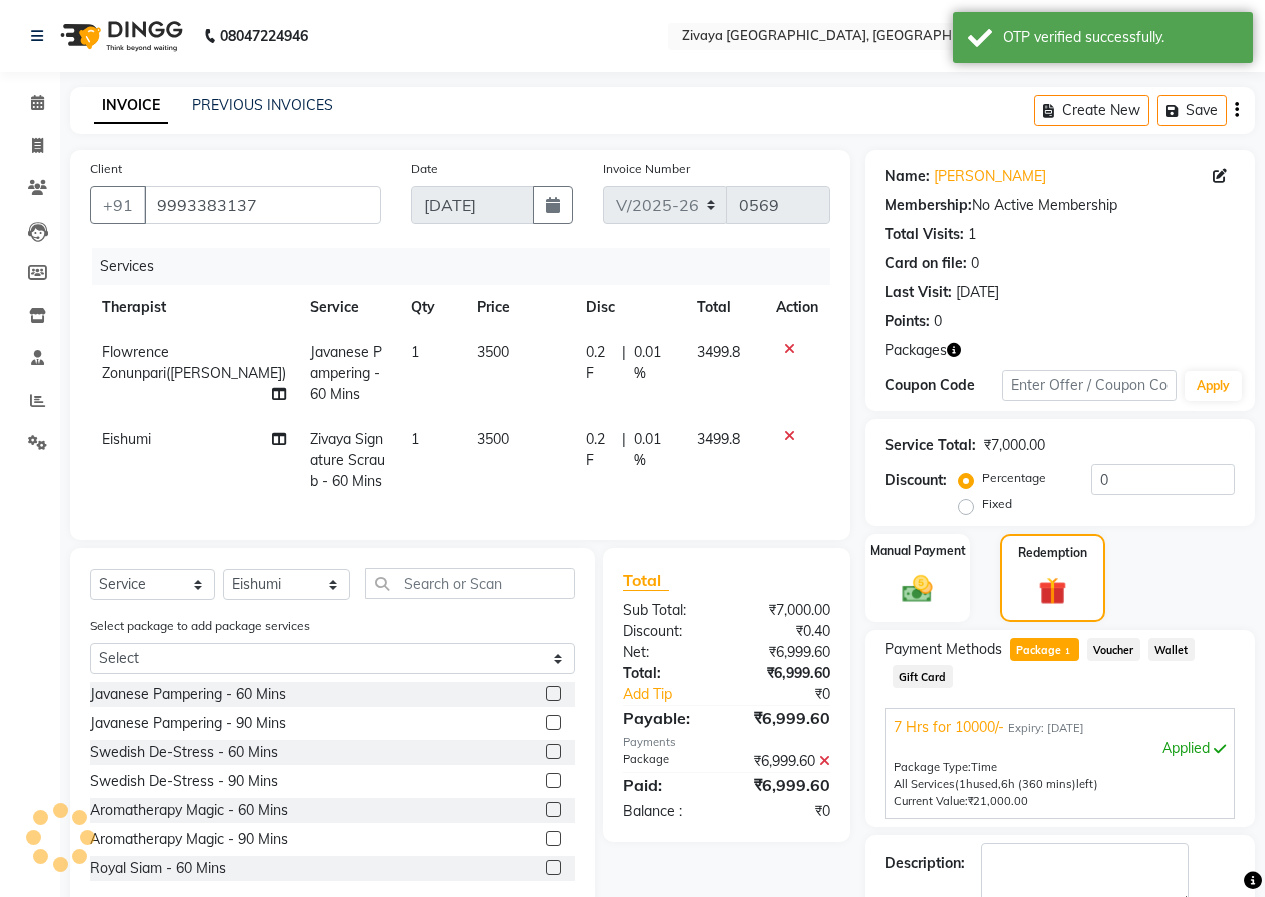 scroll, scrollTop: 33, scrollLeft: 0, axis: vertical 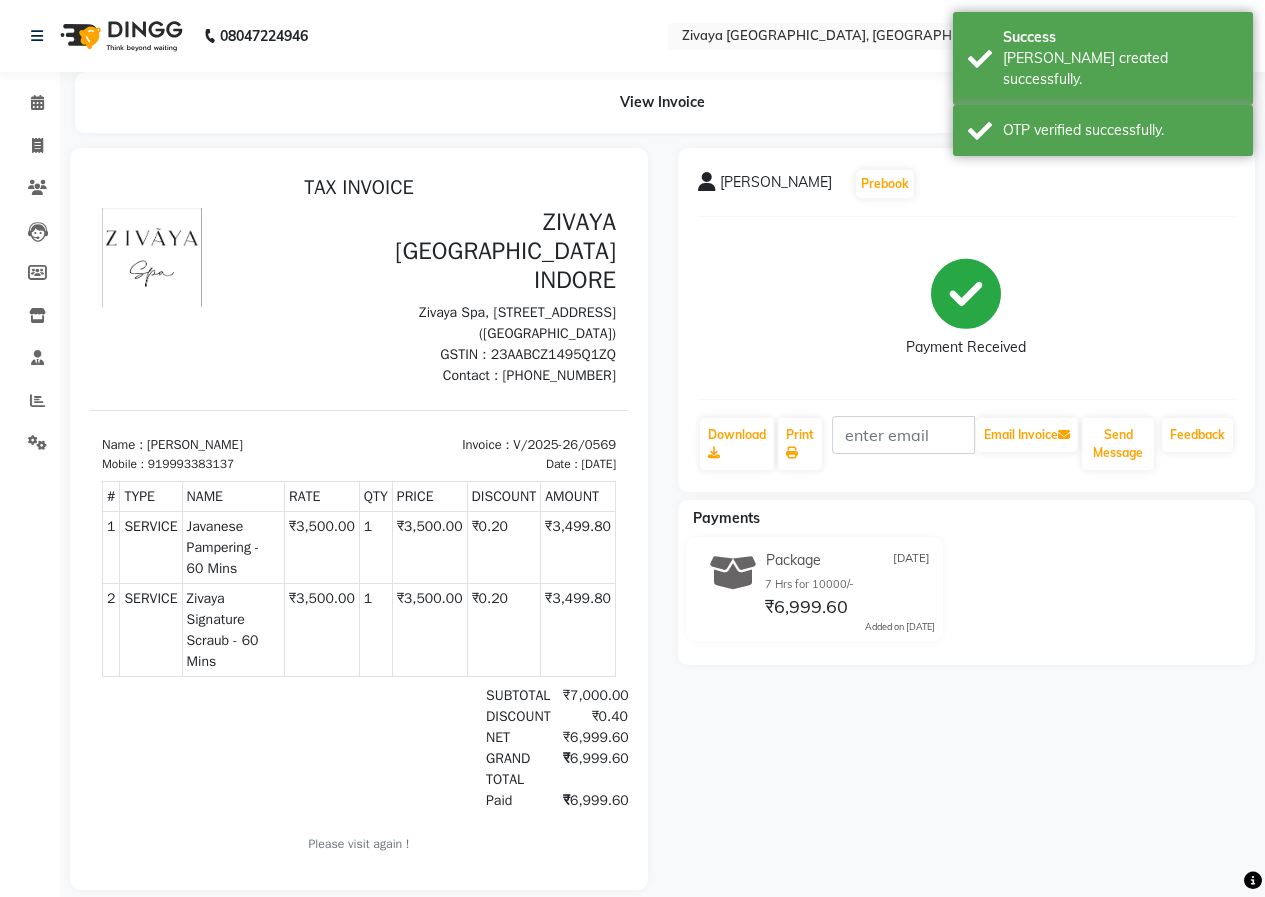 click 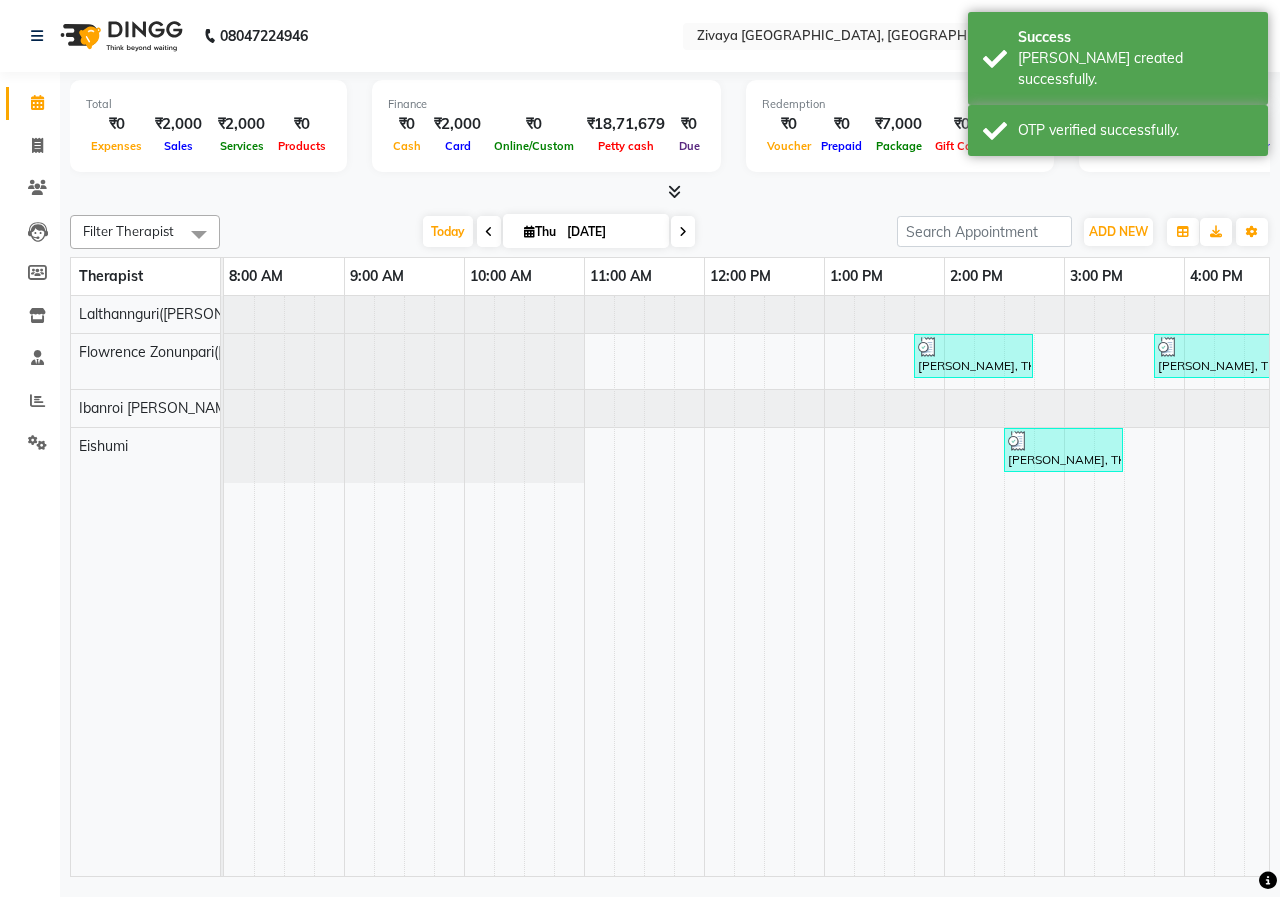 scroll, scrollTop: 0, scrollLeft: 160, axis: horizontal 